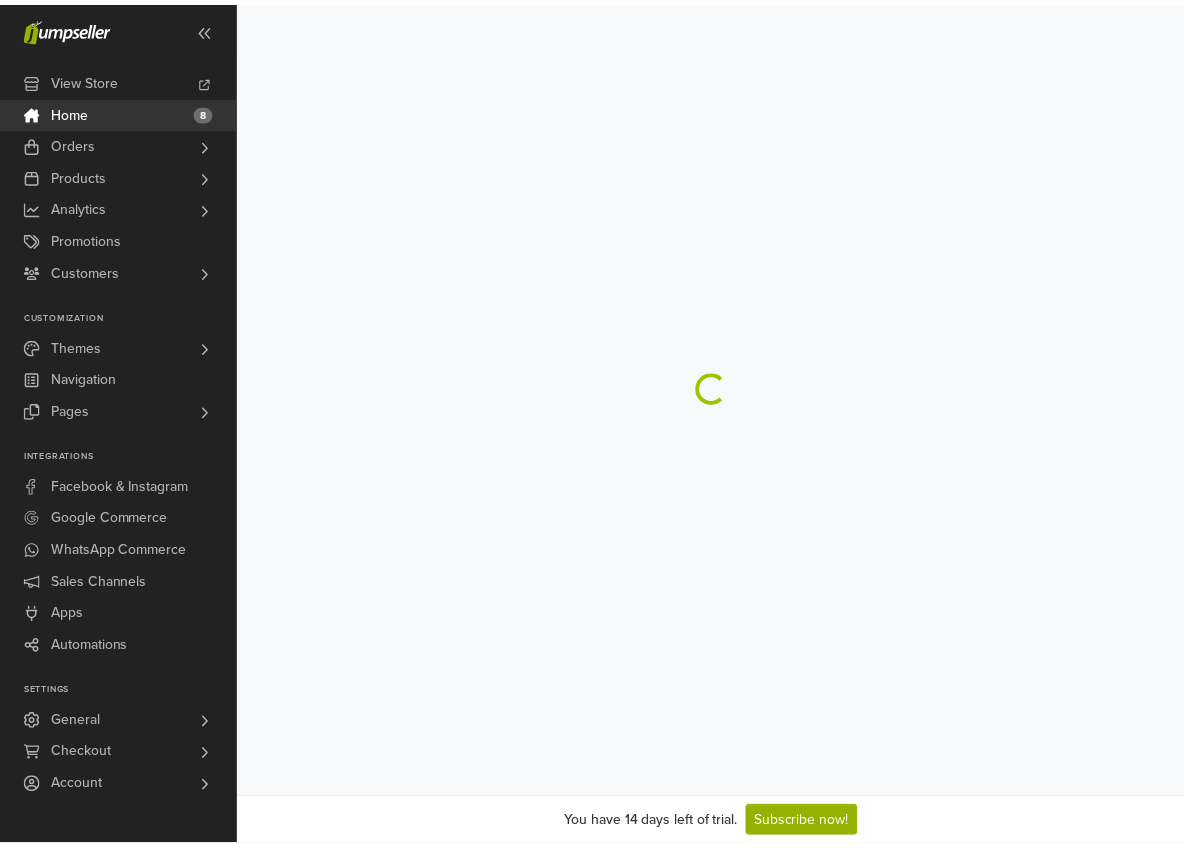 scroll, scrollTop: 0, scrollLeft: 0, axis: both 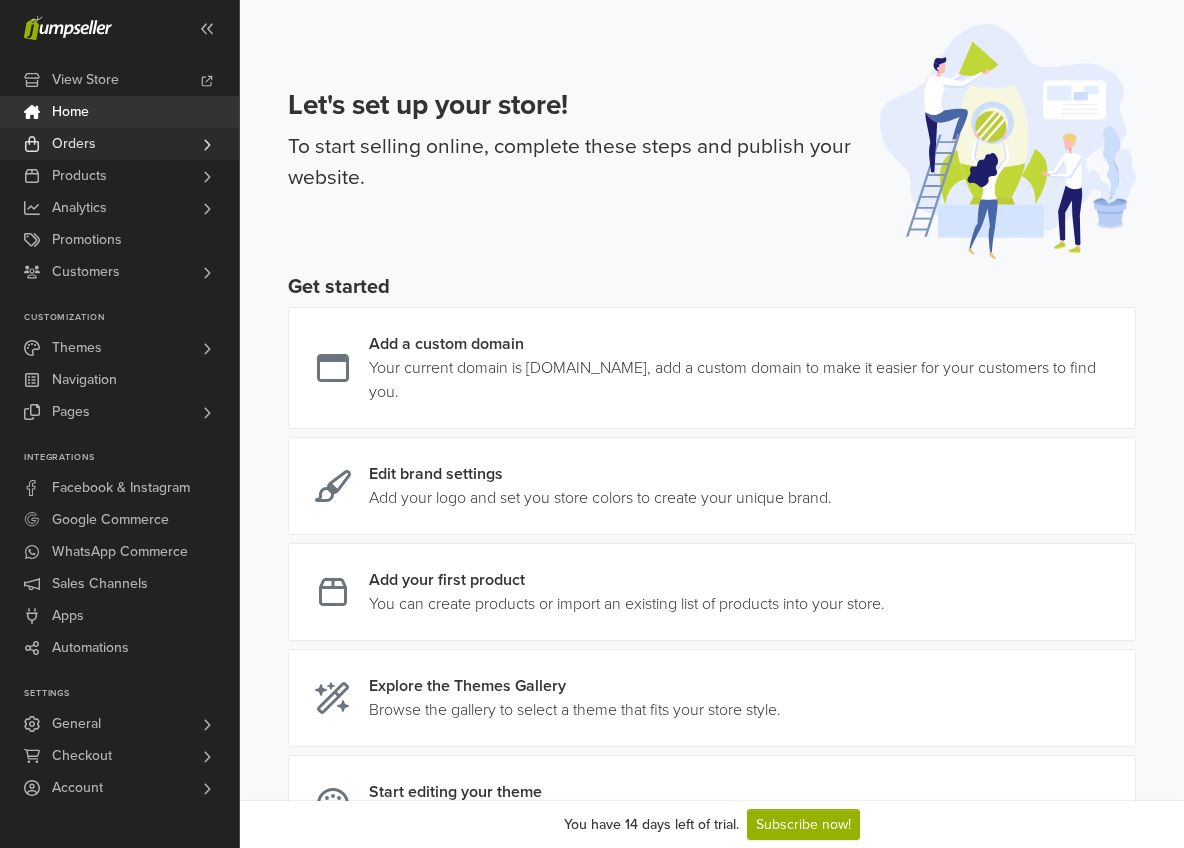 click on "Orders" at bounding box center [119, 144] 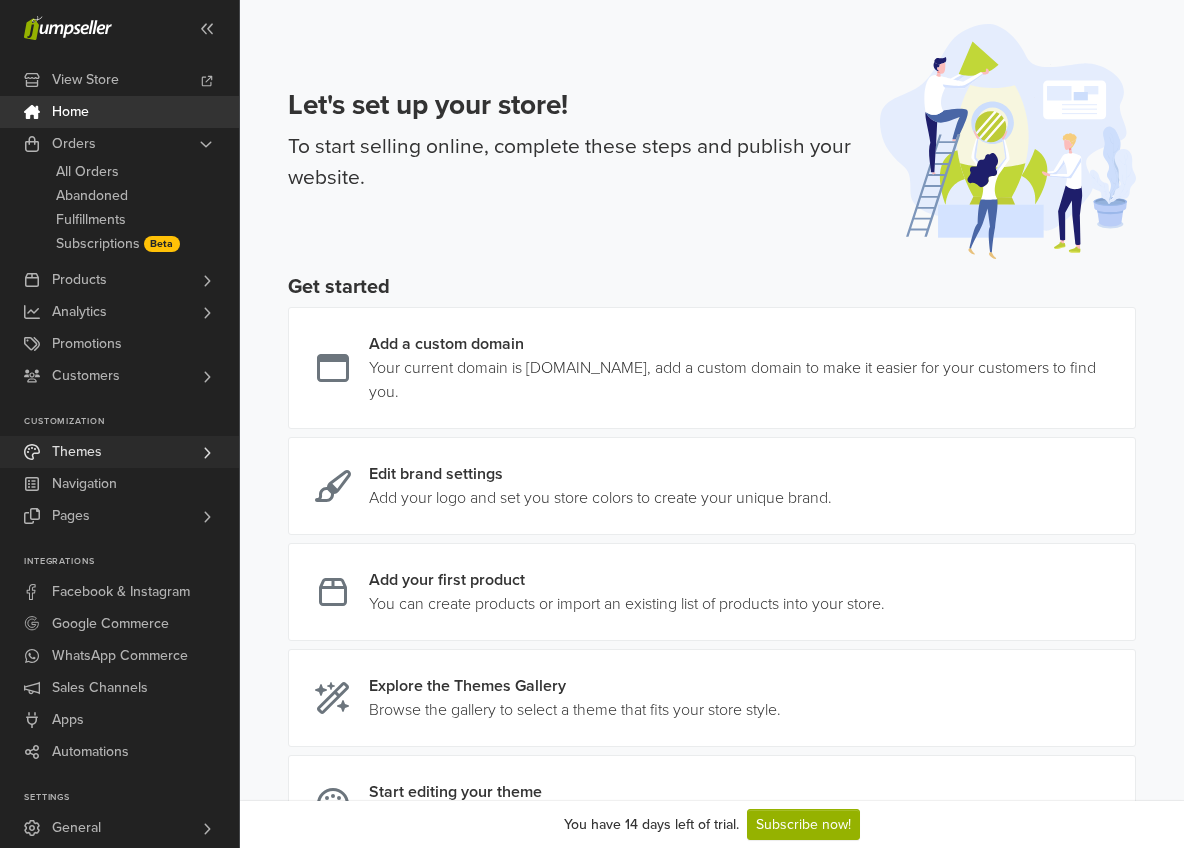click on "Themes" at bounding box center (119, 452) 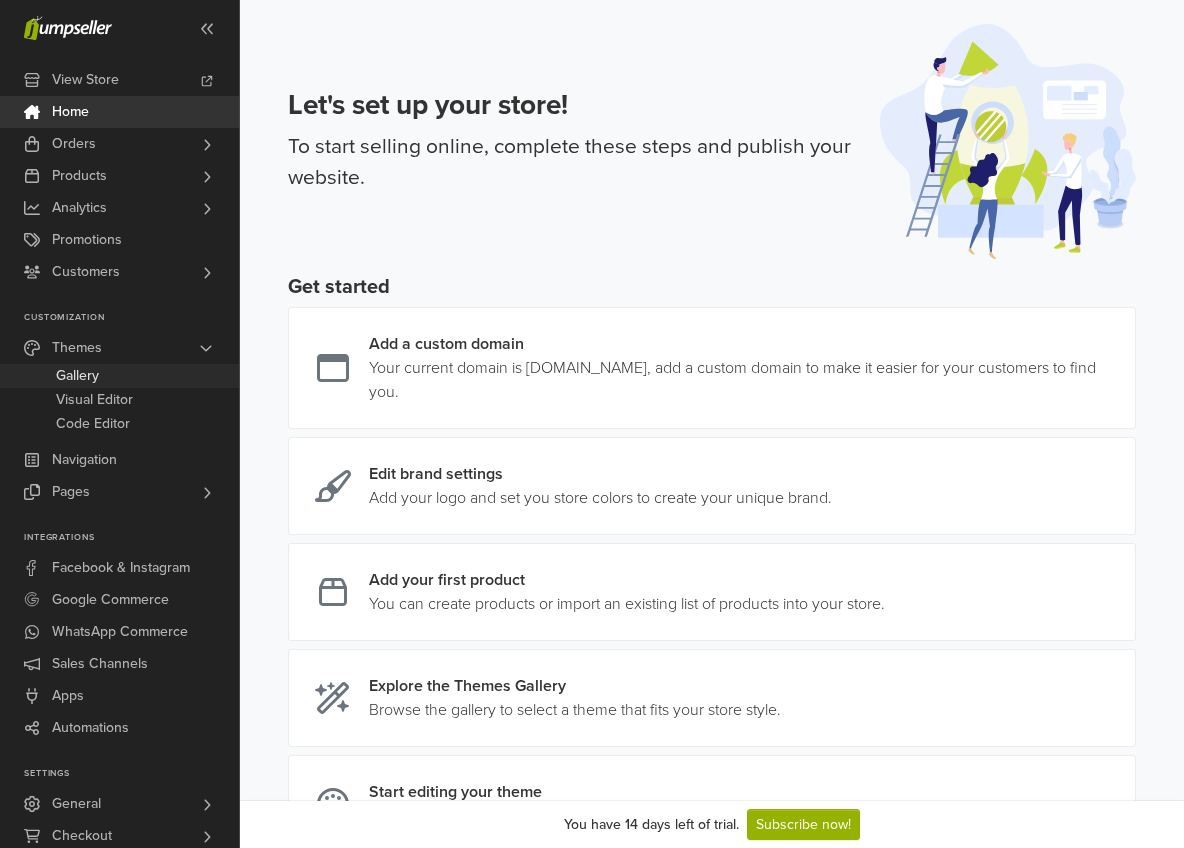 click on "Gallery" at bounding box center [77, 376] 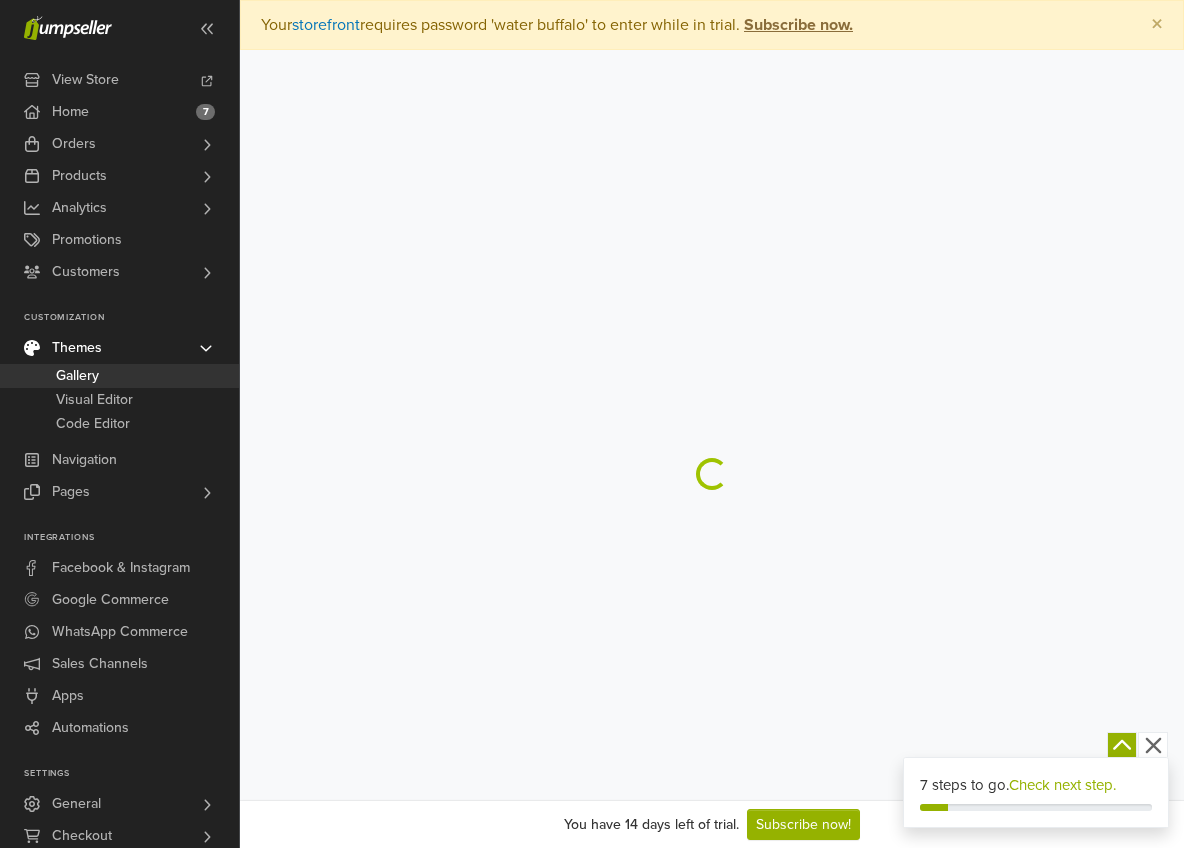 scroll, scrollTop: 0, scrollLeft: 0, axis: both 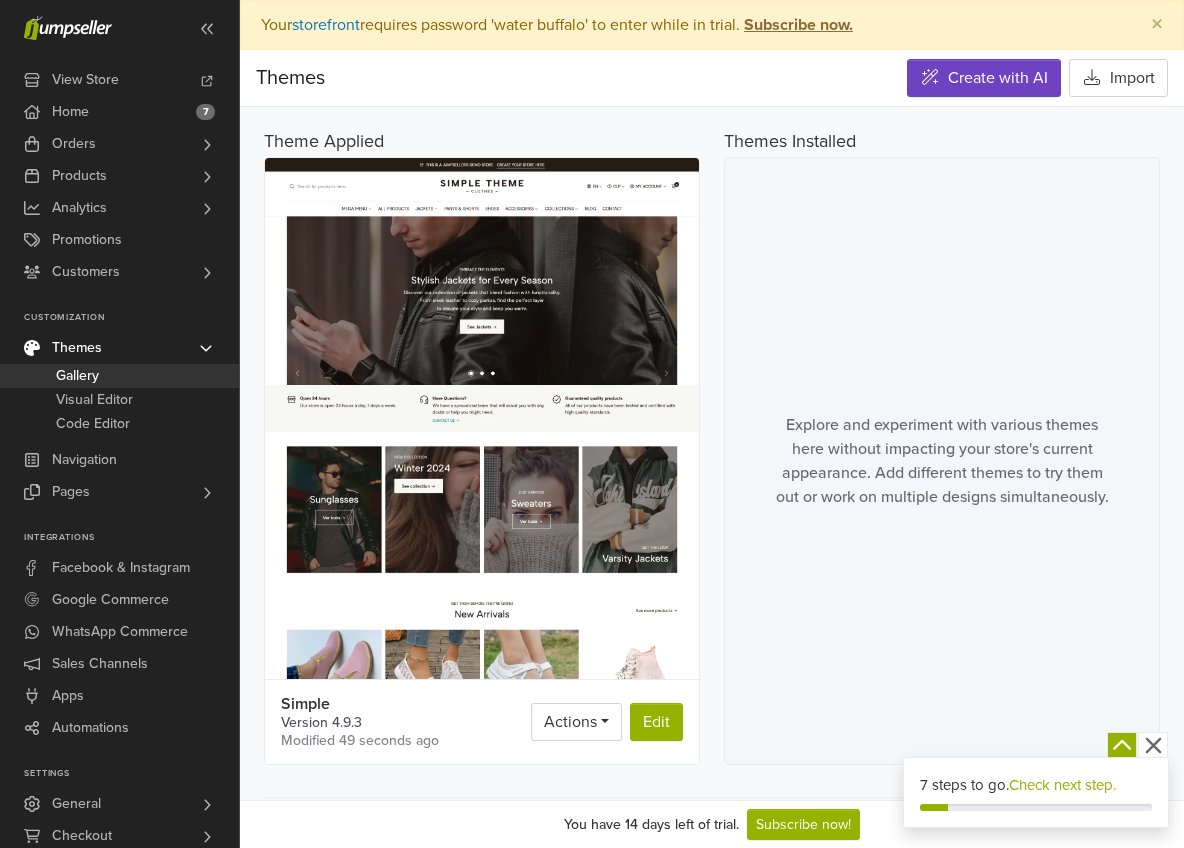 click 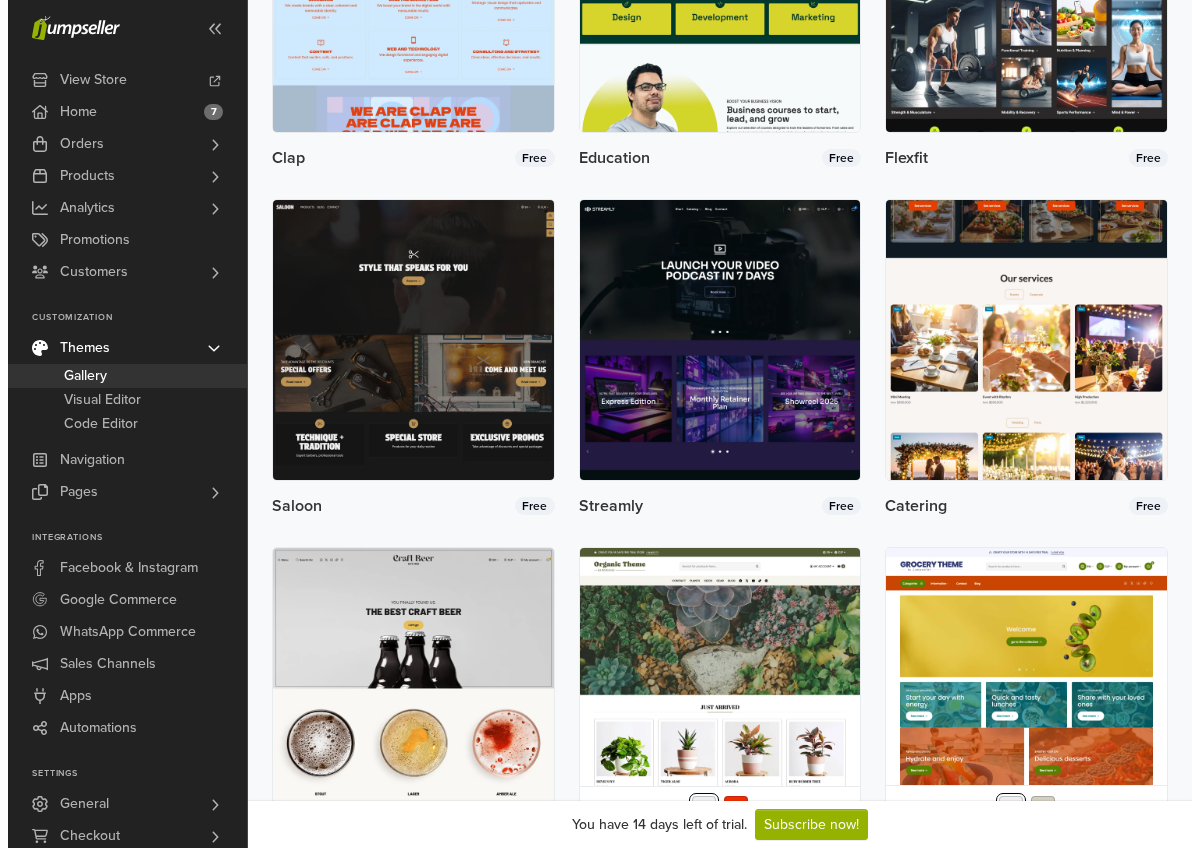 scroll, scrollTop: 1529, scrollLeft: 0, axis: vertical 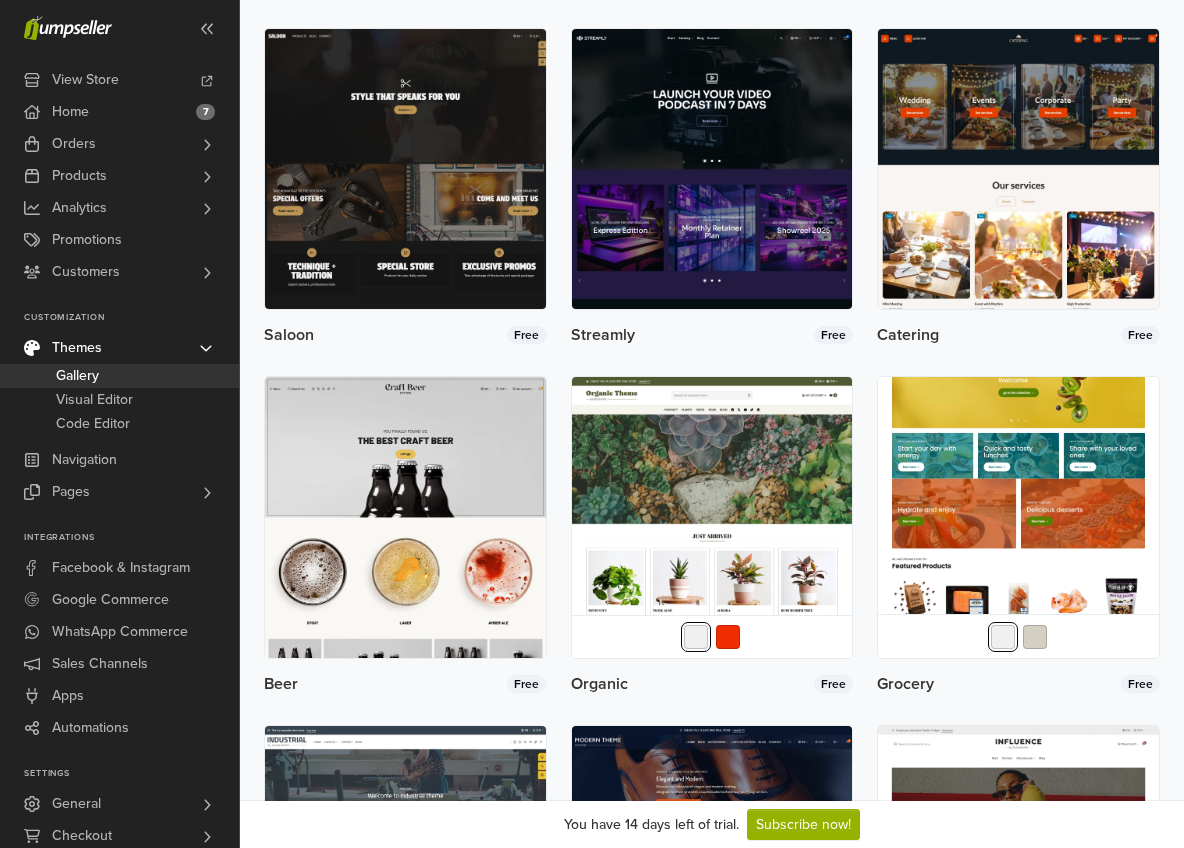 click at bounding box center (1018, 517) 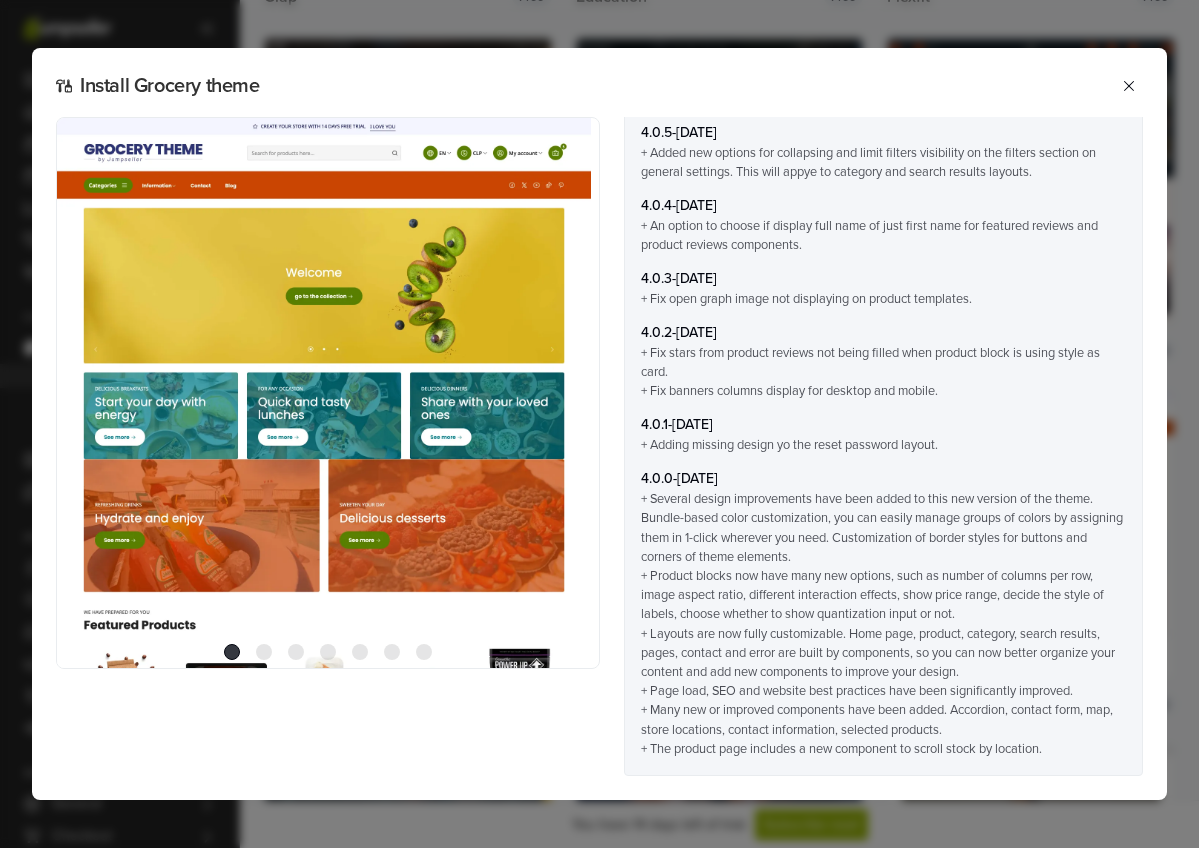 scroll, scrollTop: 3160, scrollLeft: 0, axis: vertical 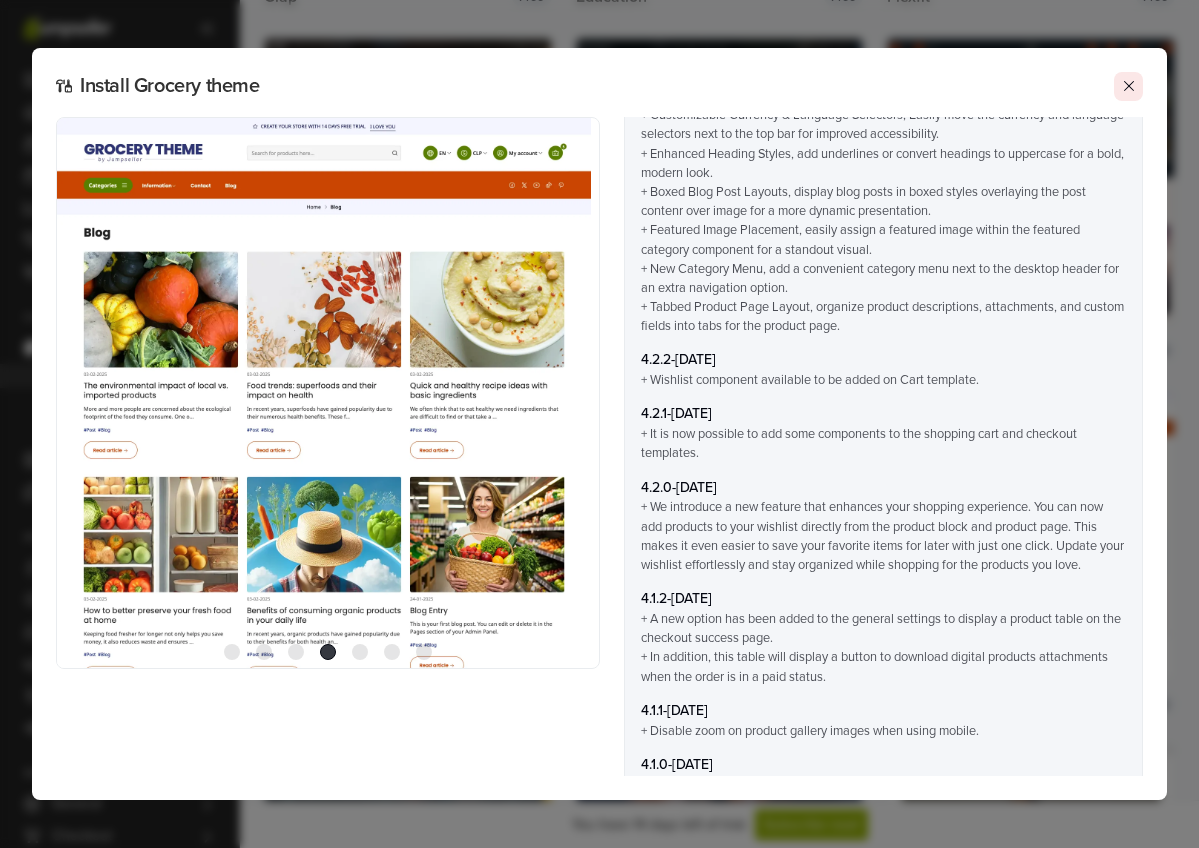 click at bounding box center (1128, 86) 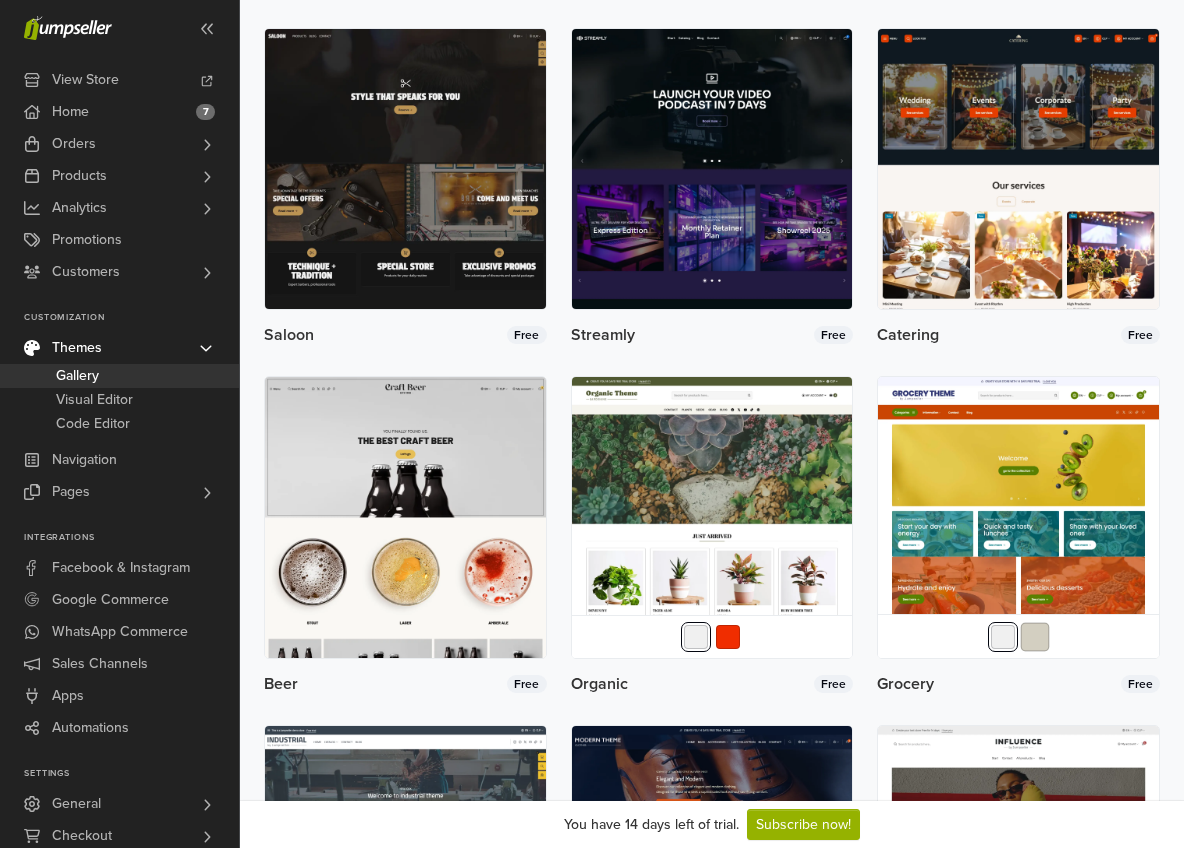 click at bounding box center [1034, 636] 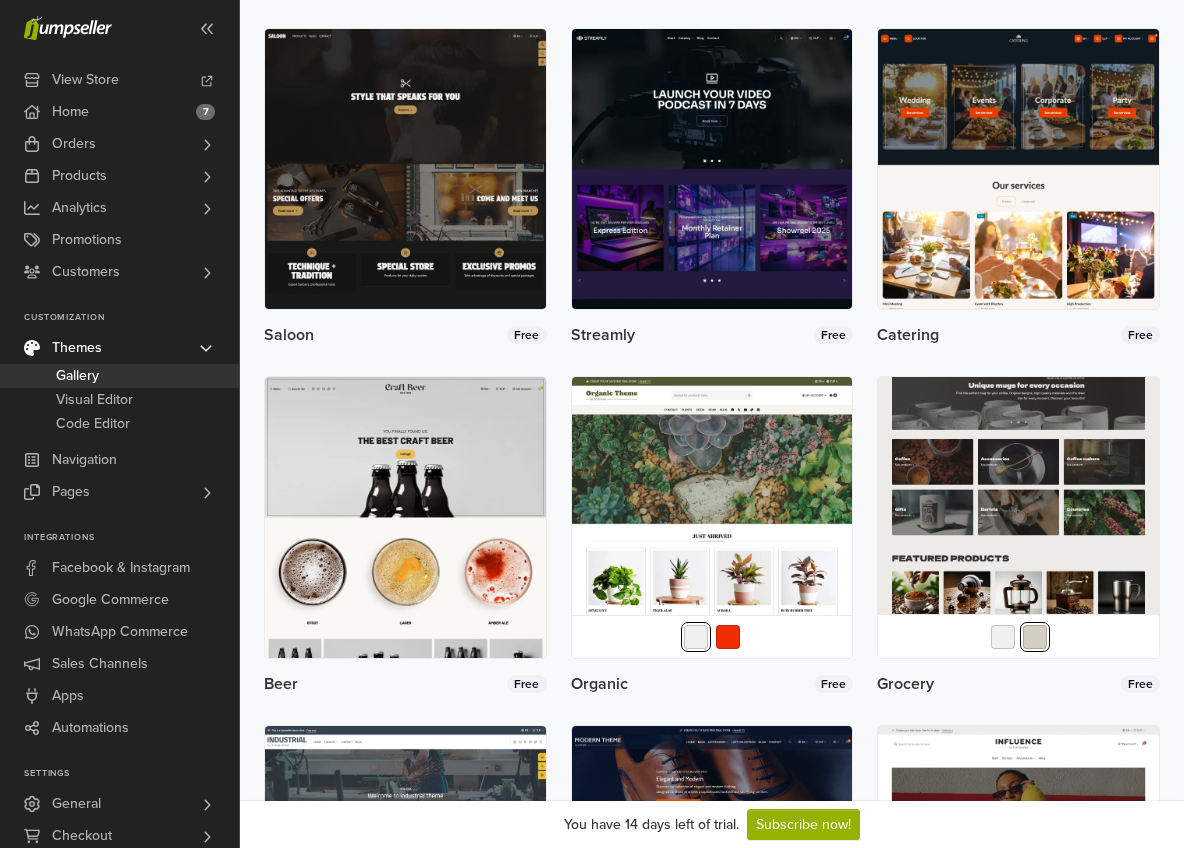 click at bounding box center (1018, 517) 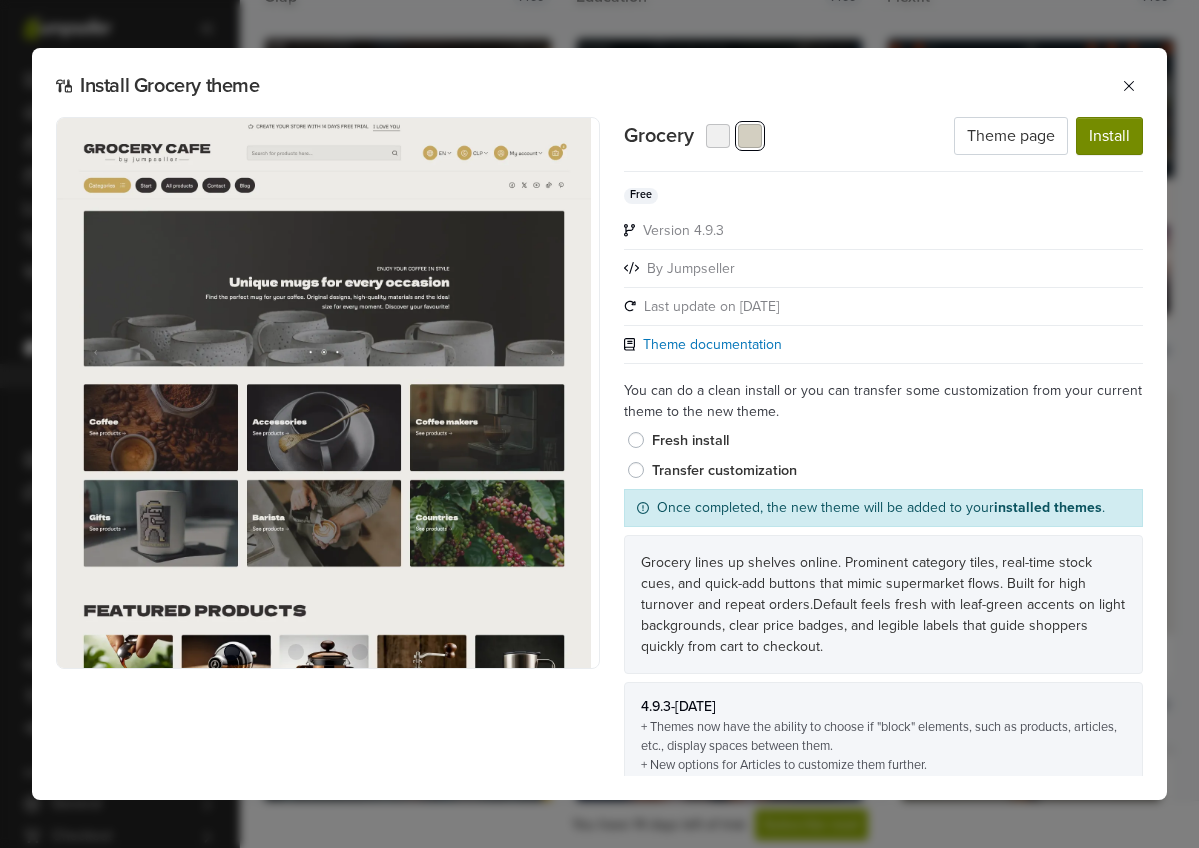 click on "Install" at bounding box center (1109, 136) 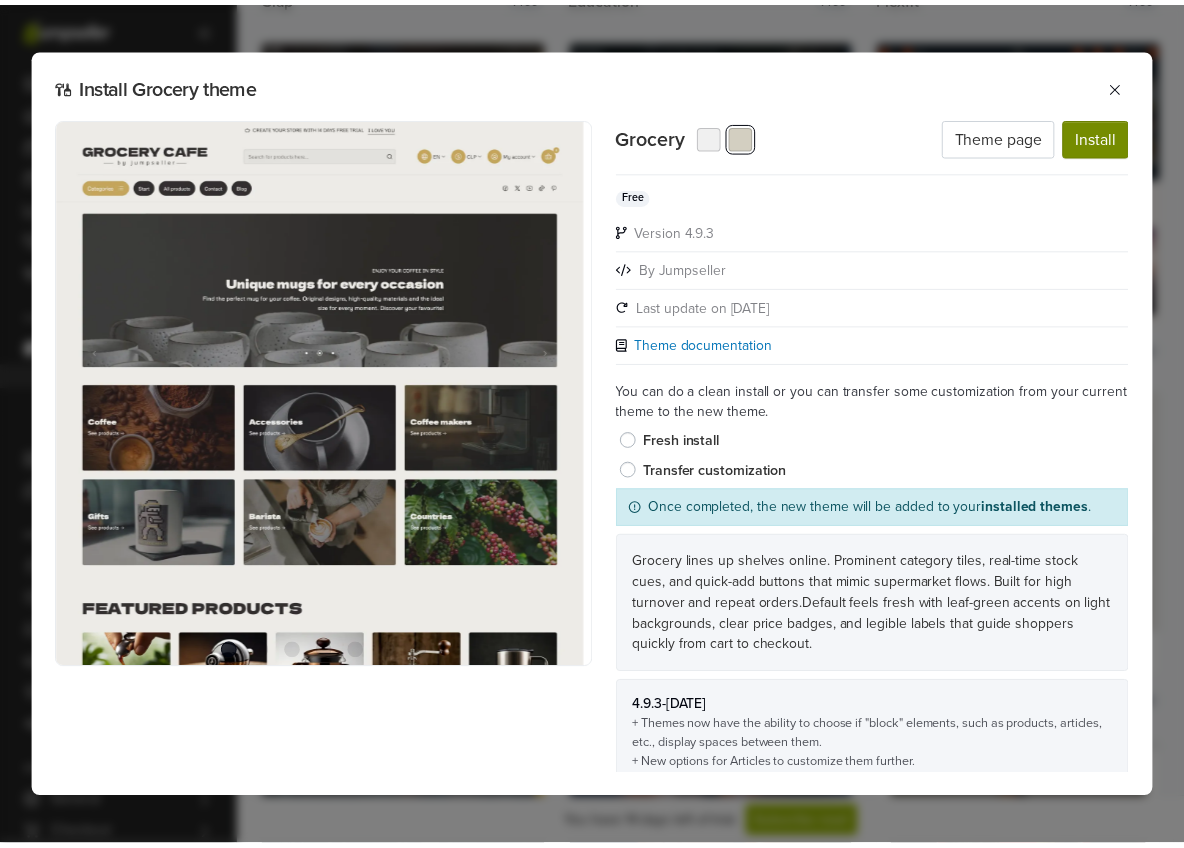scroll, scrollTop: 0, scrollLeft: 0, axis: both 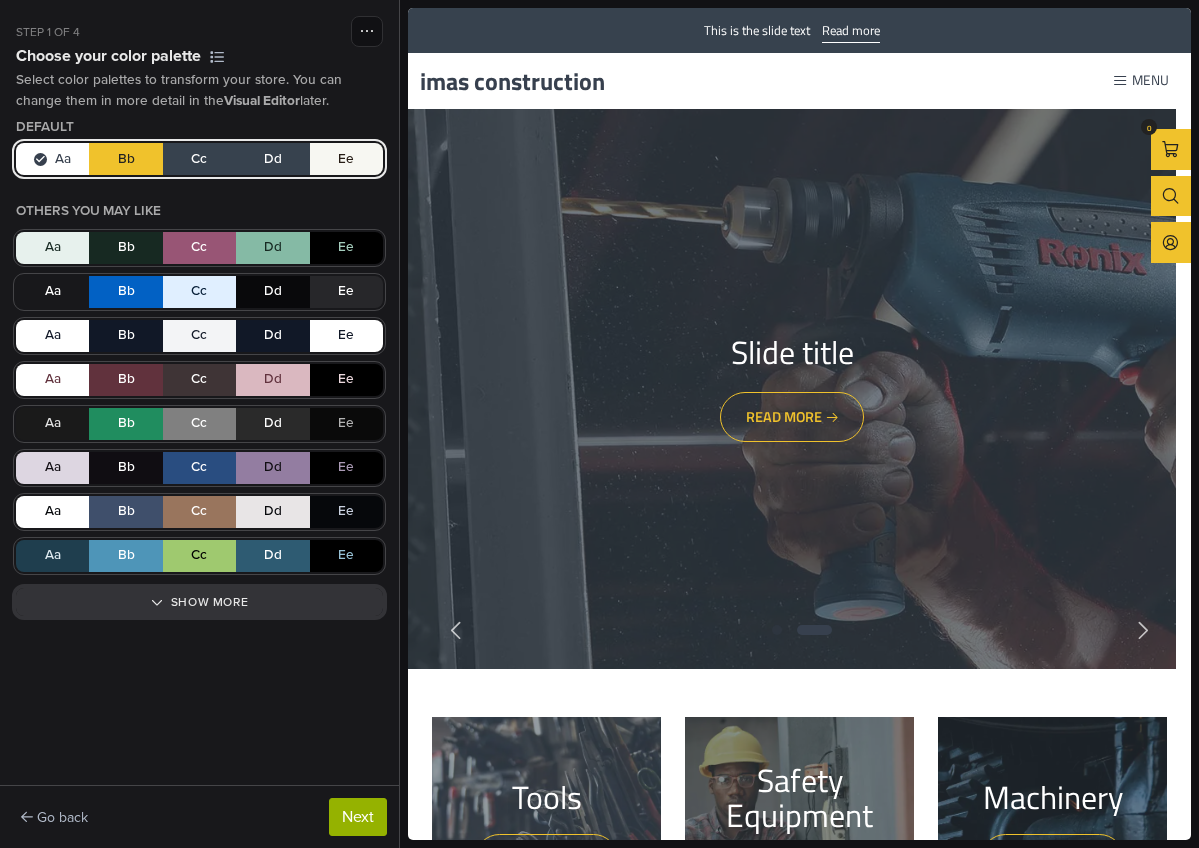 click on "Aa Bb Cc Dd Ee" at bounding box center [199, 159] 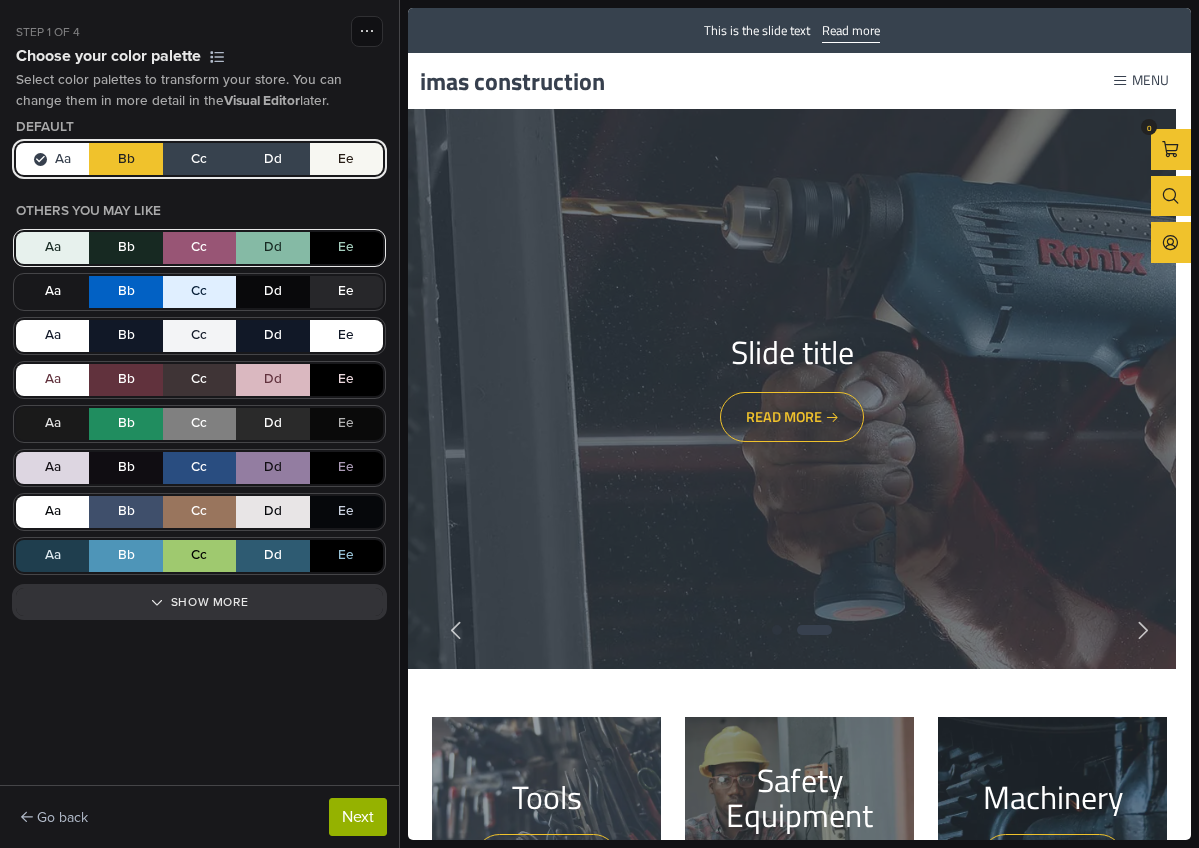 click on "Aa Bb Cc Dd Ee" at bounding box center (199, 248) 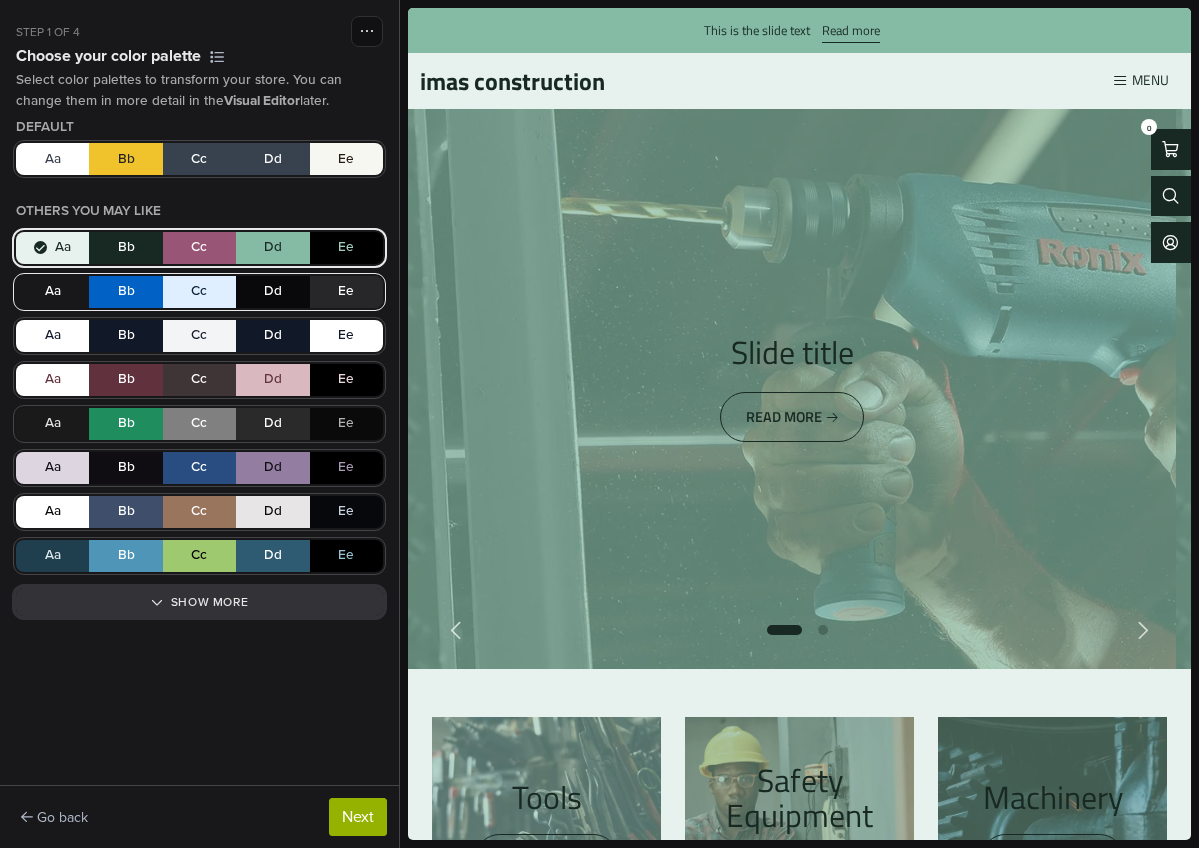 click on "Aa Bb Cc Dd Ee" at bounding box center [199, 292] 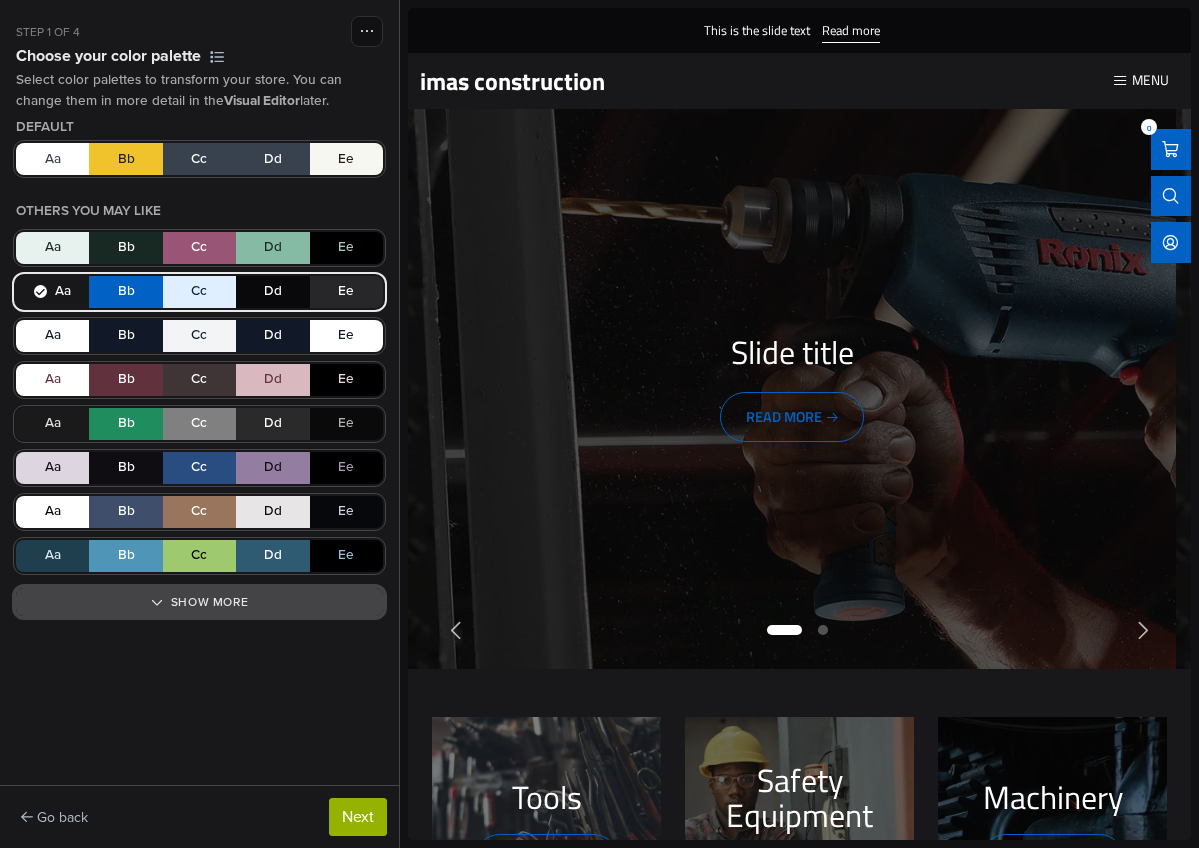 click on "Show more" at bounding box center (199, 602) 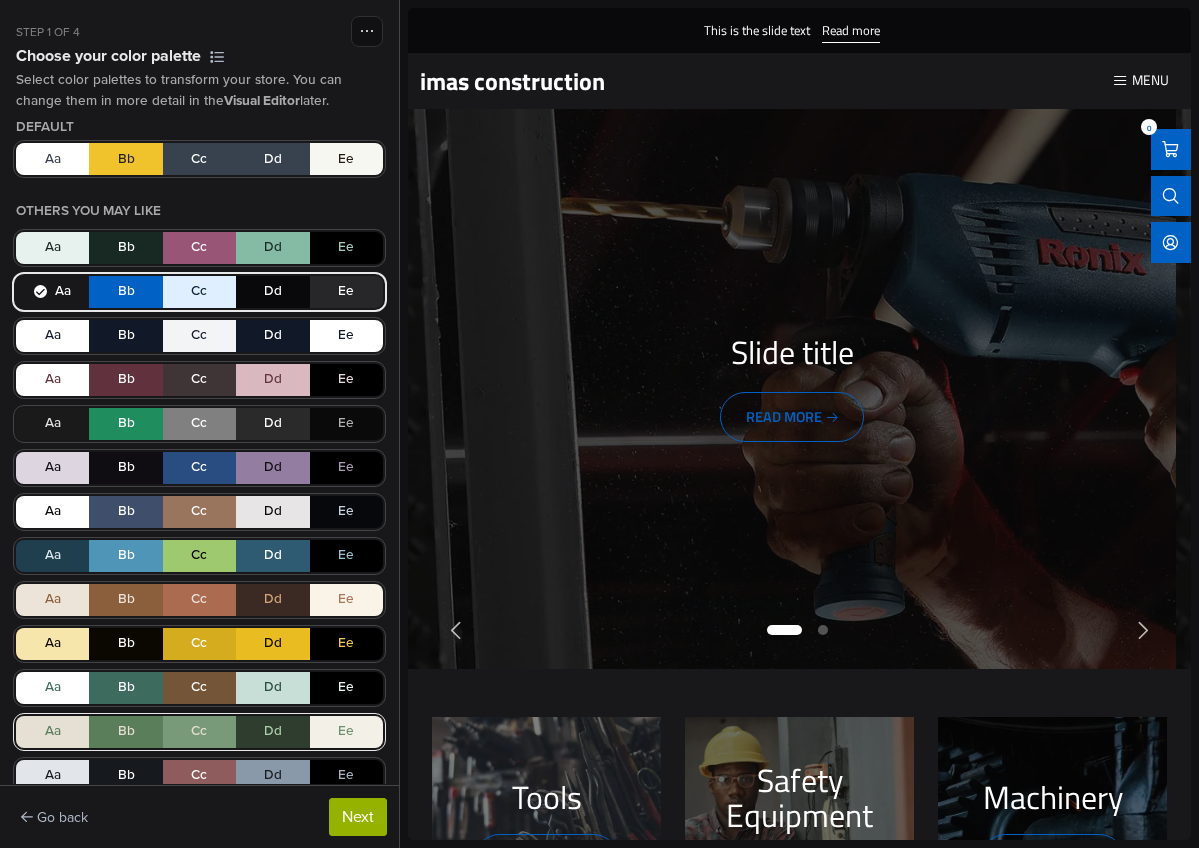 click on "Aa Bb Cc Dd Ee" at bounding box center (199, 732) 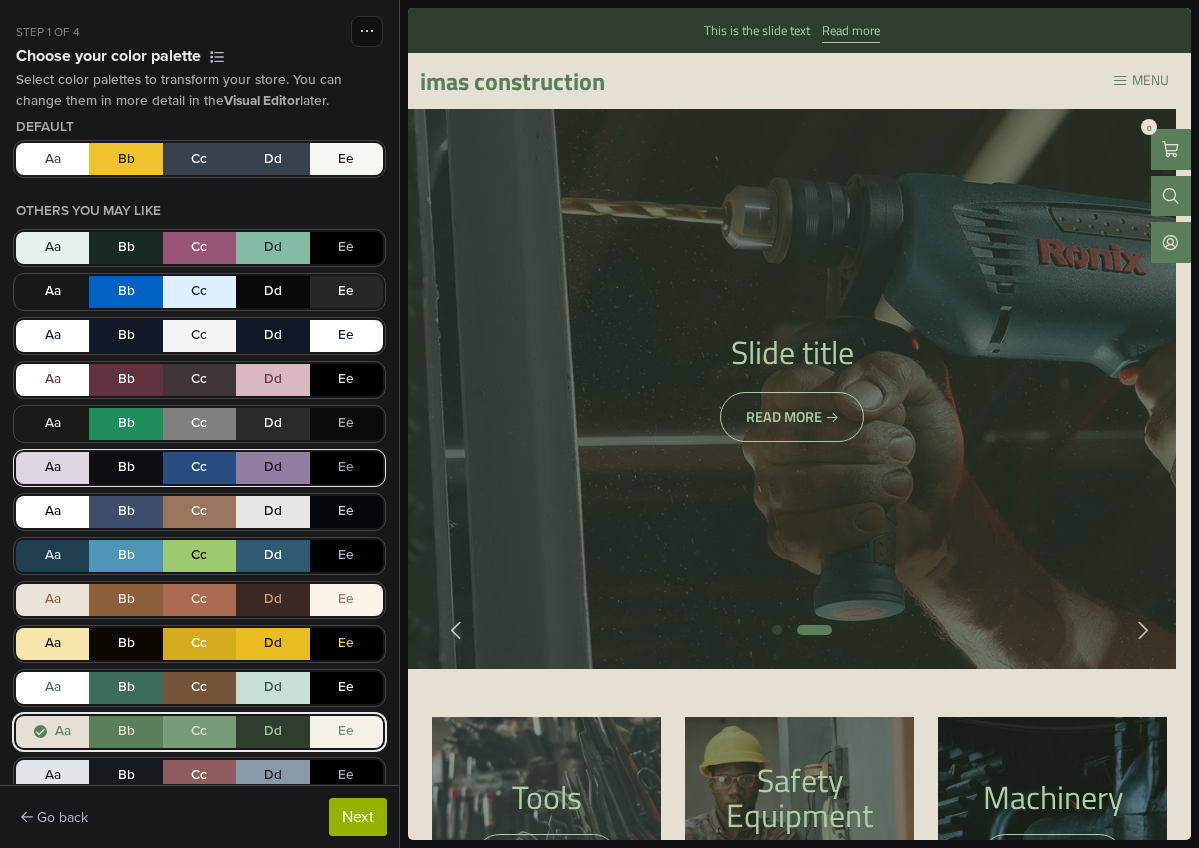 click on "Aa Bb Cc Dd Ee" at bounding box center [199, 468] 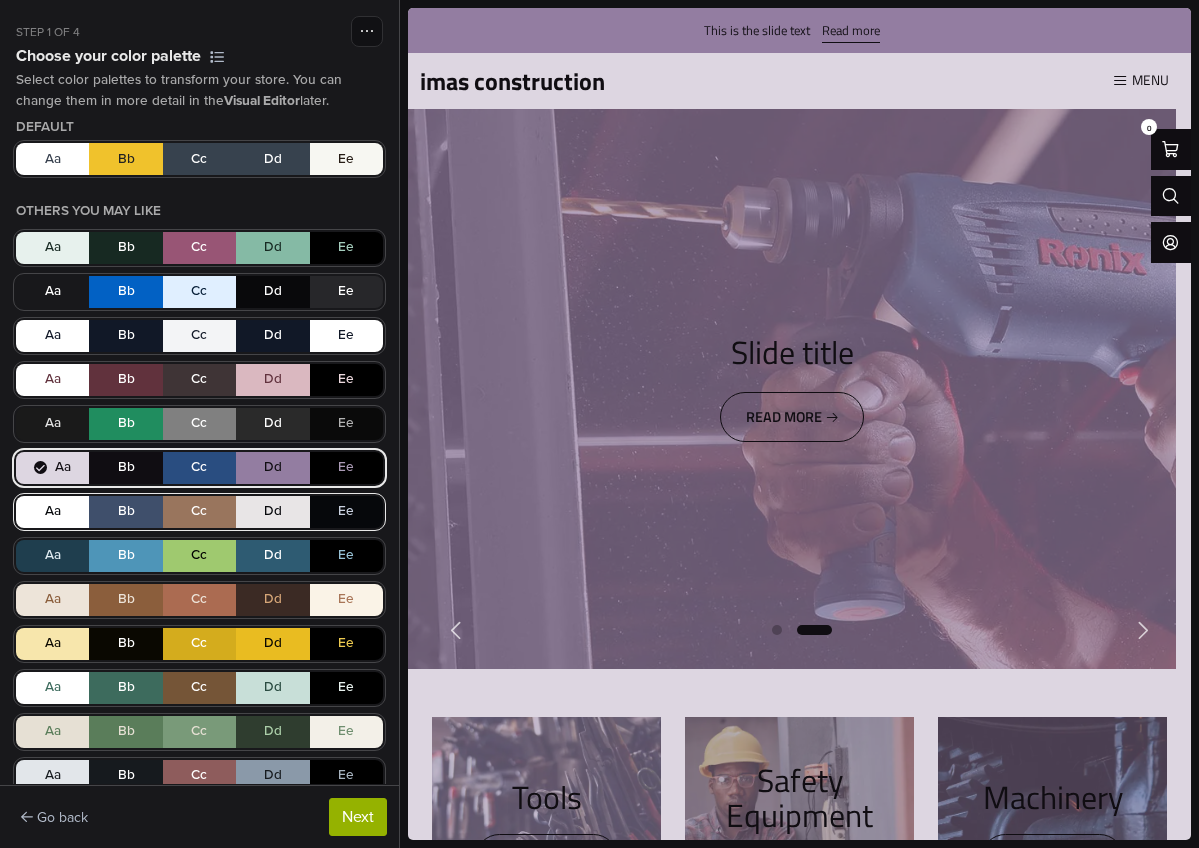 click on "Aa Bb Cc Dd Ee" at bounding box center (199, 512) 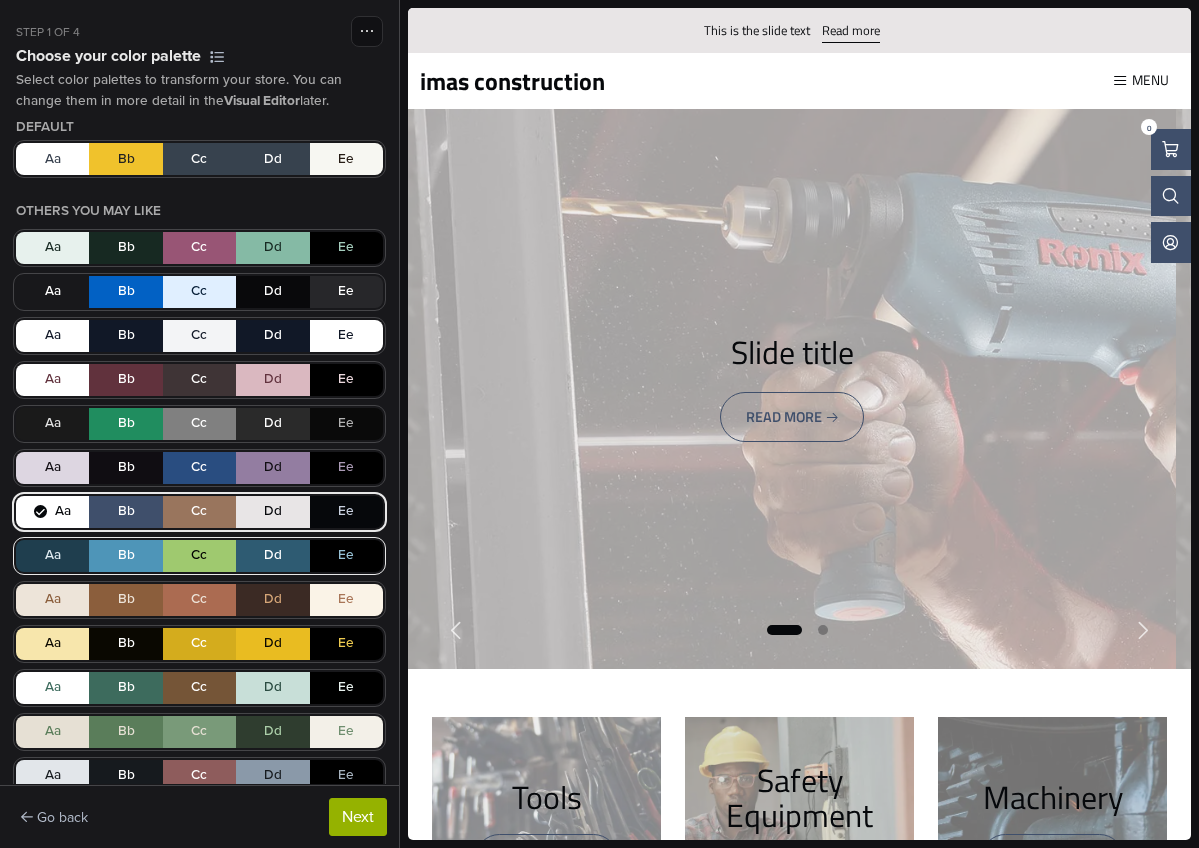 click on "Aa Bb Cc Dd Ee" at bounding box center [199, 556] 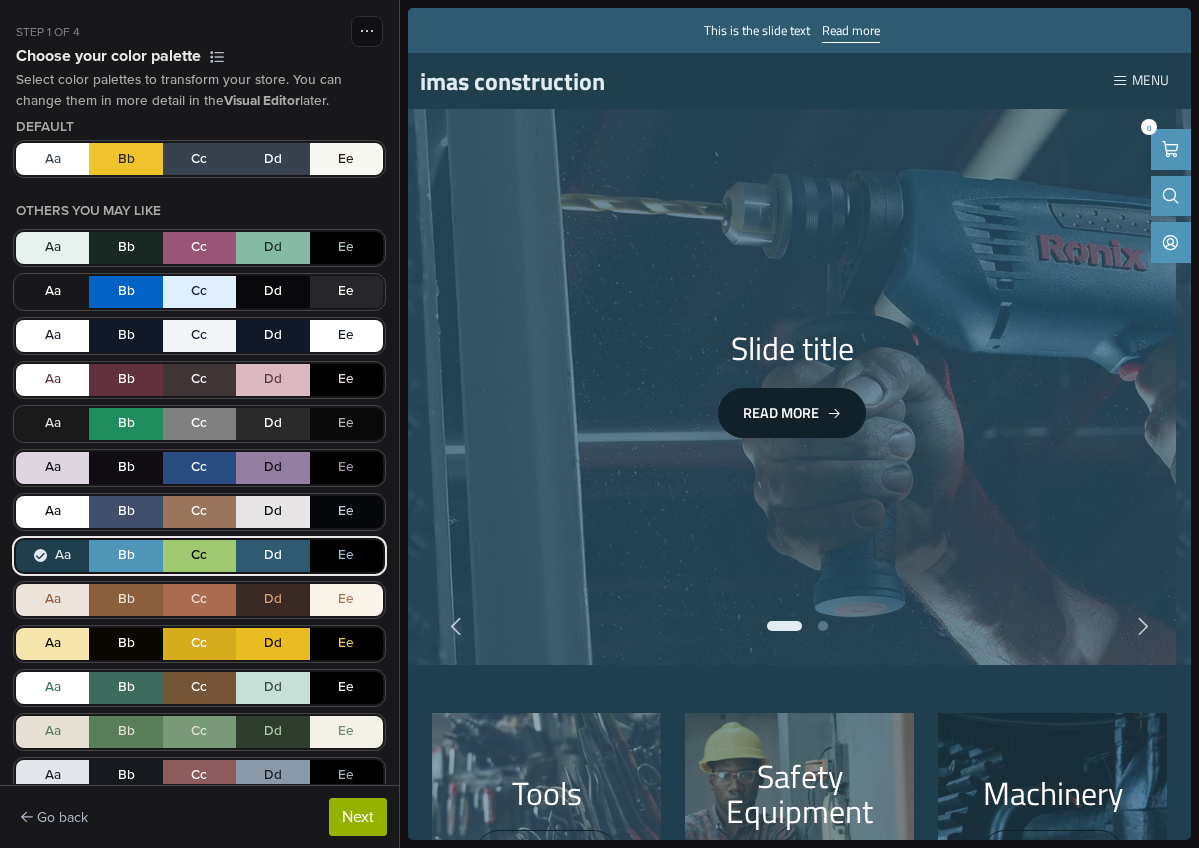 scroll, scrollTop: 292, scrollLeft: 0, axis: vertical 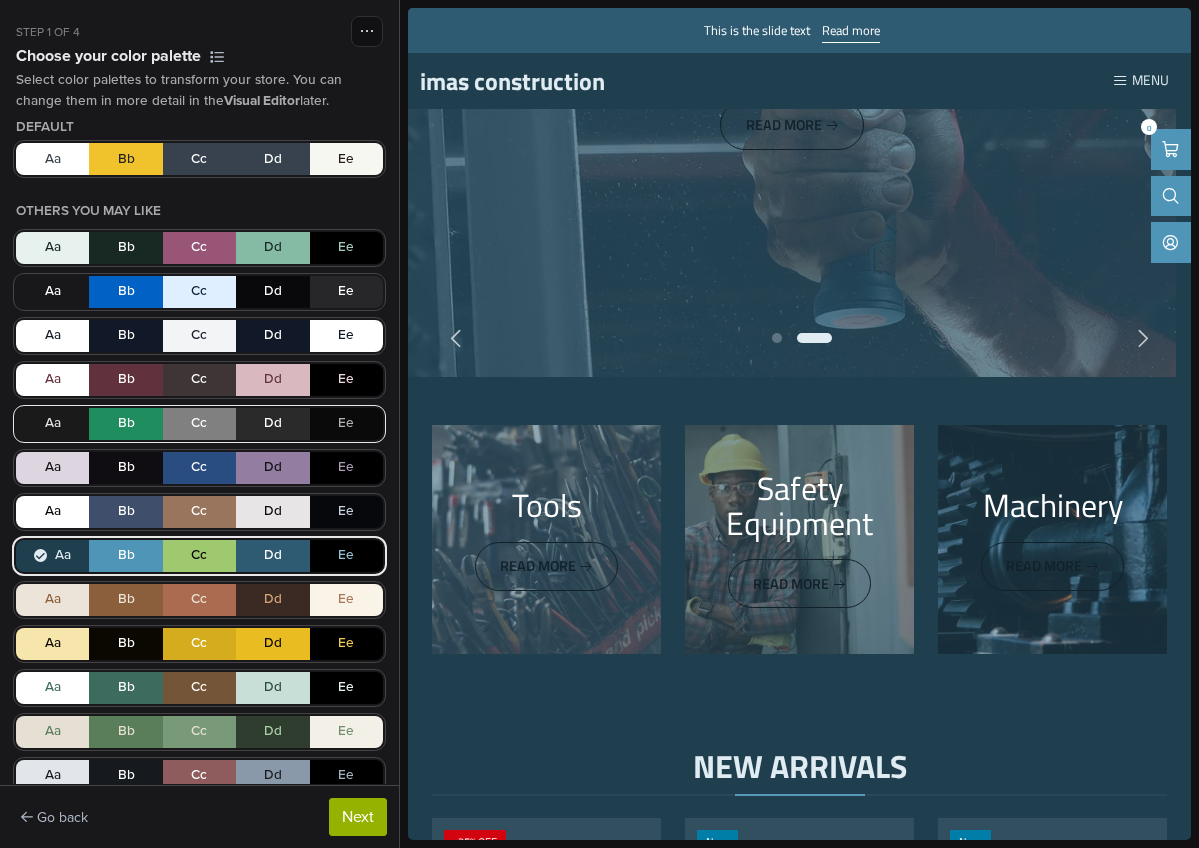 click on "Aa Bb Cc Dd Ee" at bounding box center [199, 424] 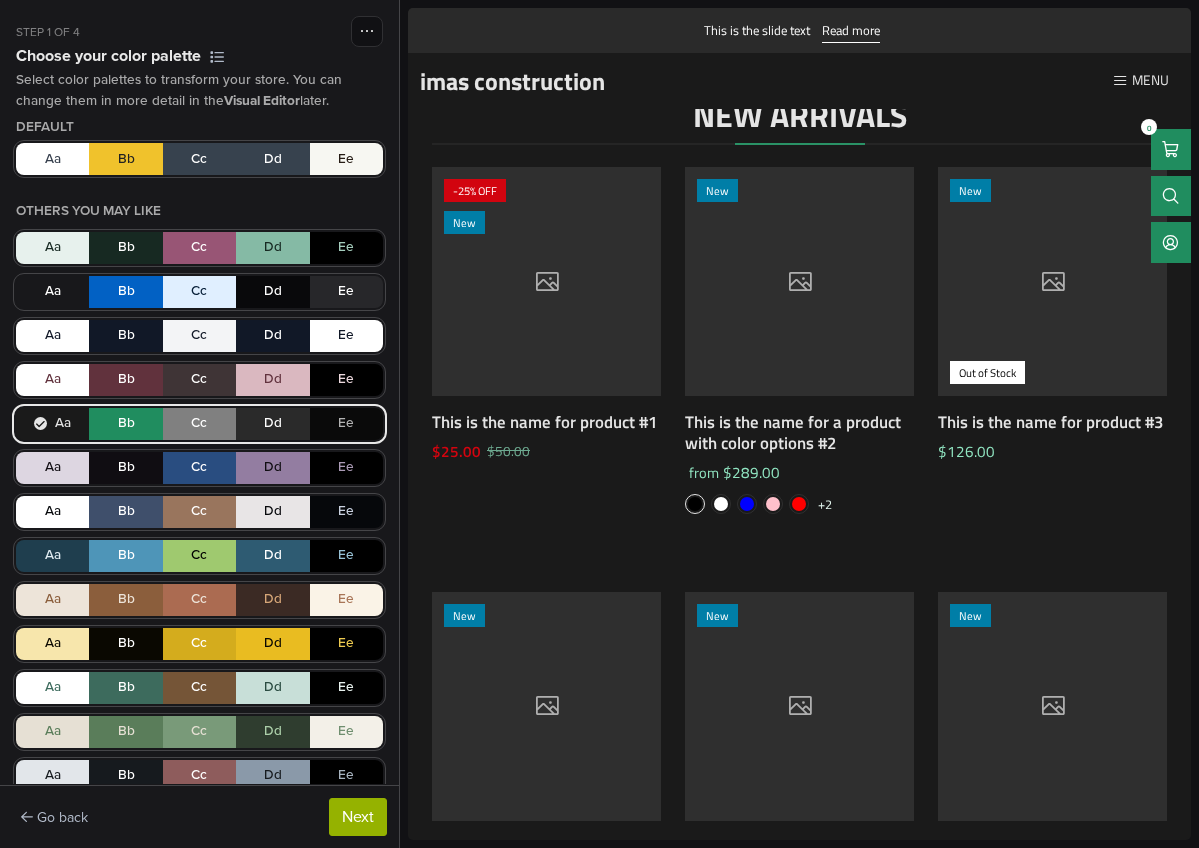 scroll, scrollTop: 0, scrollLeft: 0, axis: both 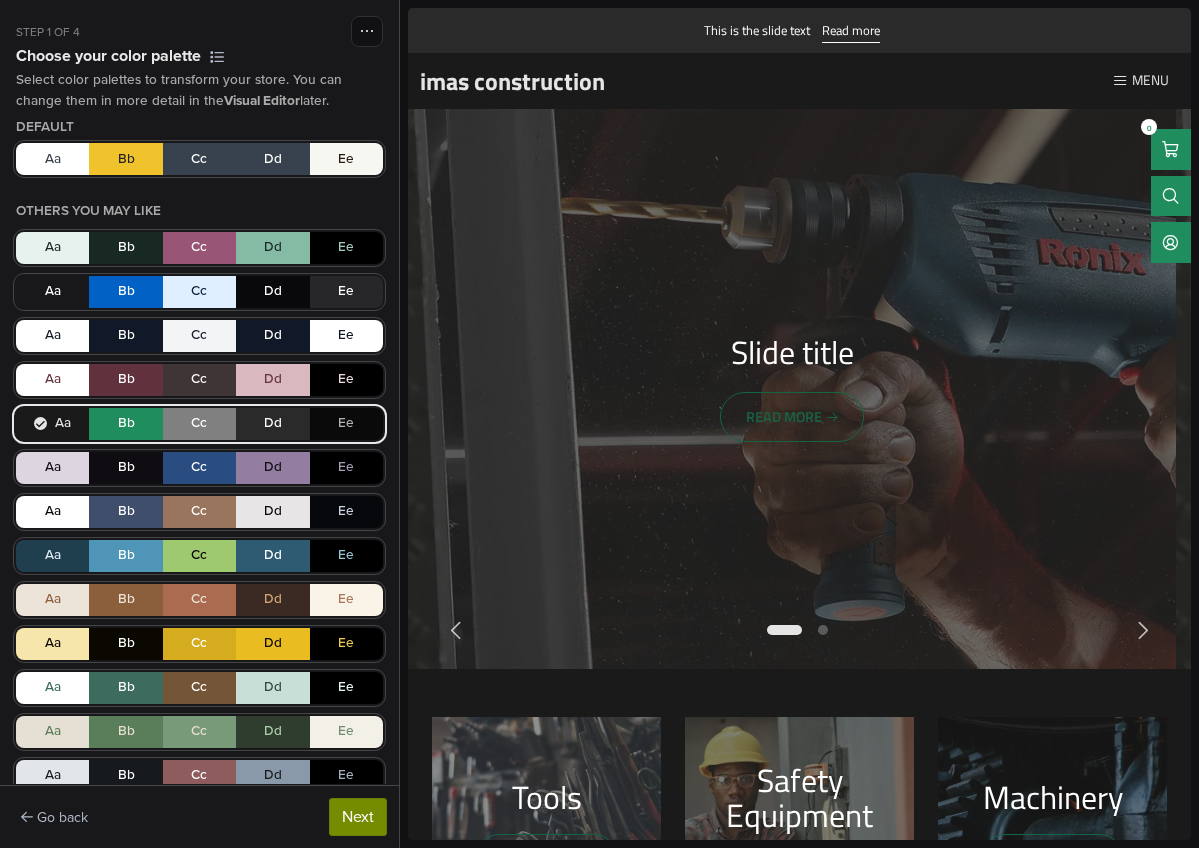 click on "Next" at bounding box center (358, 817) 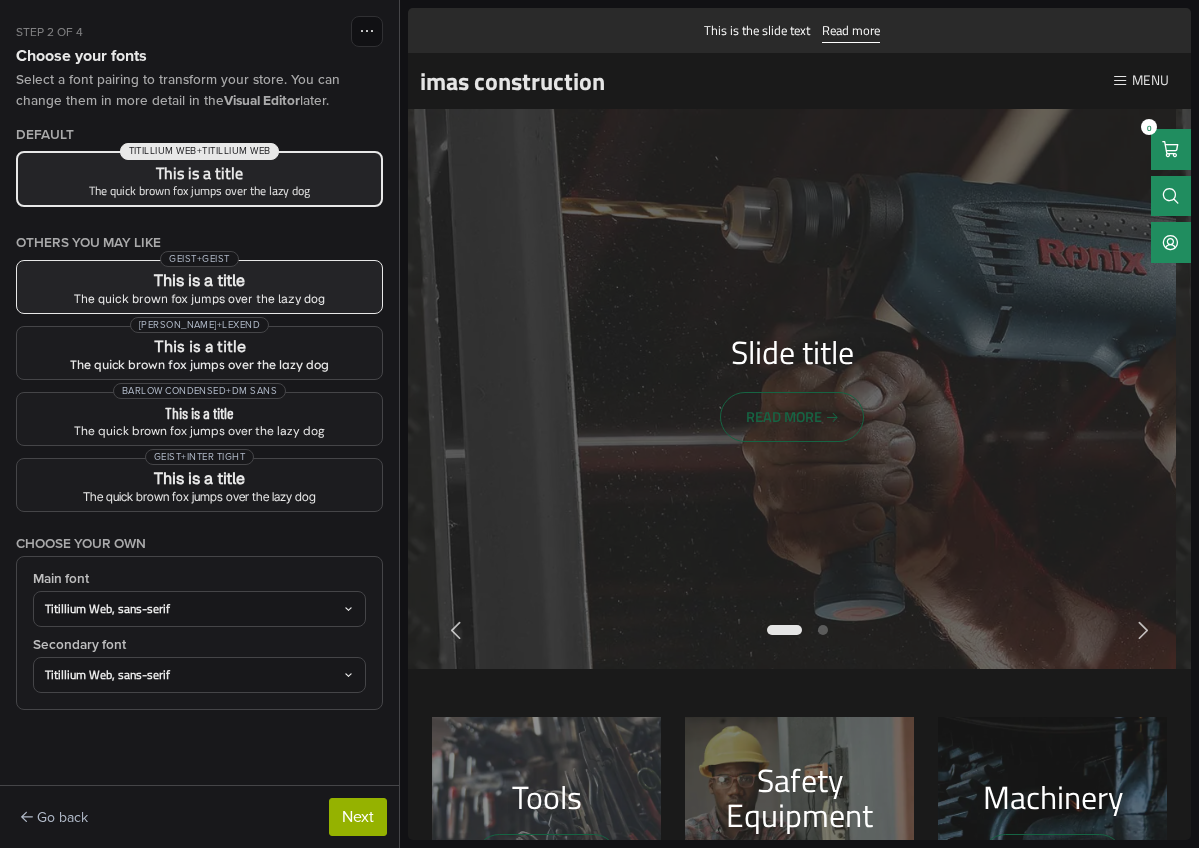 click on "Geist  +  Geist This is a title The quick brown fox jumps over the lazy dog" at bounding box center [199, 287] 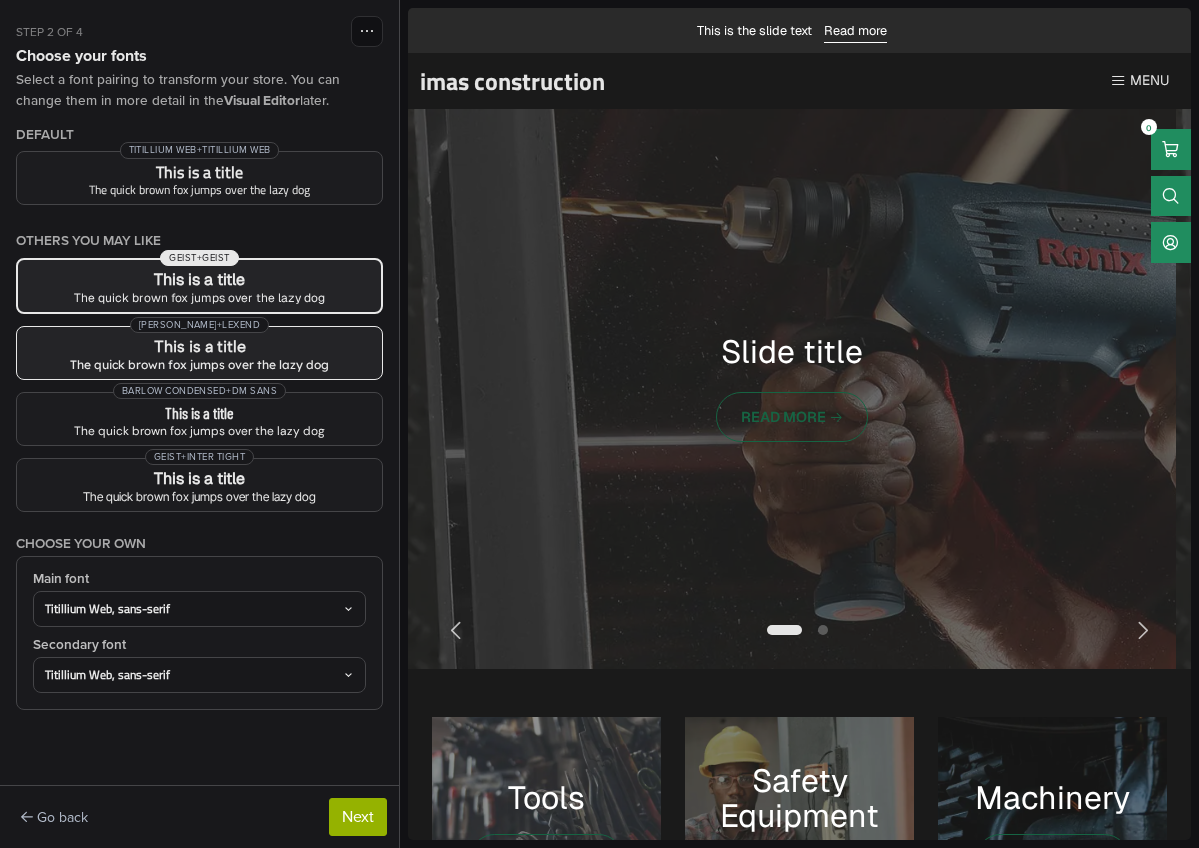 click on "Albert Sans  +  Lexend This is a title The quick brown fox jumps over the lazy dog" at bounding box center [199, 353] 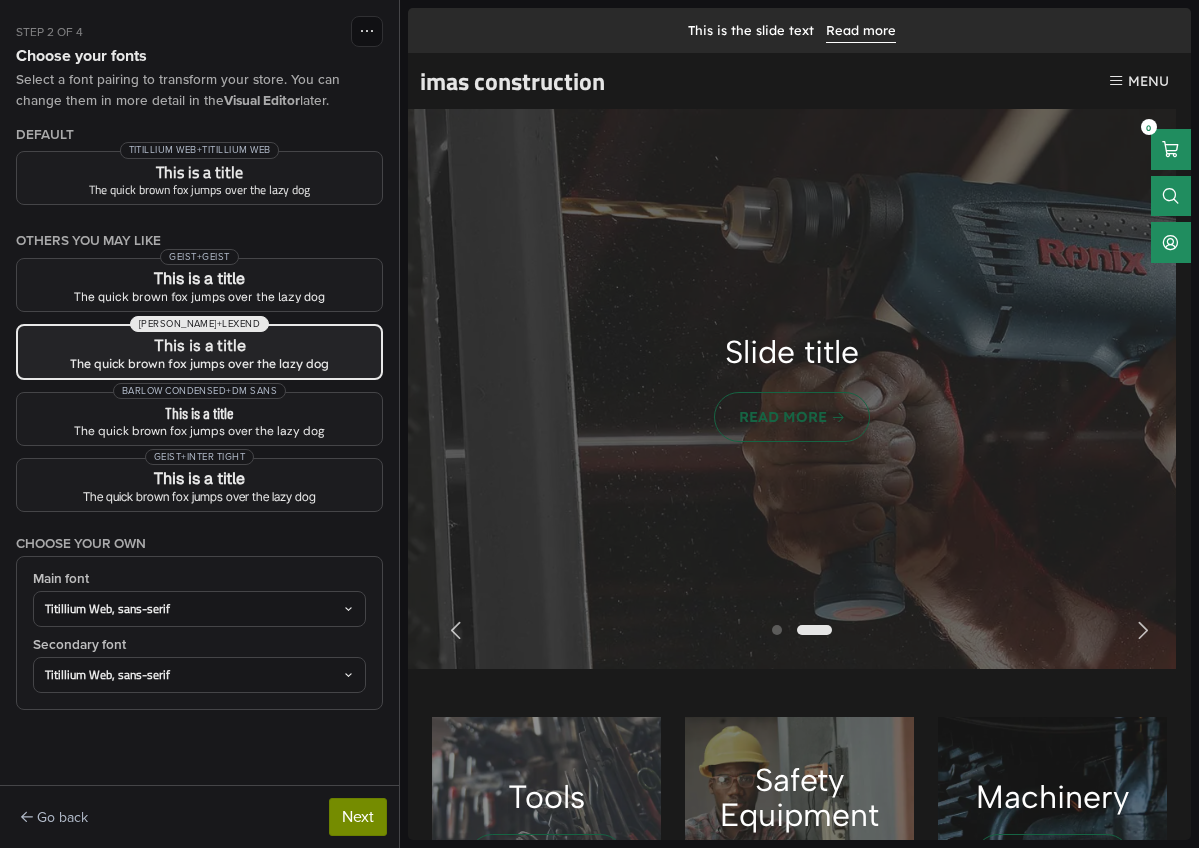 click on "Next" at bounding box center (358, 817) 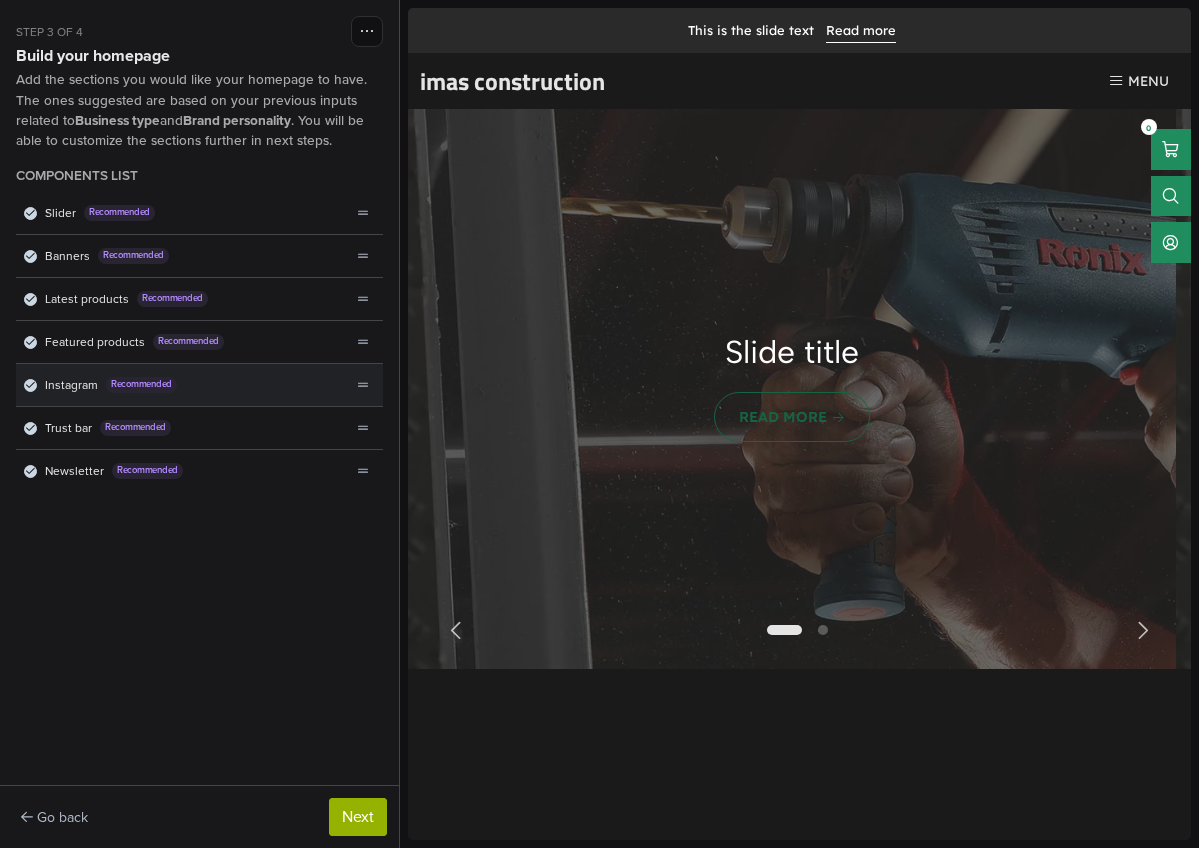scroll, scrollTop: 0, scrollLeft: 0, axis: both 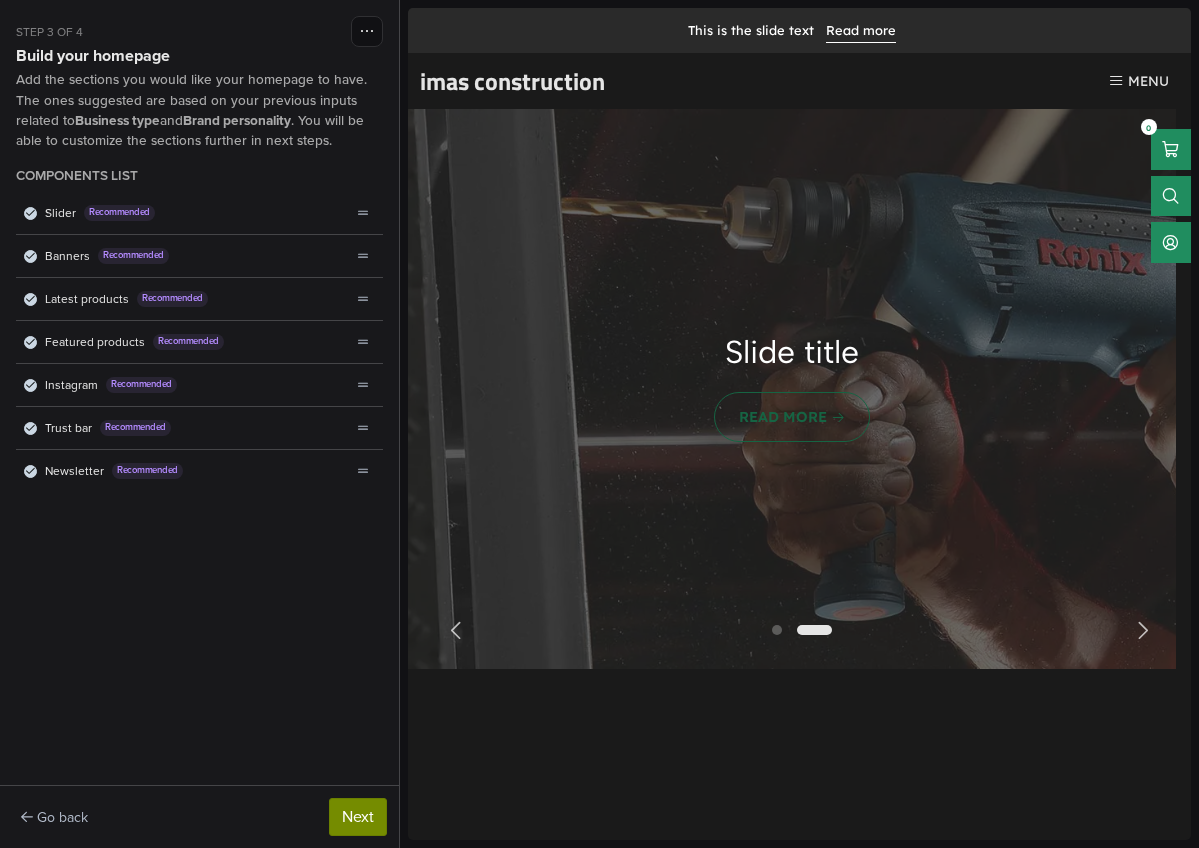 click on "Next" at bounding box center [358, 817] 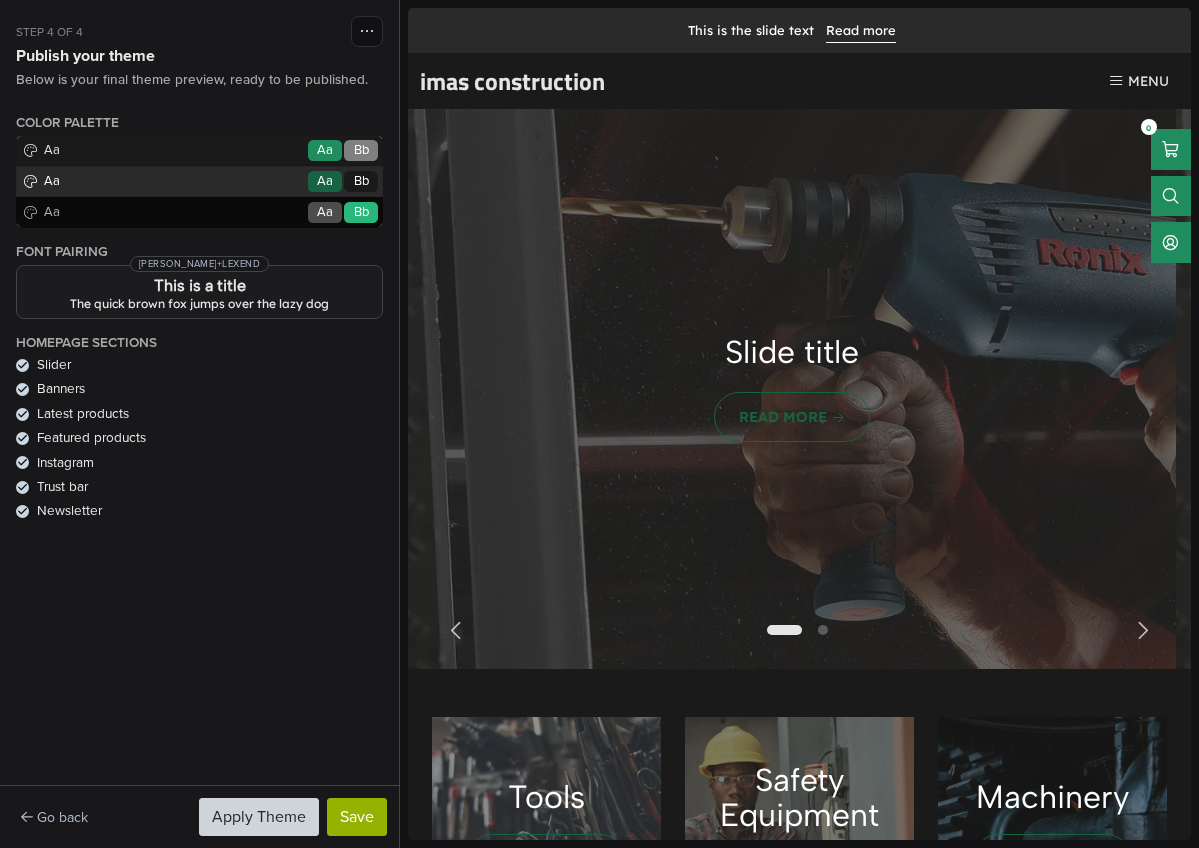scroll, scrollTop: 390, scrollLeft: 0, axis: vertical 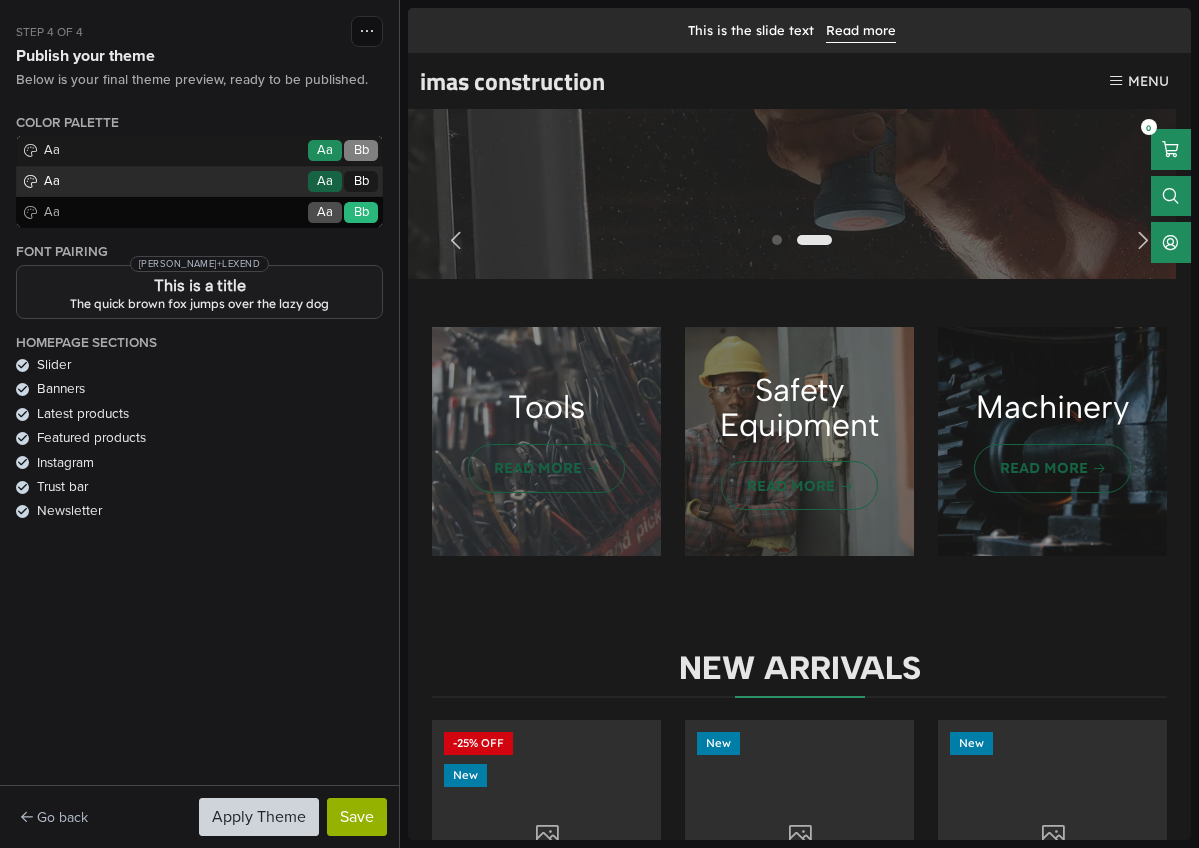 click on "Color Palette Aa Go Aa Bb Aa Go Aa Bb Aa Go Aa Bb" at bounding box center [199, 172] 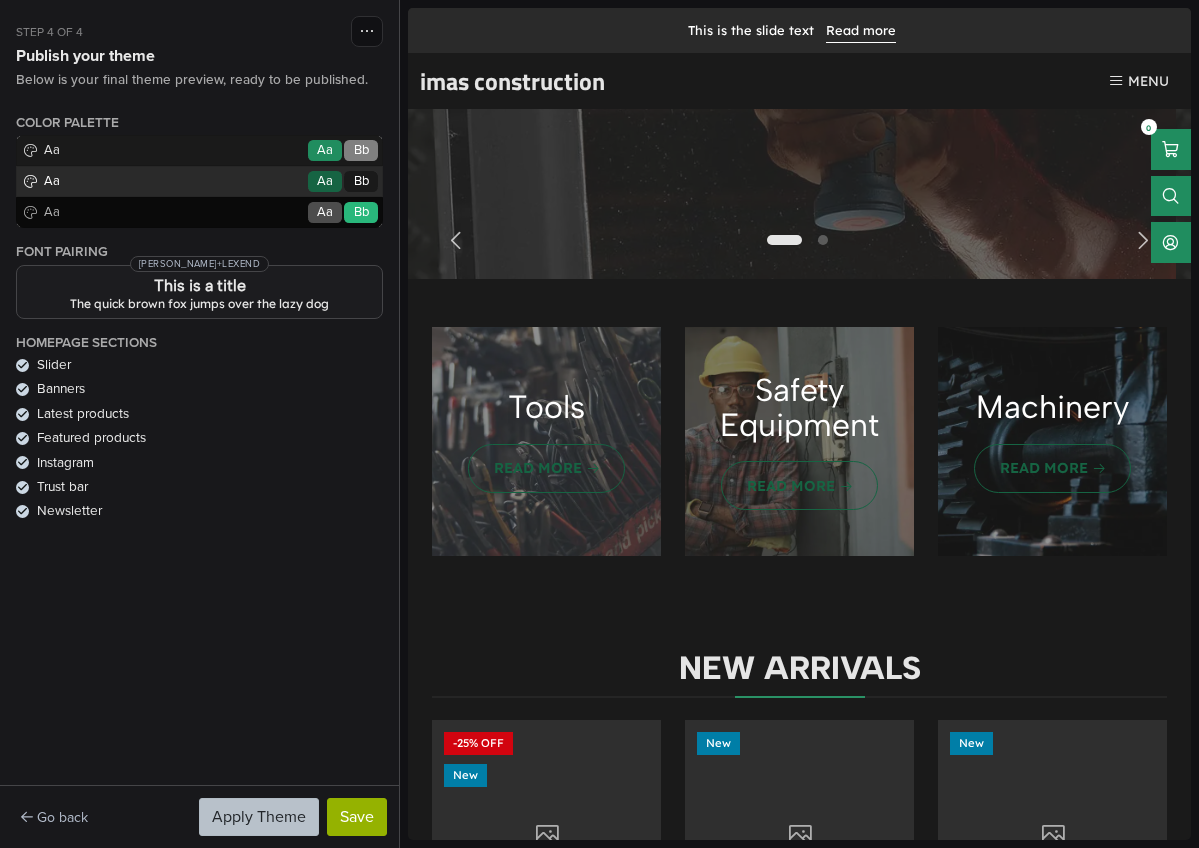 click on "Apply Theme" at bounding box center [259, 817] 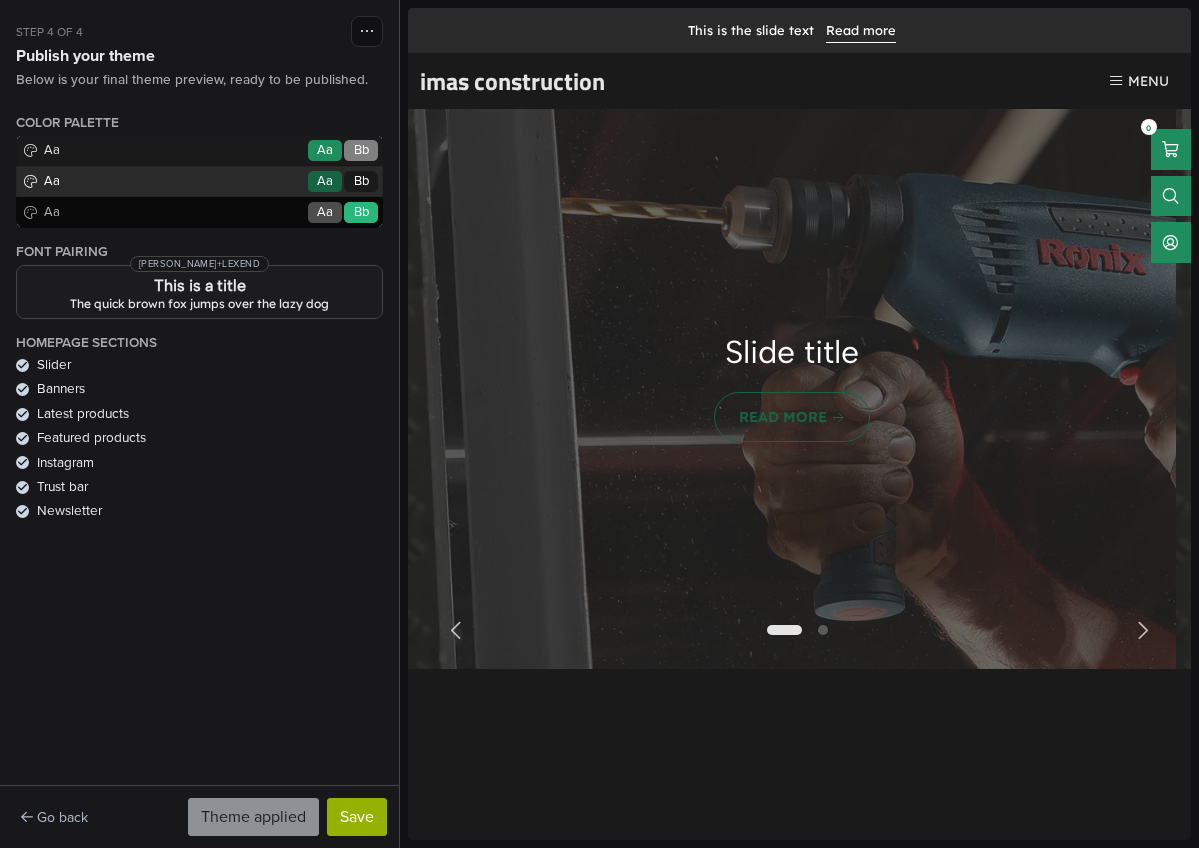 scroll, scrollTop: 0, scrollLeft: 0, axis: both 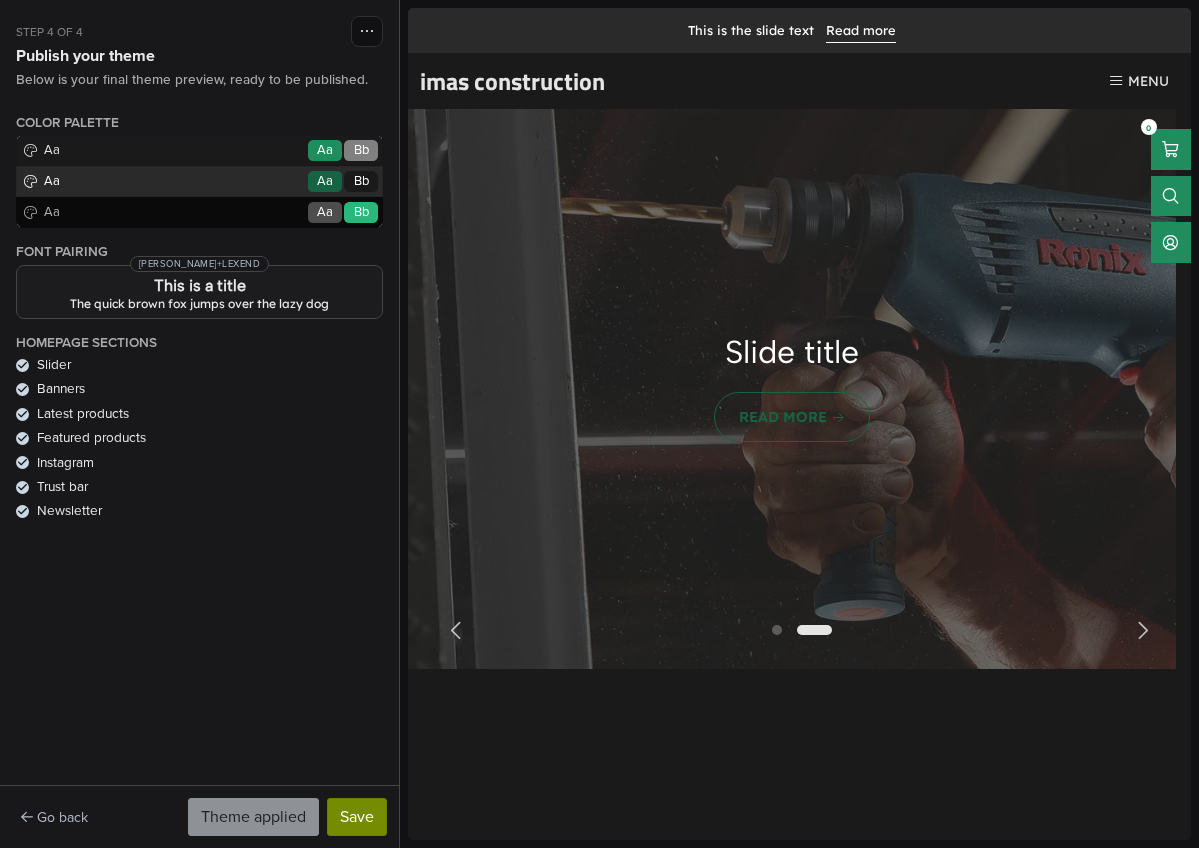 click on "Save" at bounding box center [357, 817] 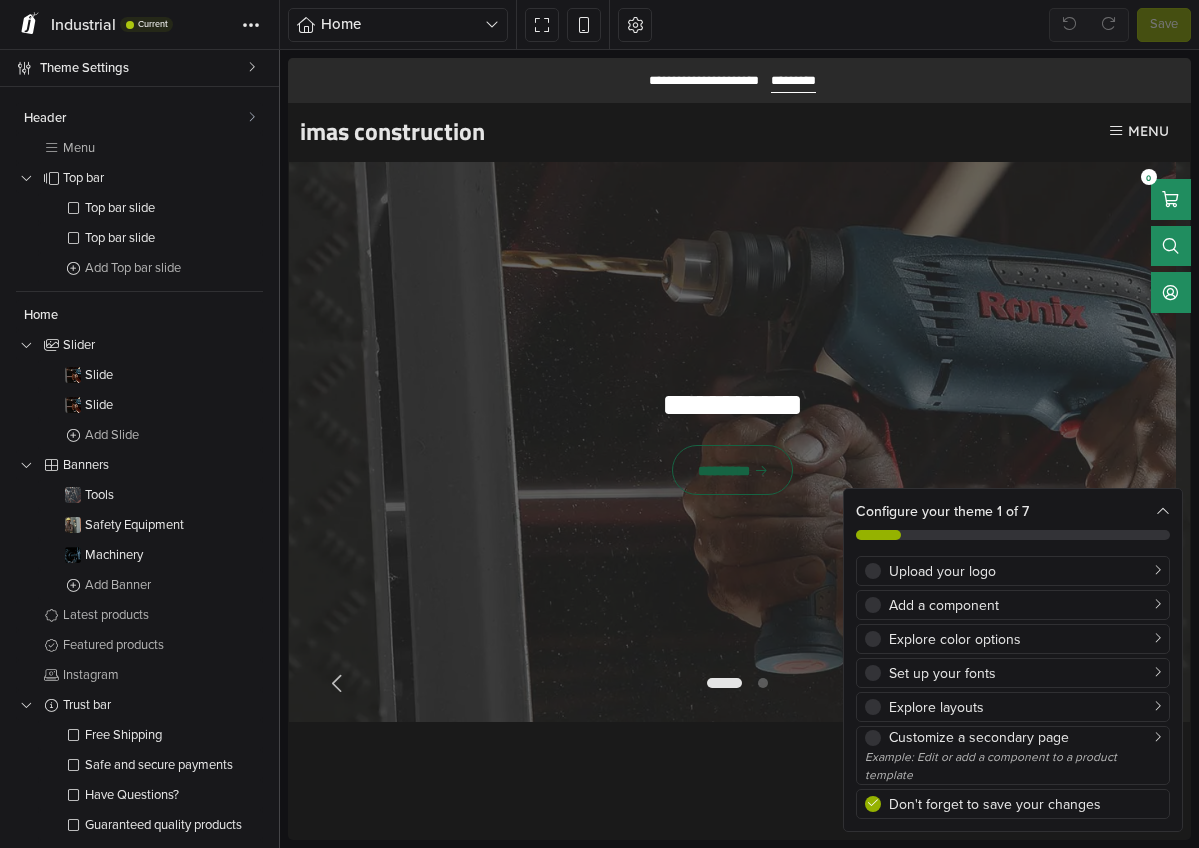scroll, scrollTop: 0, scrollLeft: 0, axis: both 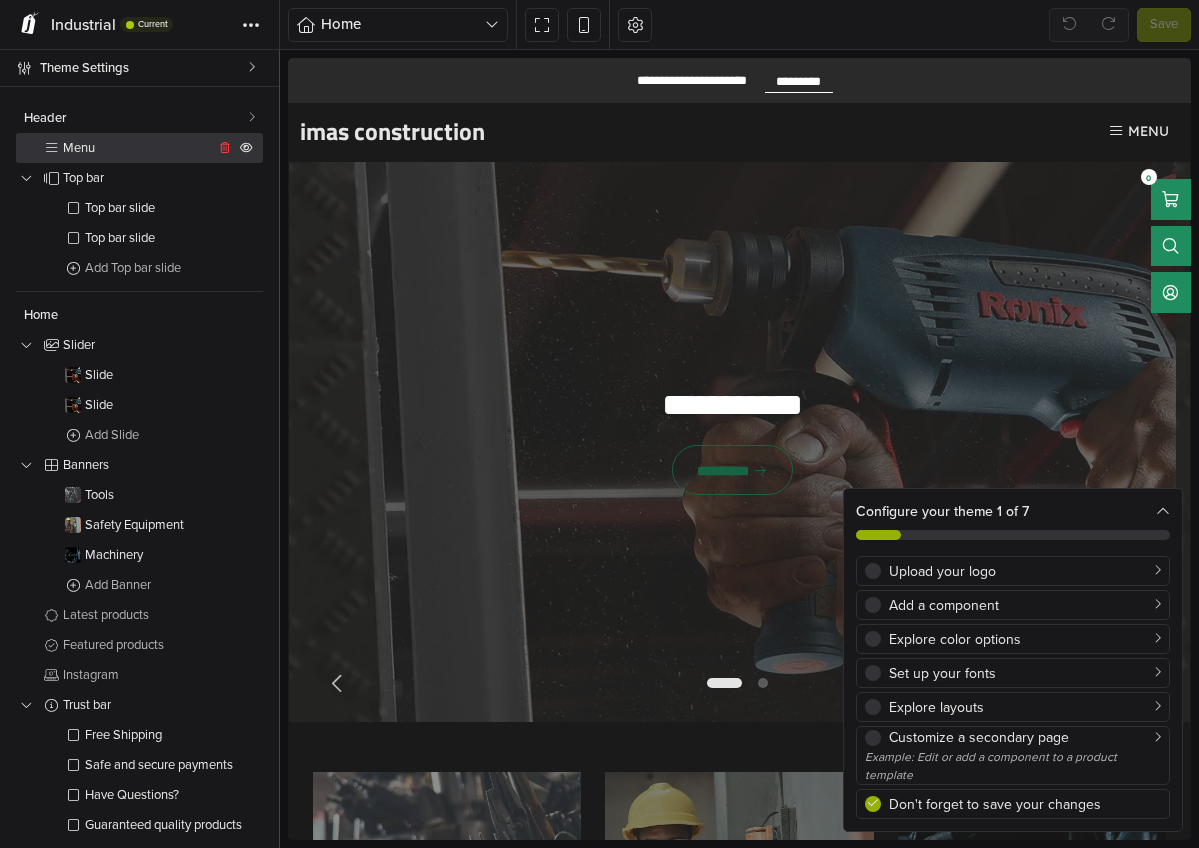 click on "Menu" at bounding box center [138, 148] 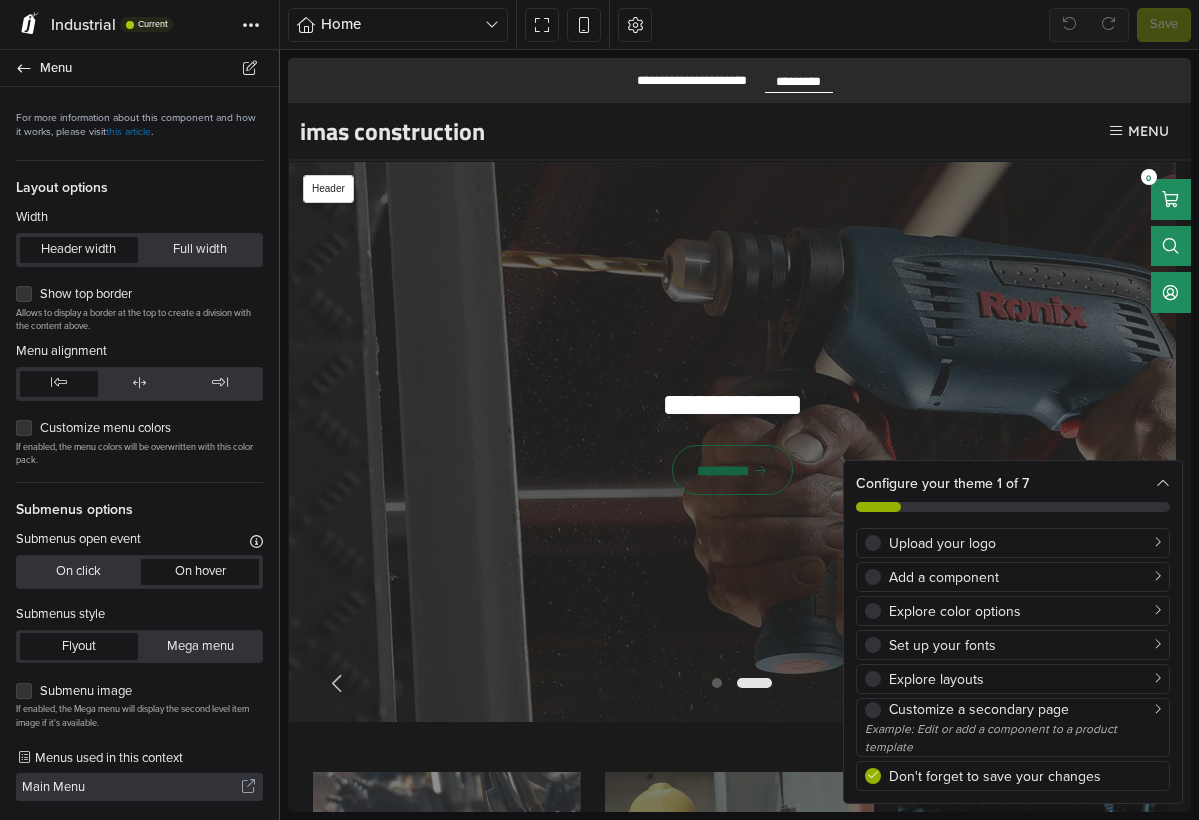 click on "imas construction" at bounding box center (392, 131) 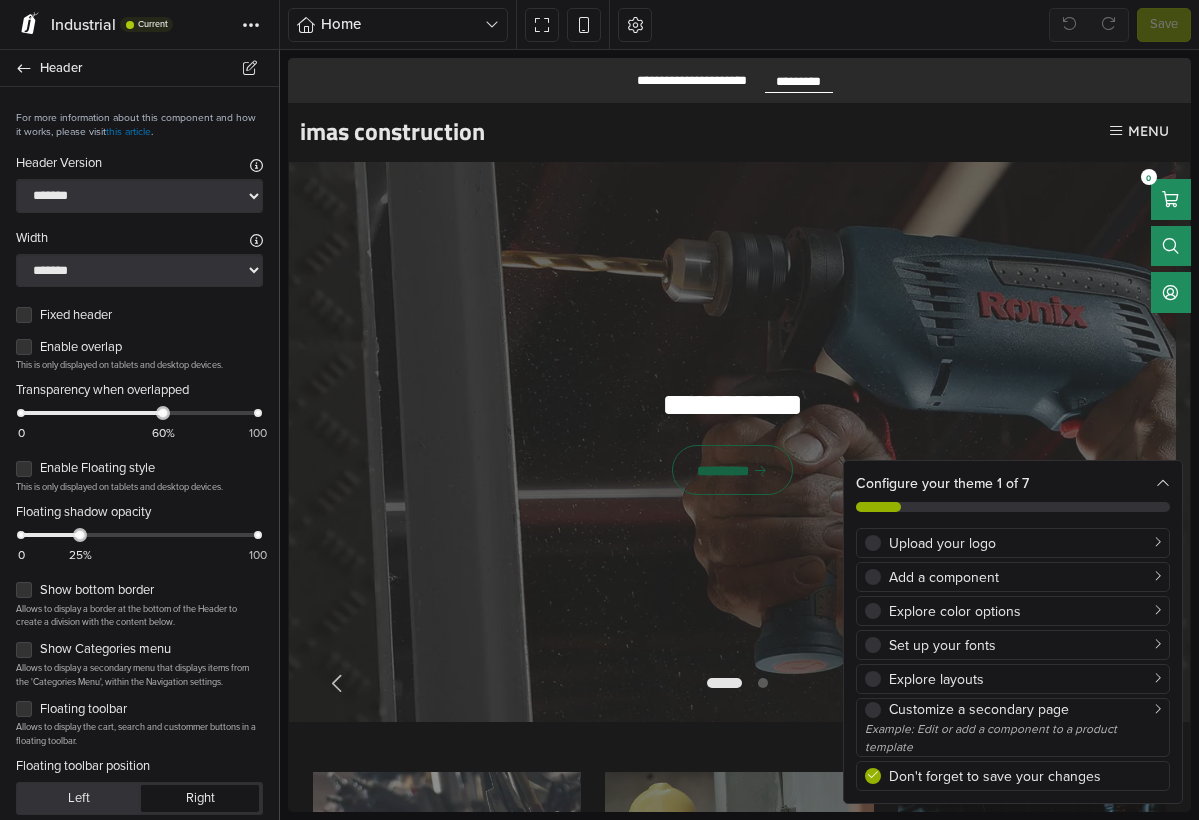 scroll, scrollTop: 627, scrollLeft: 0, axis: vertical 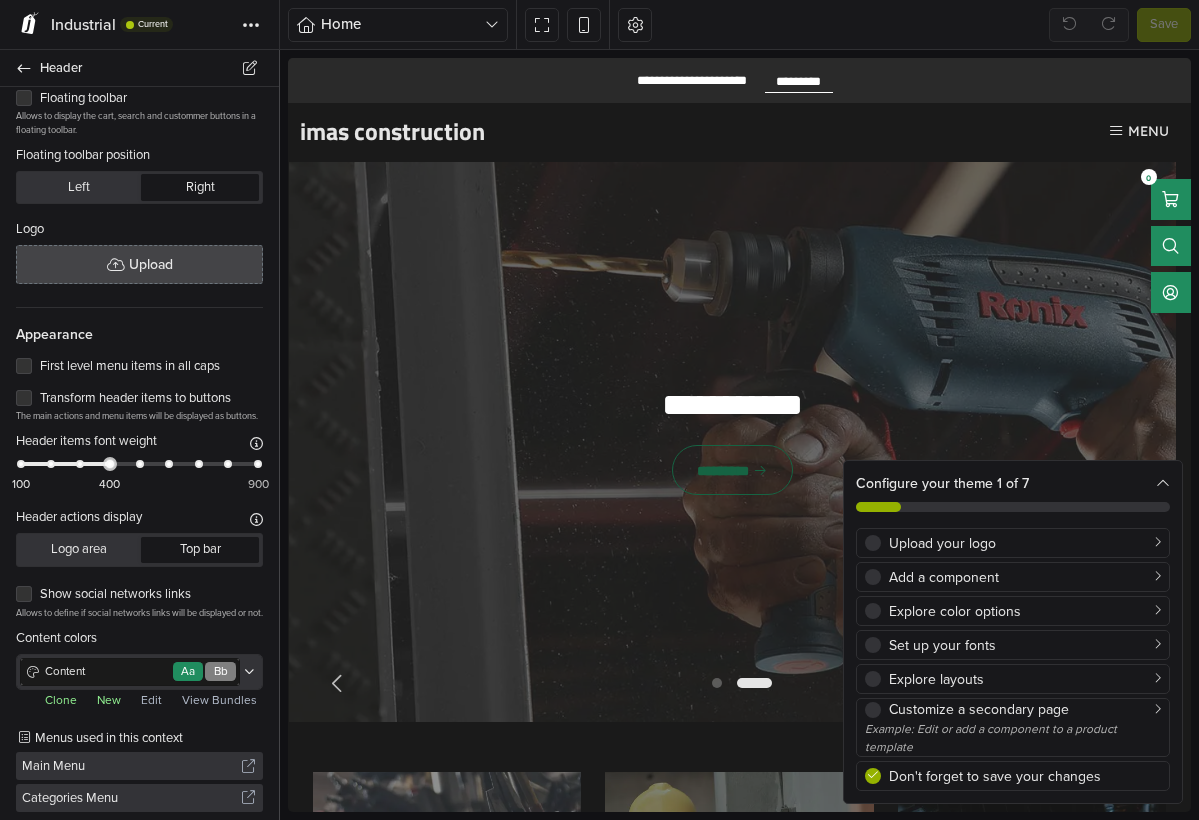 click on "Upload" at bounding box center (151, 264) 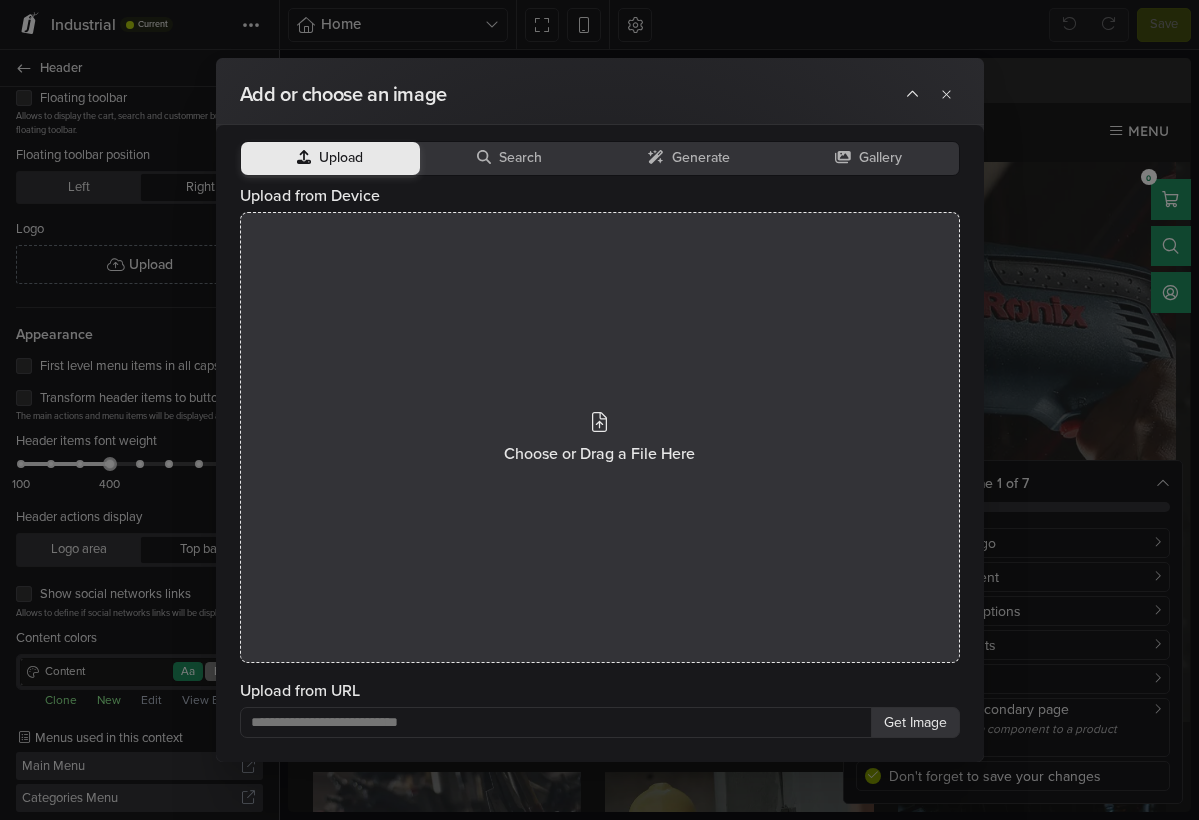 click on "Choose or Drag a File Here" at bounding box center (600, 437) 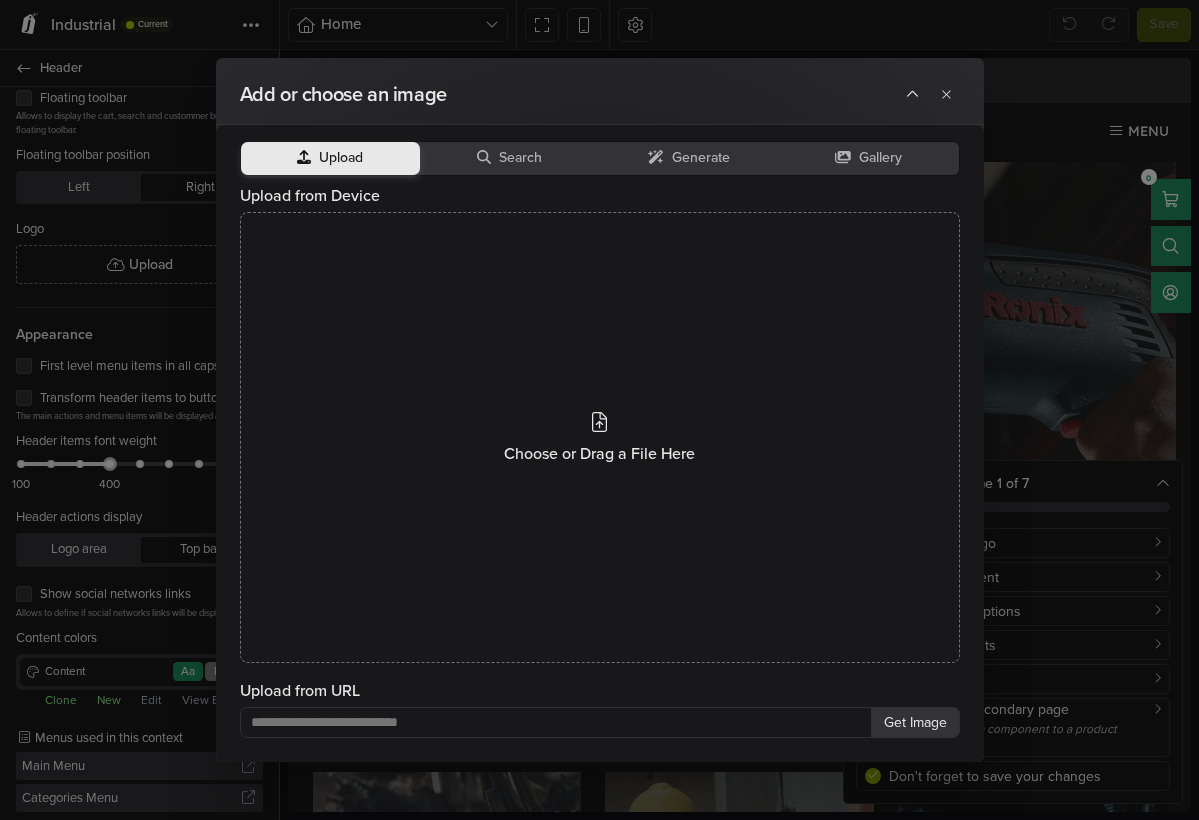 click on "Add or choose an image Upload Search Generate Gallery Upload from Device Choose or Drag a File Here Upload from URL Get    Image" at bounding box center [599, 410] 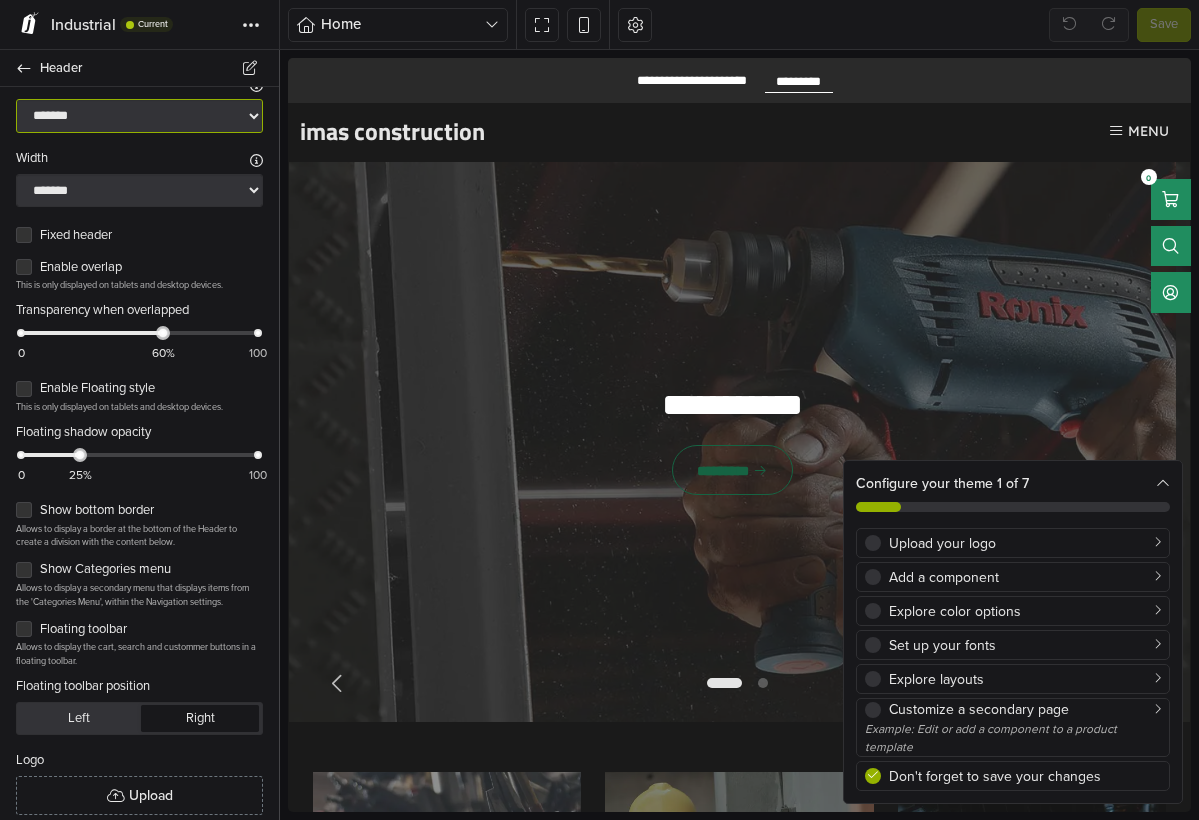 scroll, scrollTop: 0, scrollLeft: 0, axis: both 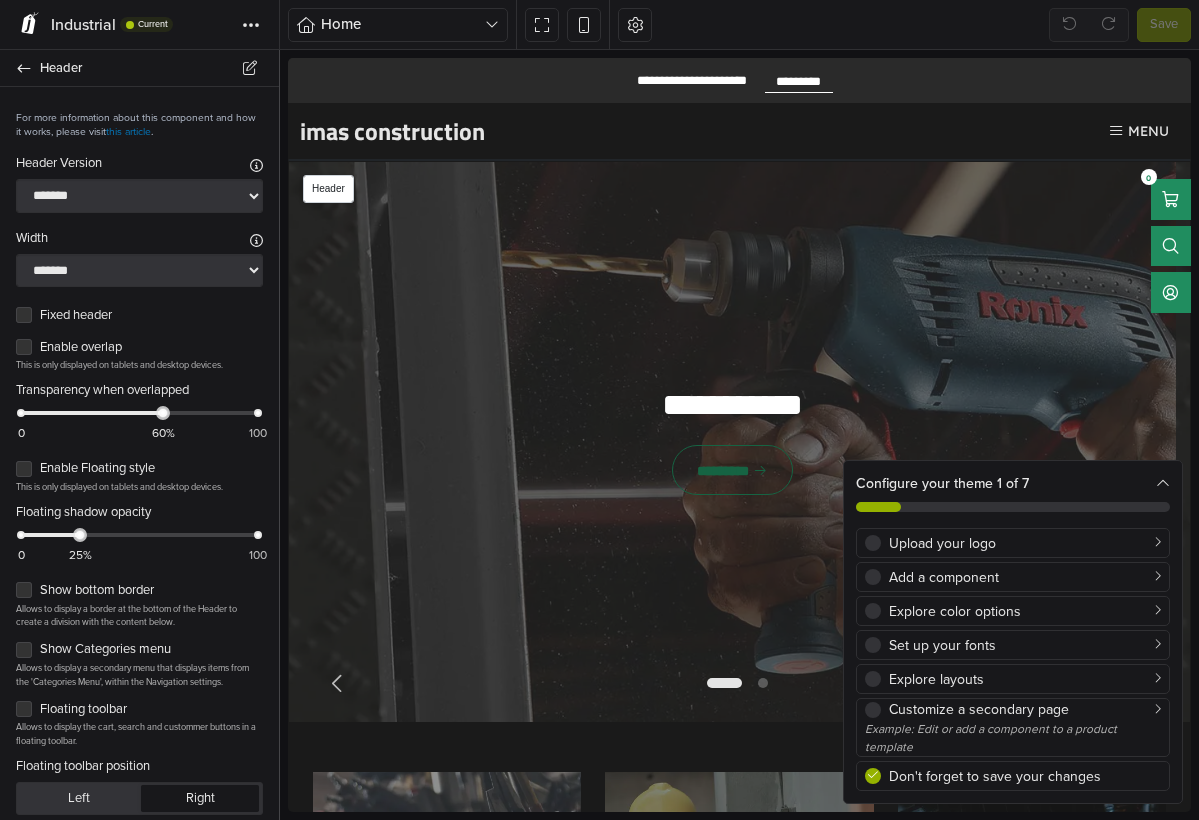 click on "imas construction" at bounding box center [392, 131] 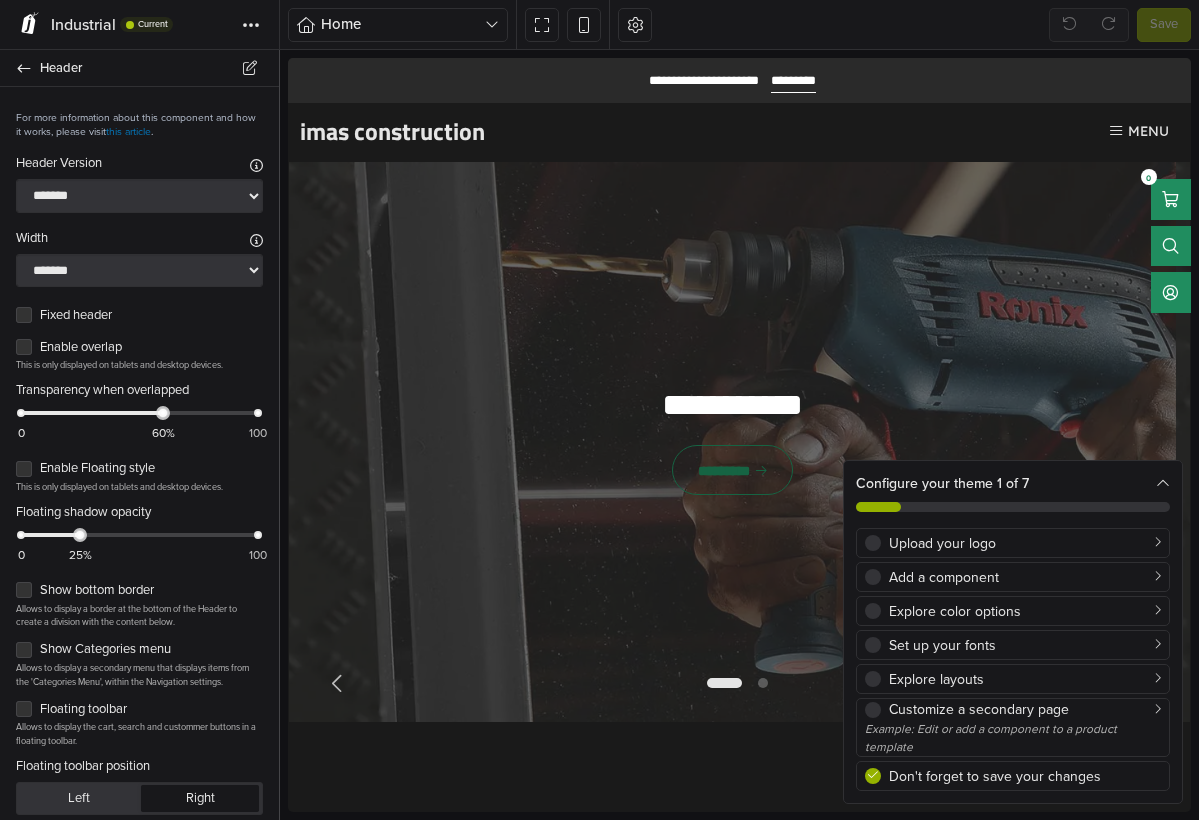 scroll, scrollTop: 0, scrollLeft: 0, axis: both 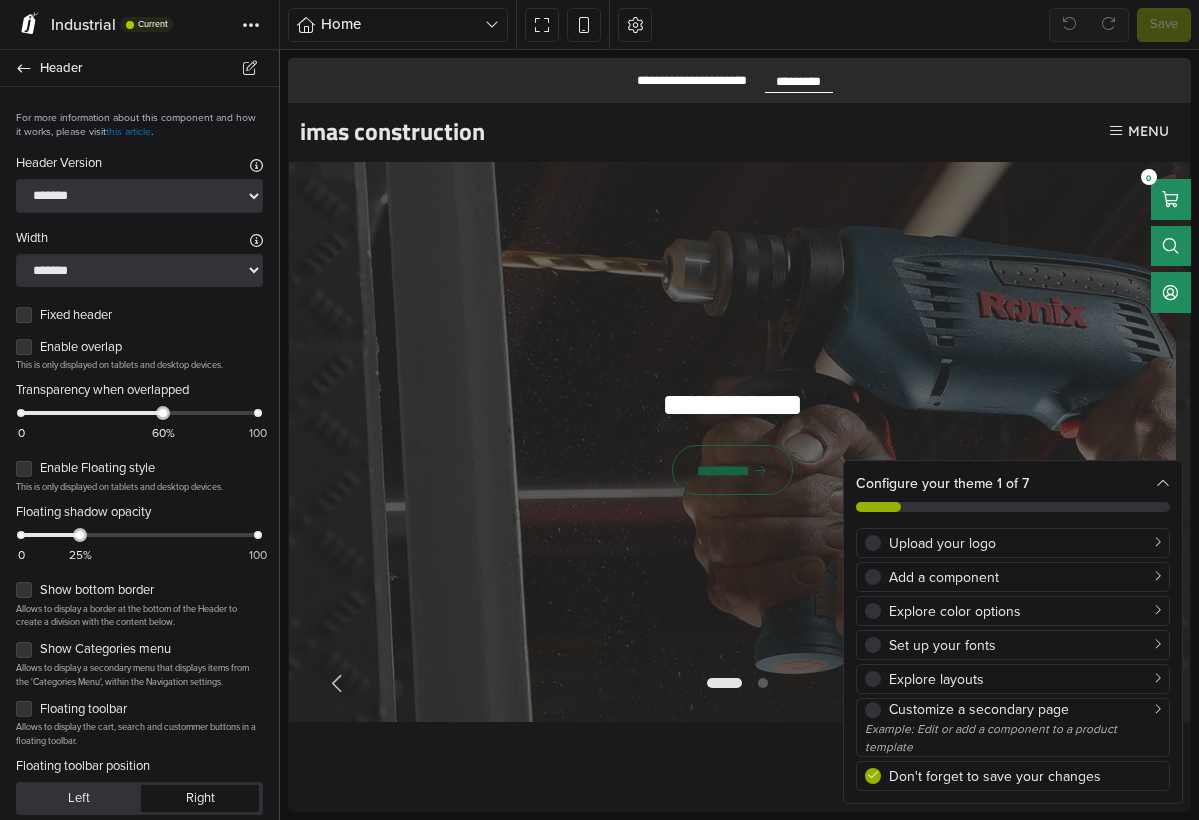 click on "imas construction" at bounding box center [392, 131] 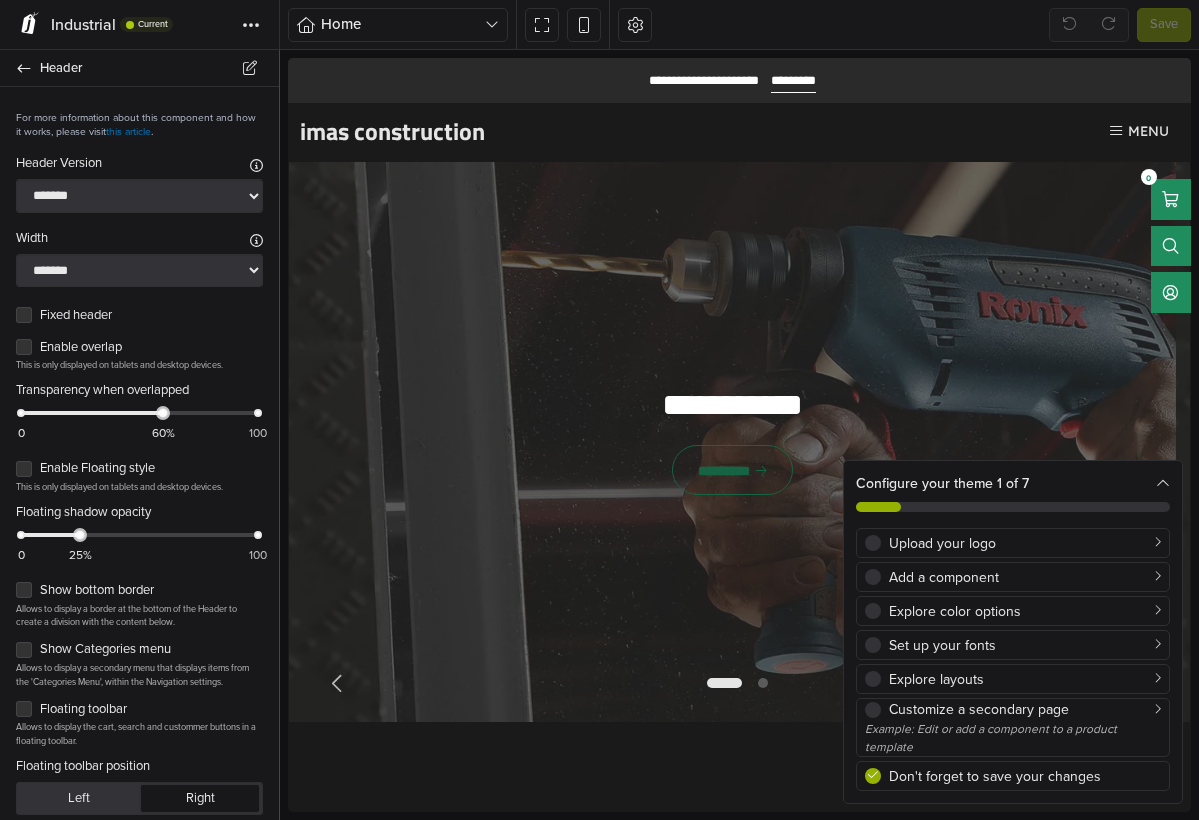 scroll, scrollTop: 0, scrollLeft: 0, axis: both 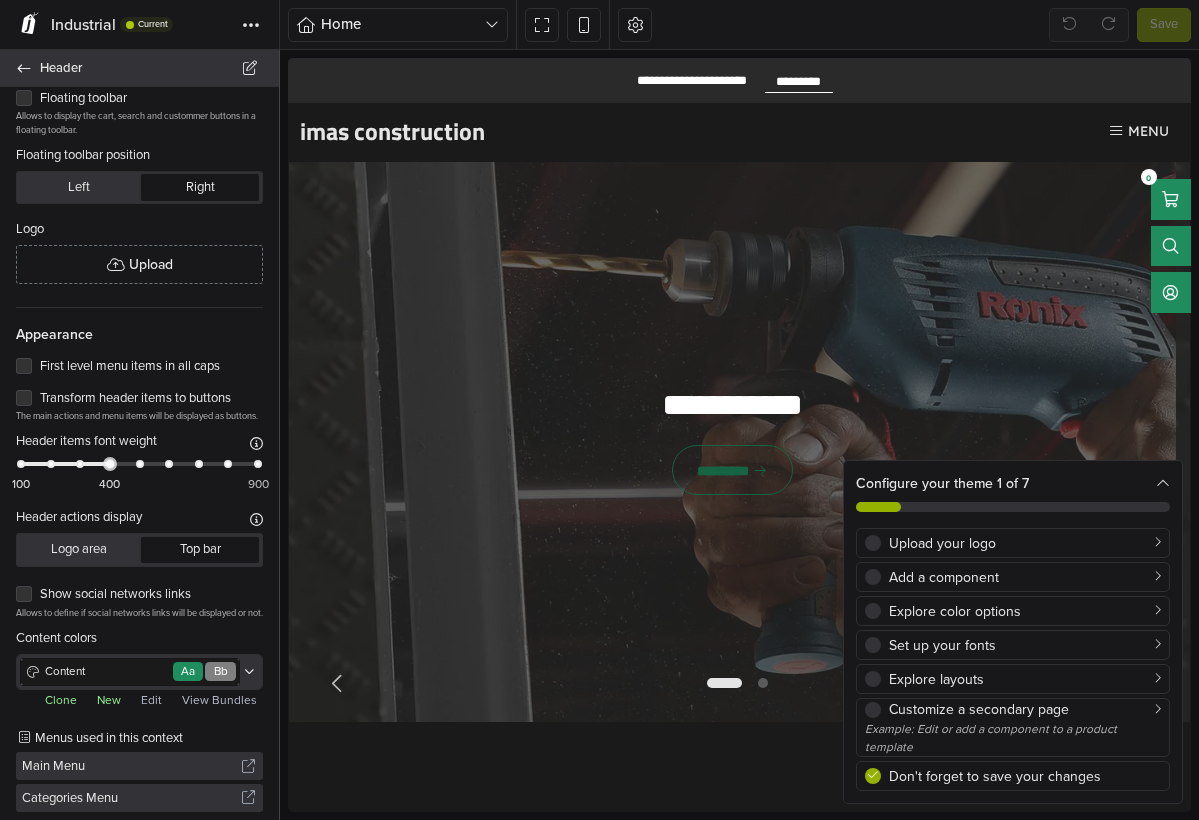 click 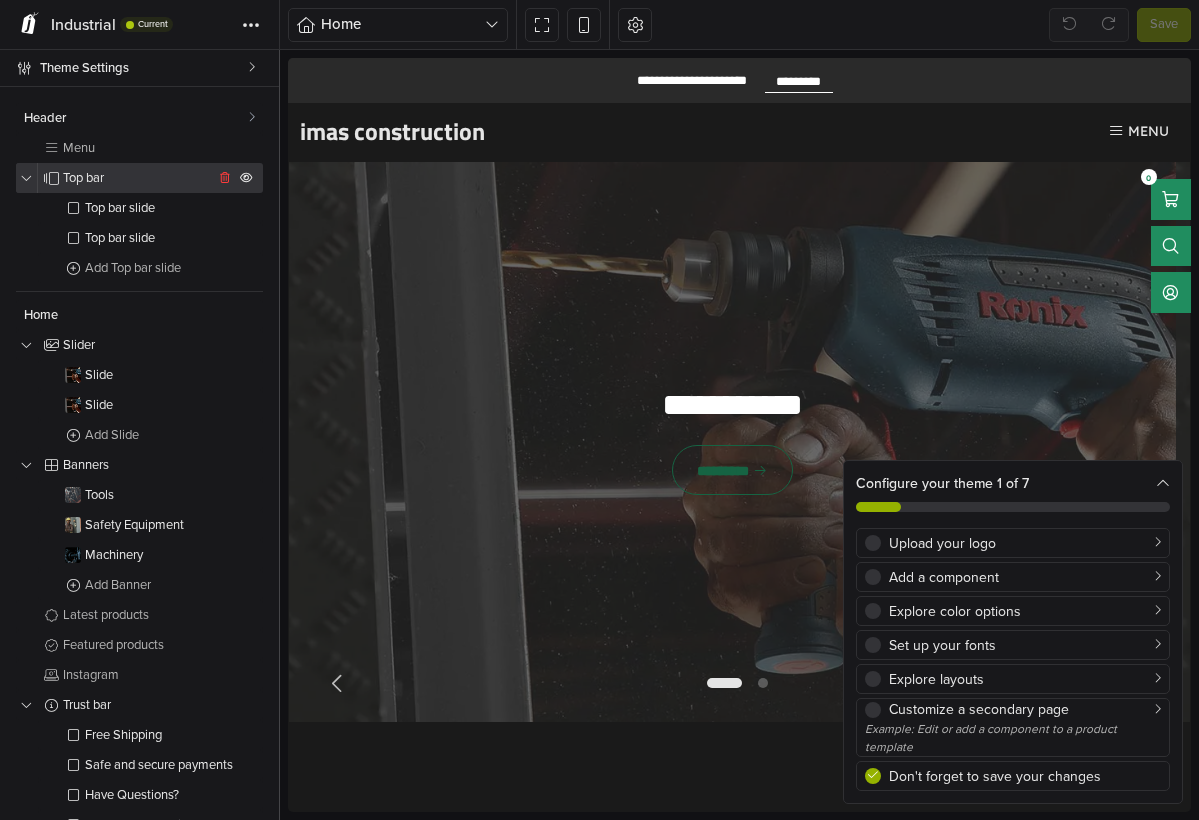 click on "Top bar" at bounding box center [138, 178] 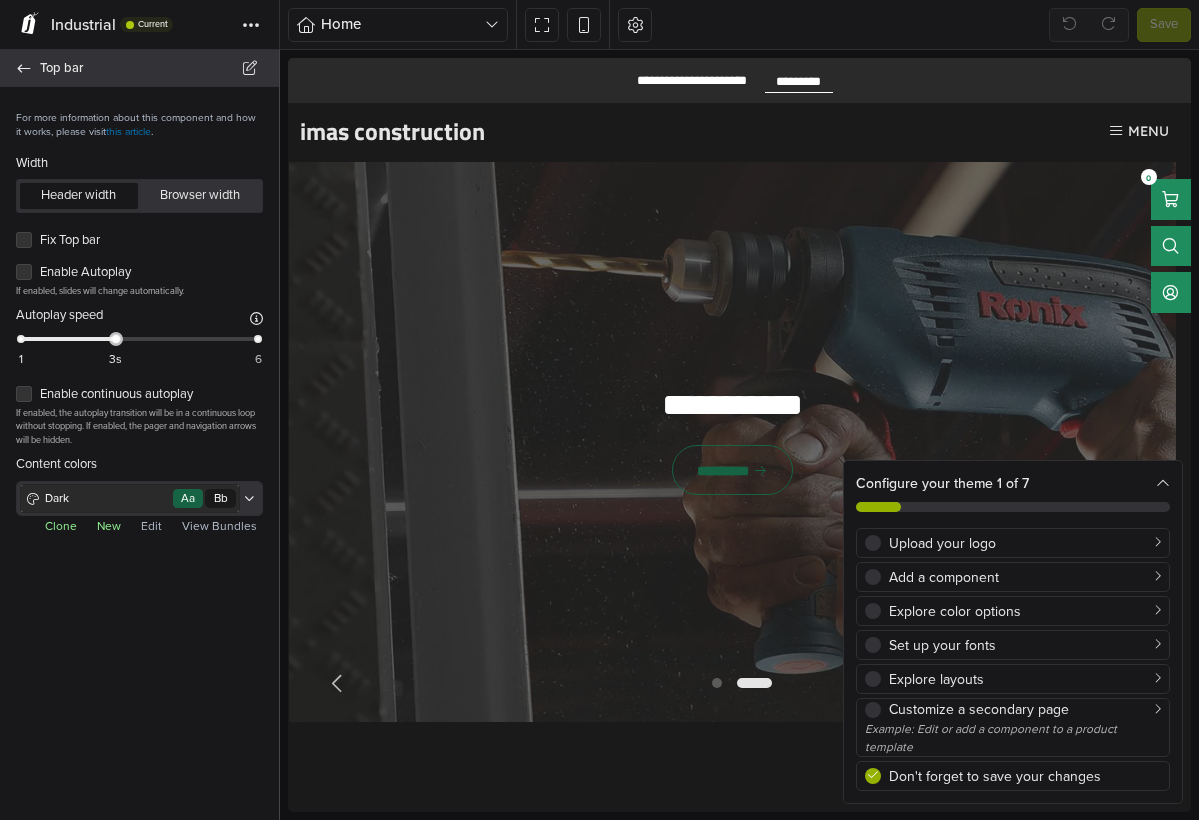 click 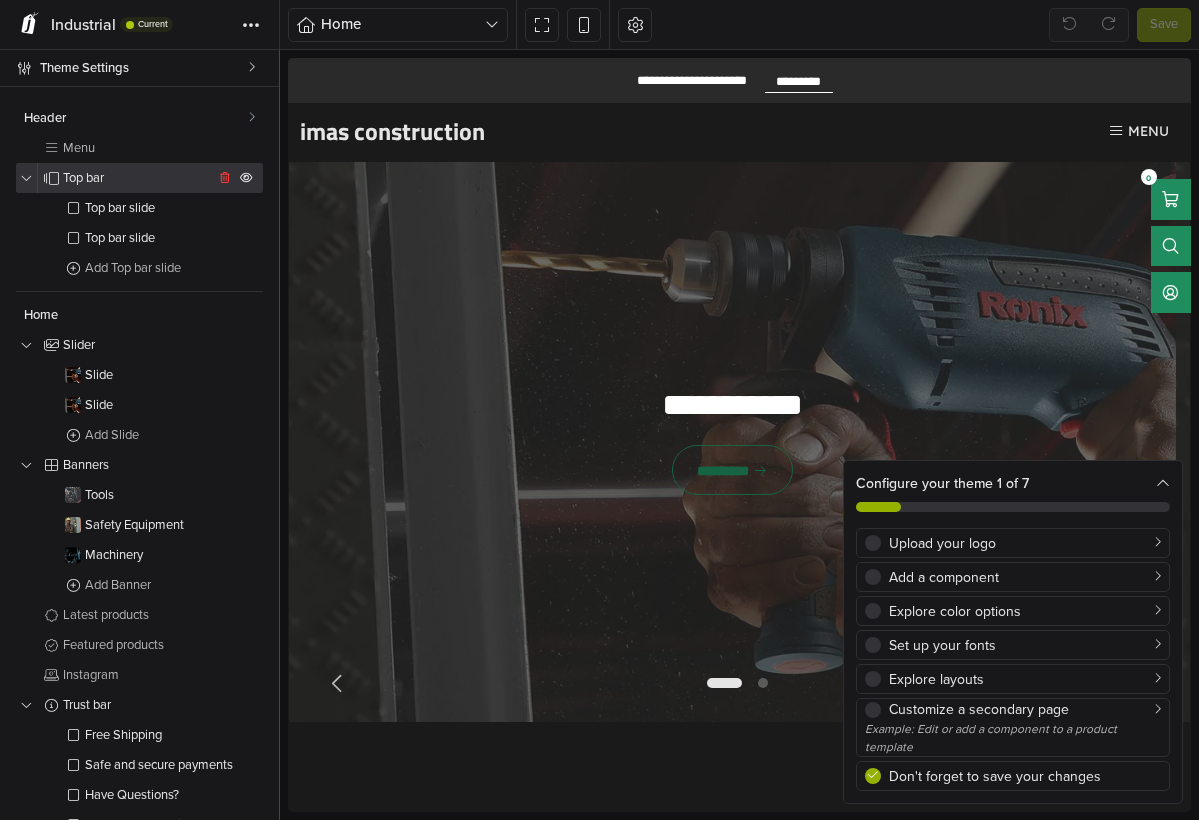 click on "Top bar" at bounding box center [138, 178] 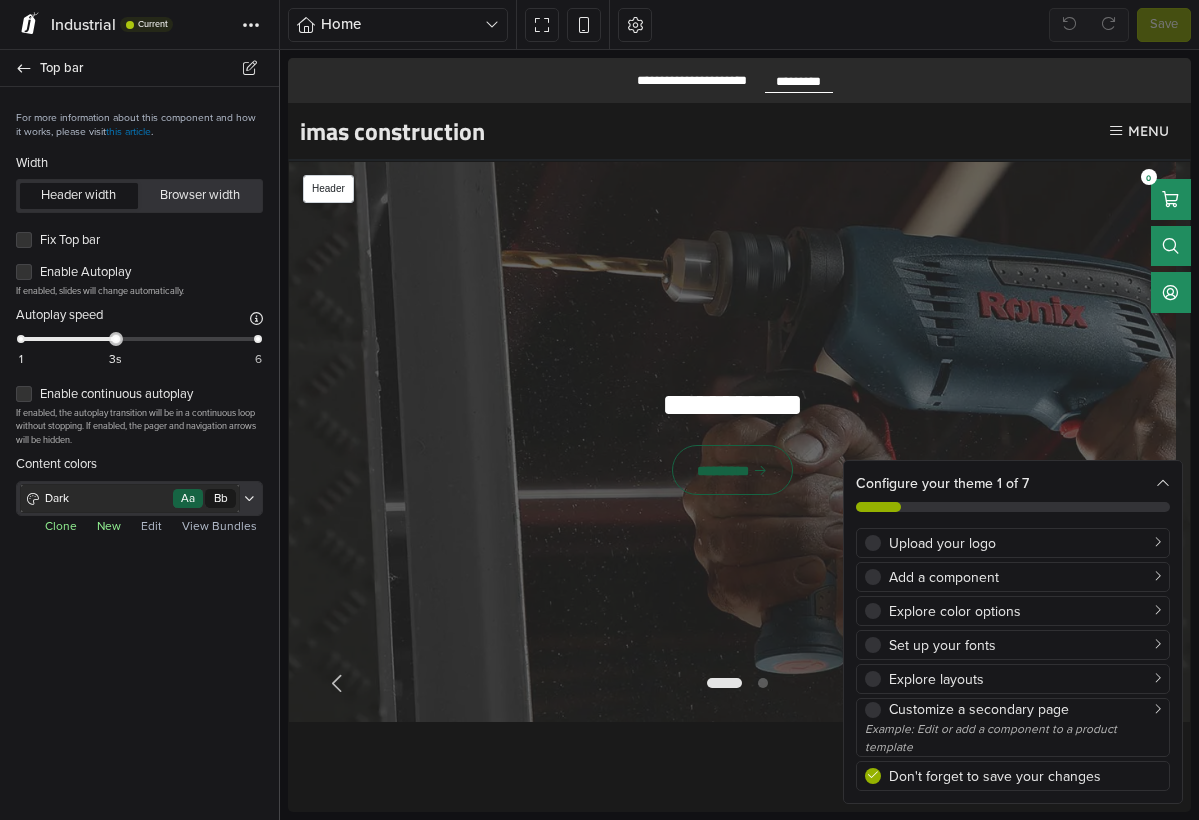 click on "imas construction" at bounding box center [392, 131] 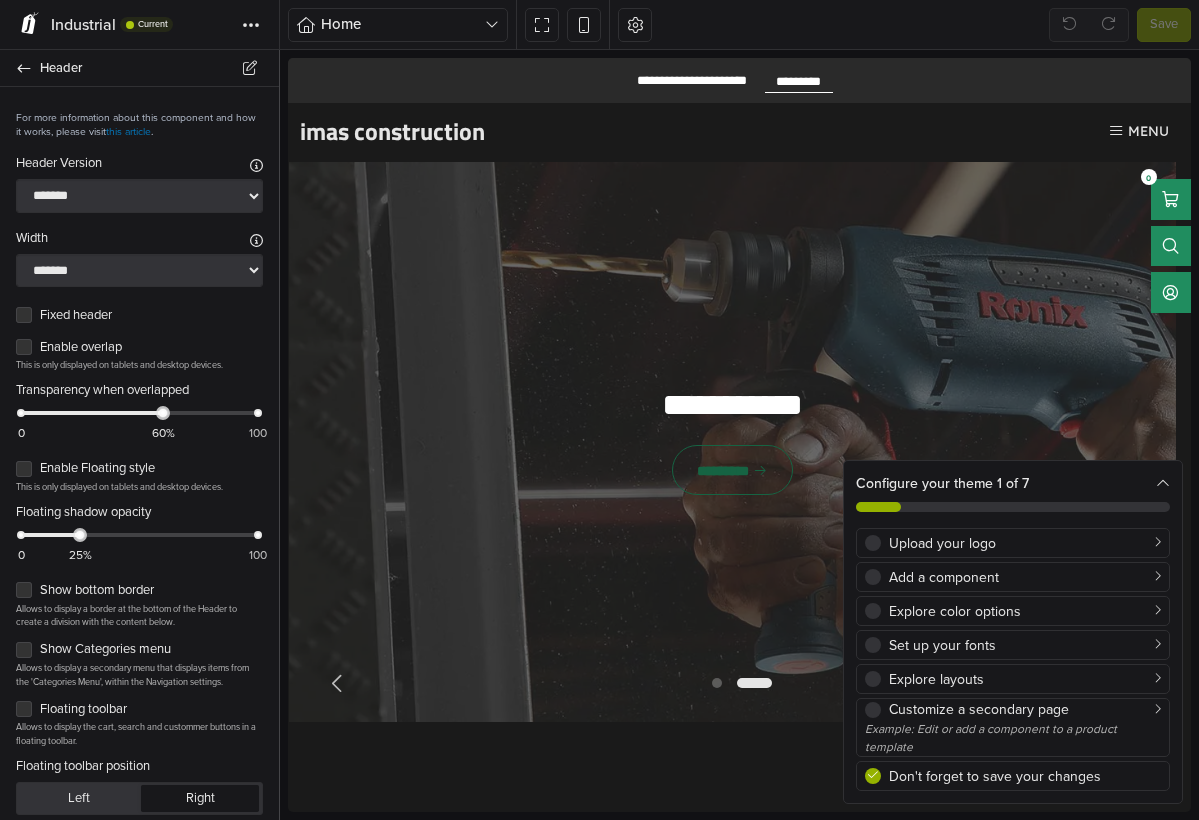 scroll, scrollTop: 4, scrollLeft: 0, axis: vertical 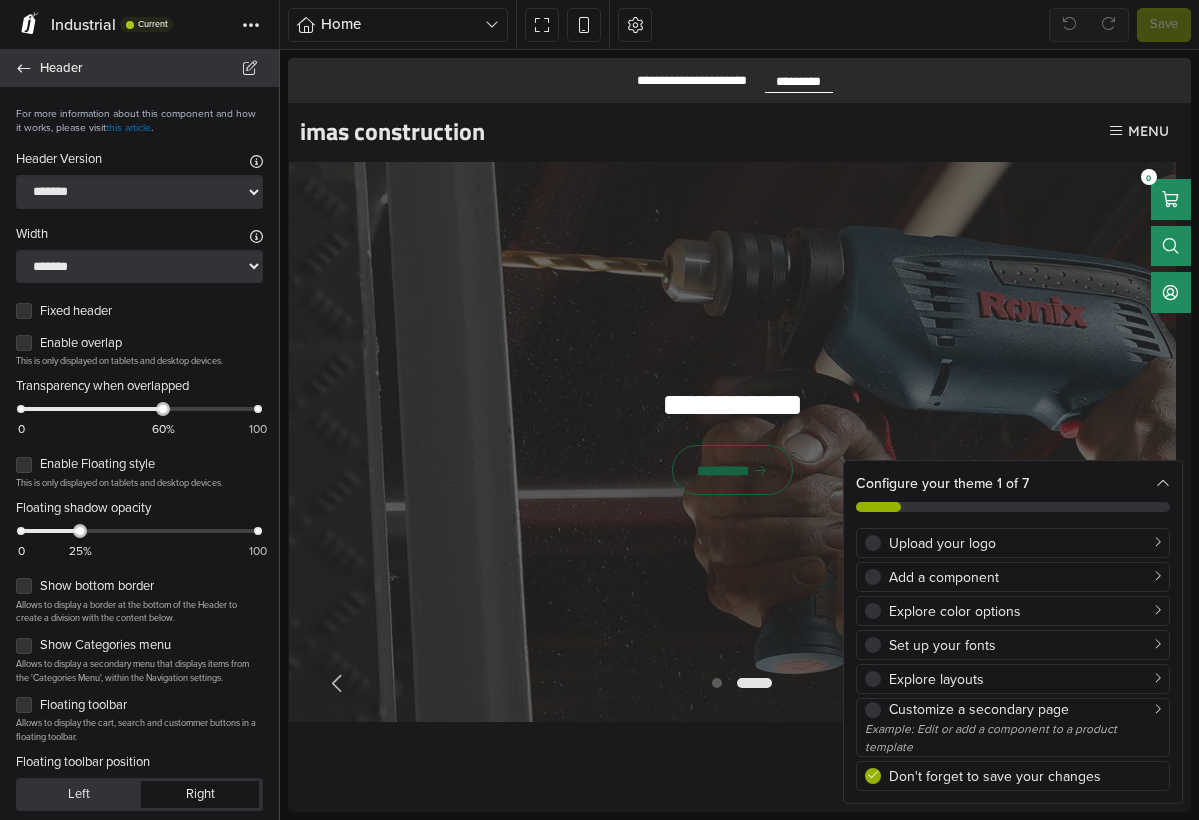 click 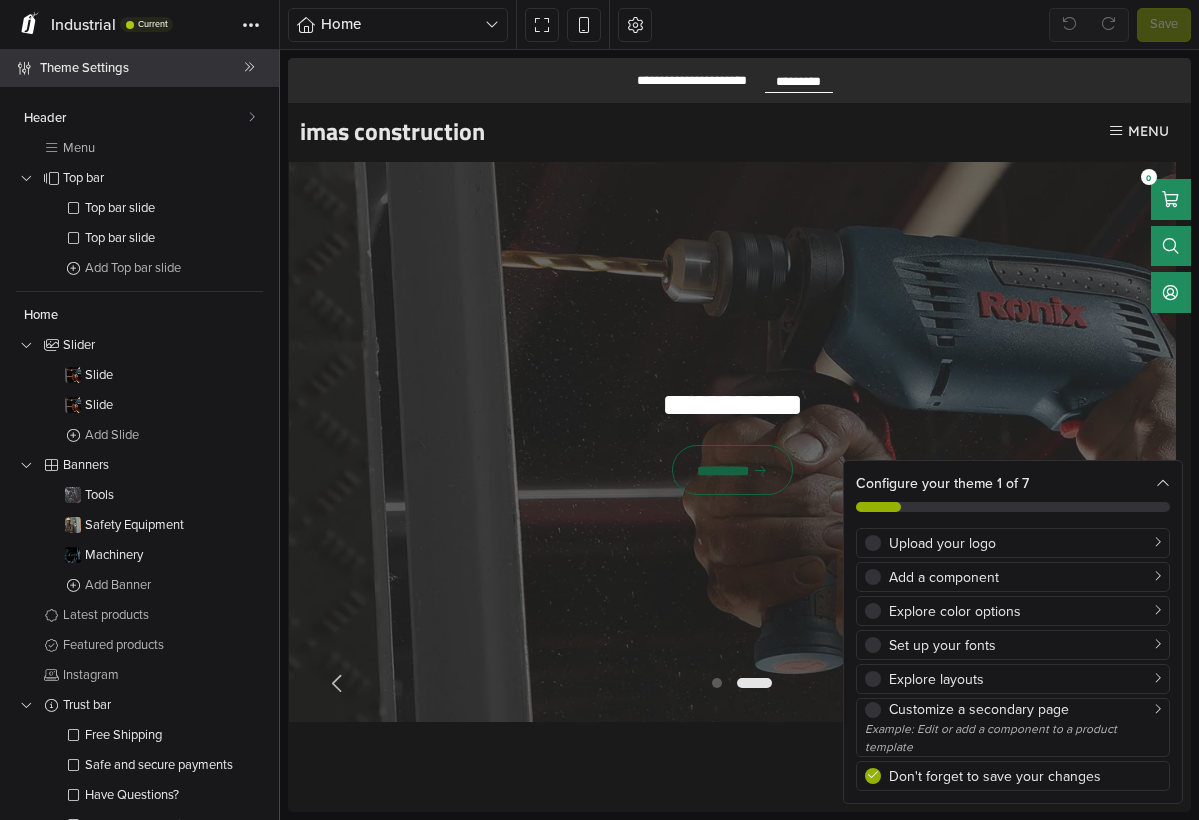 click on "Theme Settings" at bounding box center [142, 68] 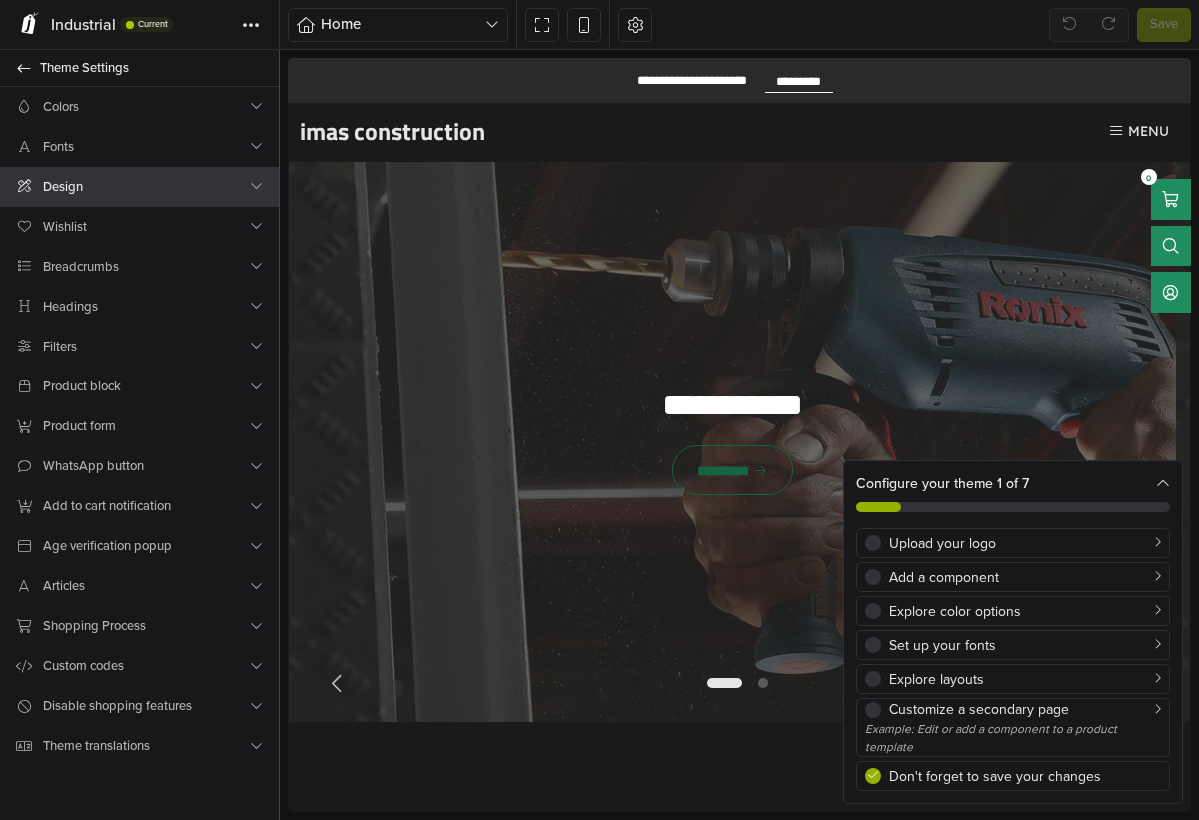 click on "Design" at bounding box center [139, 187] 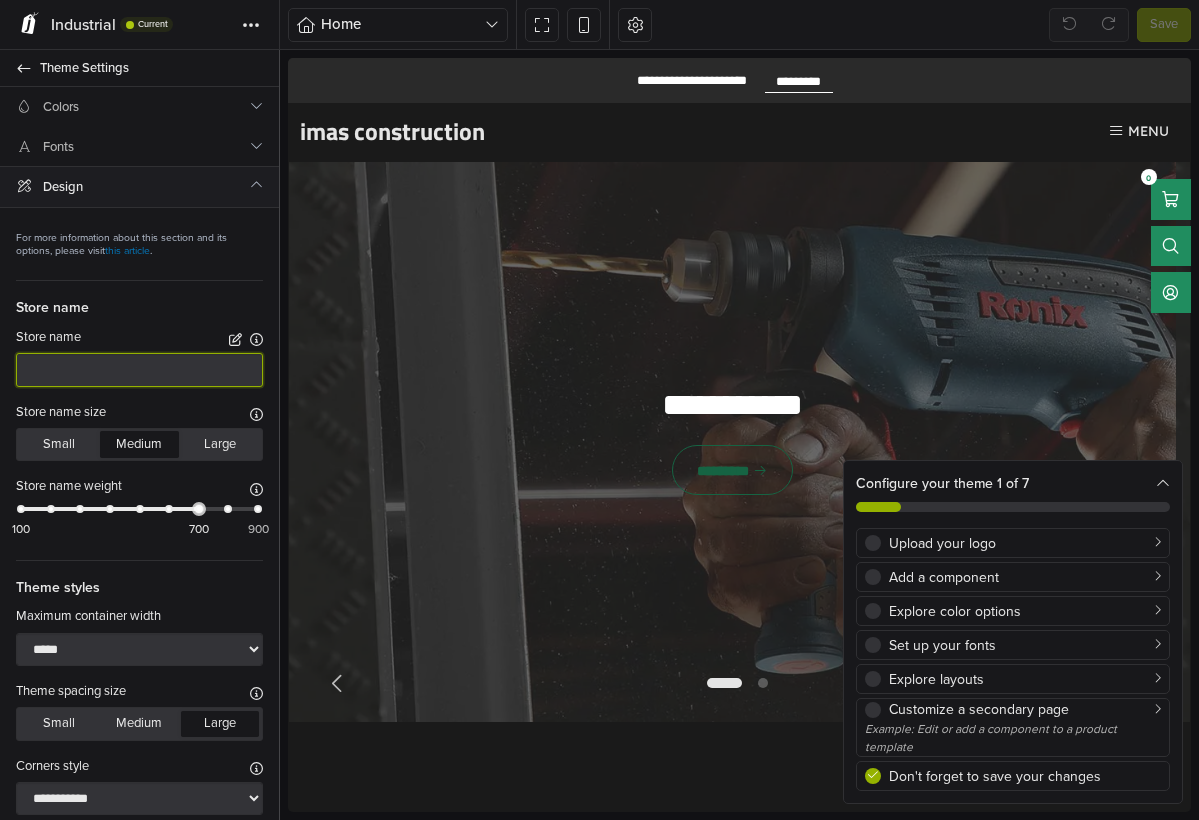 click at bounding box center (139, 370) 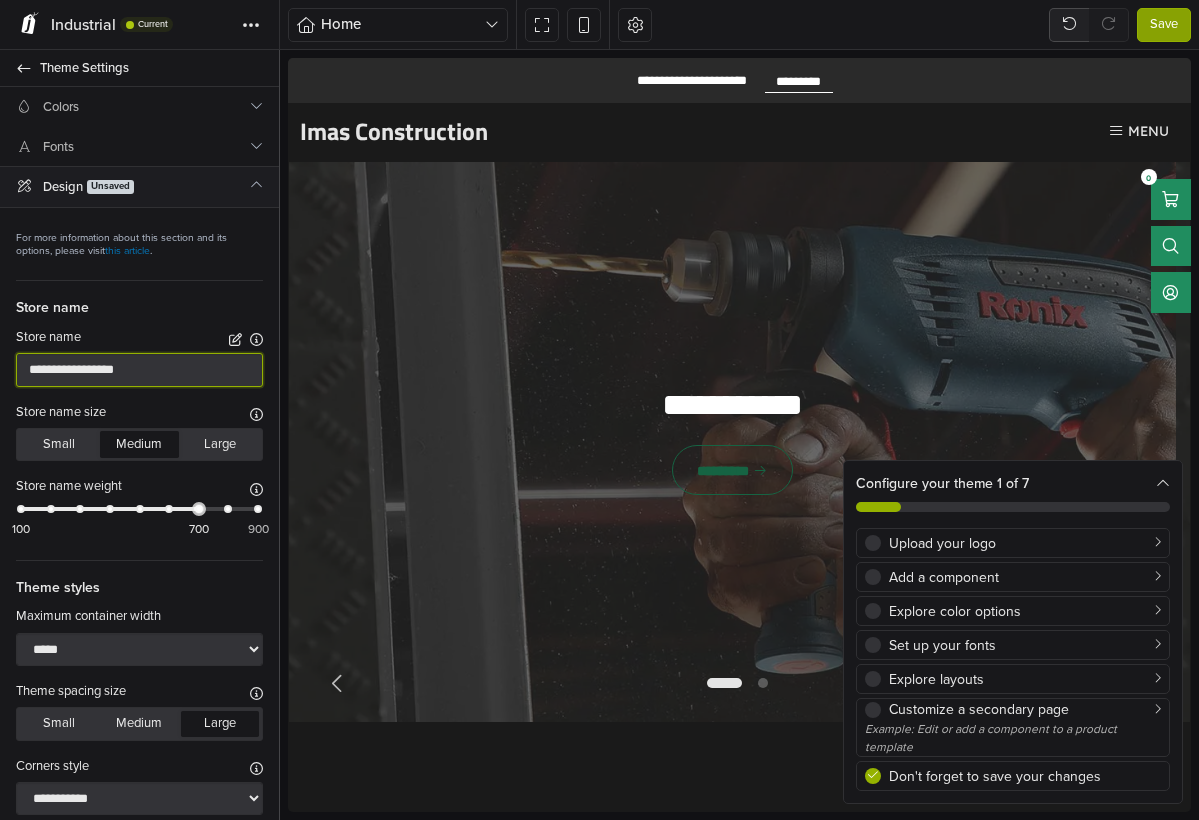 type on "**********" 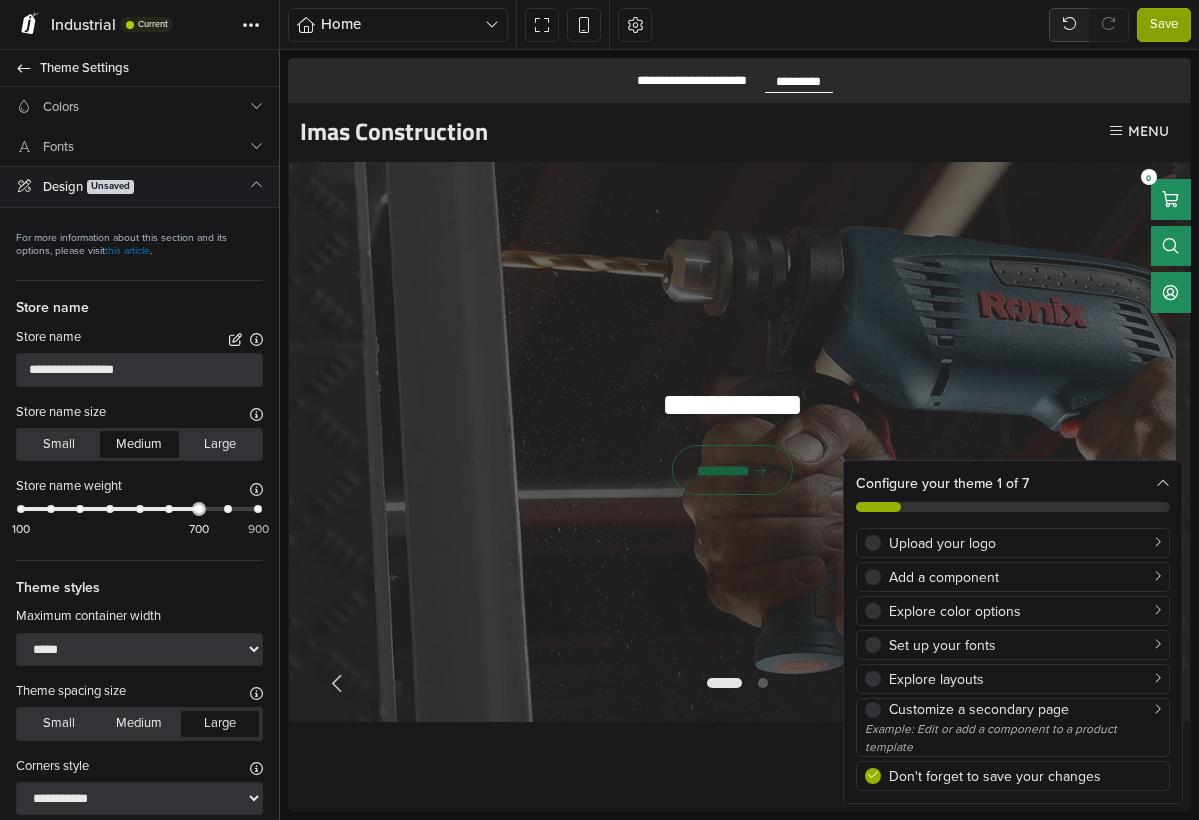 click on "Store name" at bounding box center [139, 304] 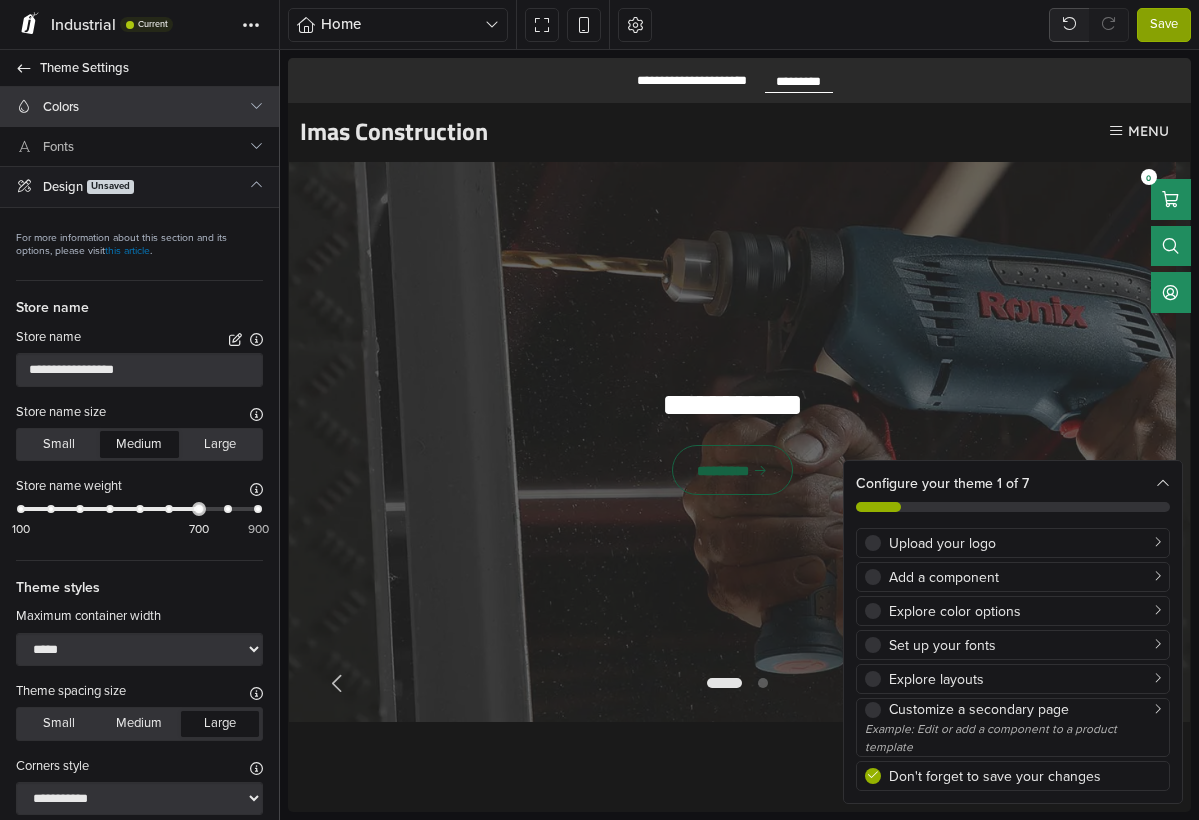 click on "Colors" at bounding box center (145, 107) 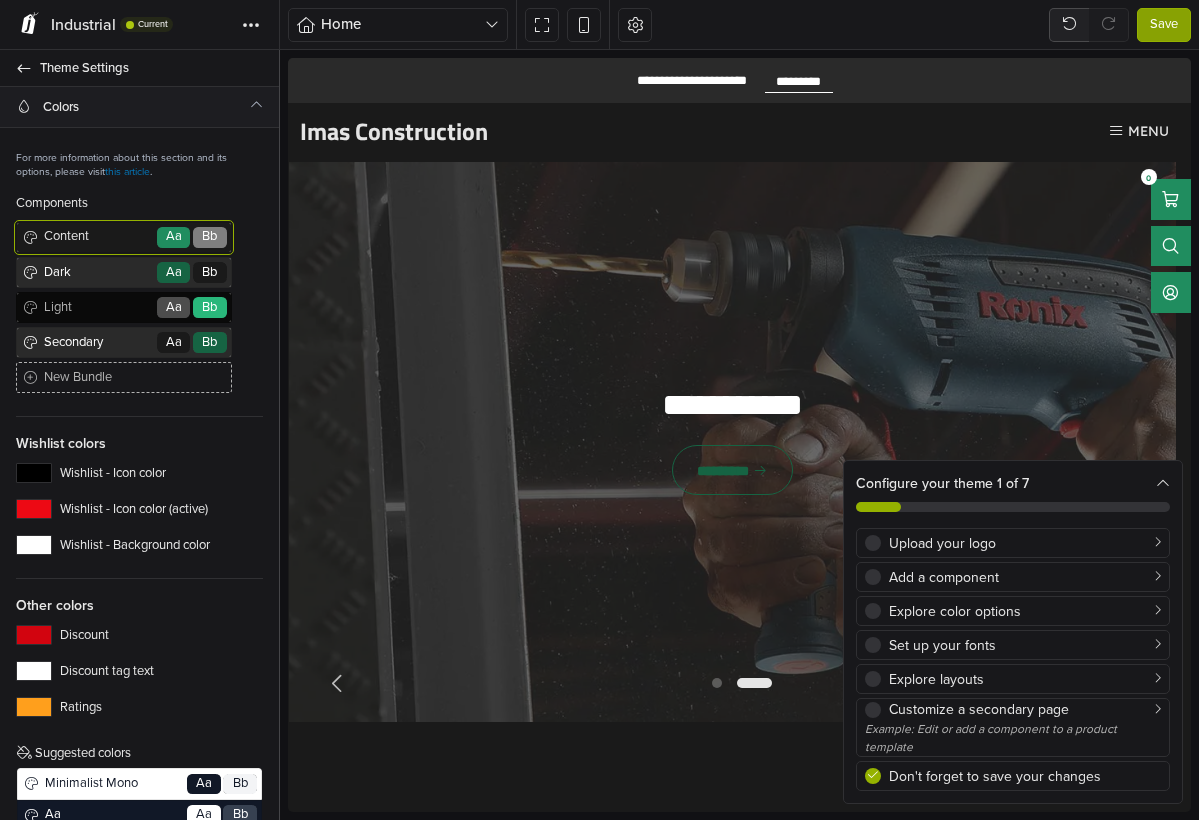 click on "Content" at bounding box center [97, 237] 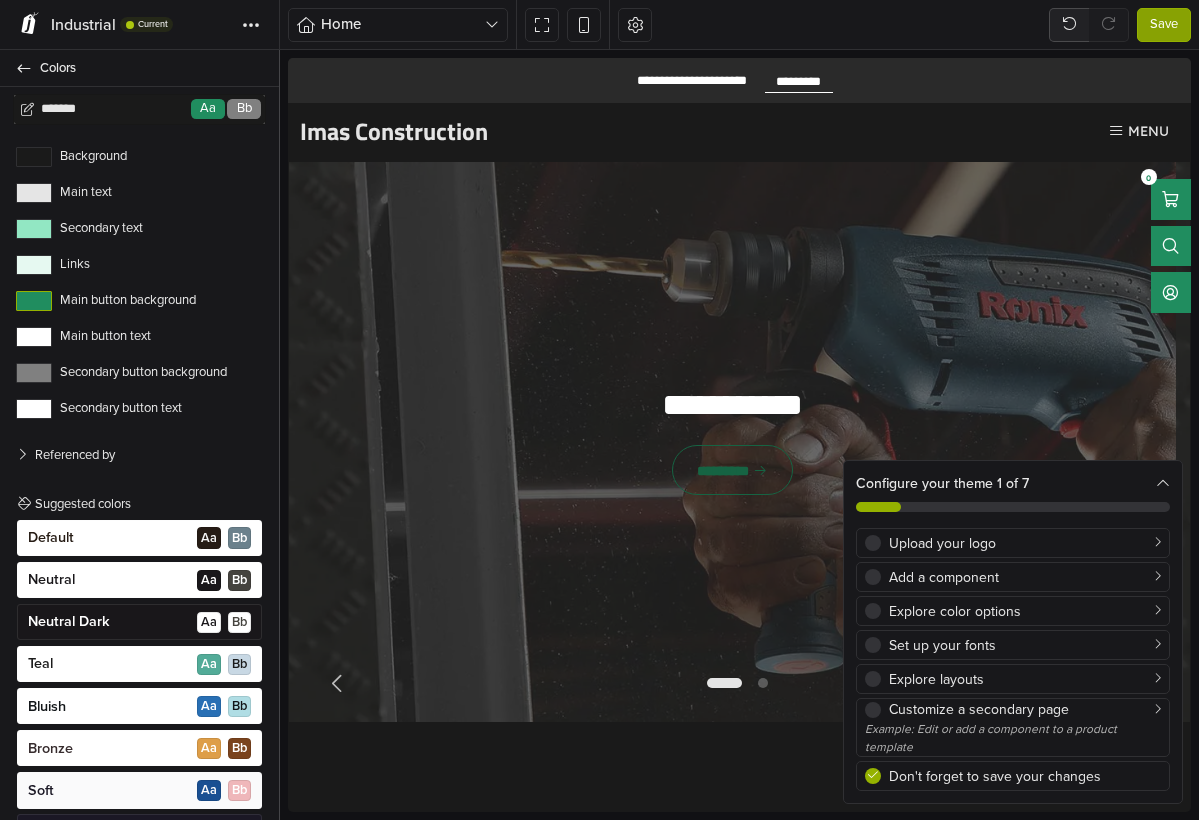 click on "Main button background" at bounding box center (34, 301) 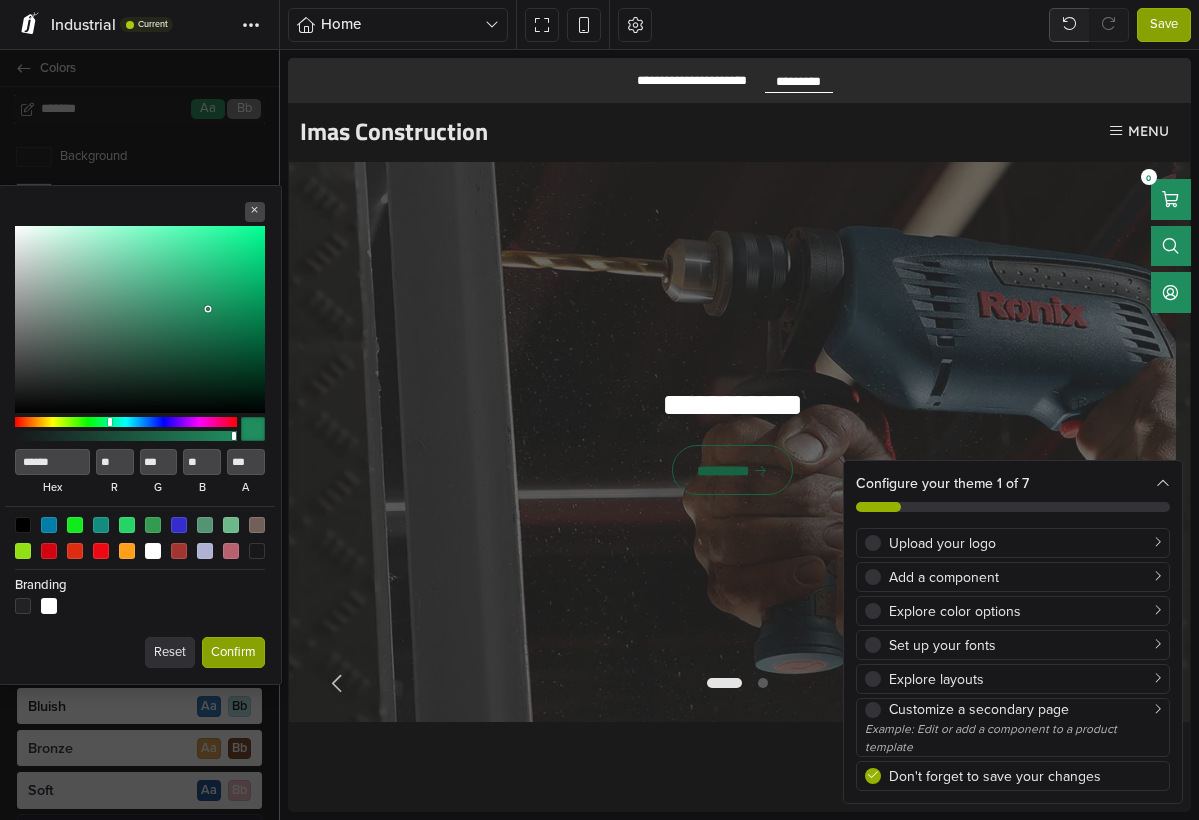 type on "******" 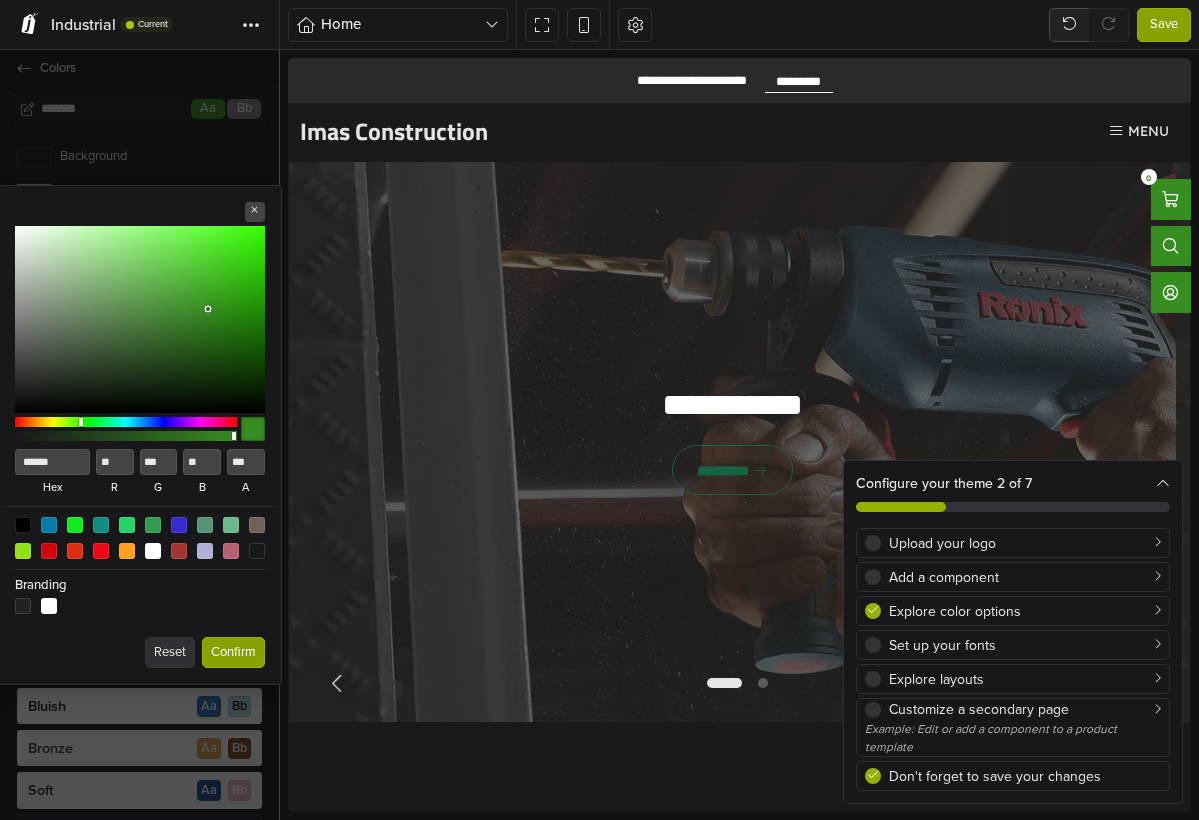 type on "******" 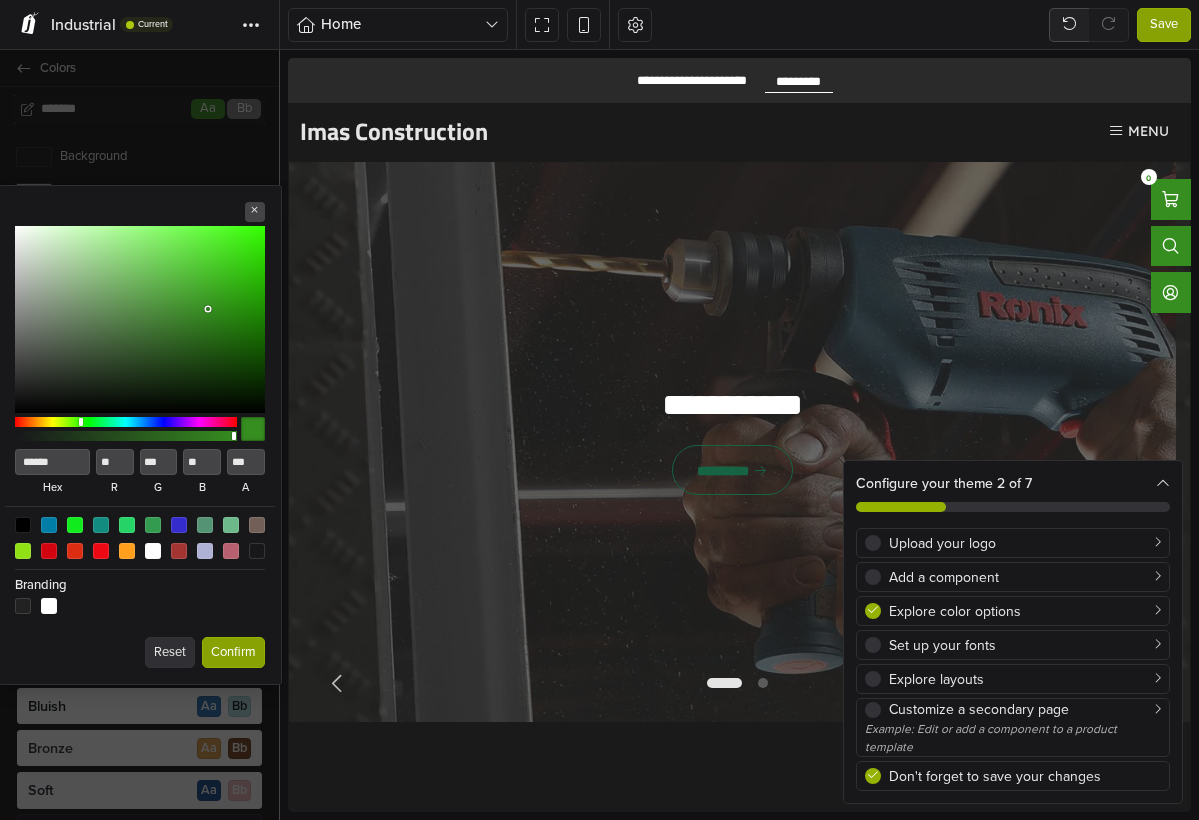 type on "***" 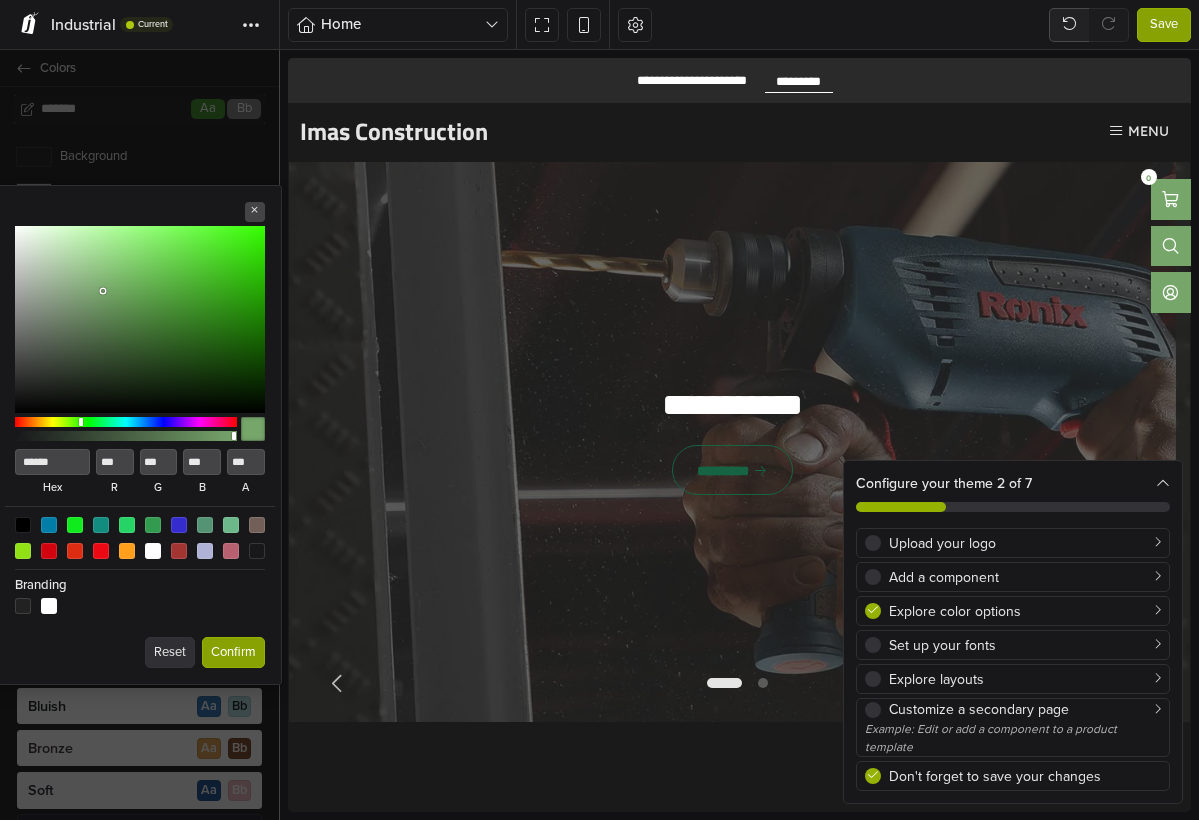 type on "******" 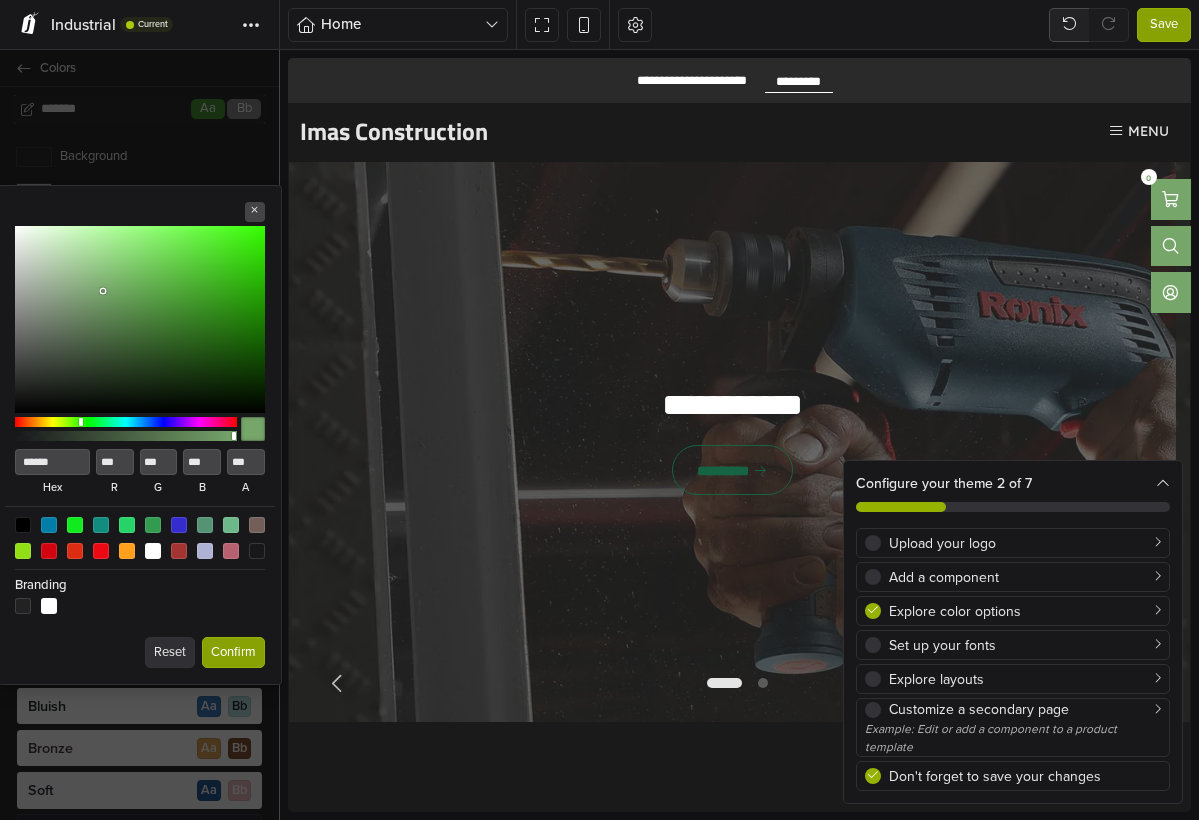 type on "***" 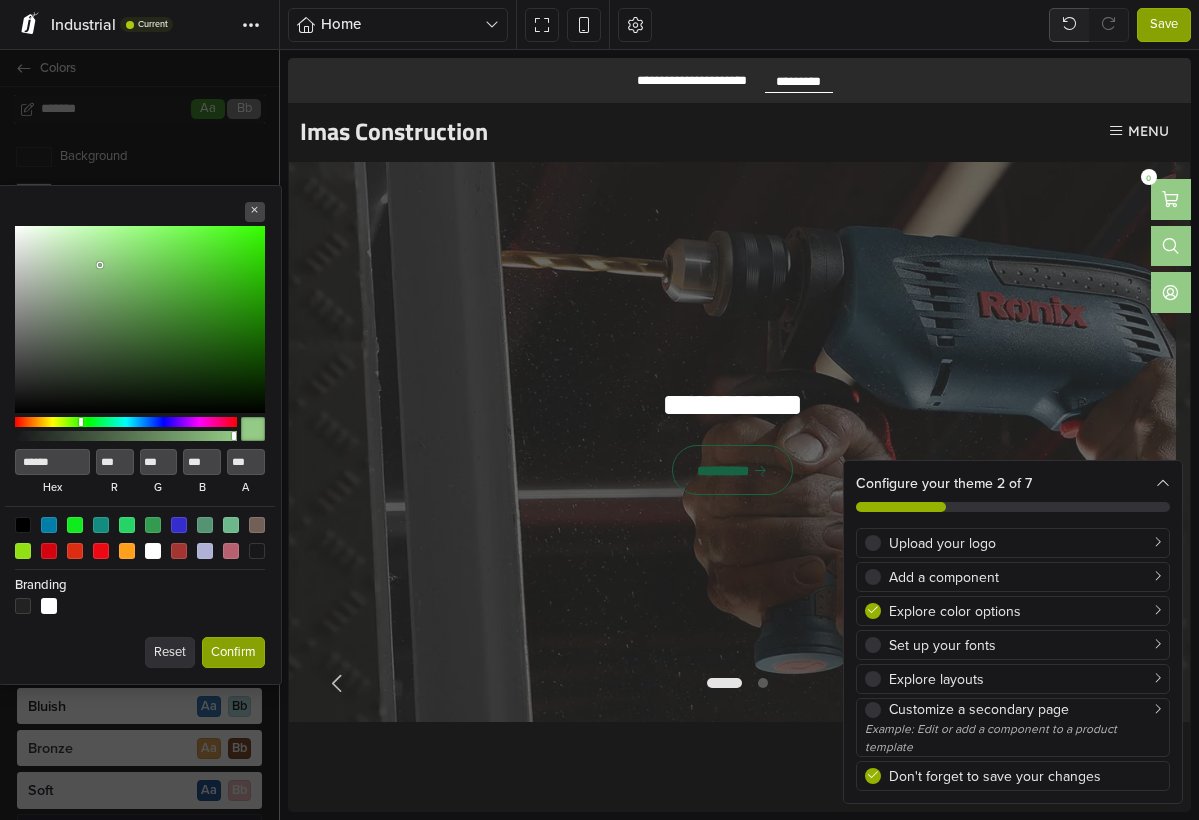 drag, startPoint x: 103, startPoint y: 292, endPoint x: 101, endPoint y: 254, distance: 38.052597 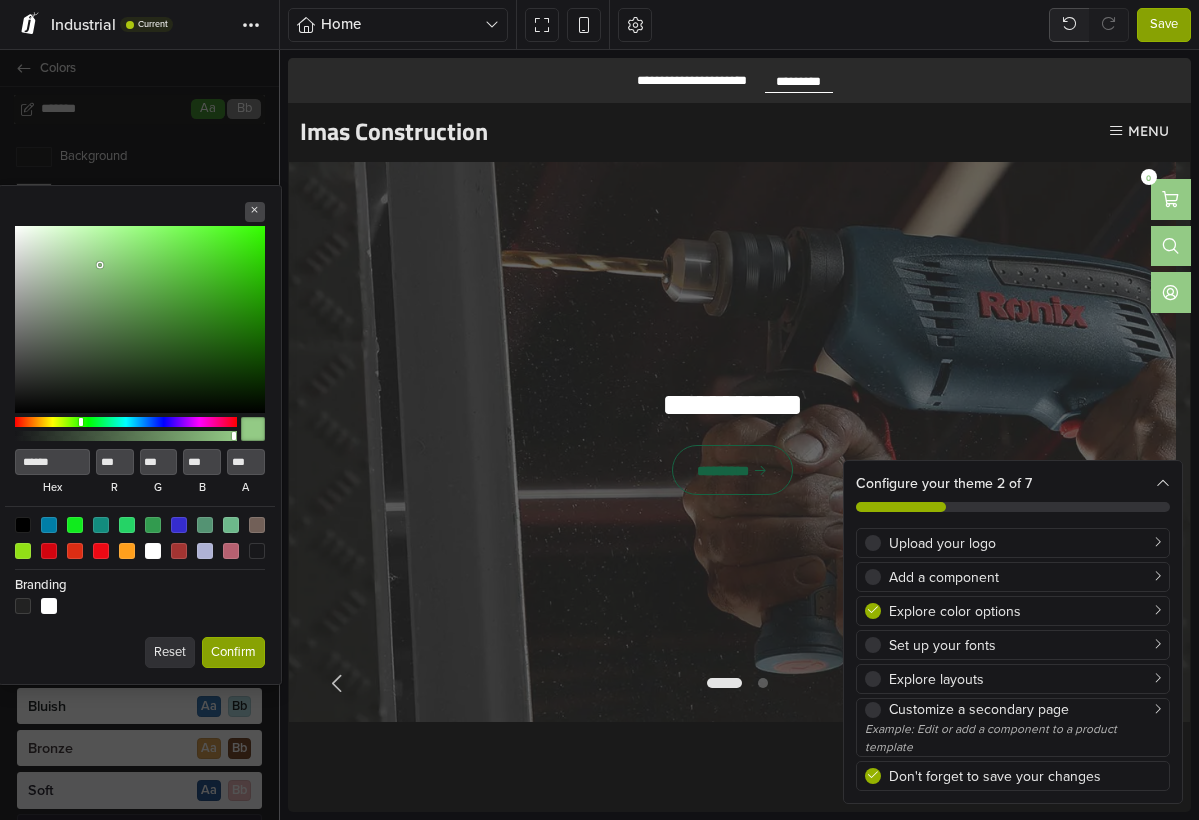 type on "******" 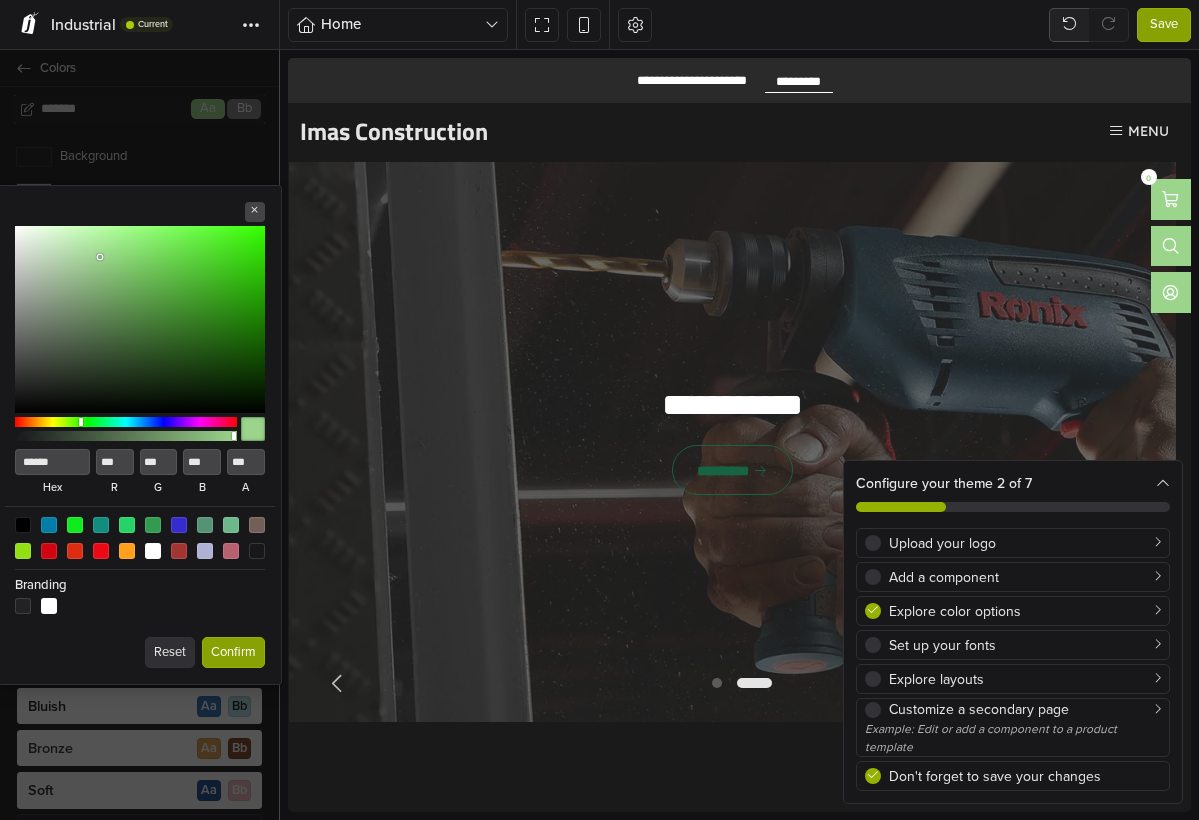 type on "******" 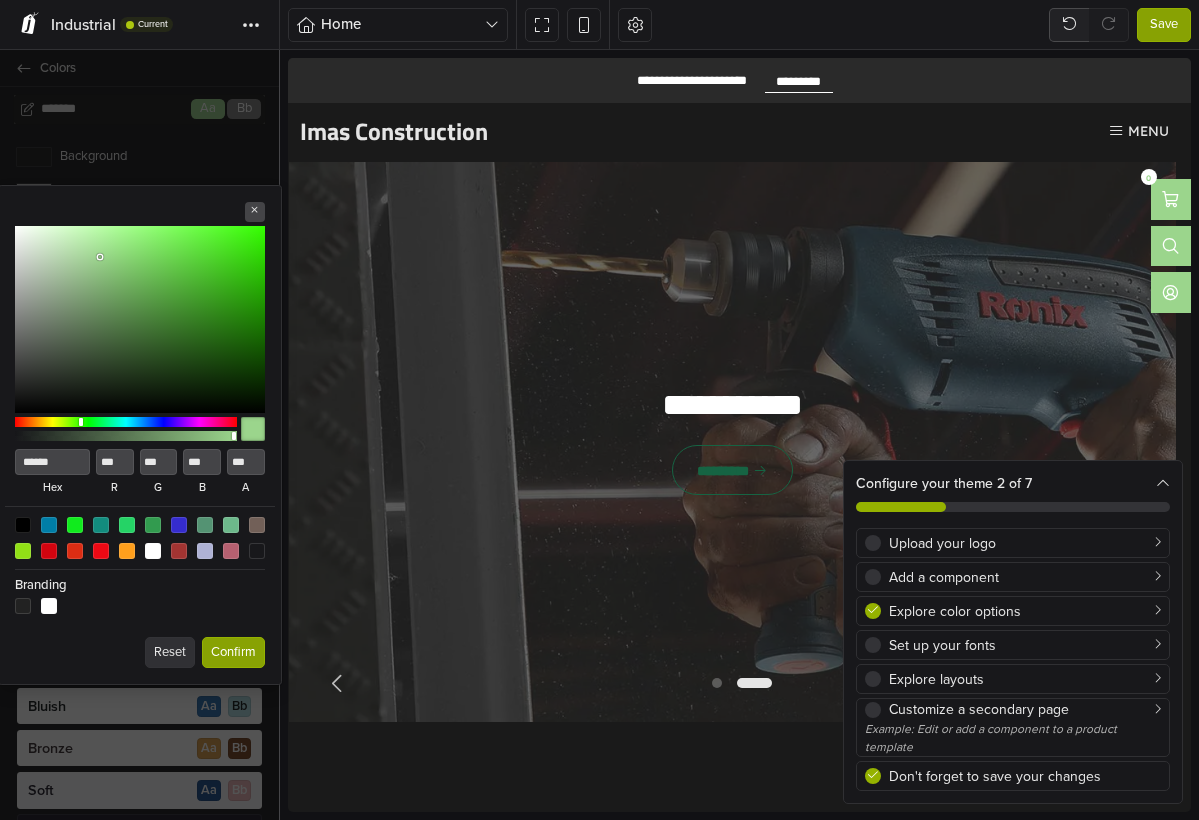 type on "**" 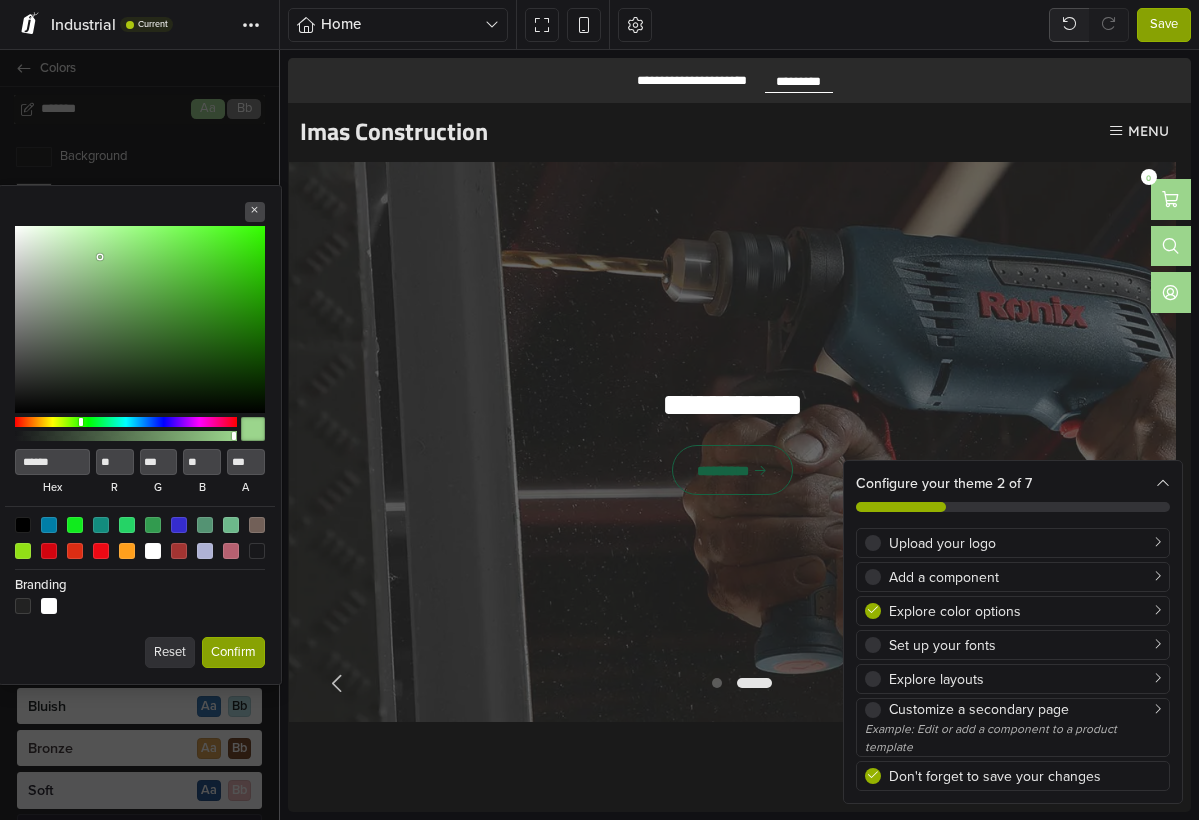 type on "******" 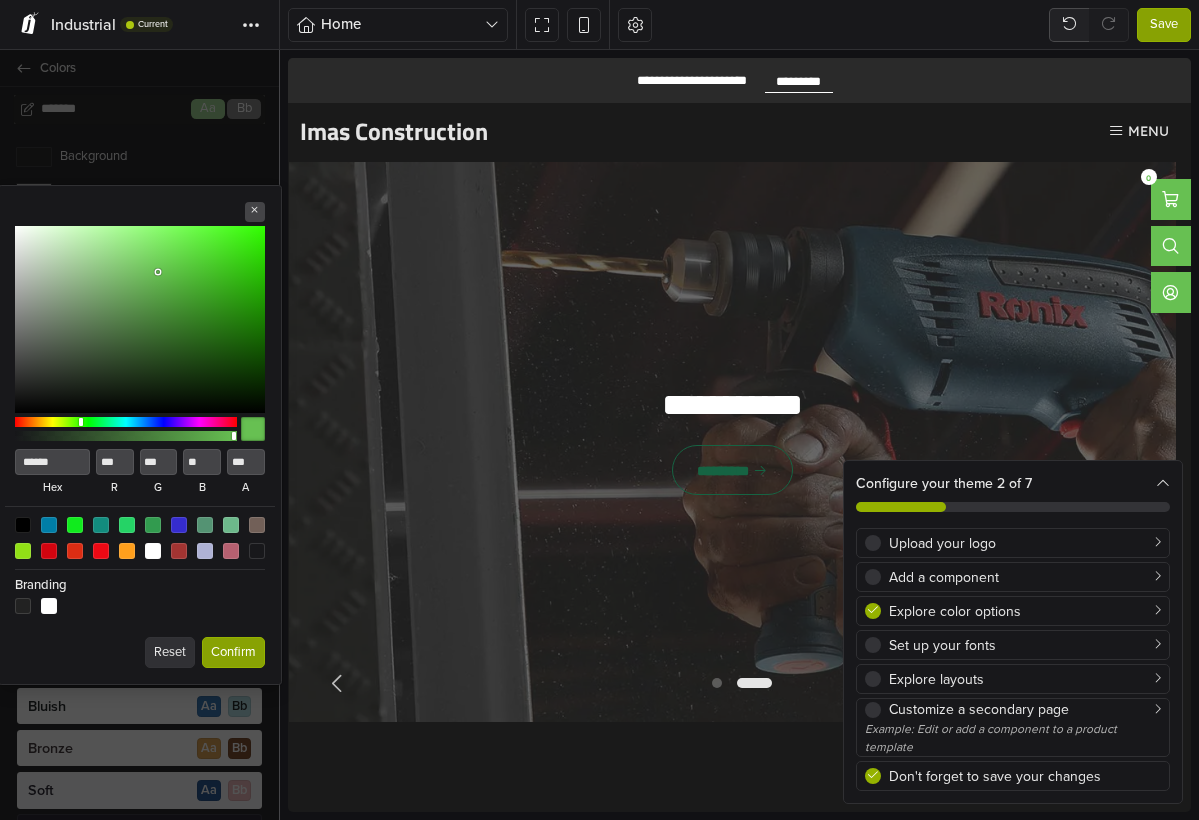 type on "******" 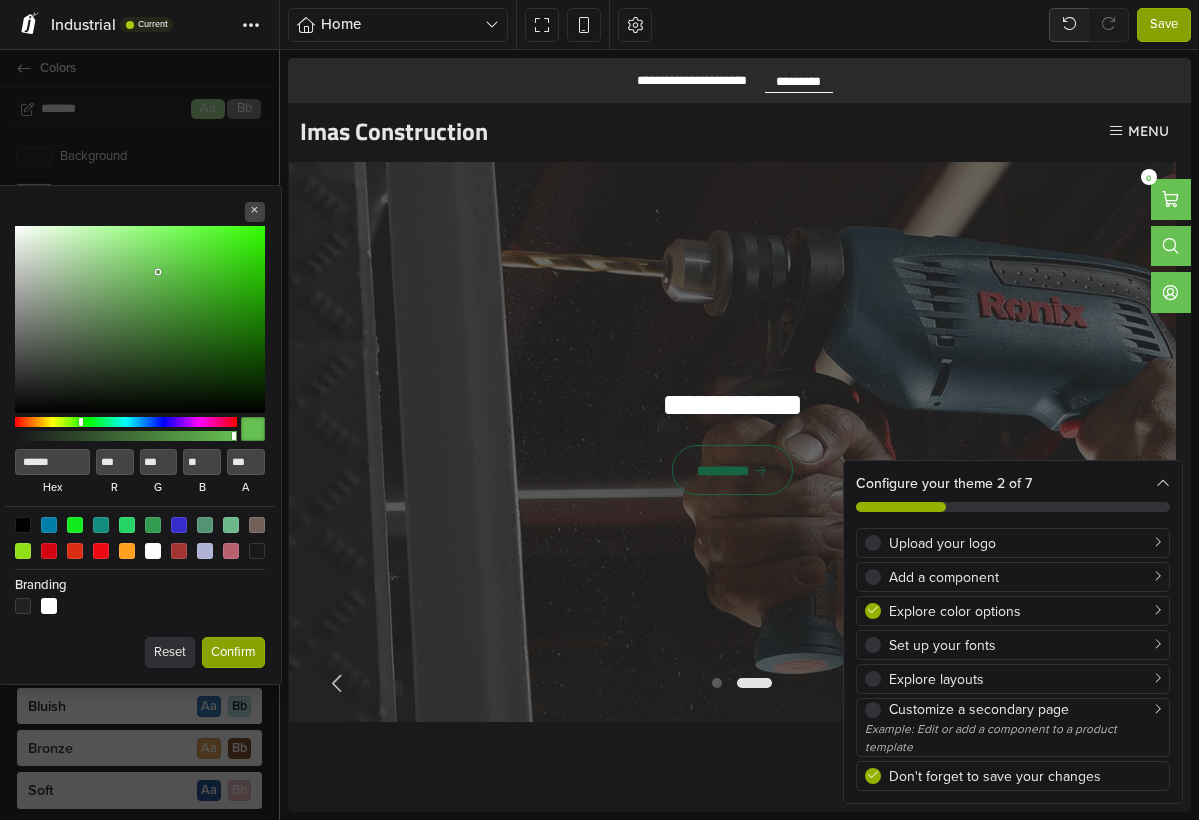 type on "***" 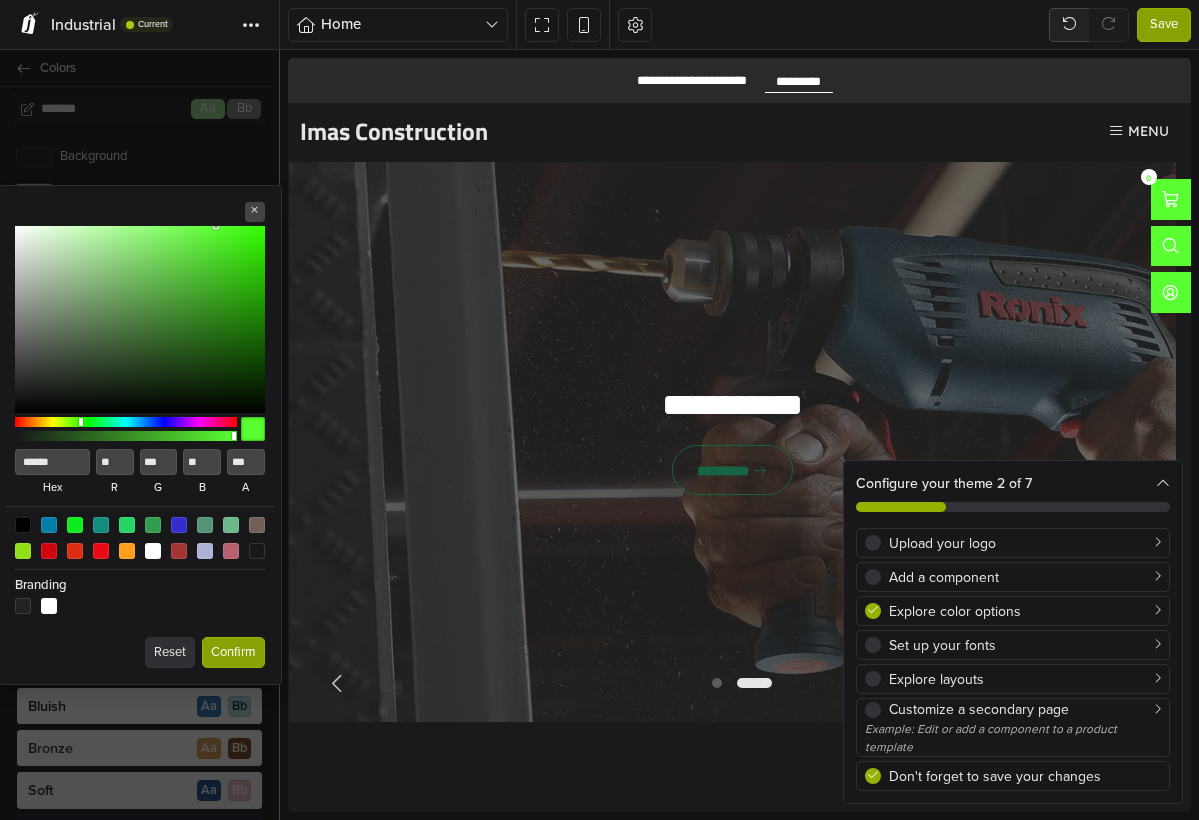 type on "******" 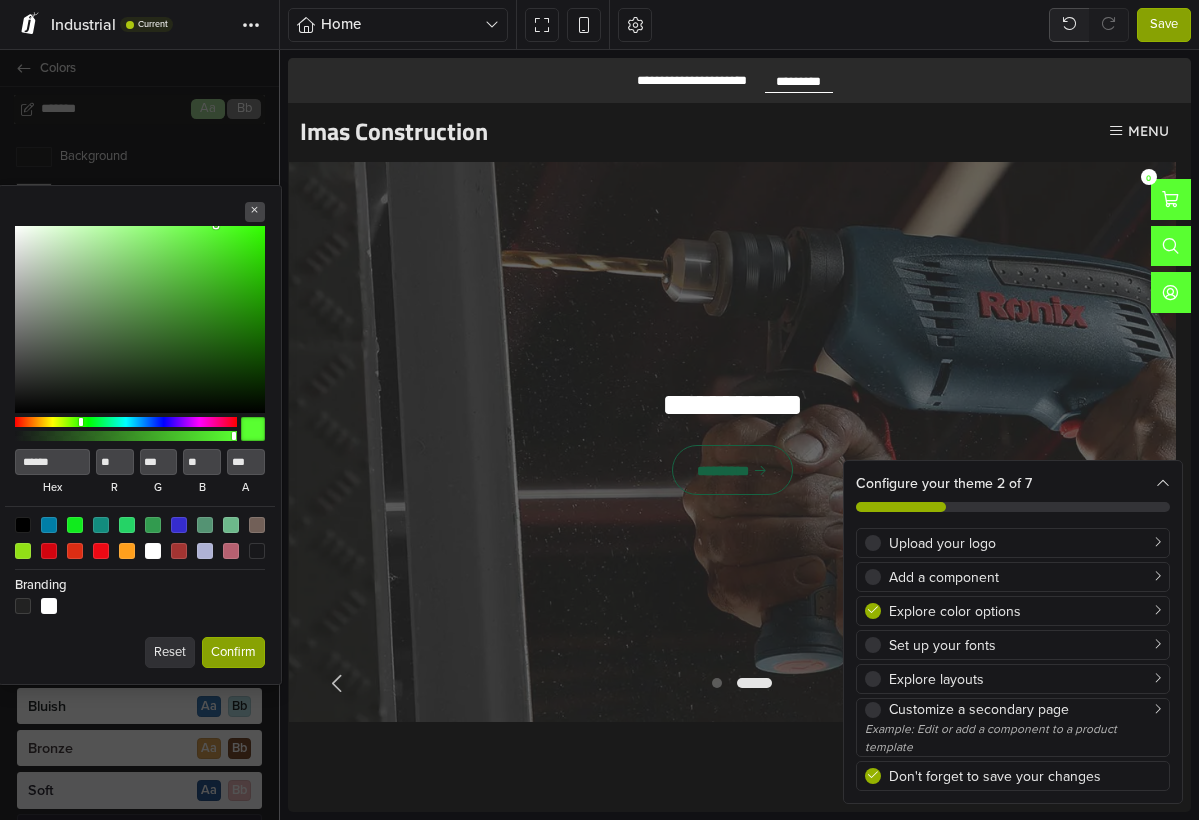 type on "**" 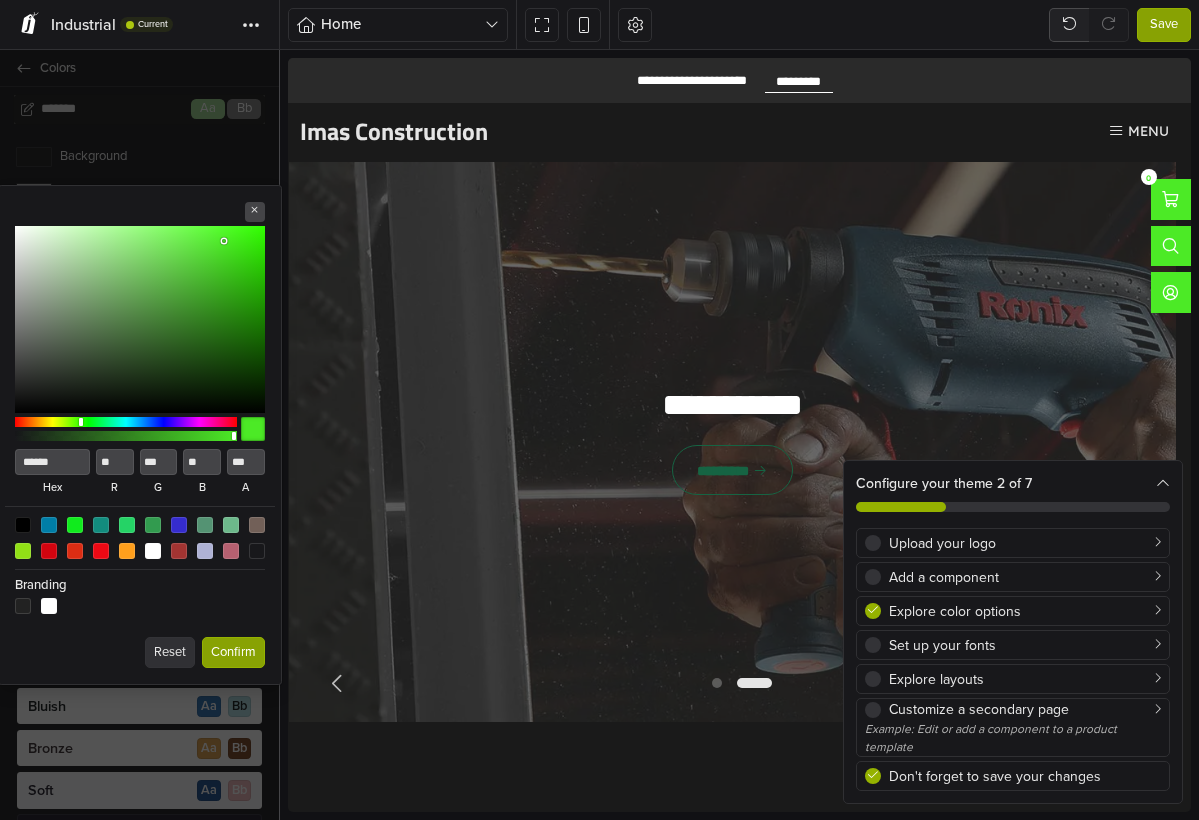 type on "******" 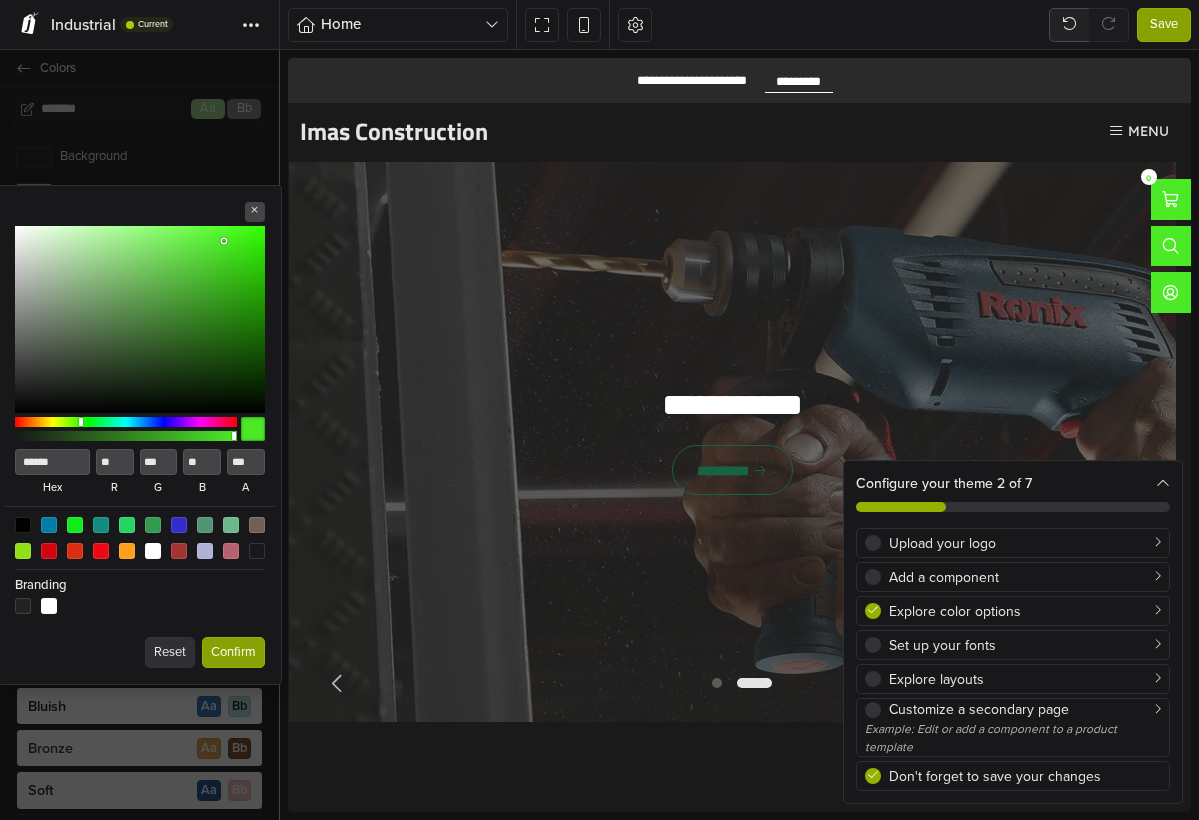 type on "**" 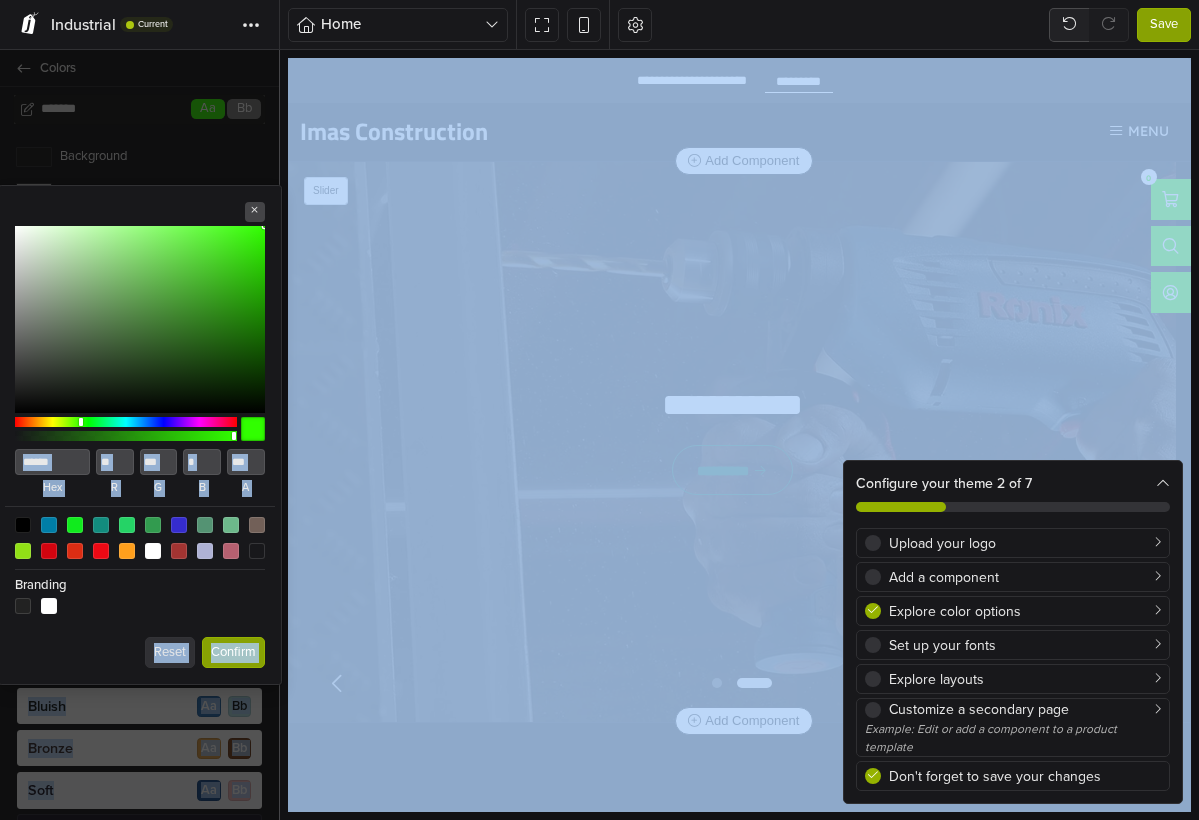 drag, startPoint x: 437, startPoint y: 344, endPoint x: 300, endPoint y: 209, distance: 192.33824 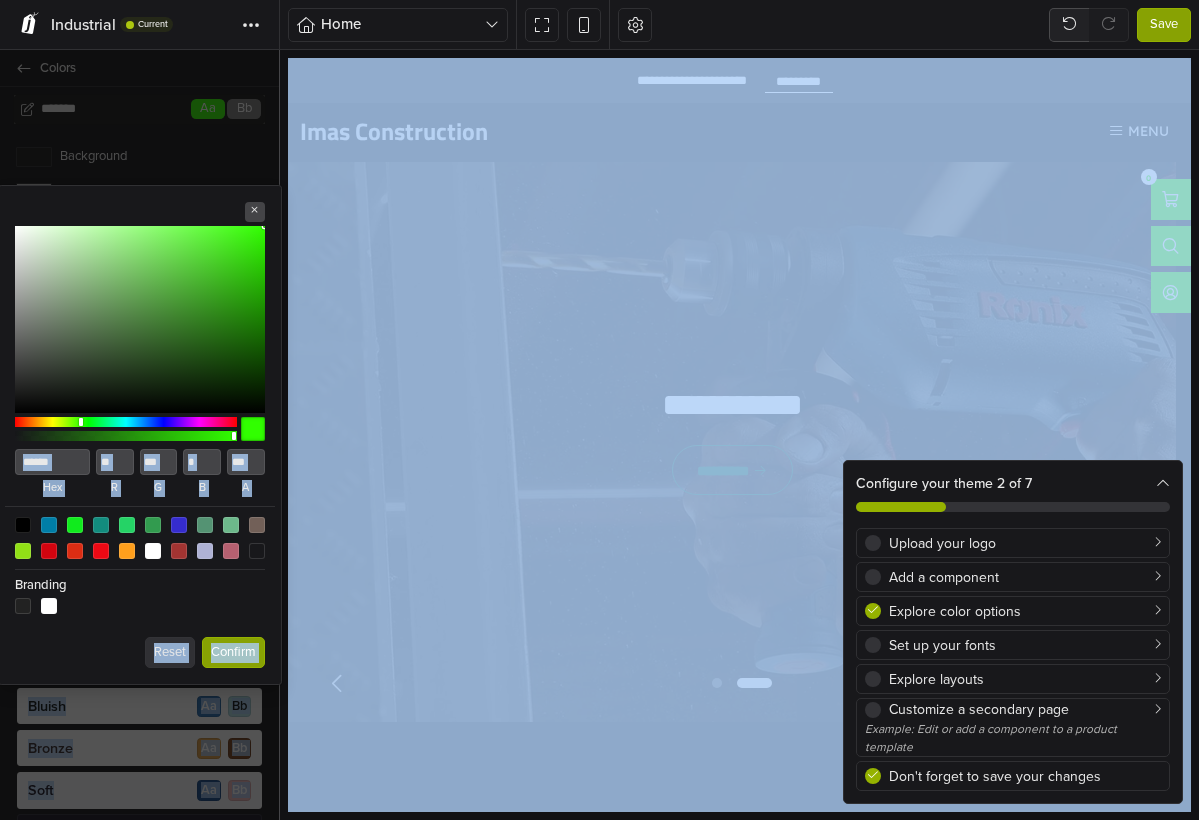 type on "******" 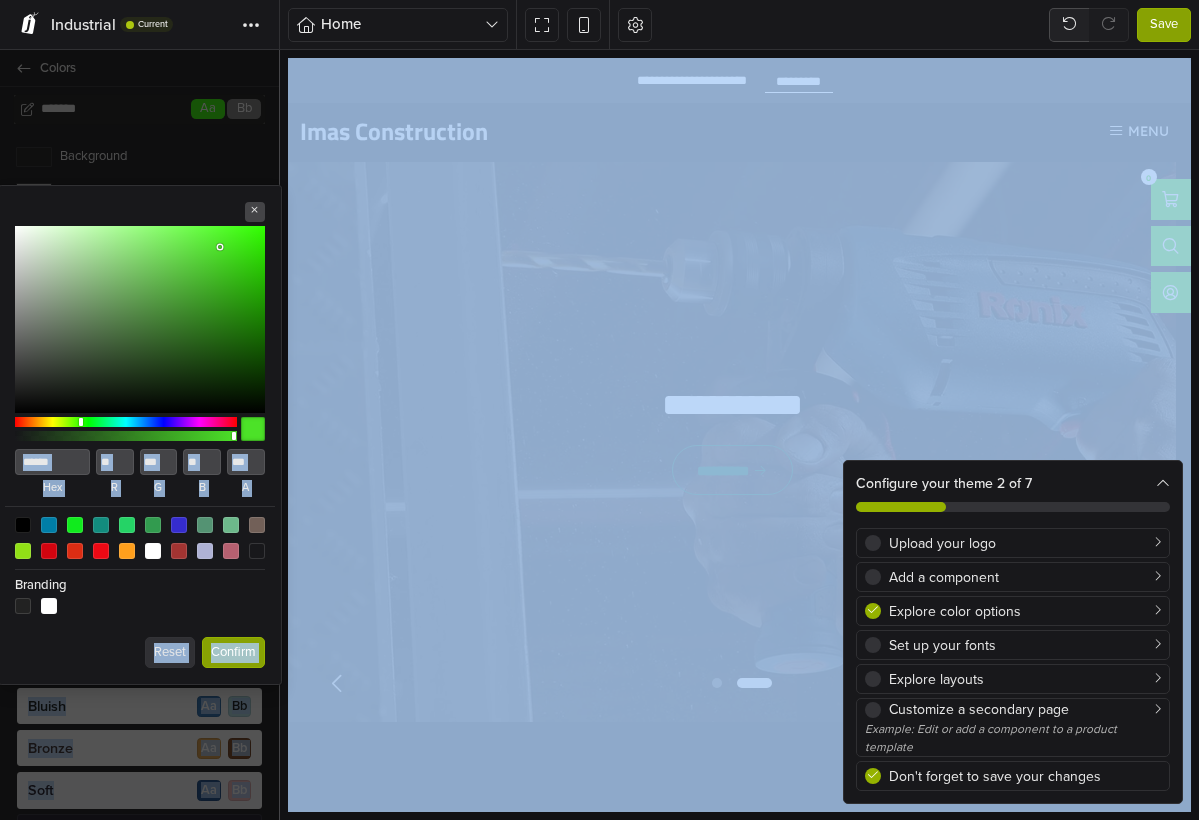 type on "******" 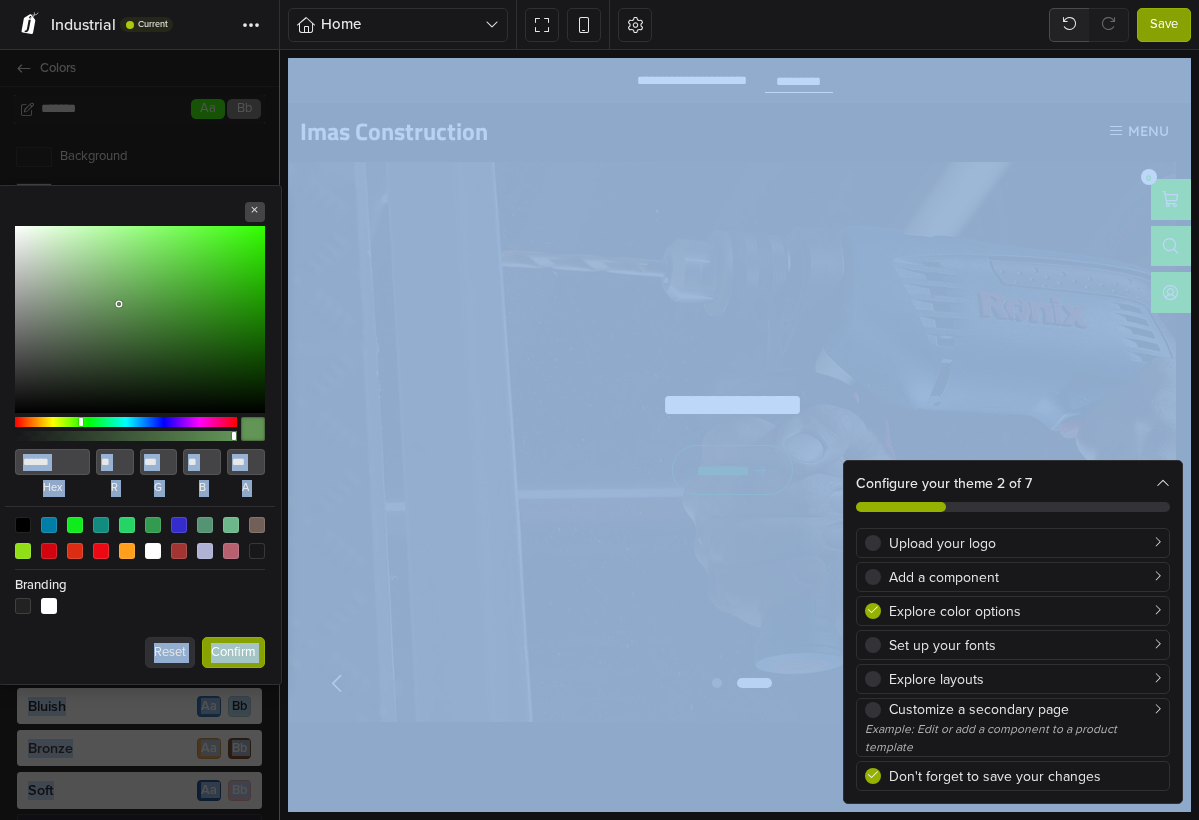 type on "******" 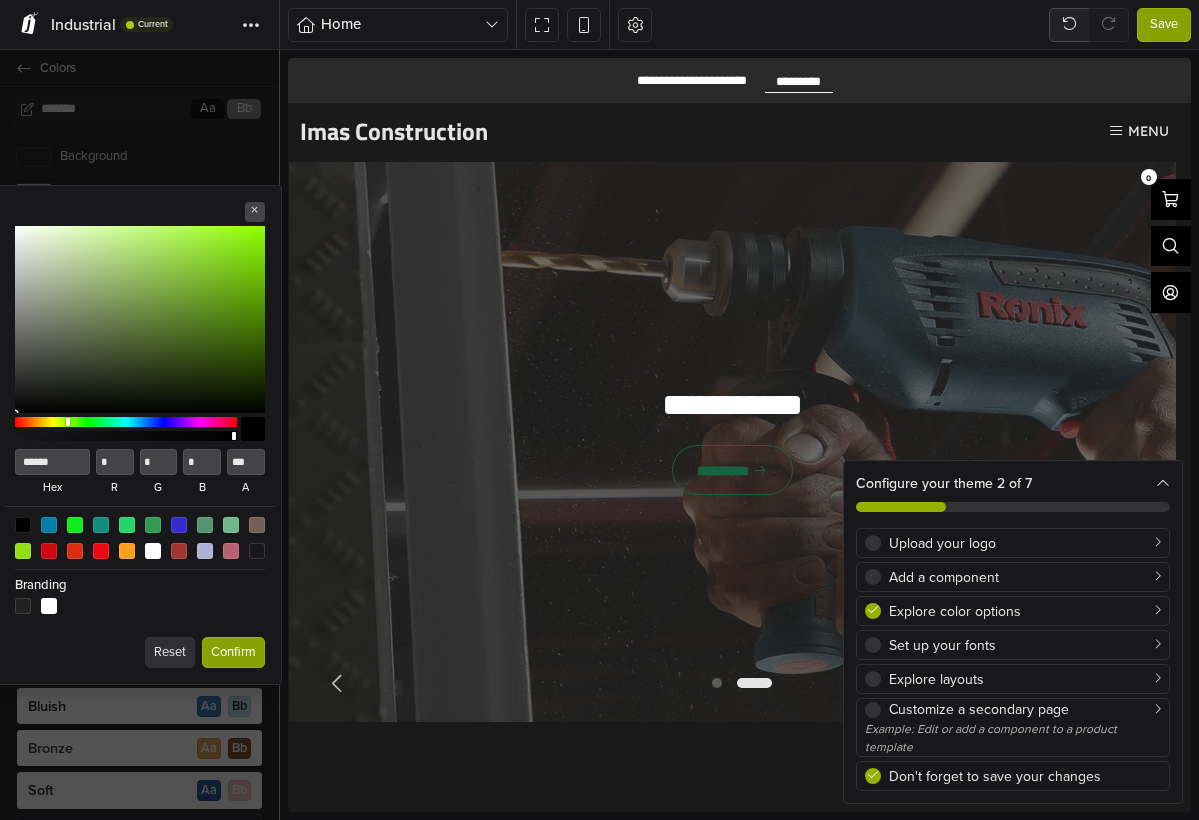 click at bounding box center (126, 422) 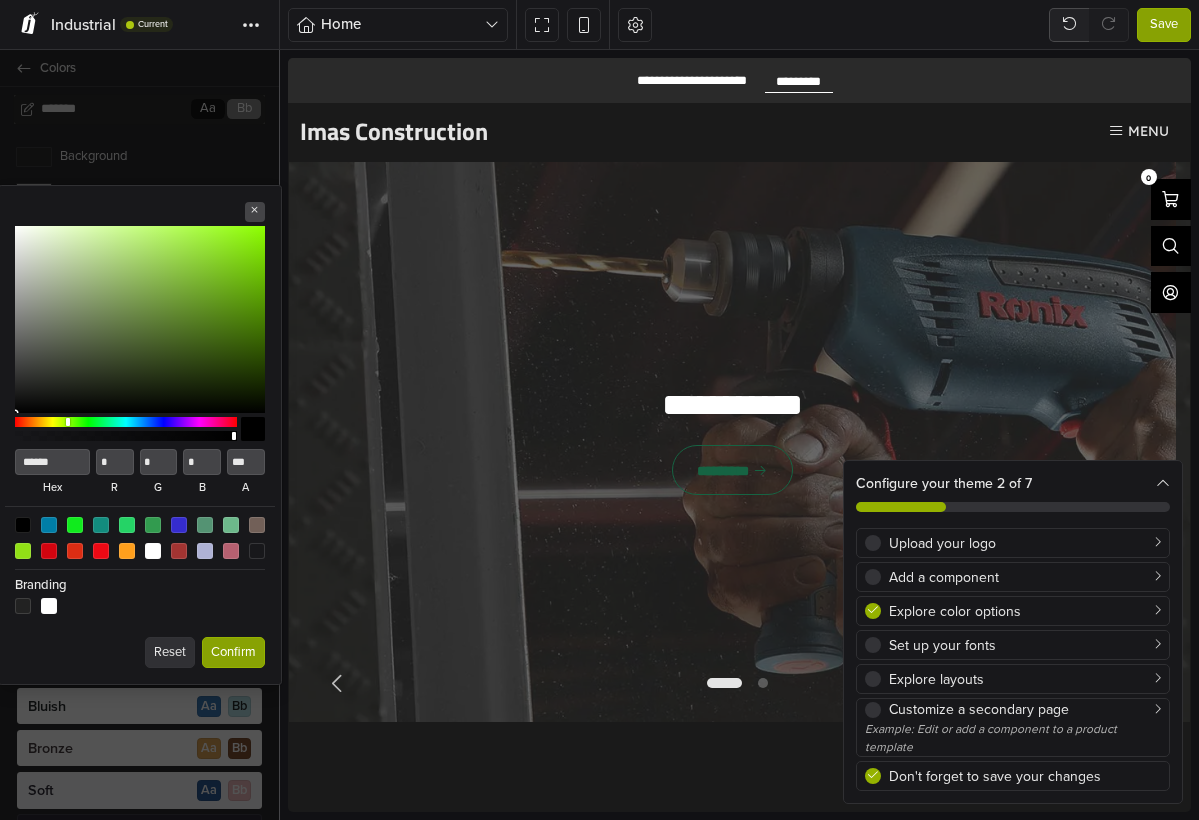 type on "******" 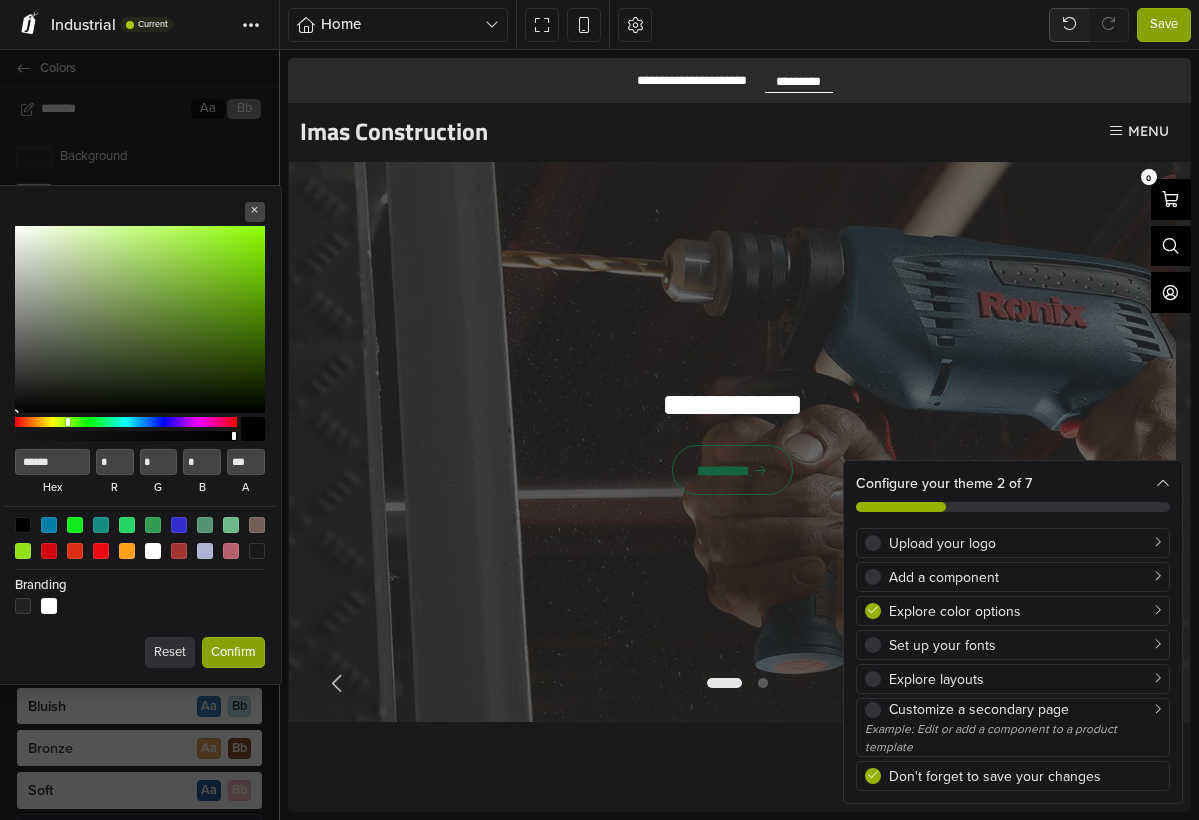 type on "***" 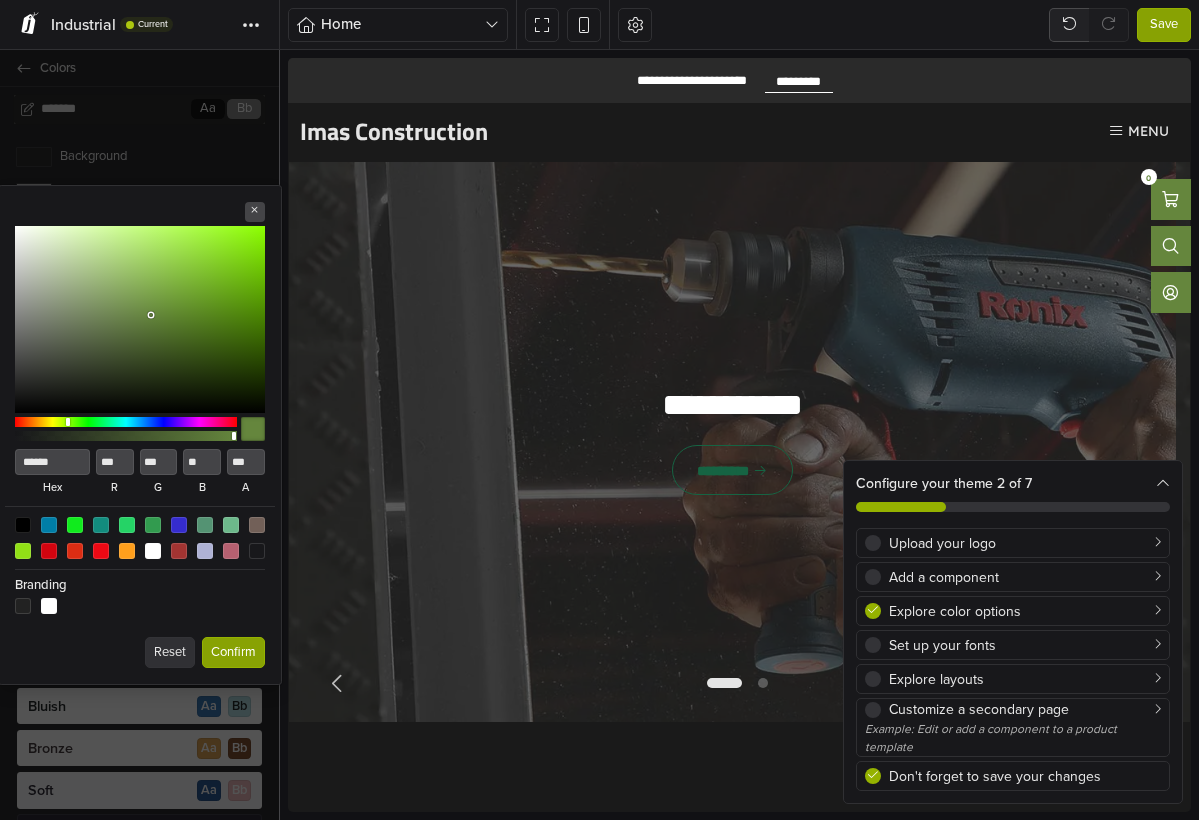 type on "******" 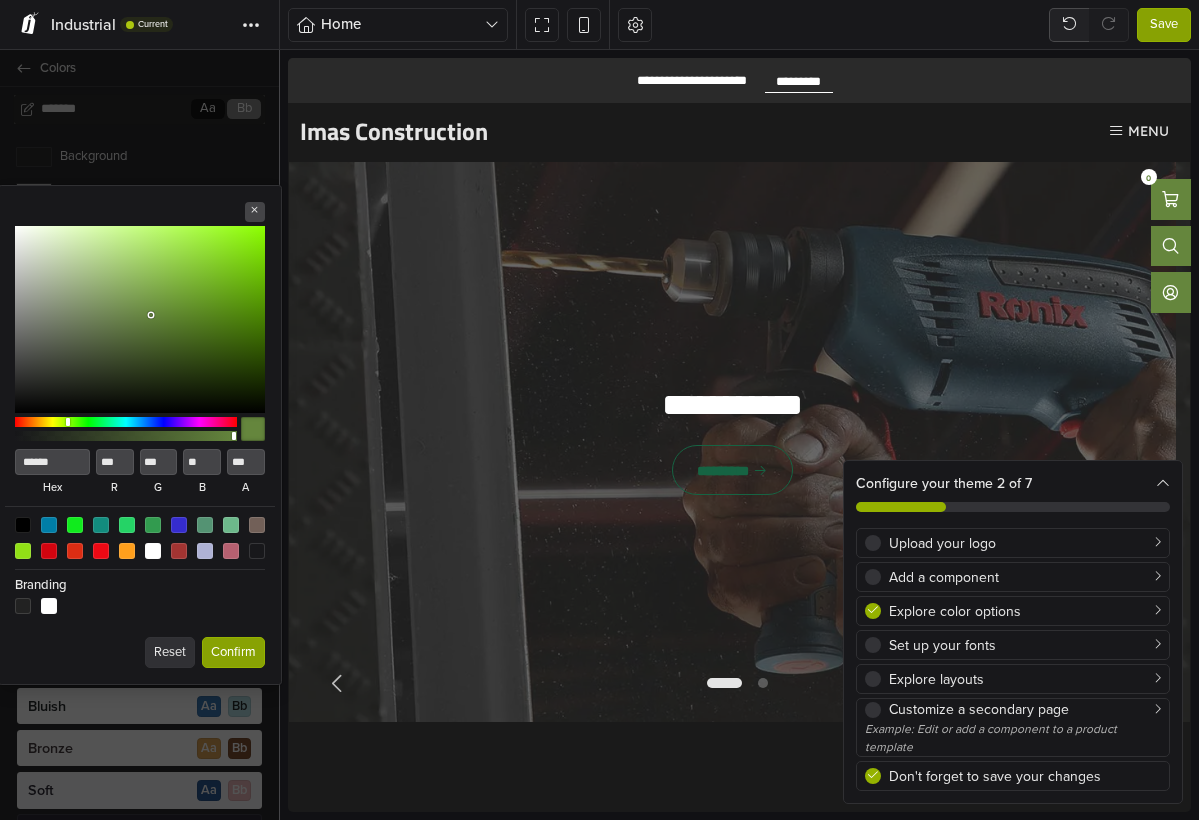 type on "***" 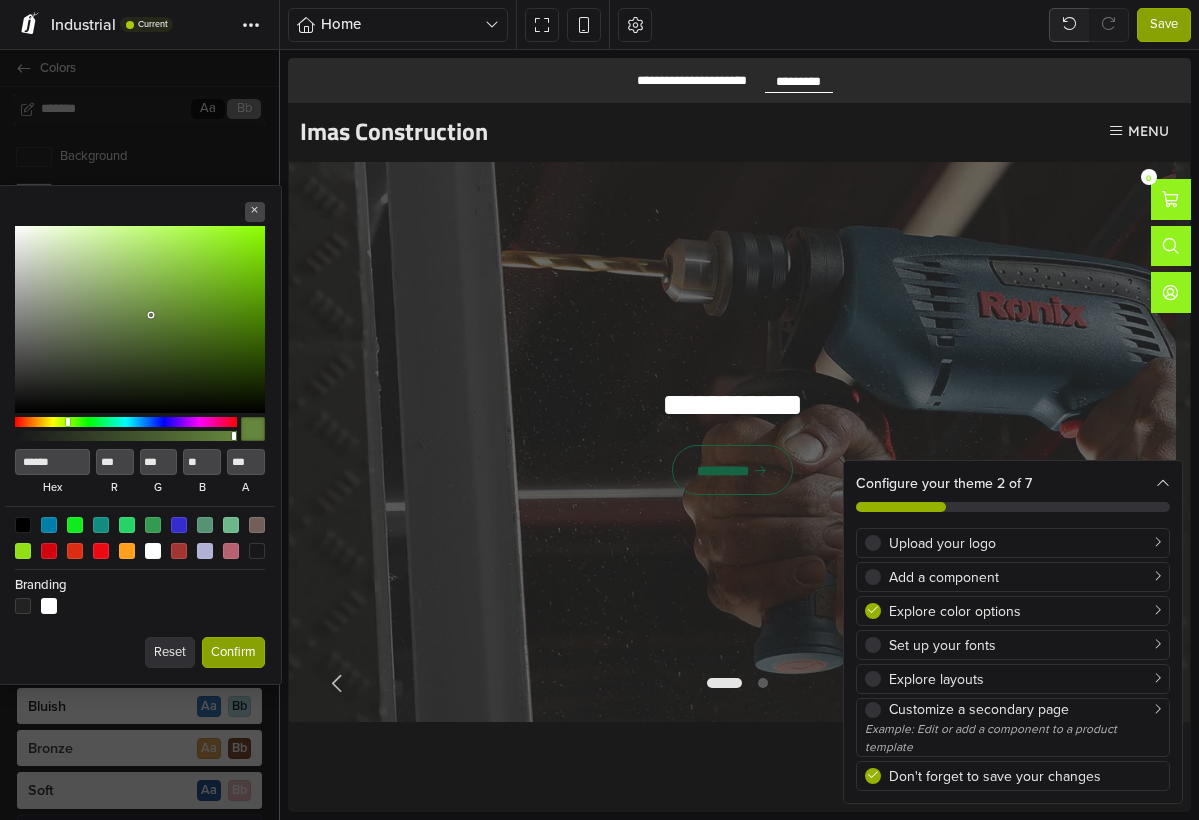 type on "******" 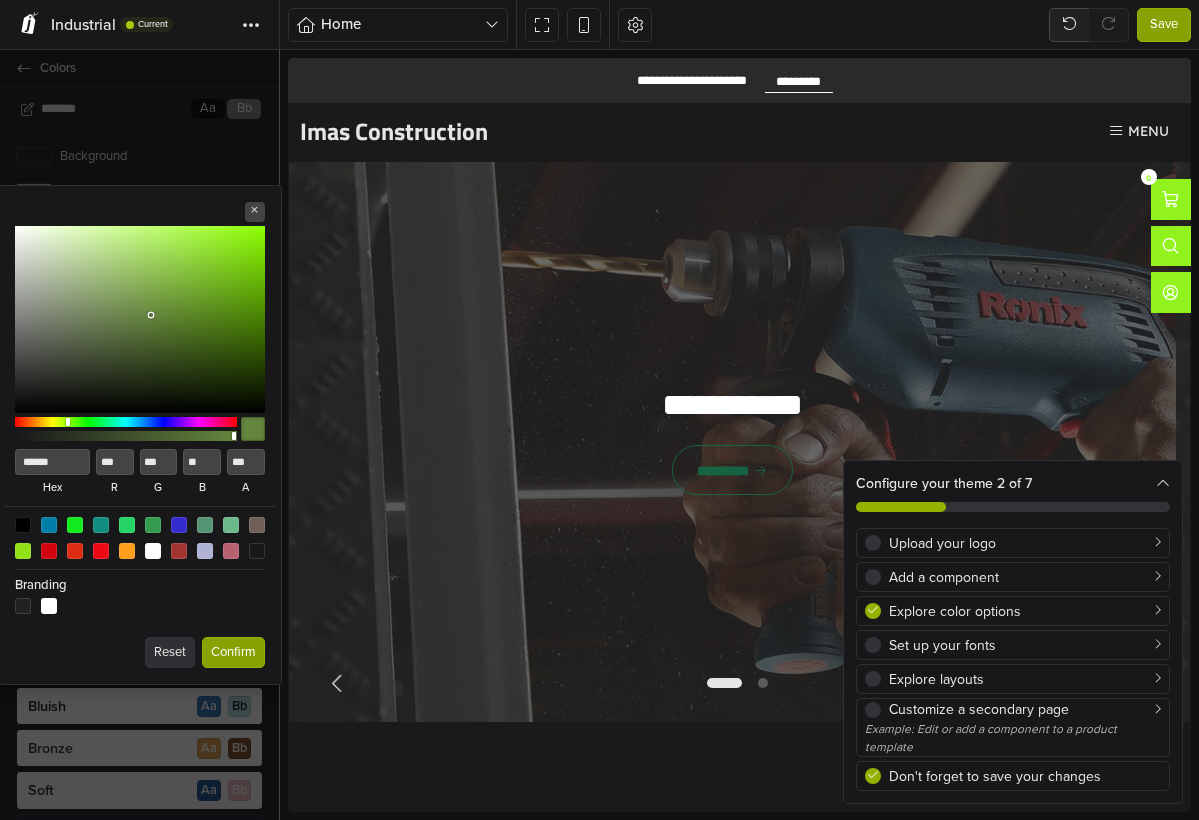 type on "***" 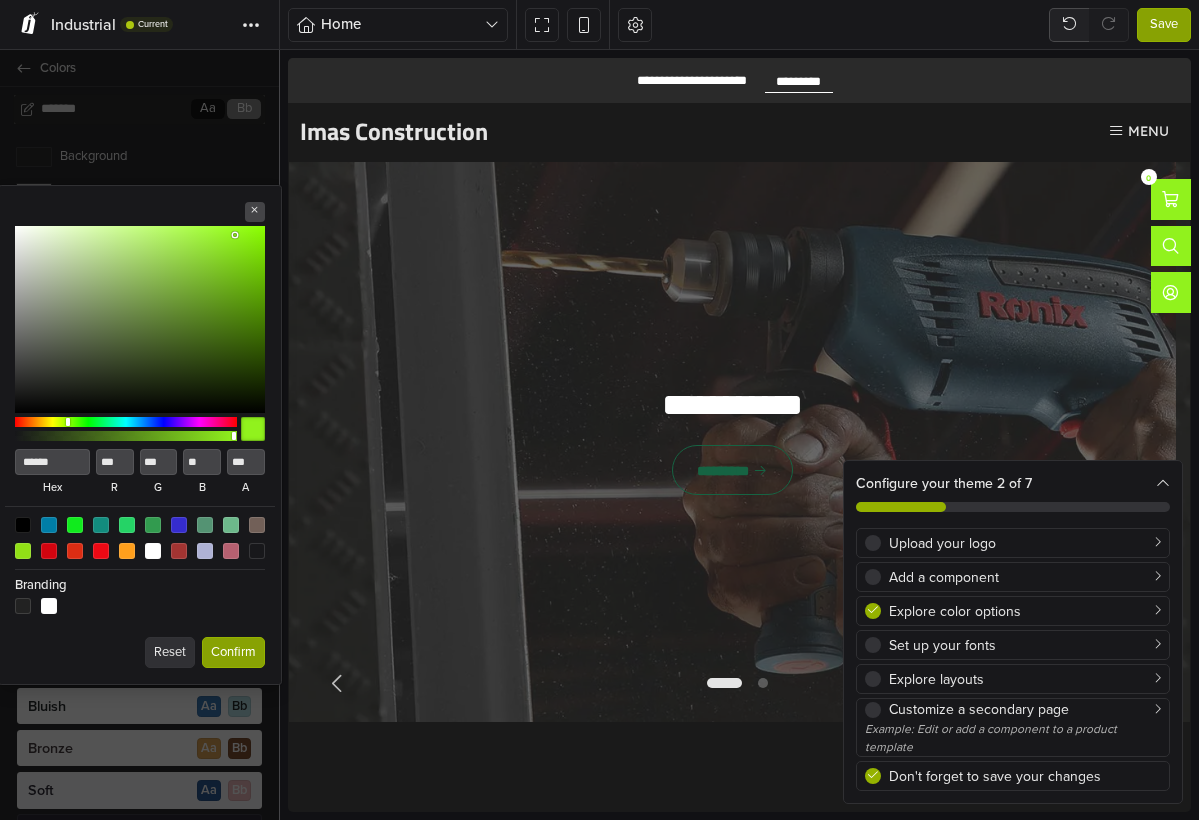 type on "******" 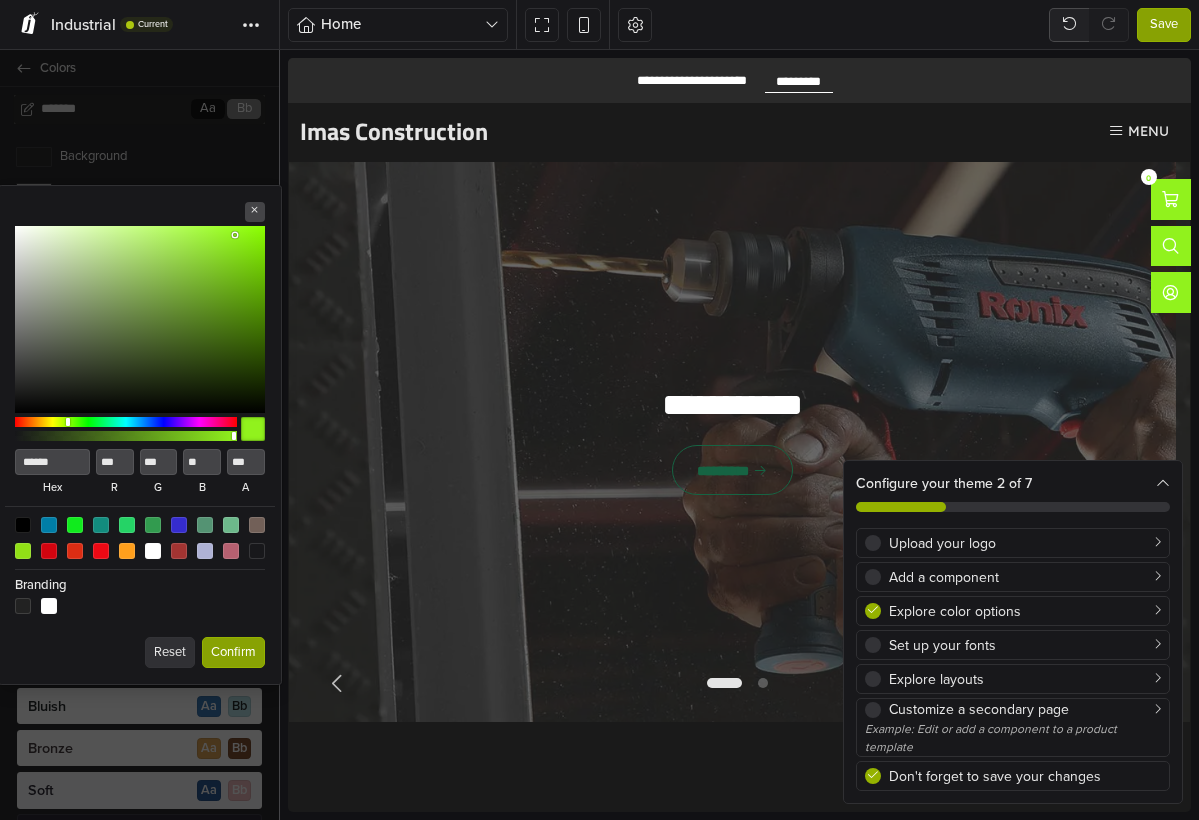 type on "***" 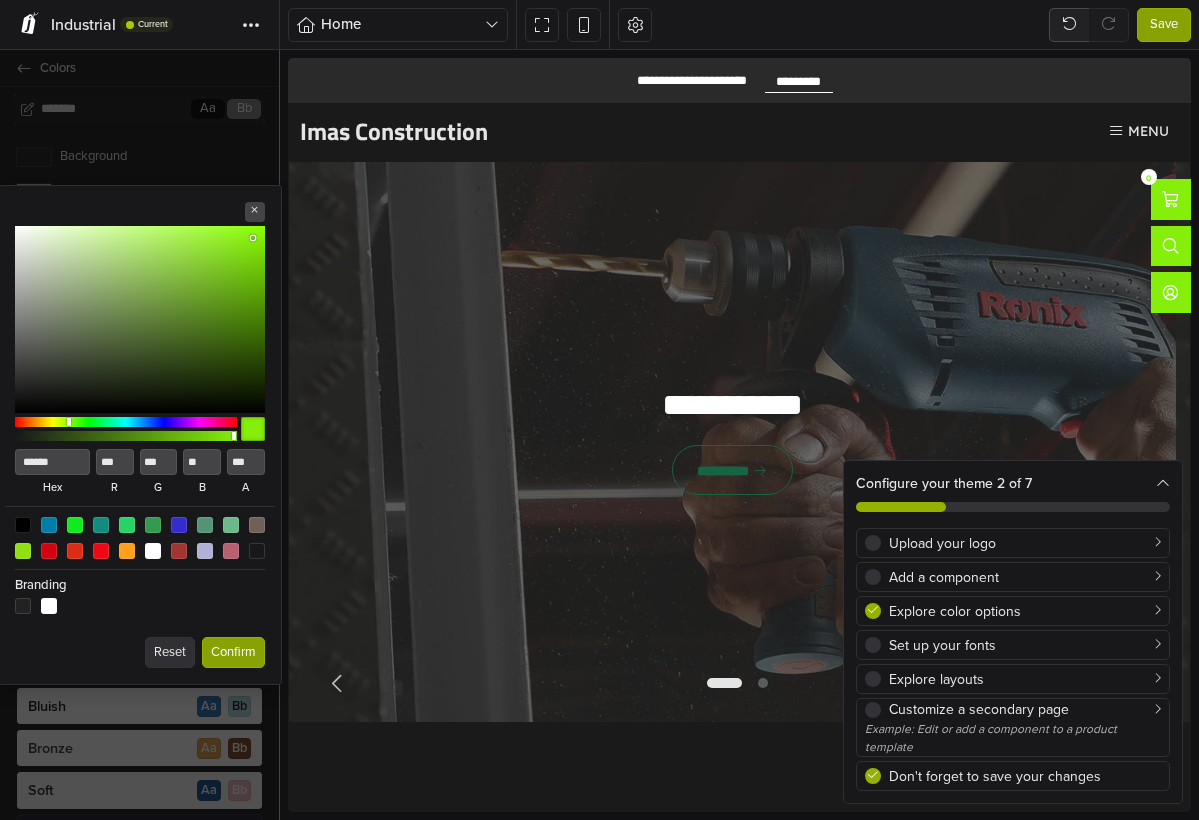 type on "******" 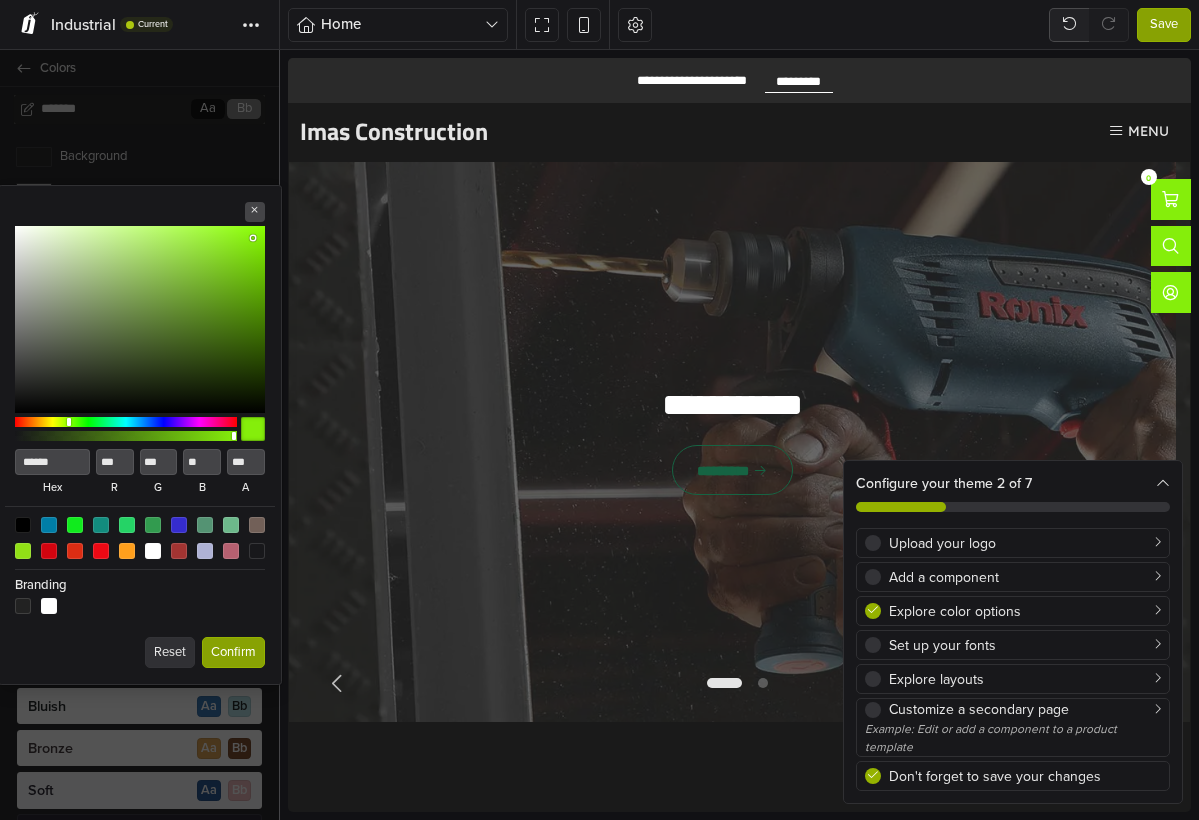 type on "*" 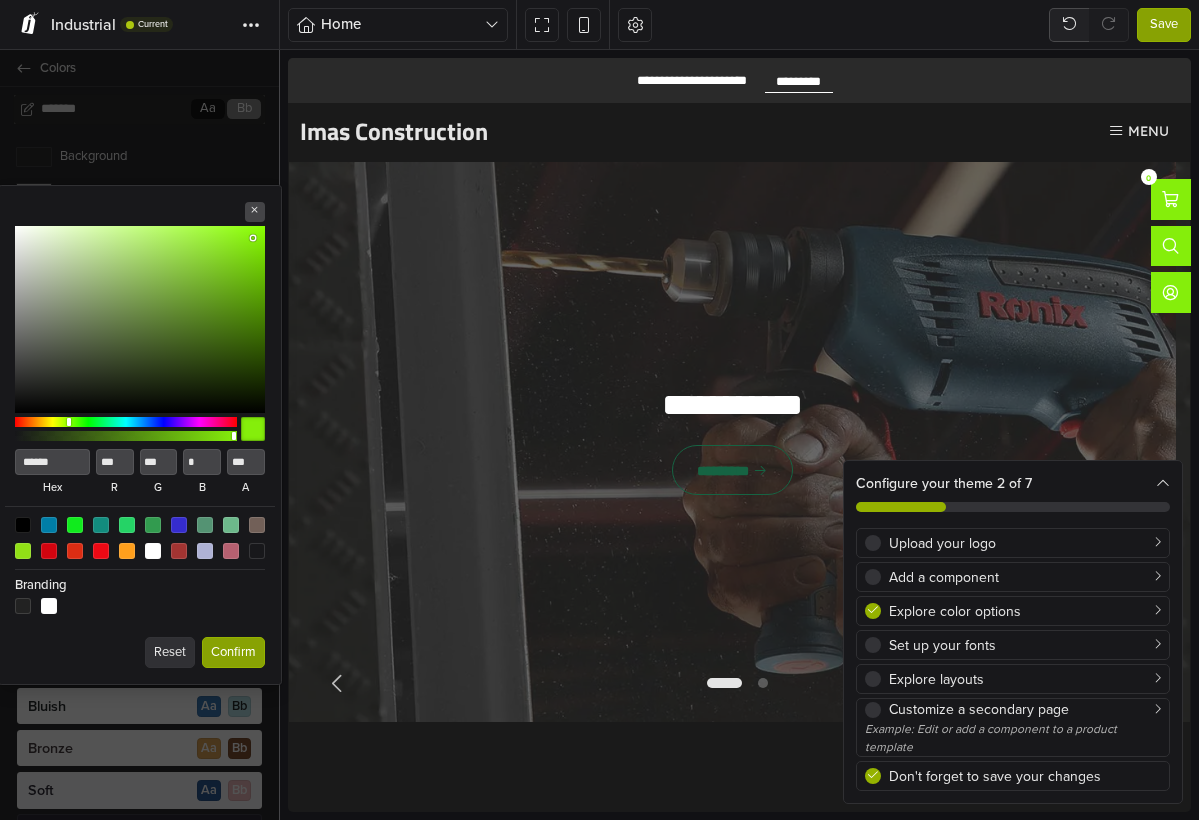 type on "******" 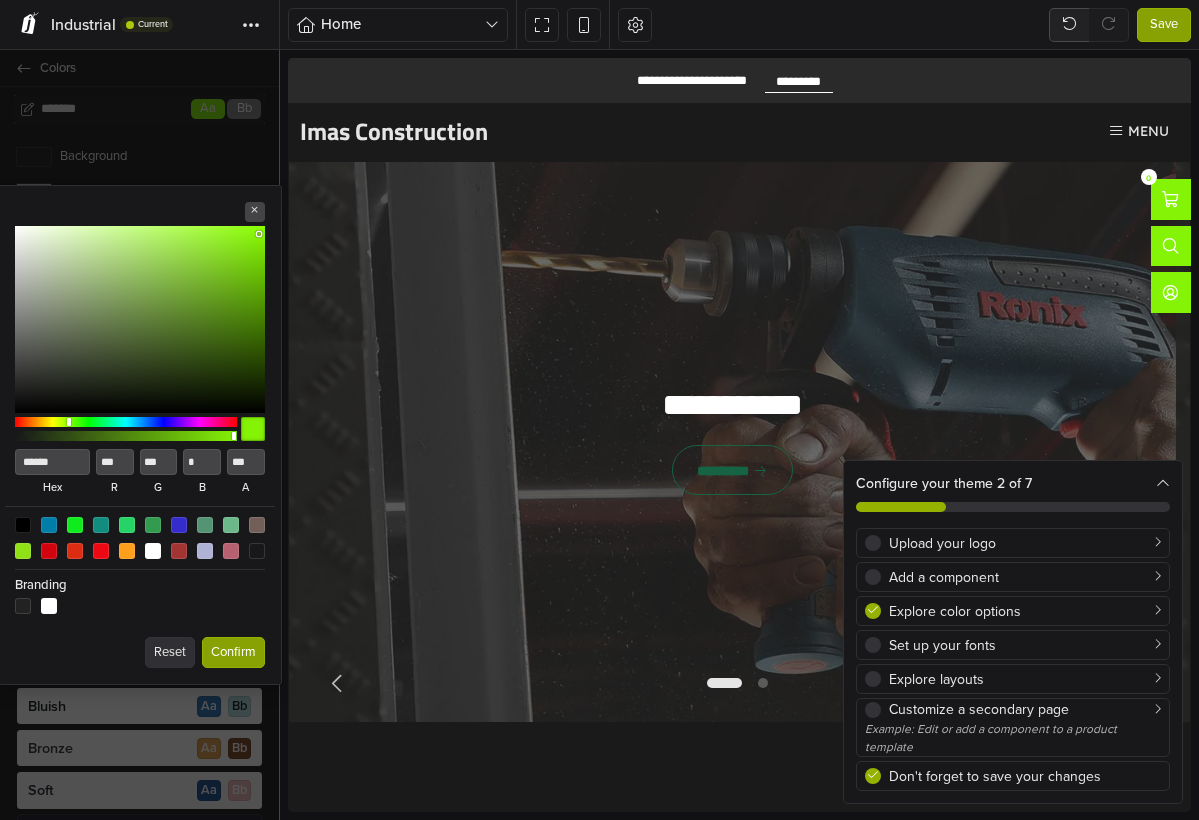 type on "******" 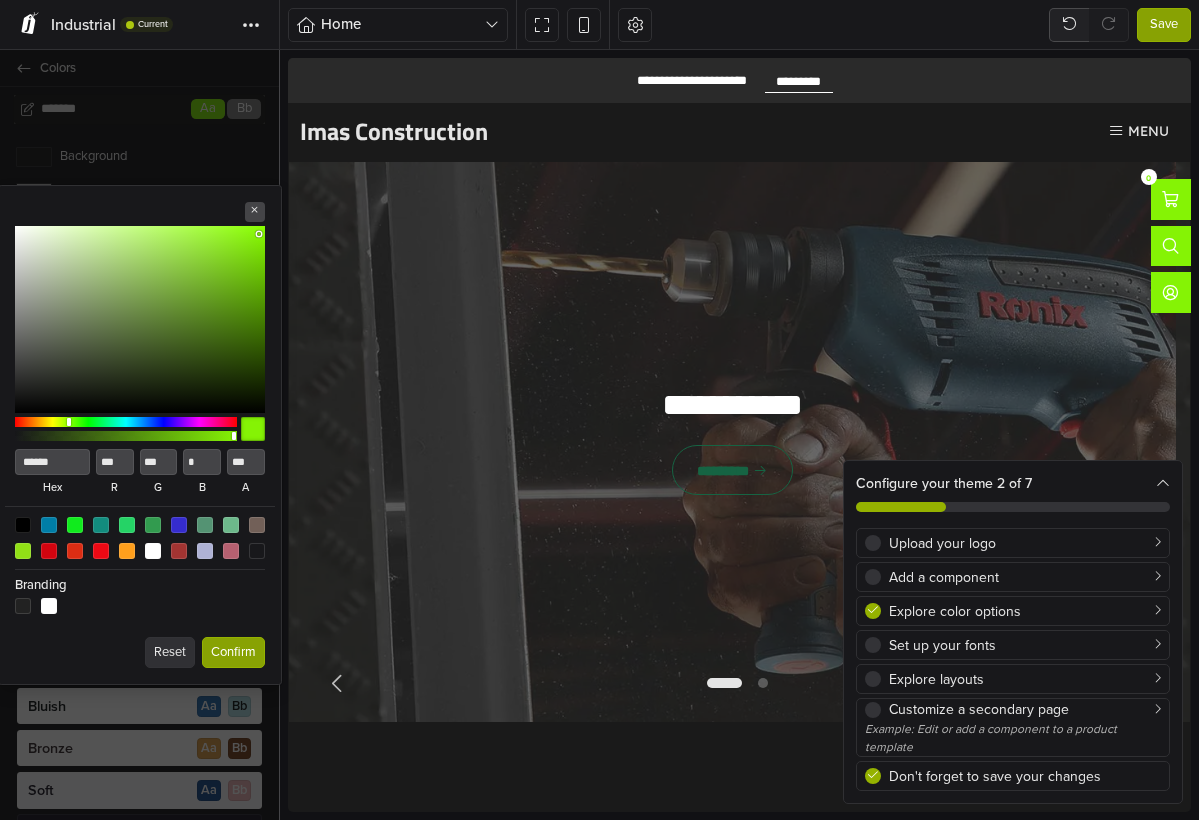 type on "***" 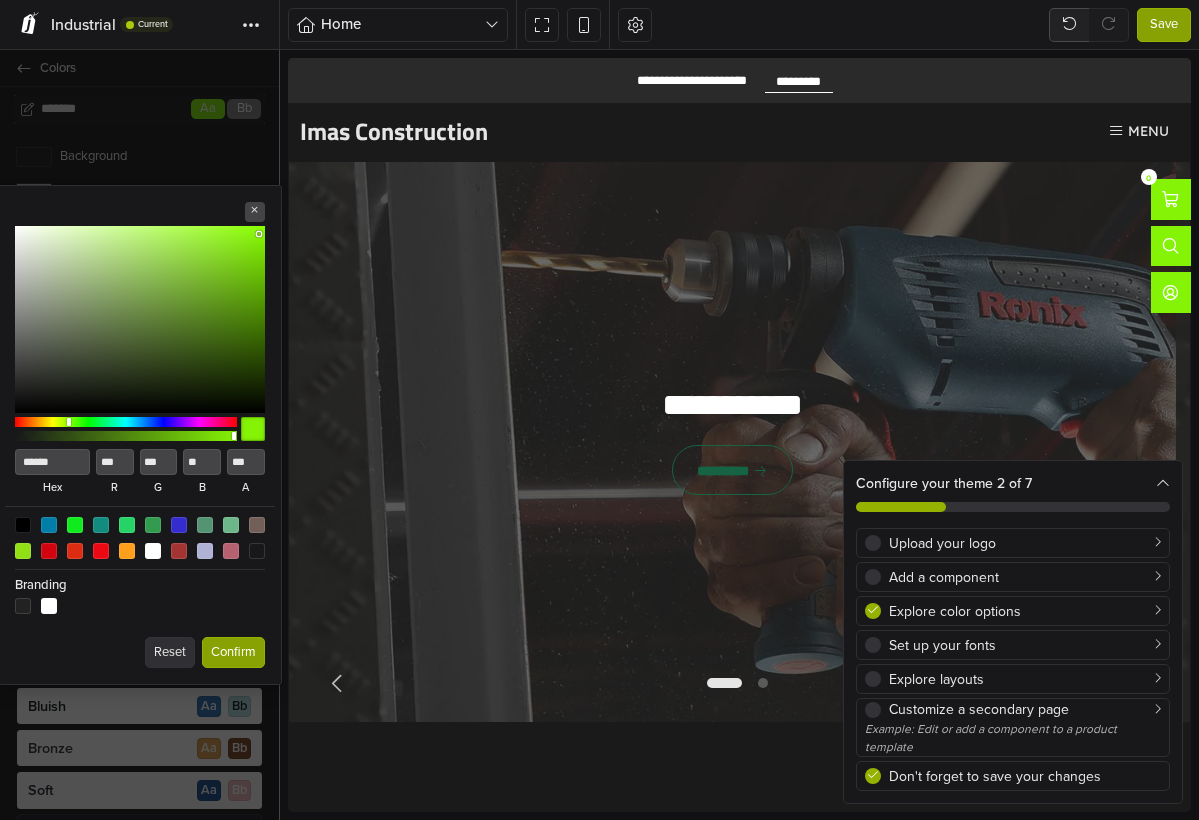 type on "******" 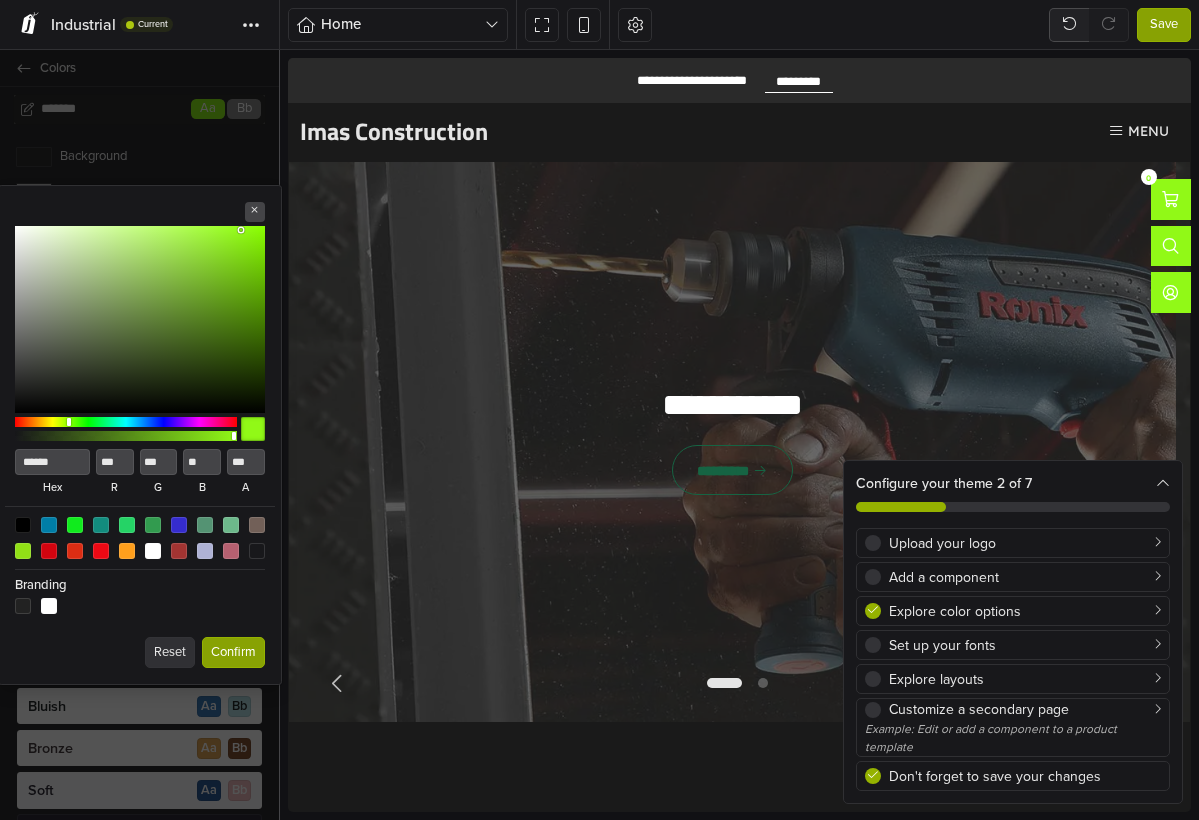 type on "******" 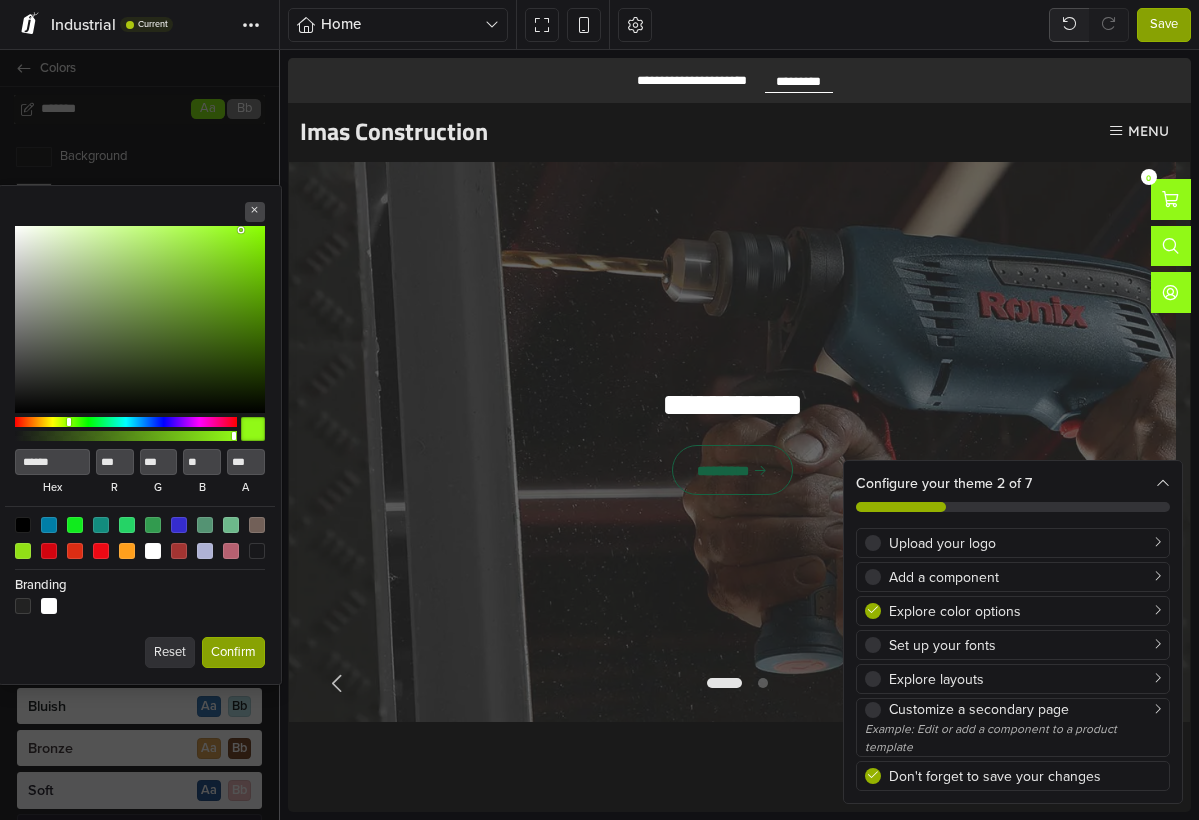 type on "**" 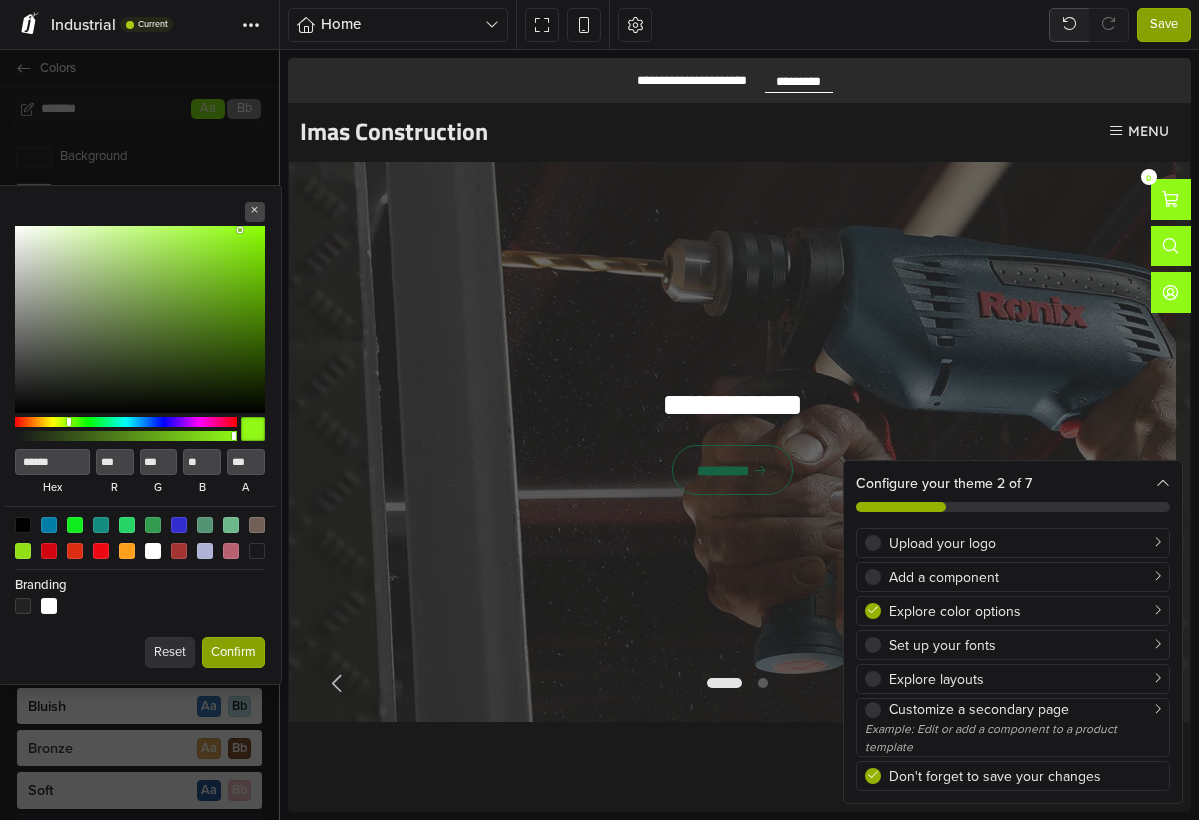 drag, startPoint x: 153, startPoint y: 314, endPoint x: 240, endPoint y: 231, distance: 120.241425 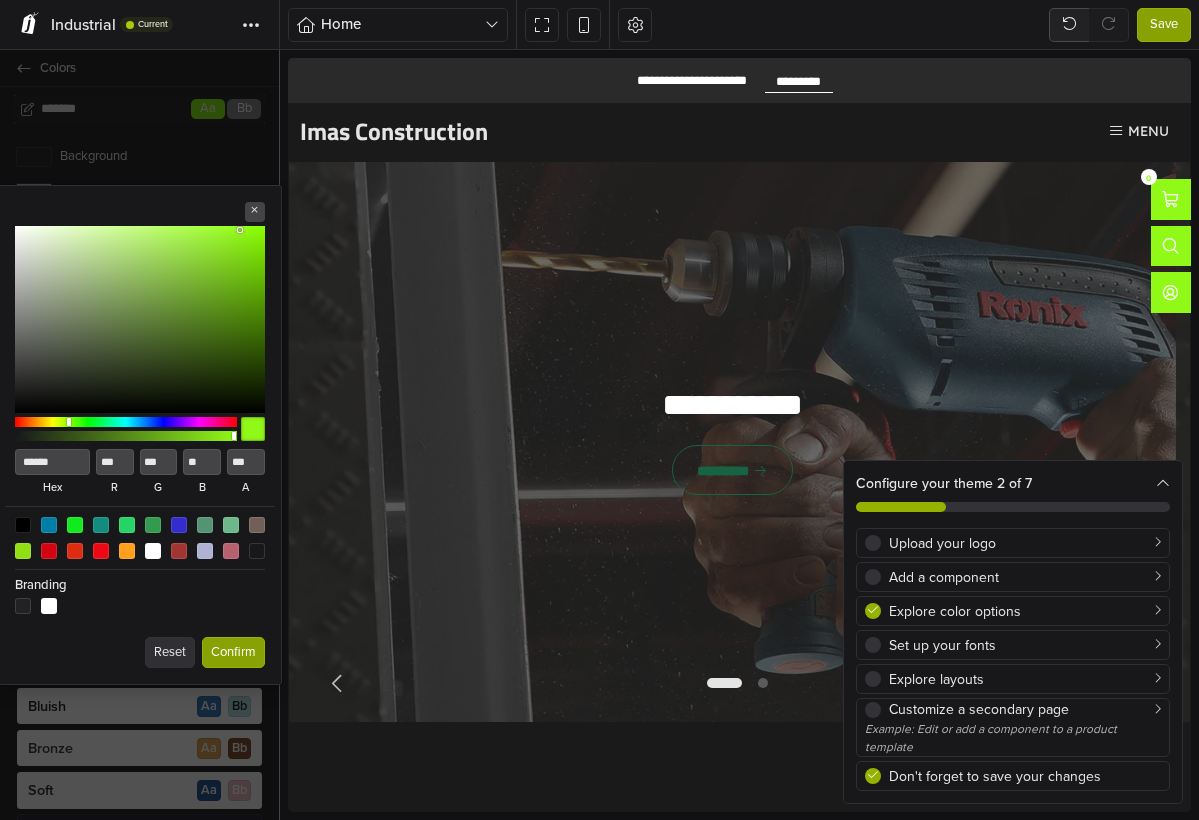 click at bounding box center (140, 320) 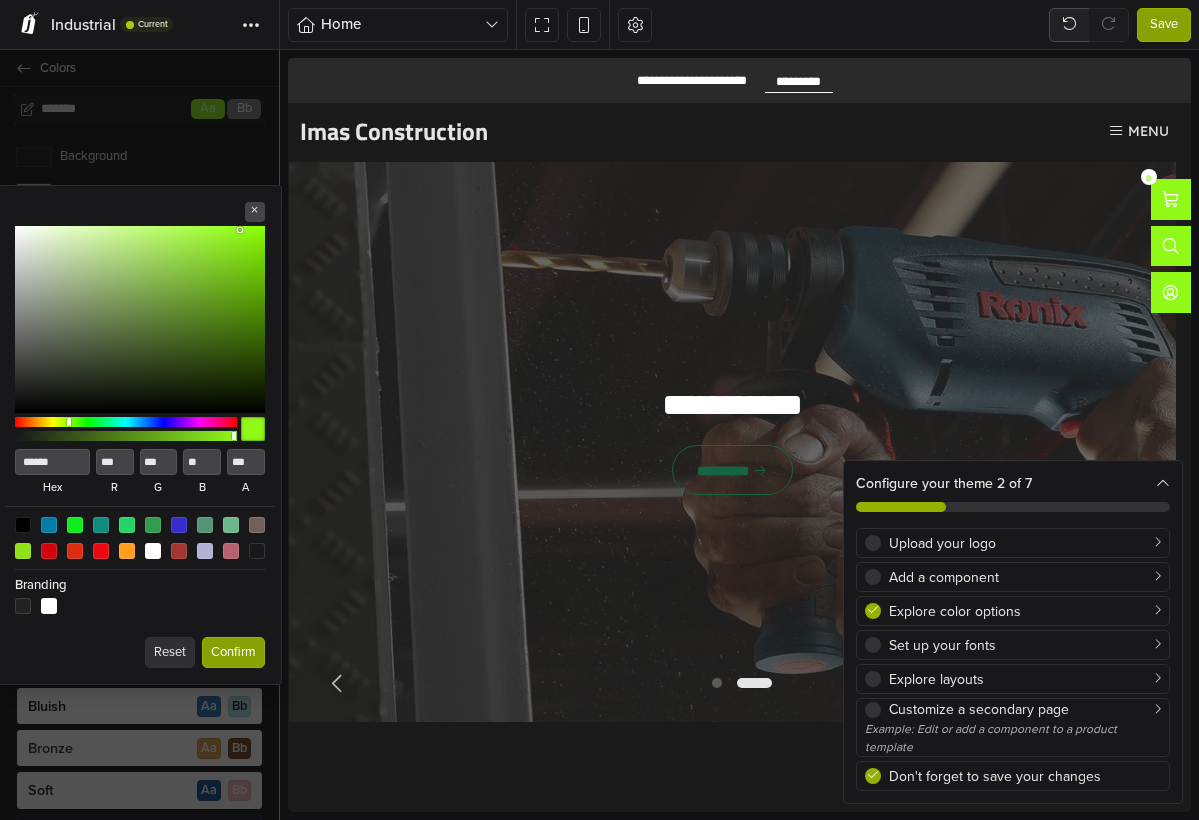 type on "******" 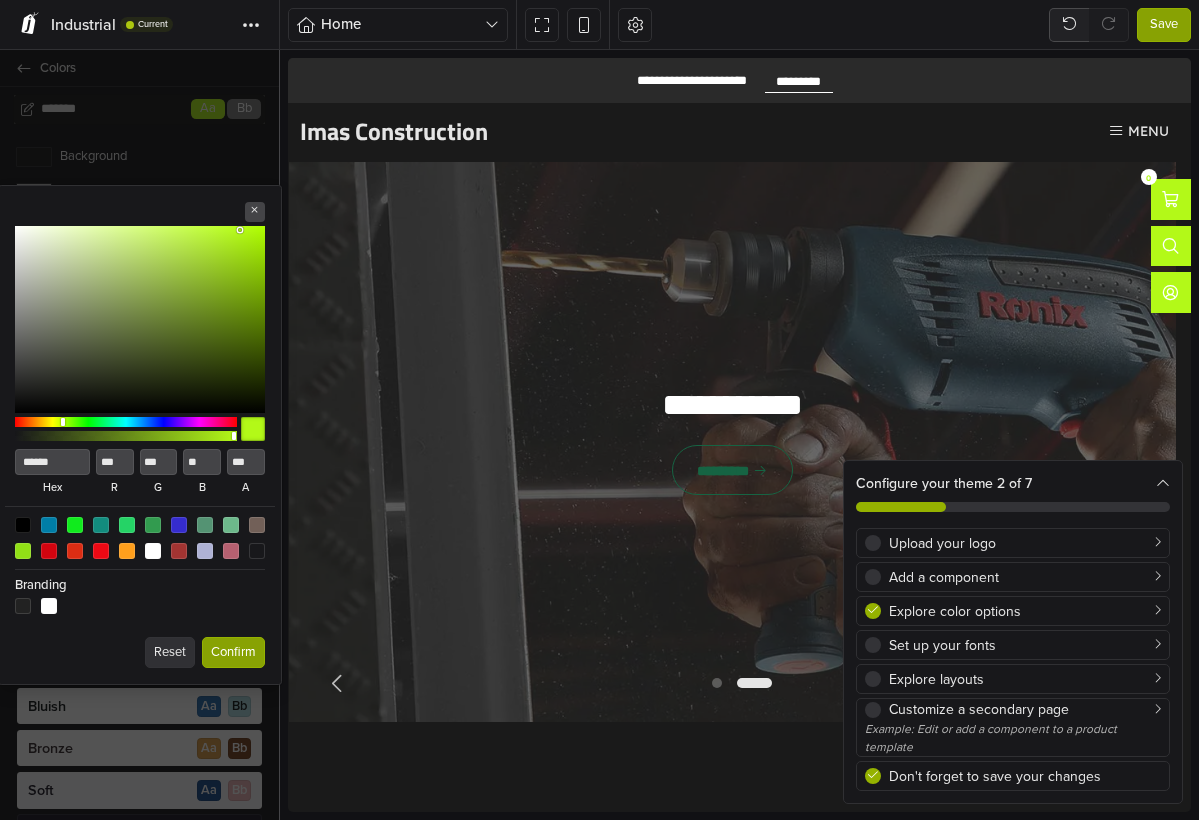 type on "******" 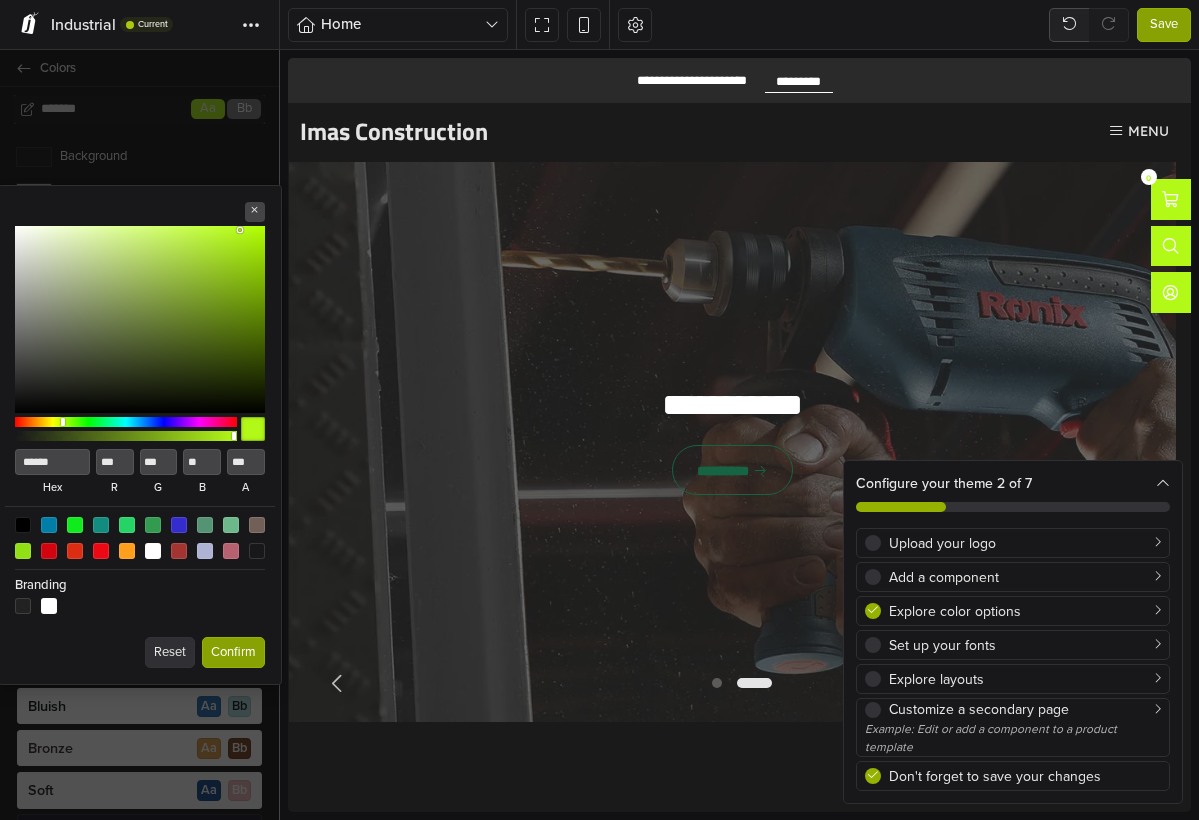 type on "***" 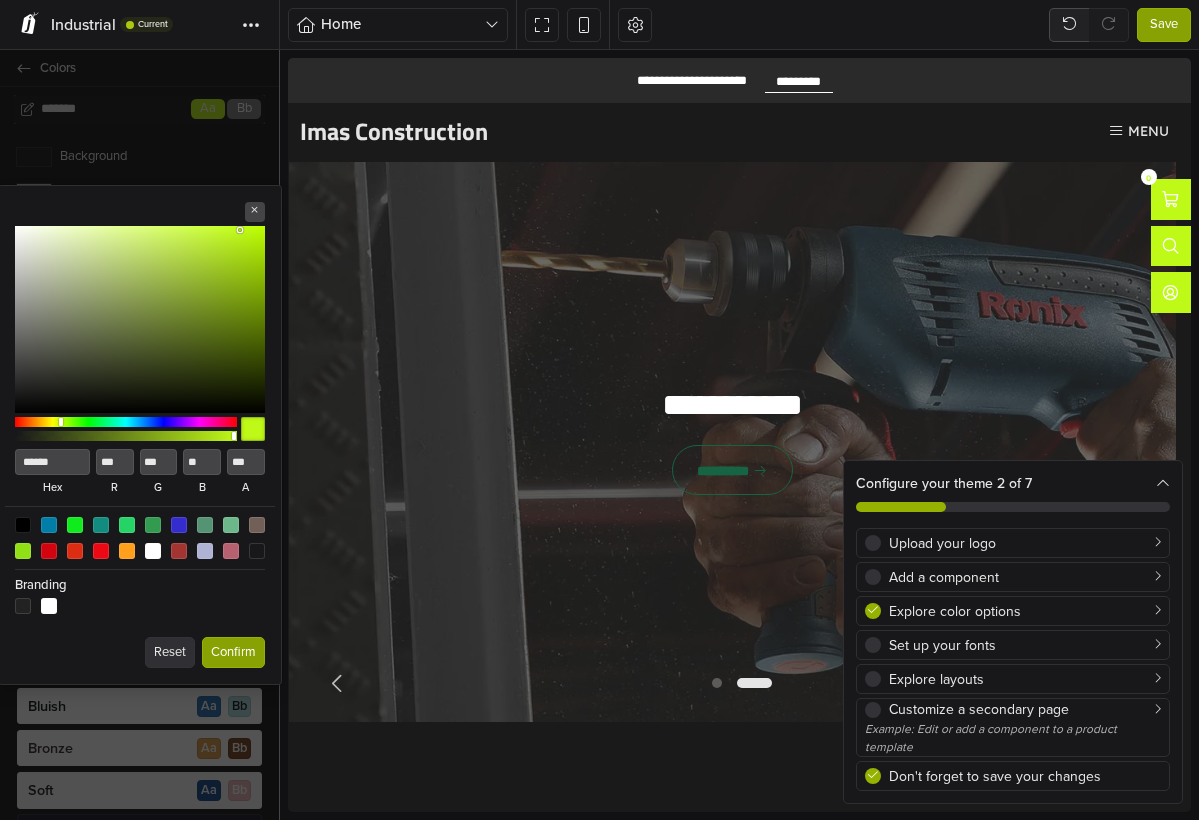 click at bounding box center (126, 422) 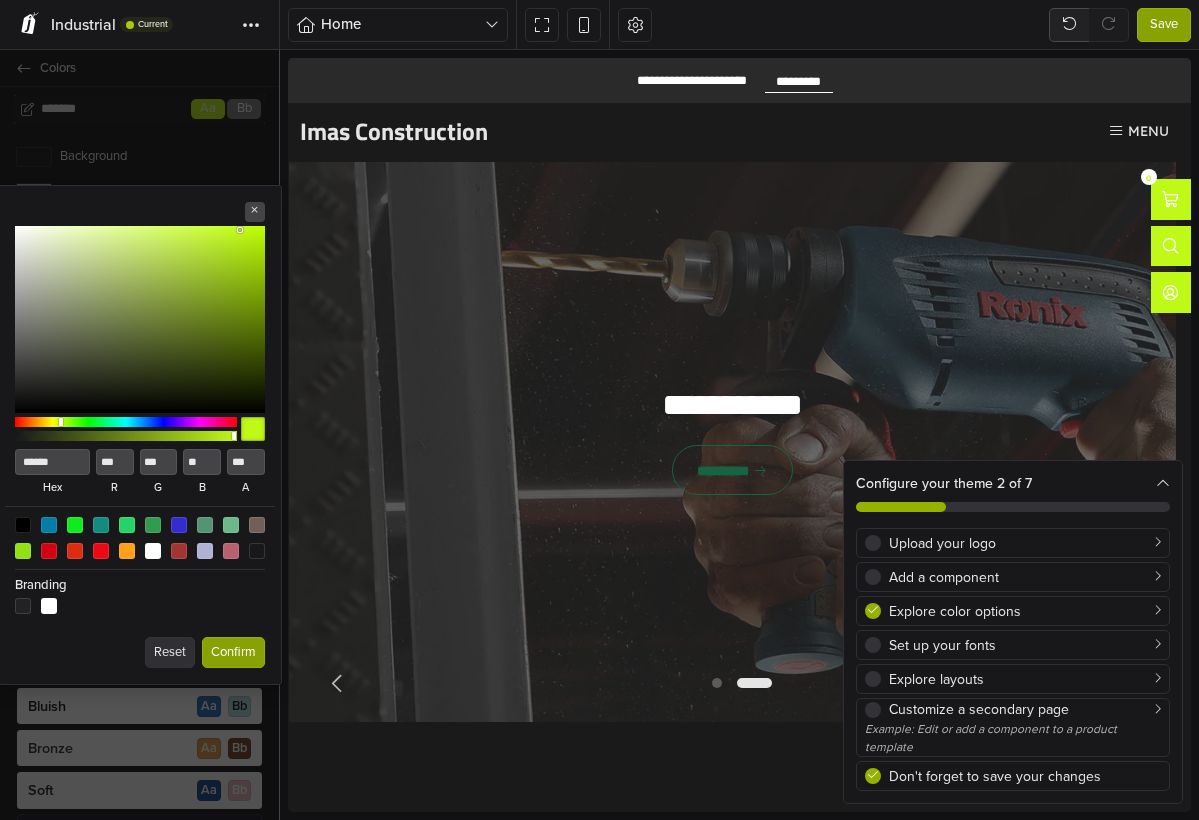type on "***" 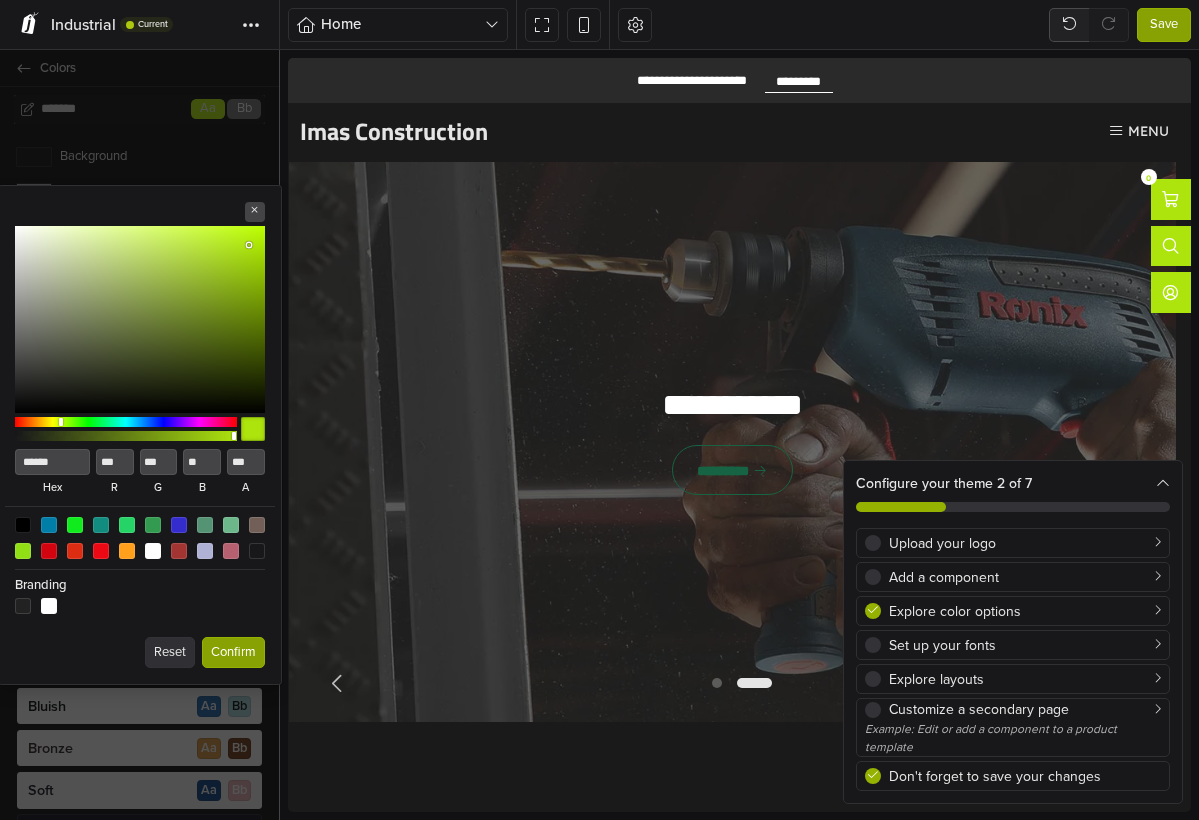 type on "******" 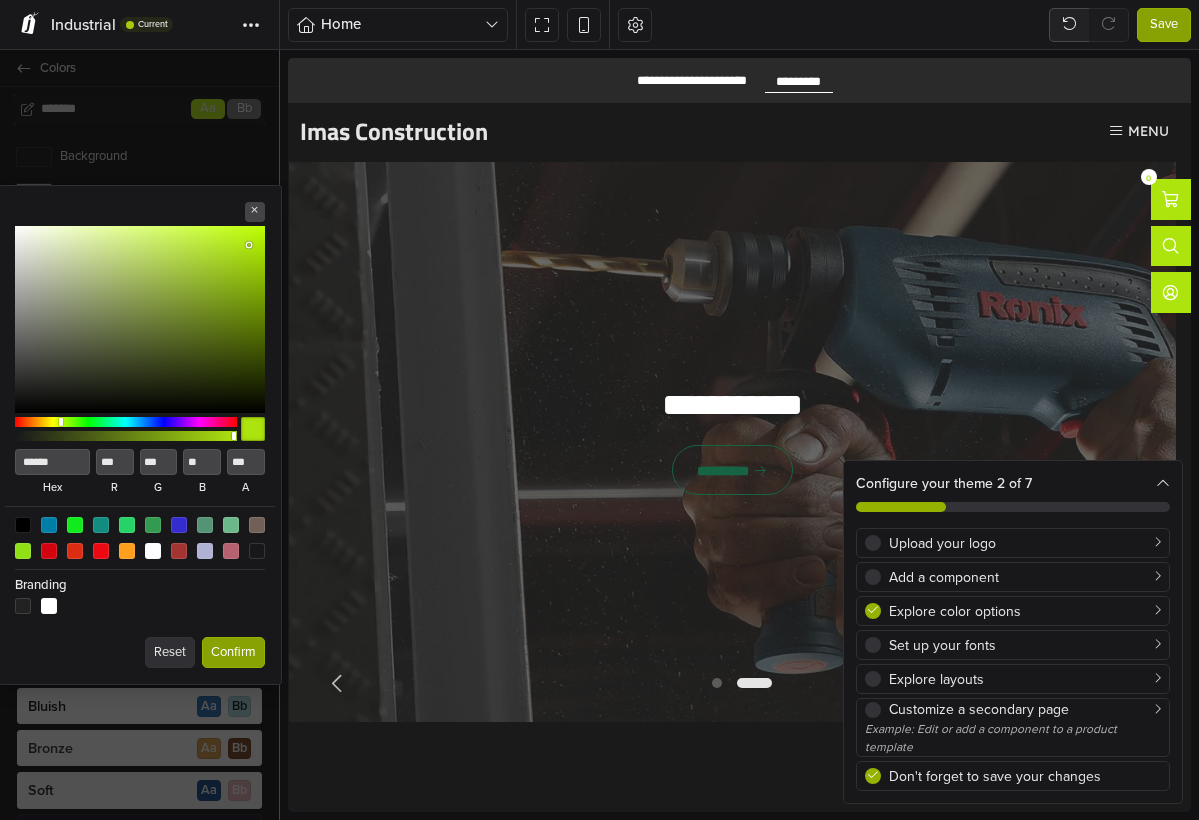 type on "***" 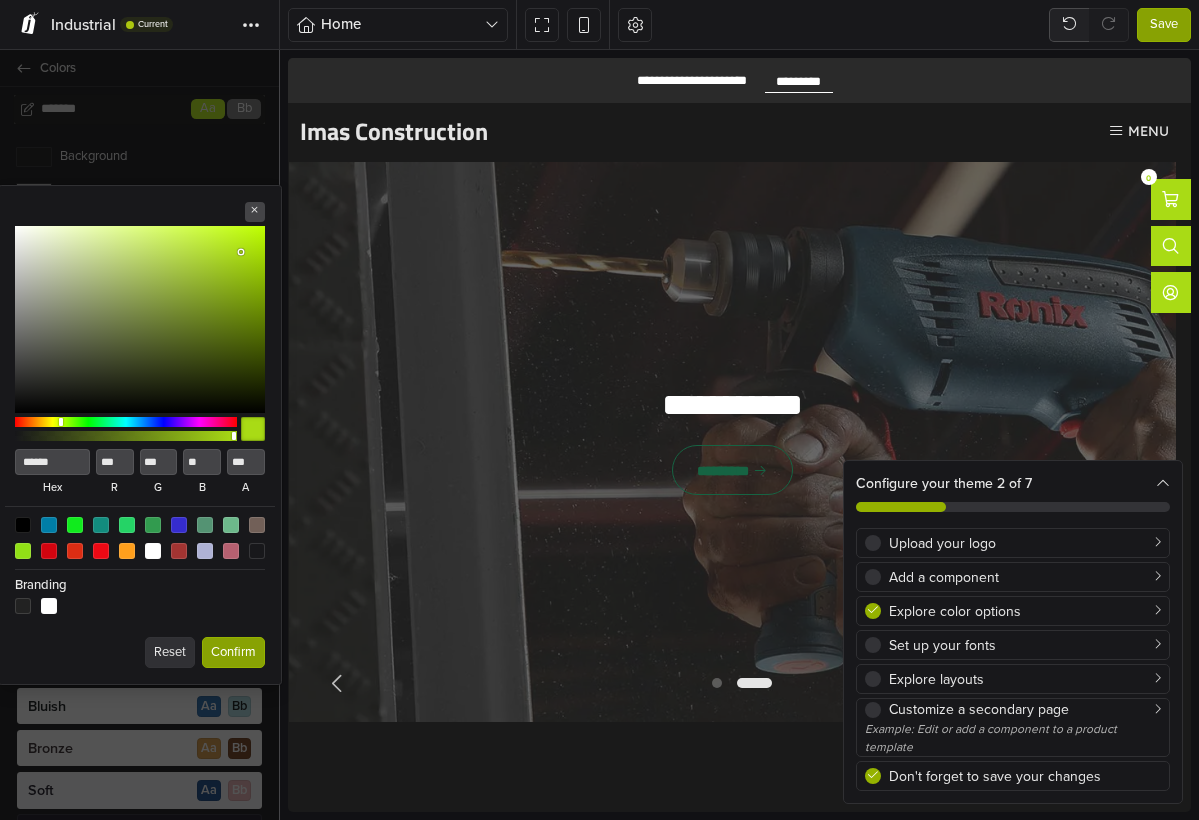 type on "******" 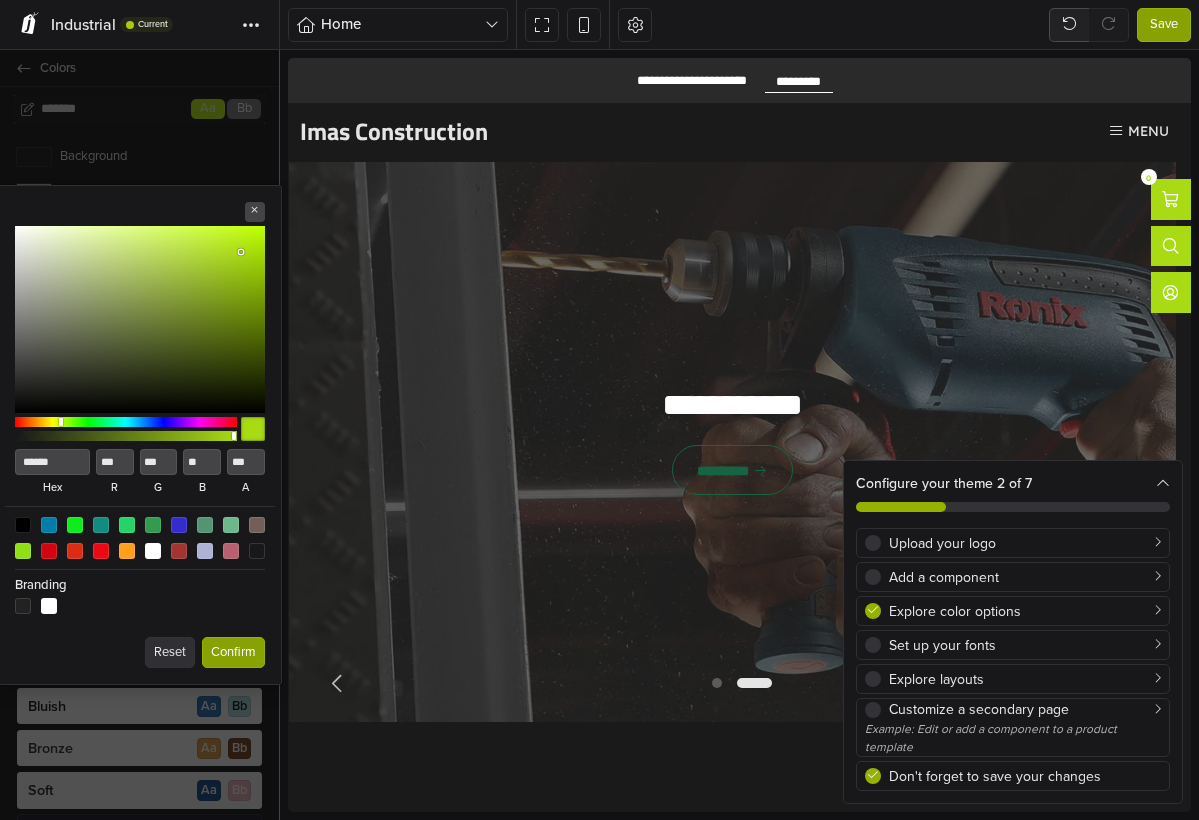type on "******" 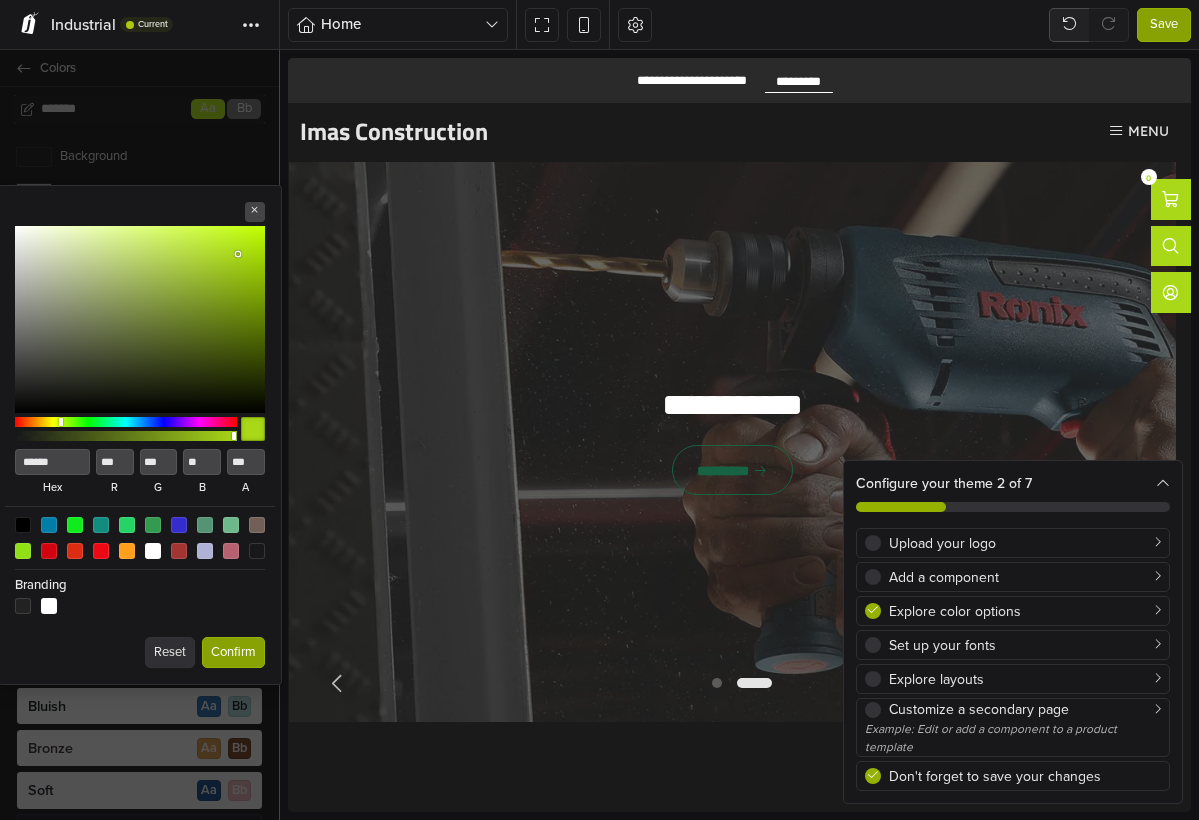 type on "******" 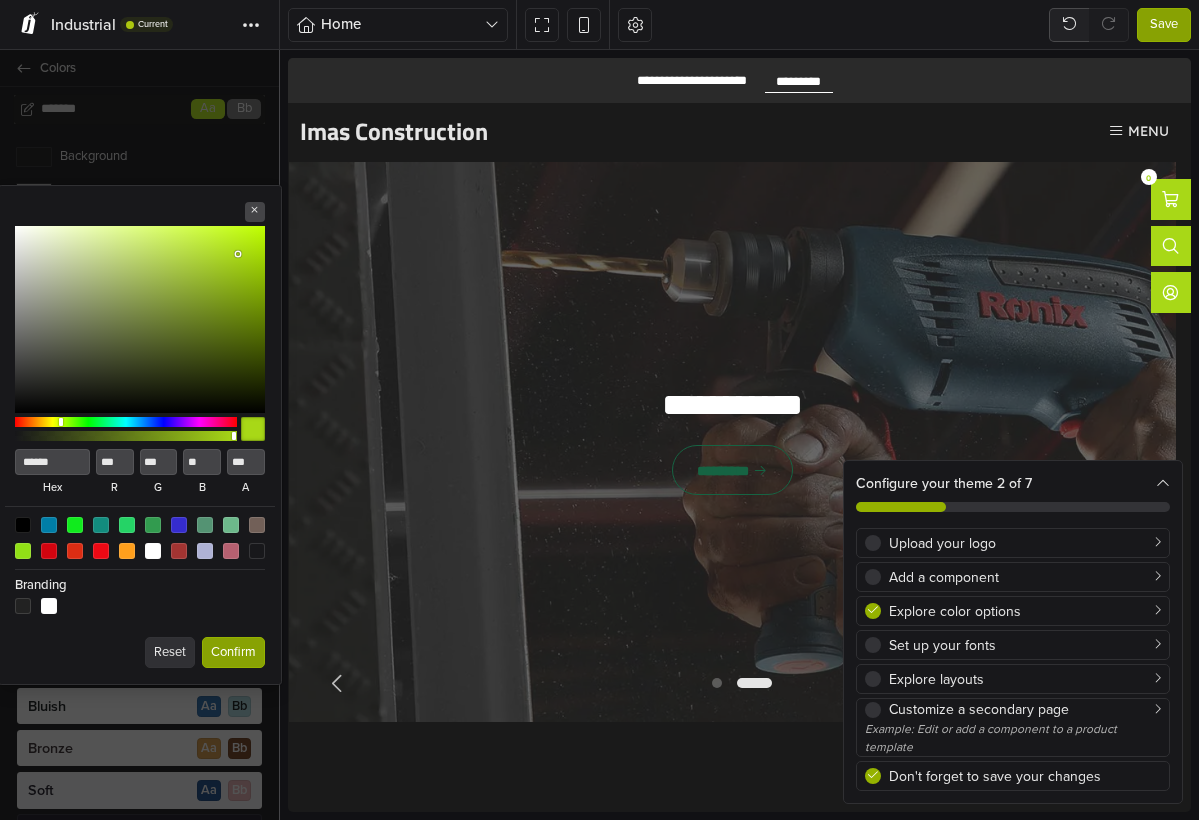 type on "***" 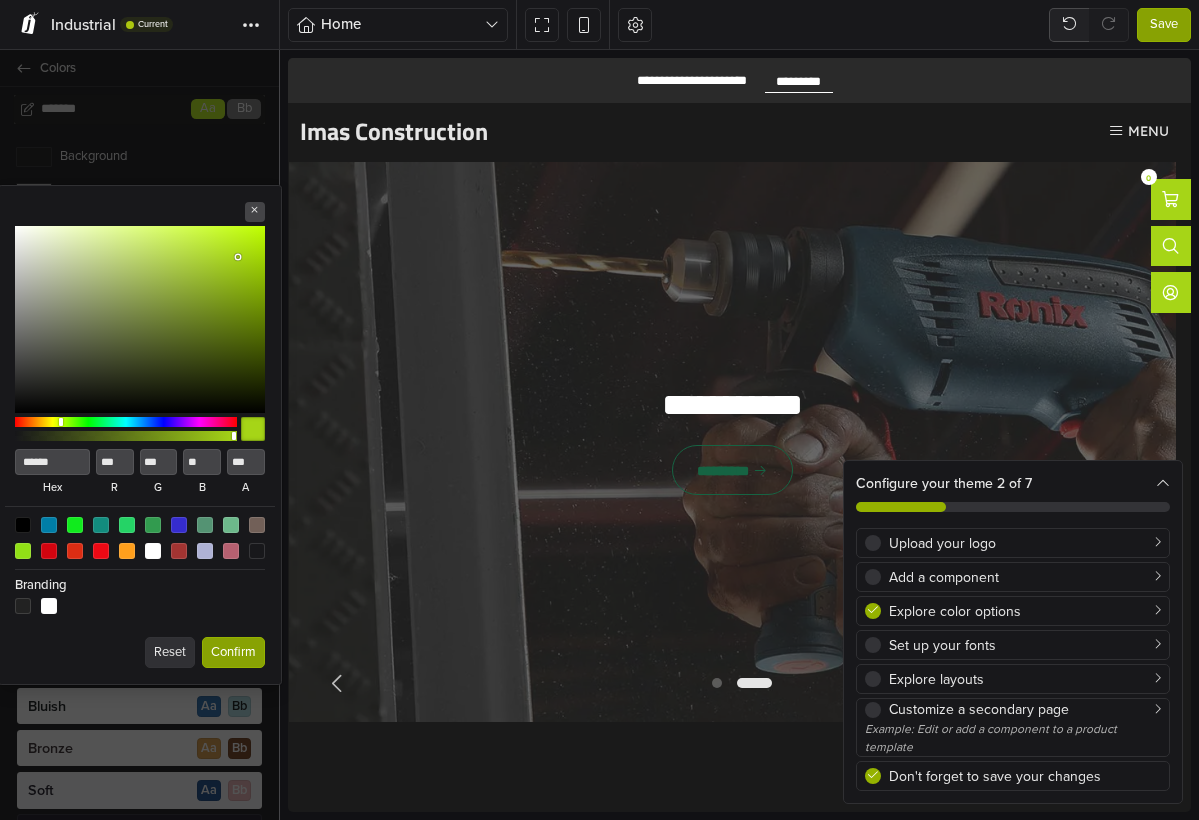 type on "******" 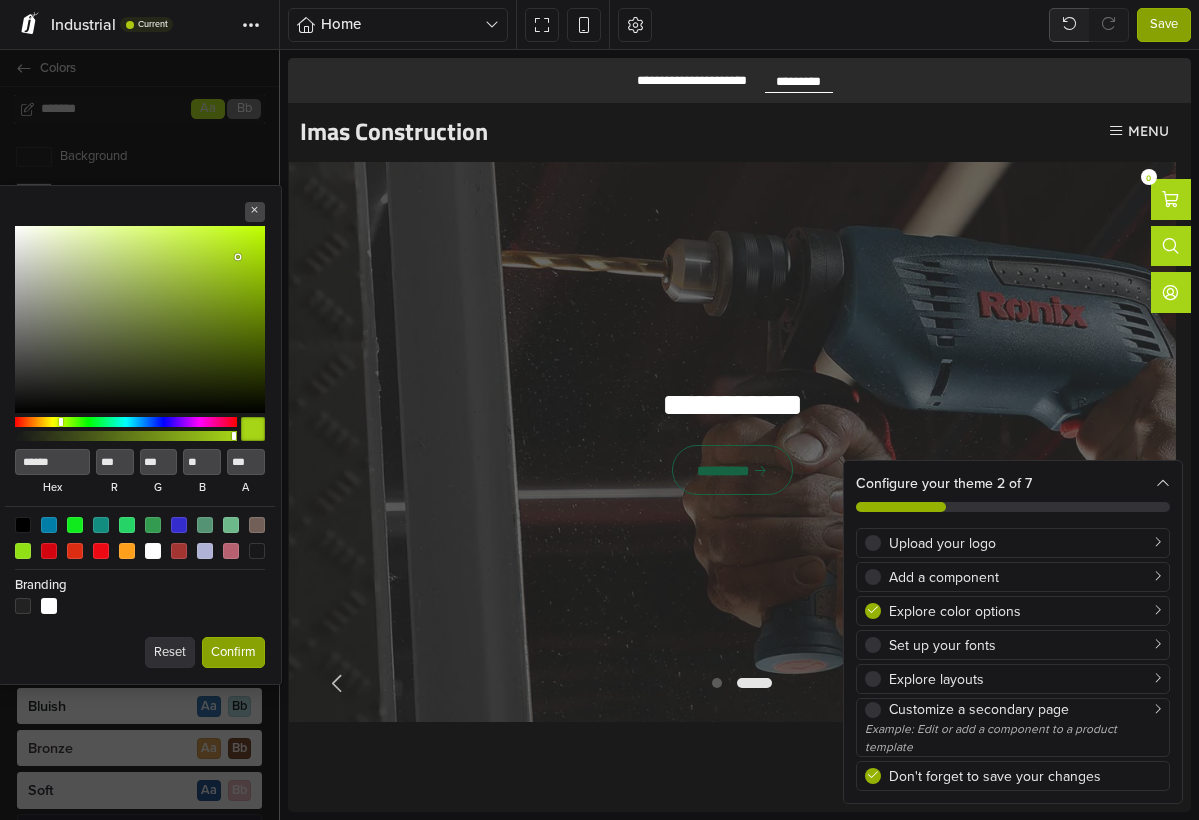 type on "***" 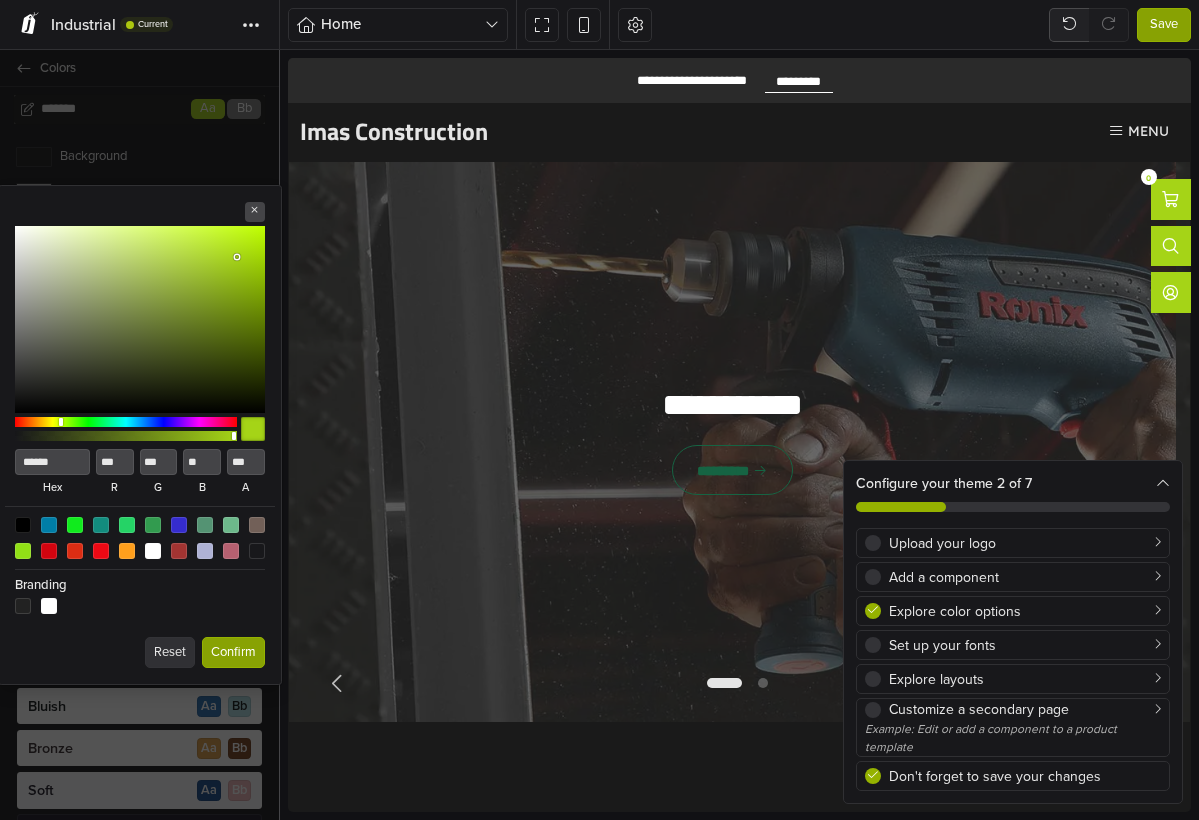 drag, startPoint x: 247, startPoint y: 246, endPoint x: 237, endPoint y: 258, distance: 15.6205 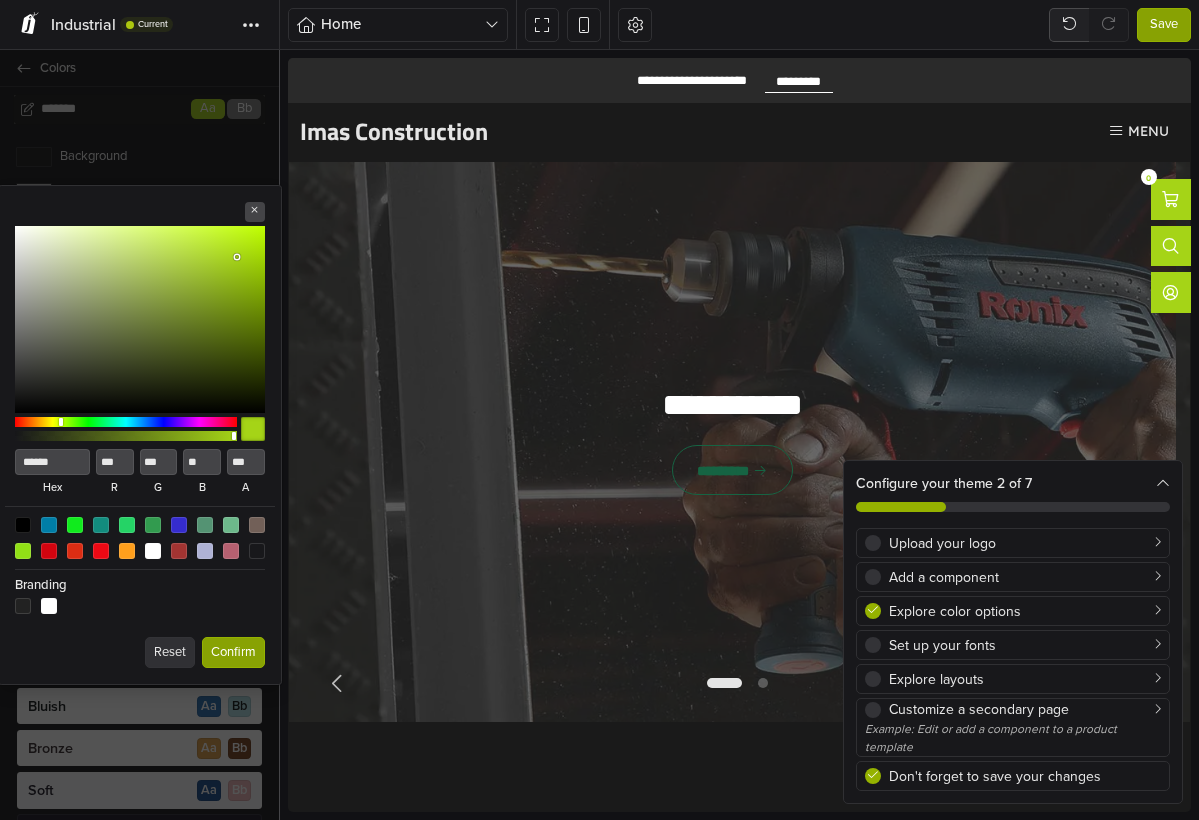 click at bounding box center [140, 320] 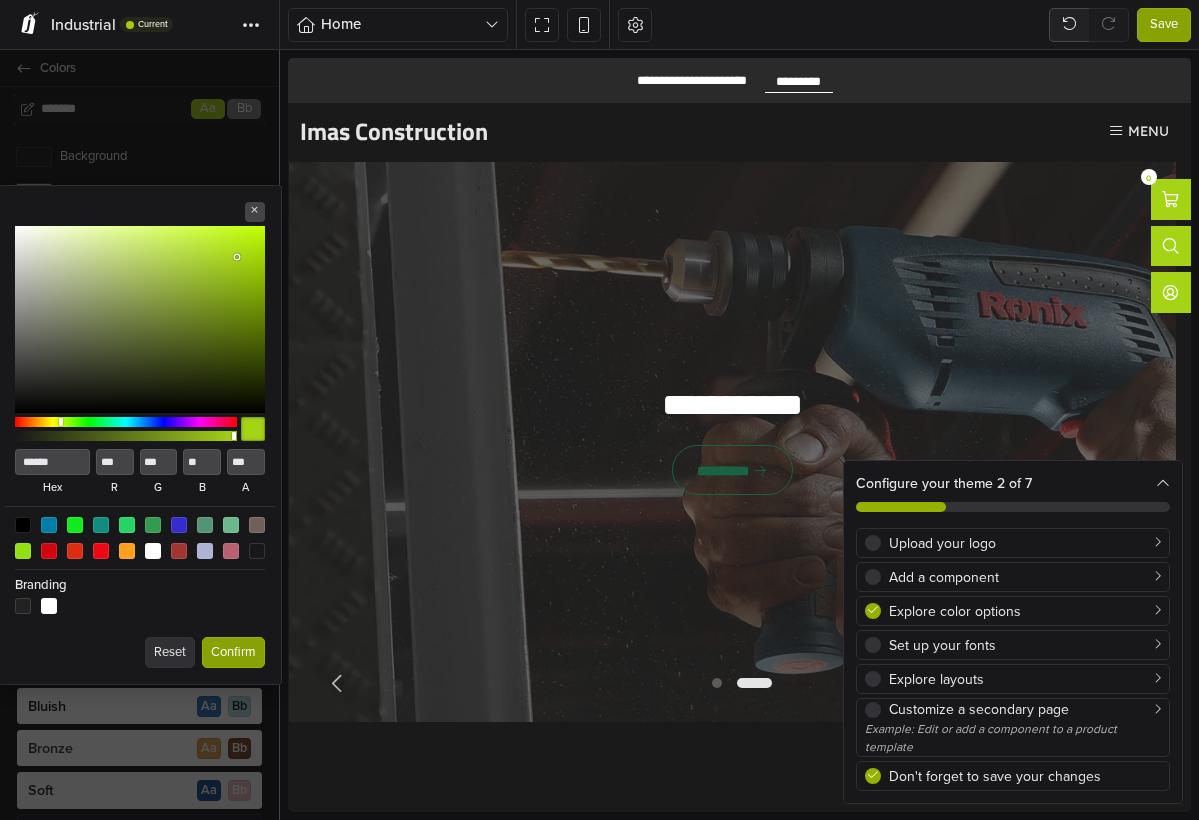 click on "****** hex *** r *** g ** b *** a Reset Confirm" at bounding box center [140, 435] 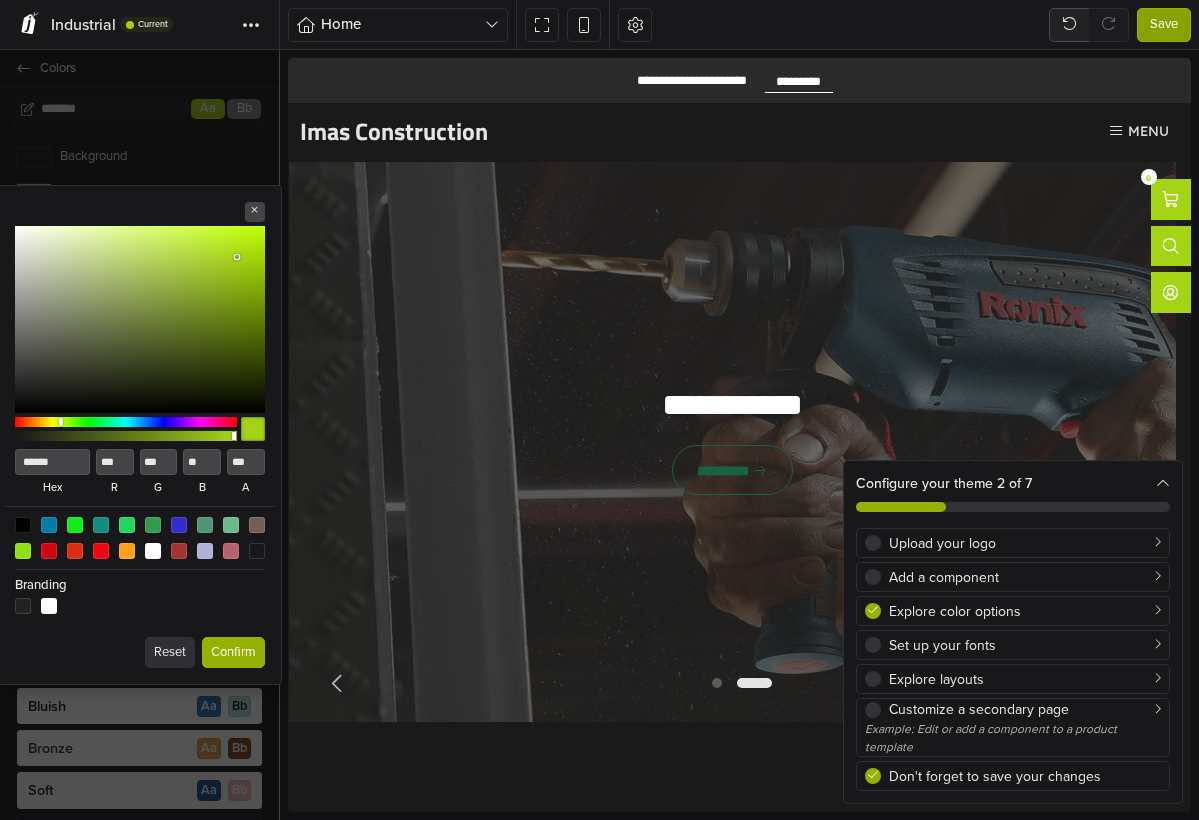 click on "Confirm" at bounding box center [233, 653] 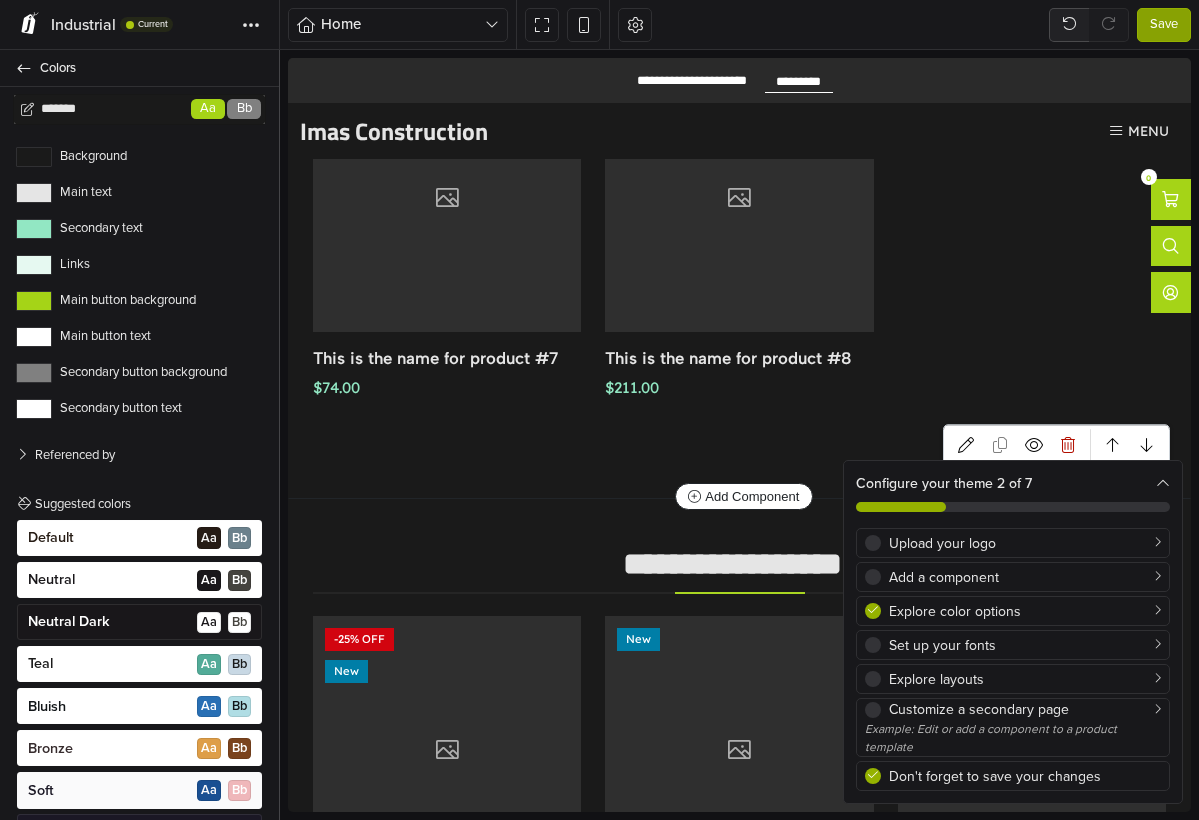 scroll, scrollTop: 0, scrollLeft: 0, axis: both 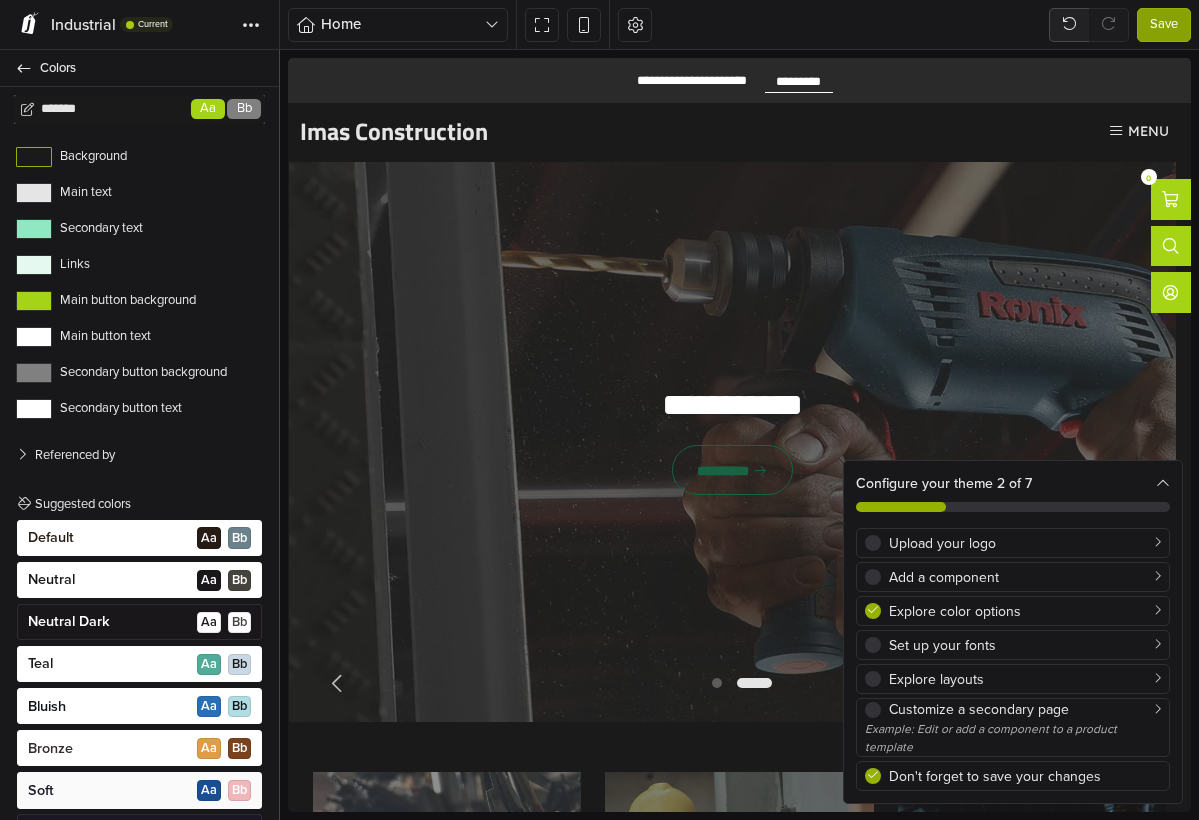 click on "Background" at bounding box center [34, 157] 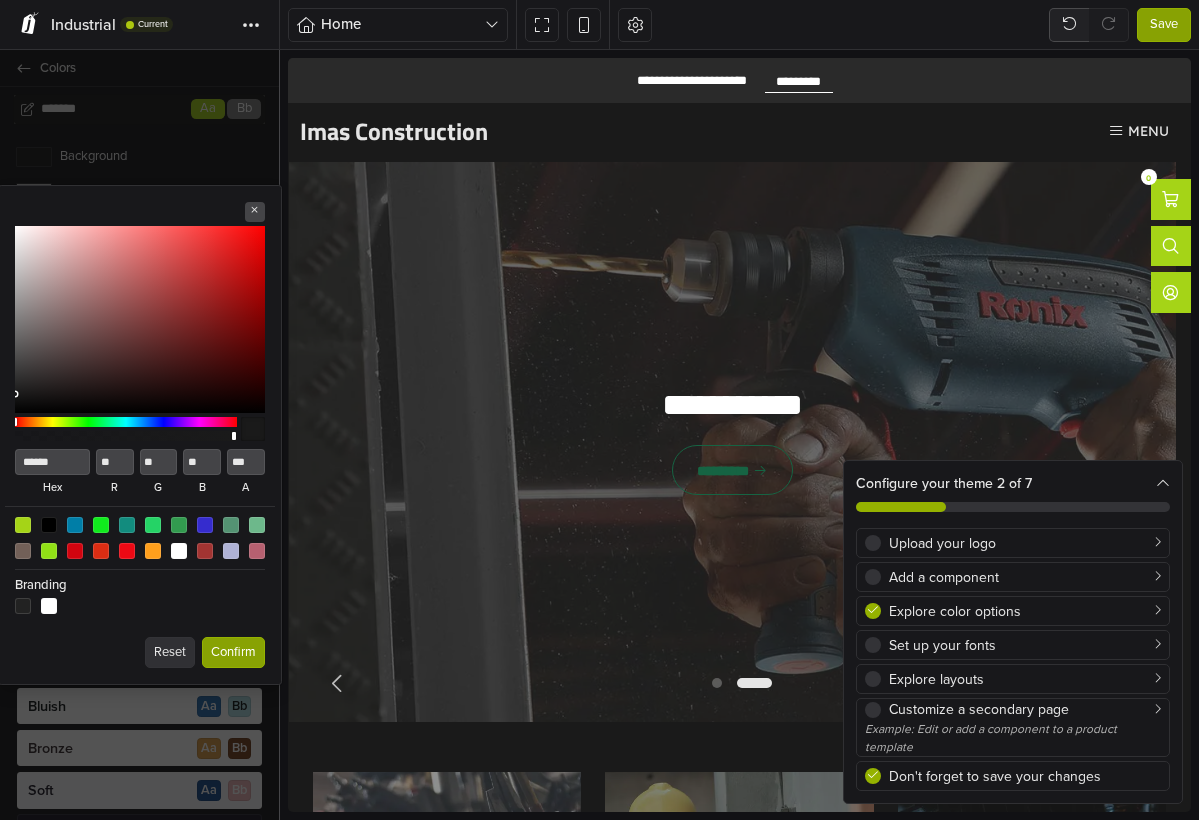 click at bounding box center [126, 422] 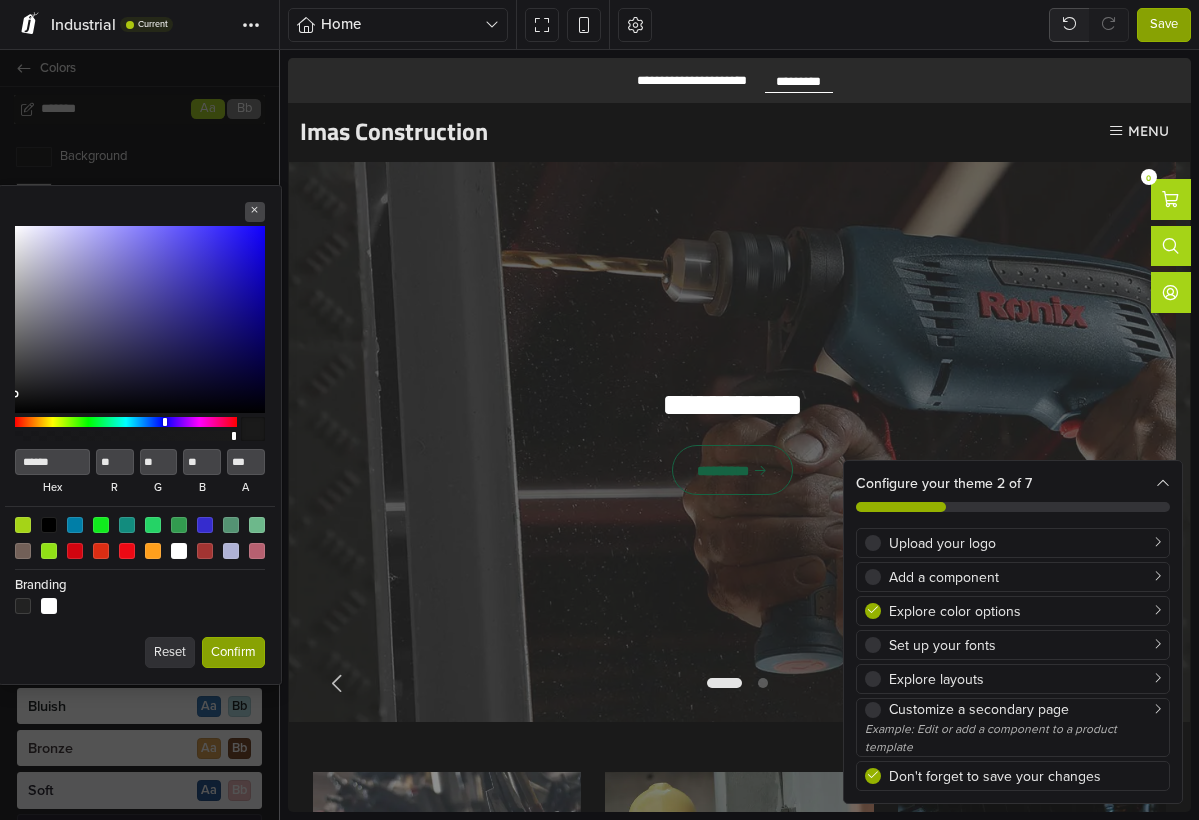 type on "******" 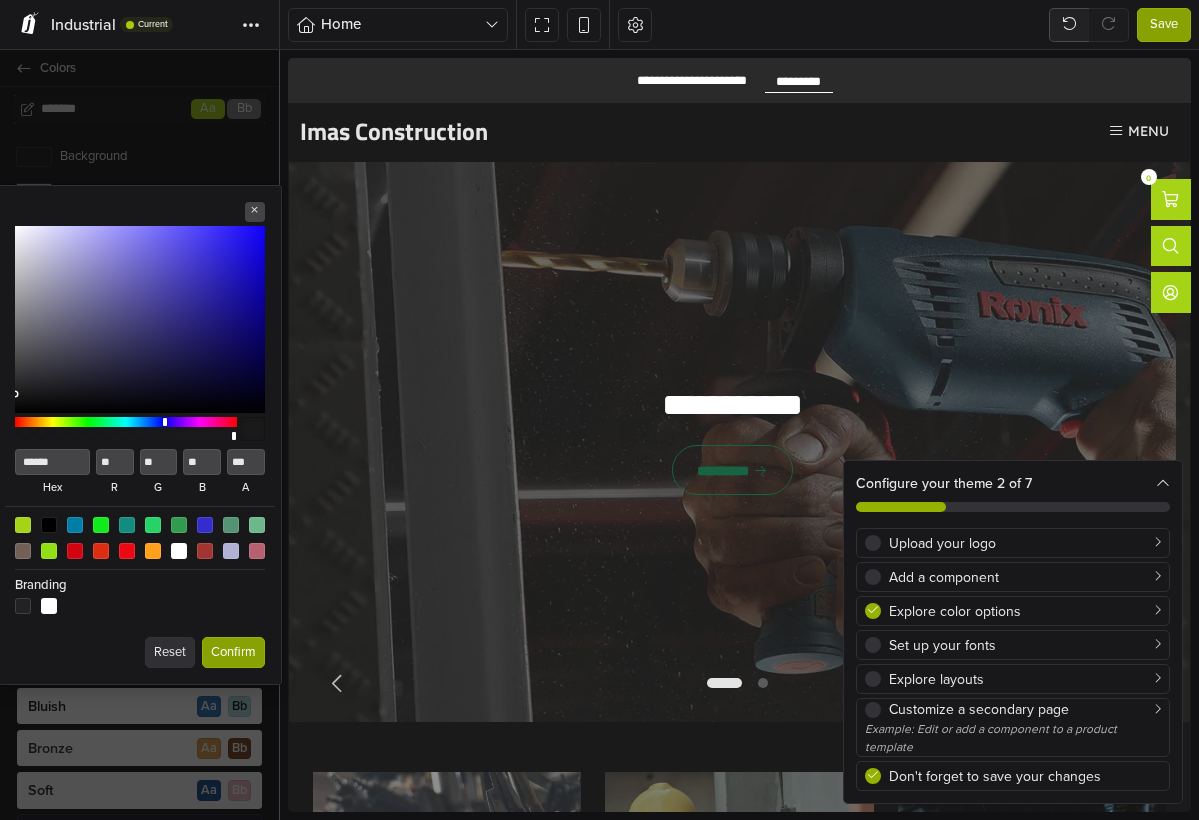 type on "**" 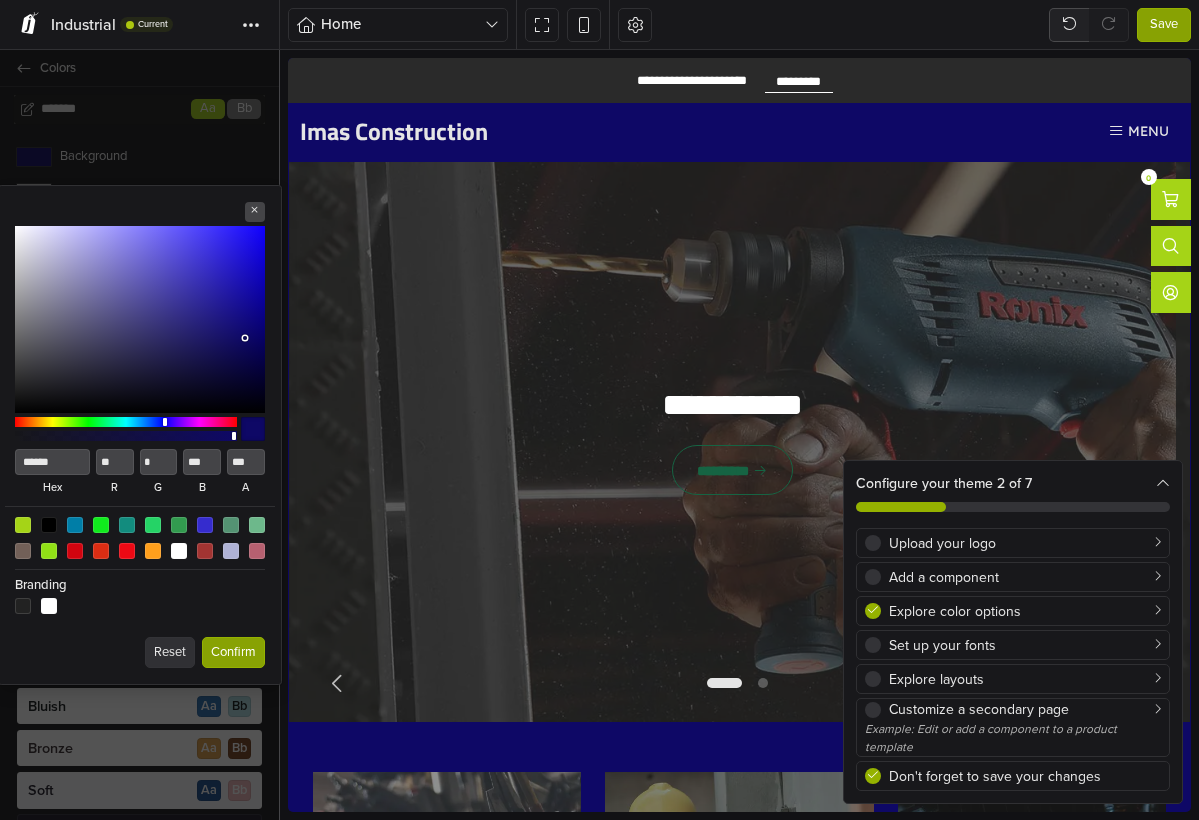 type on "******" 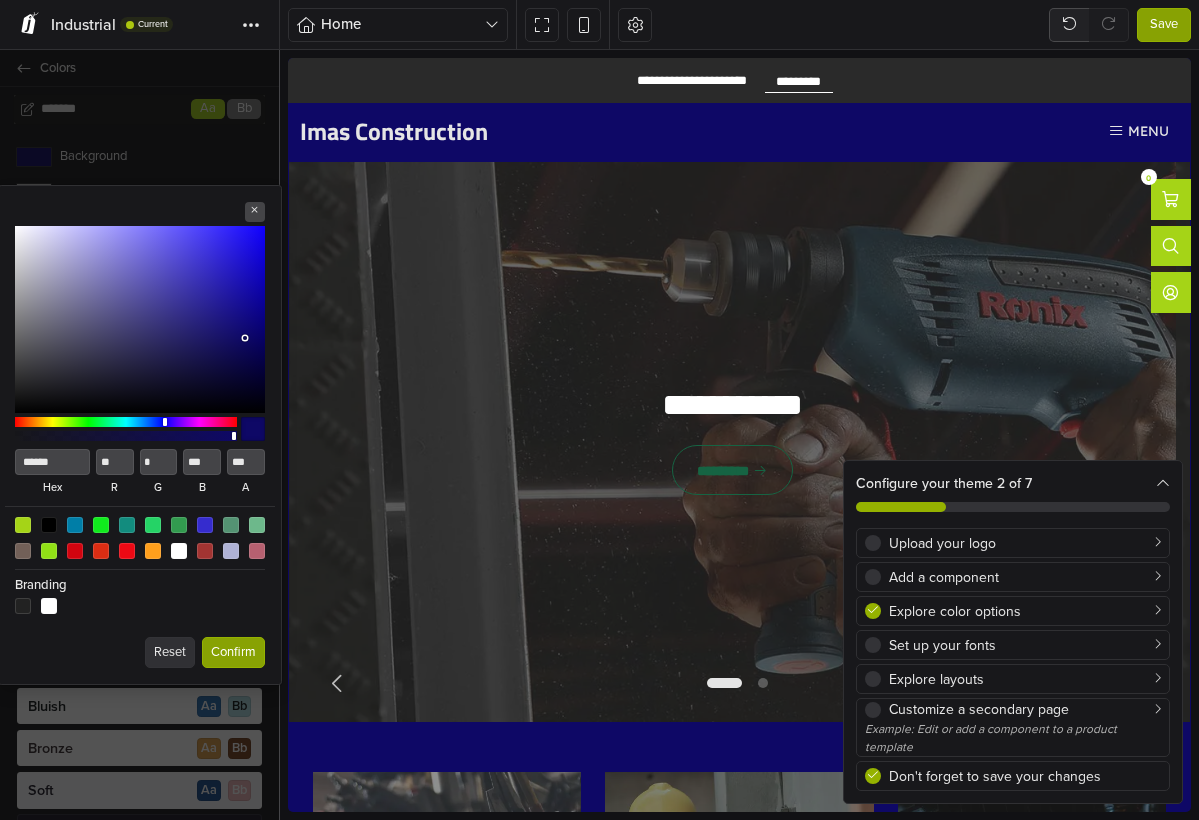 type on "**" 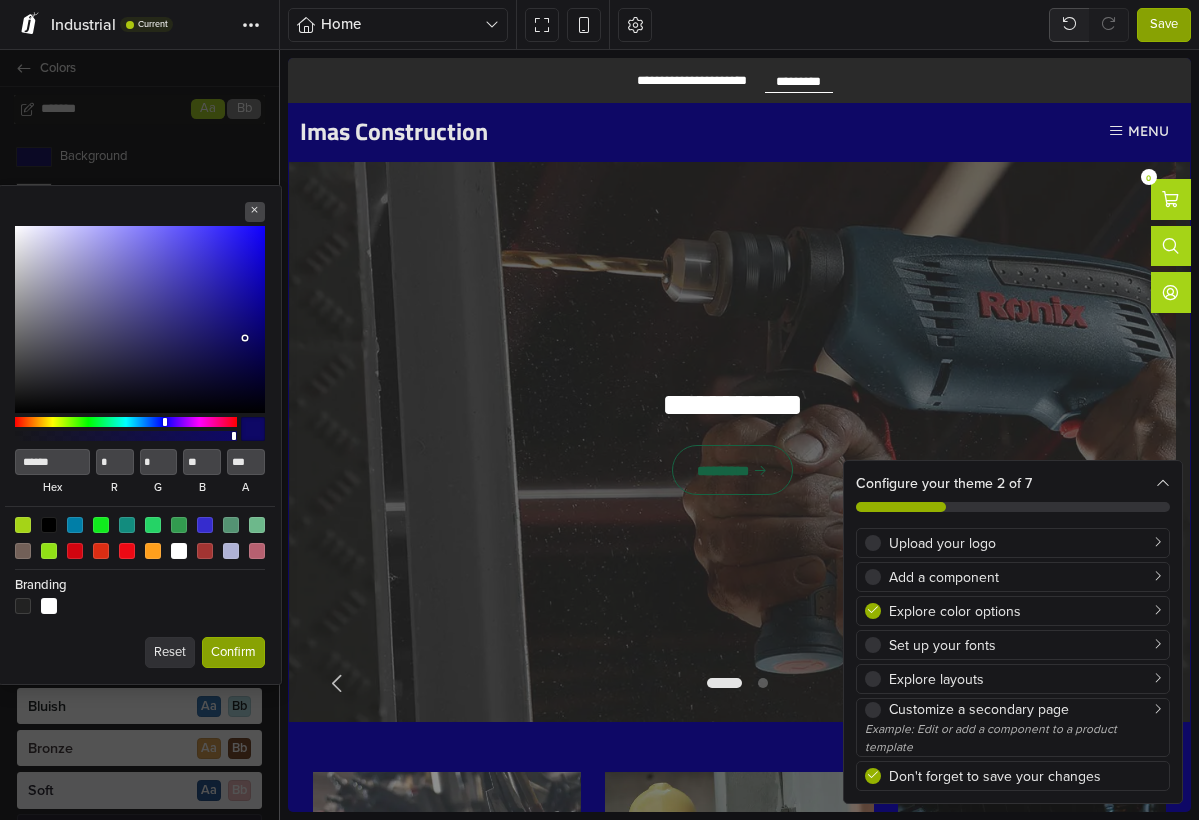 type on "******" 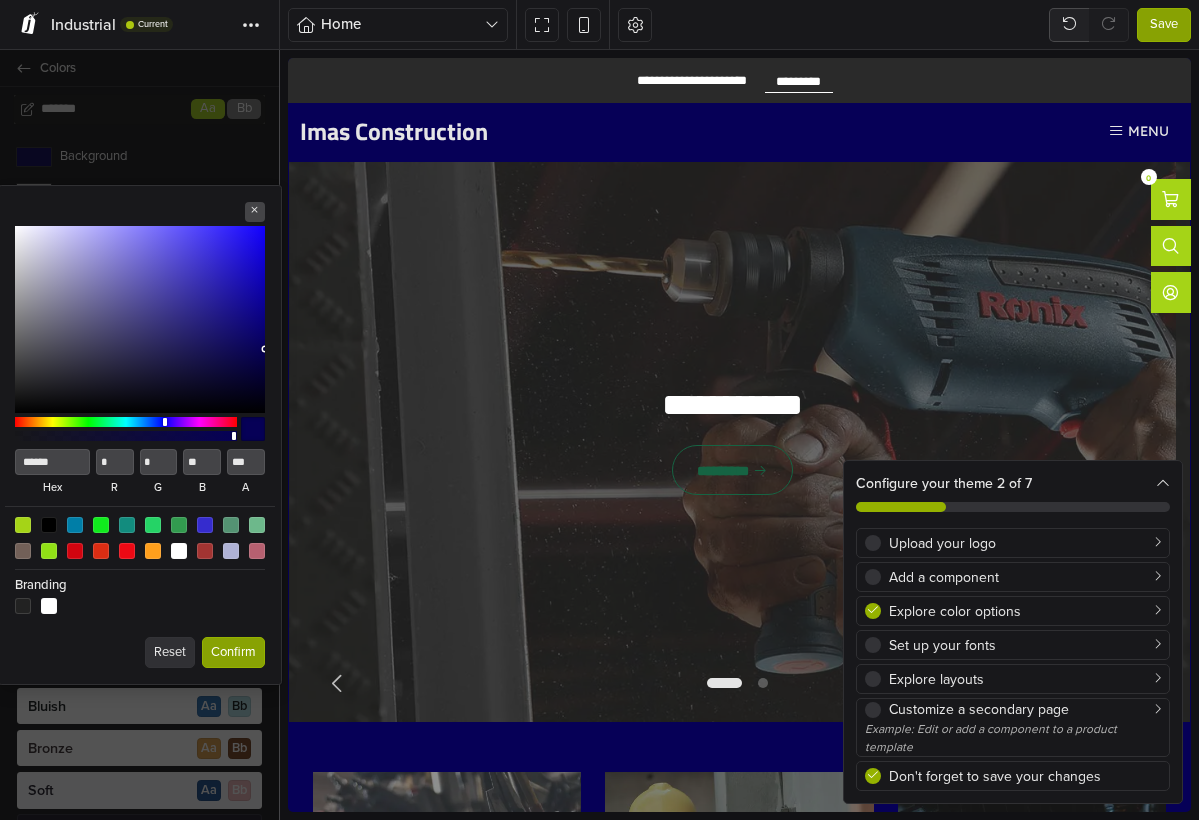 type on "******" 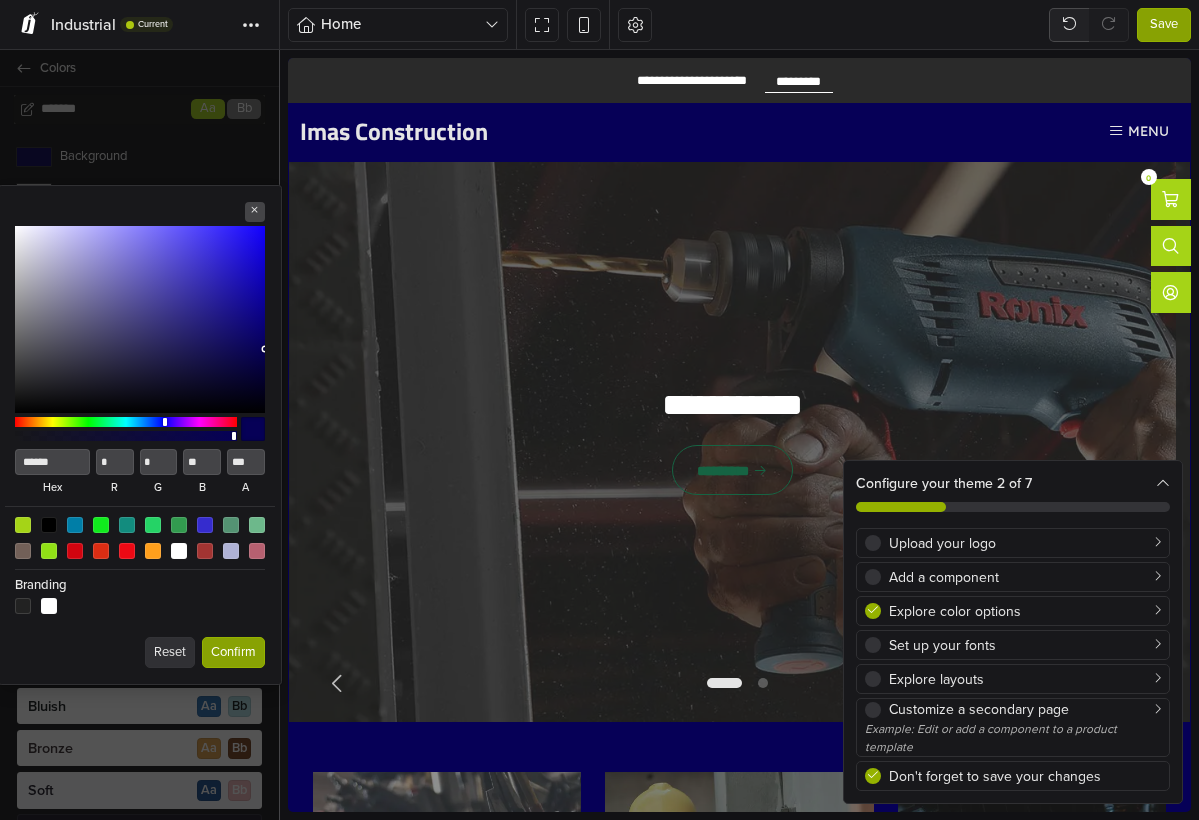 type on "**" 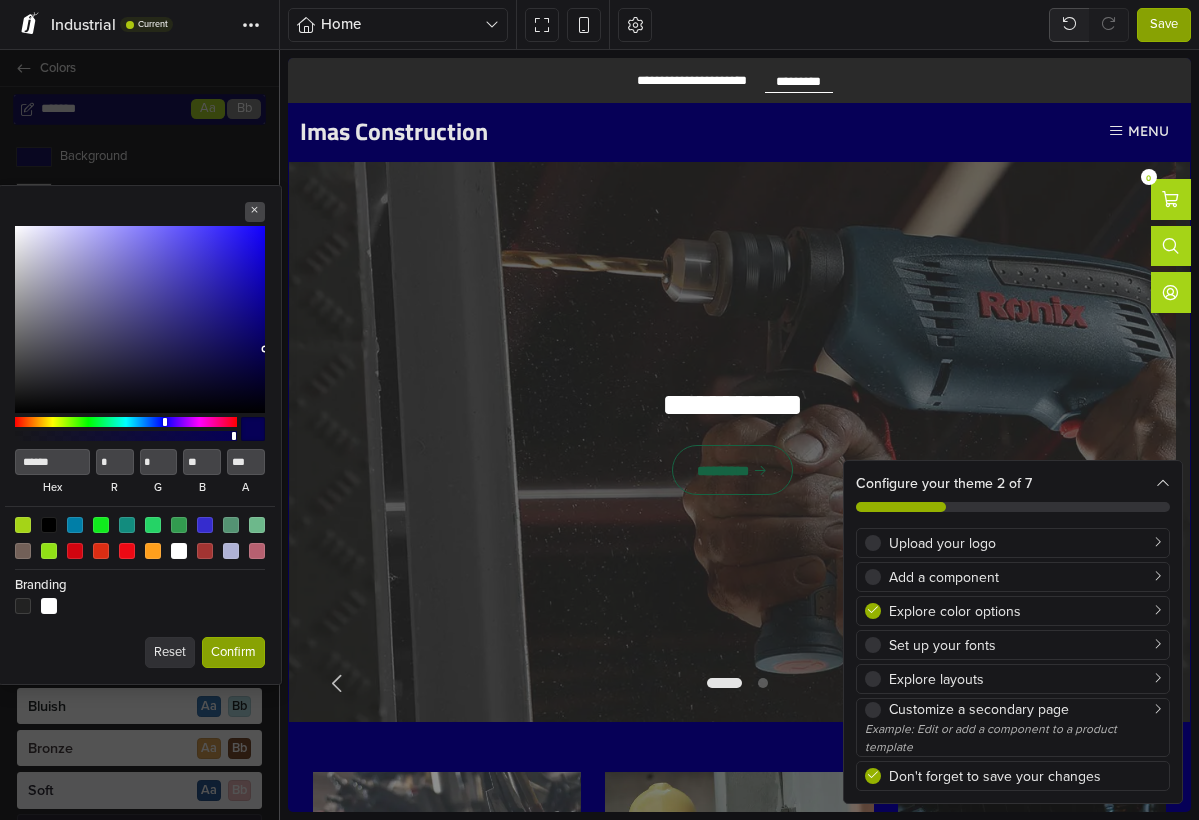 type on "******" 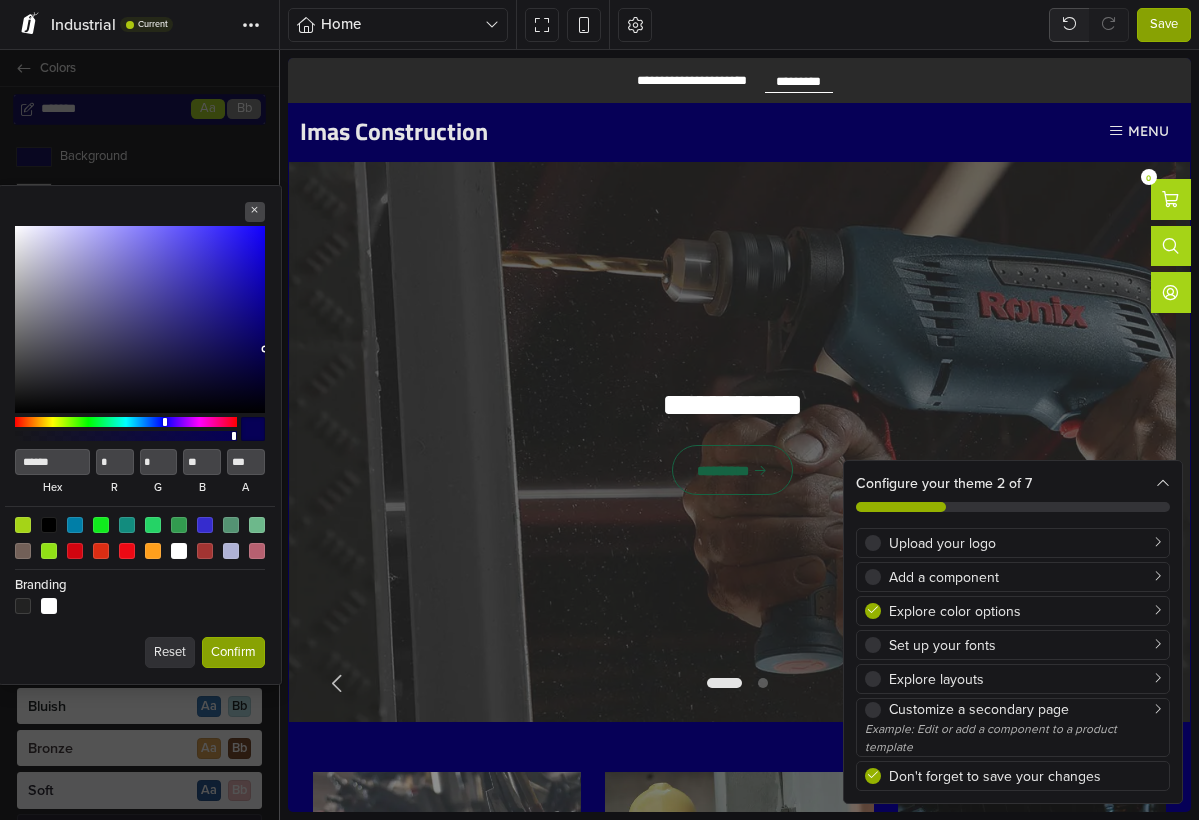 type on "**" 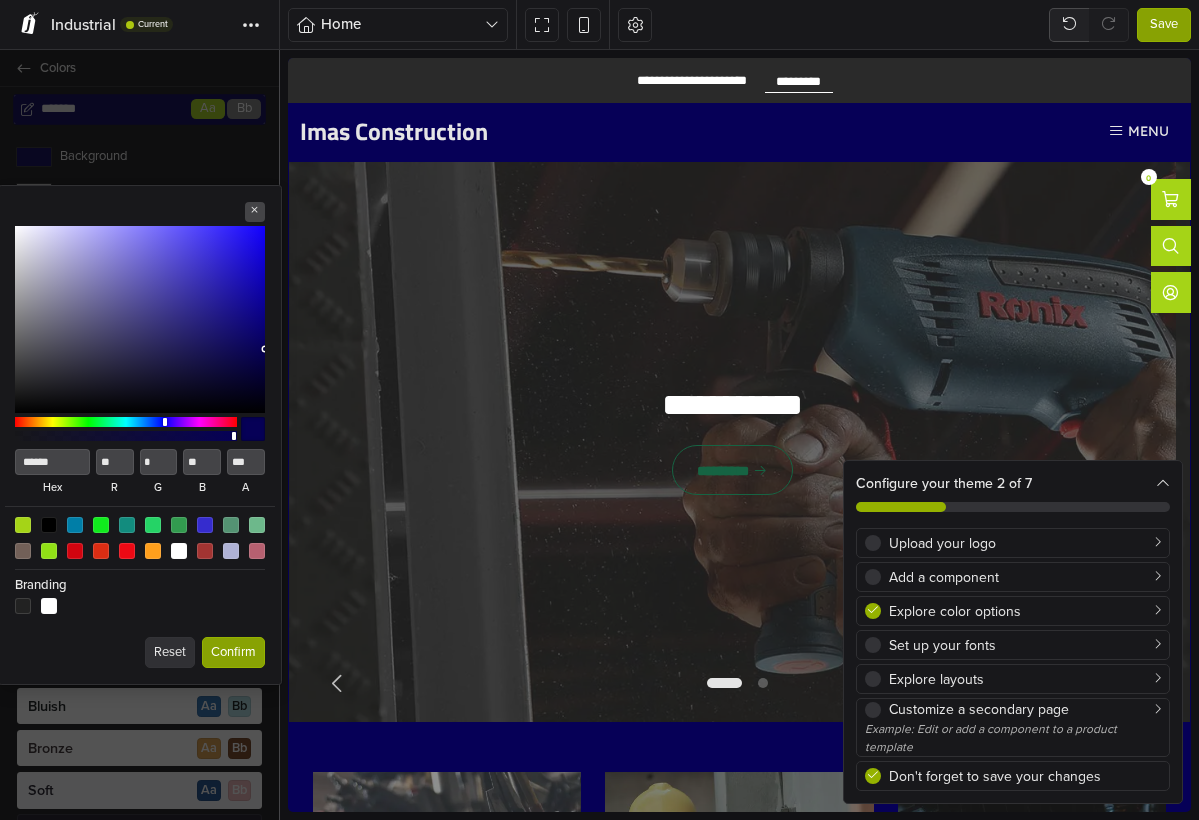 type on "******" 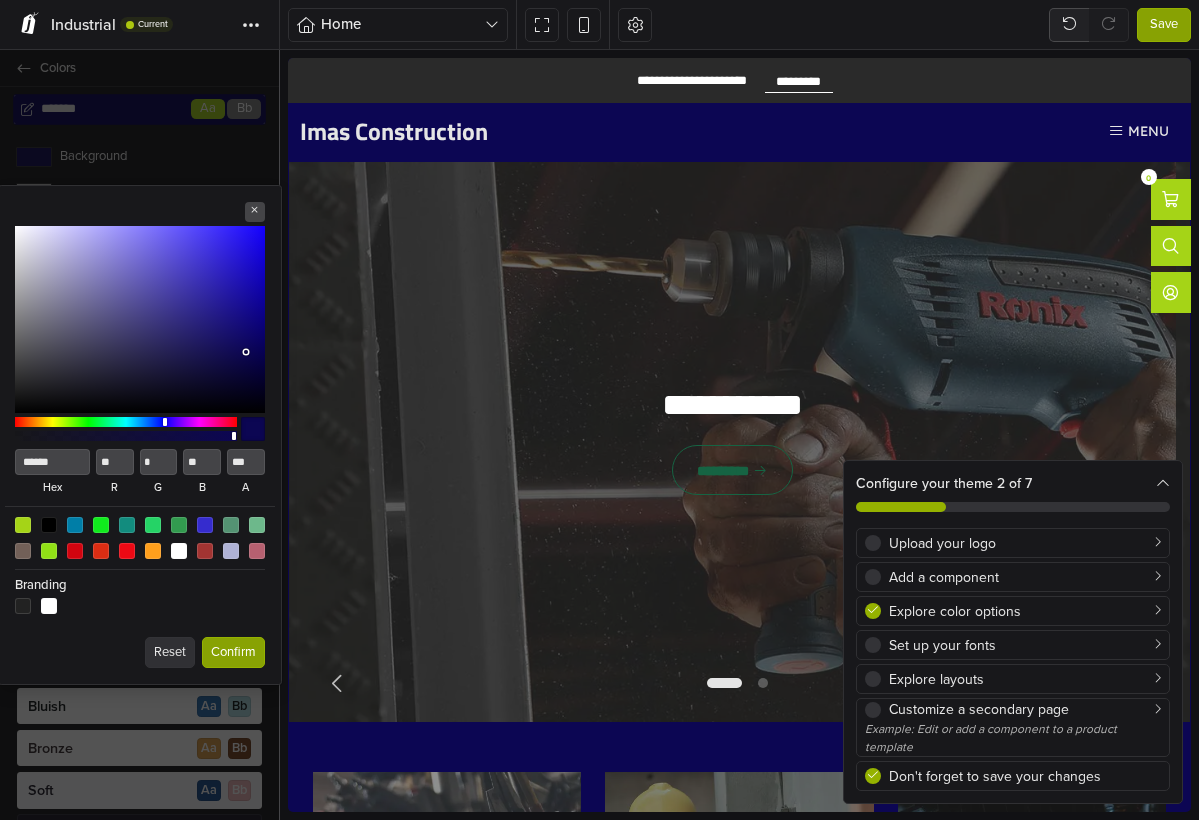 type on "******" 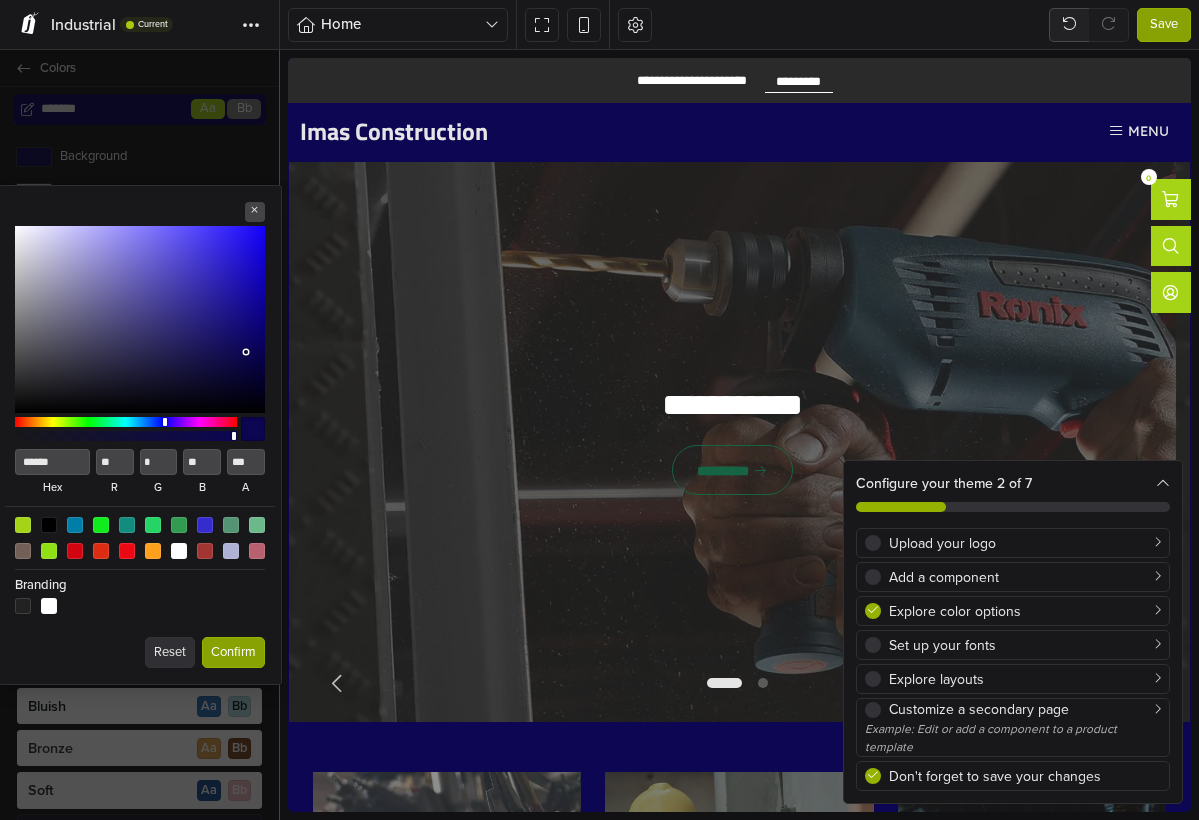 type on "*" 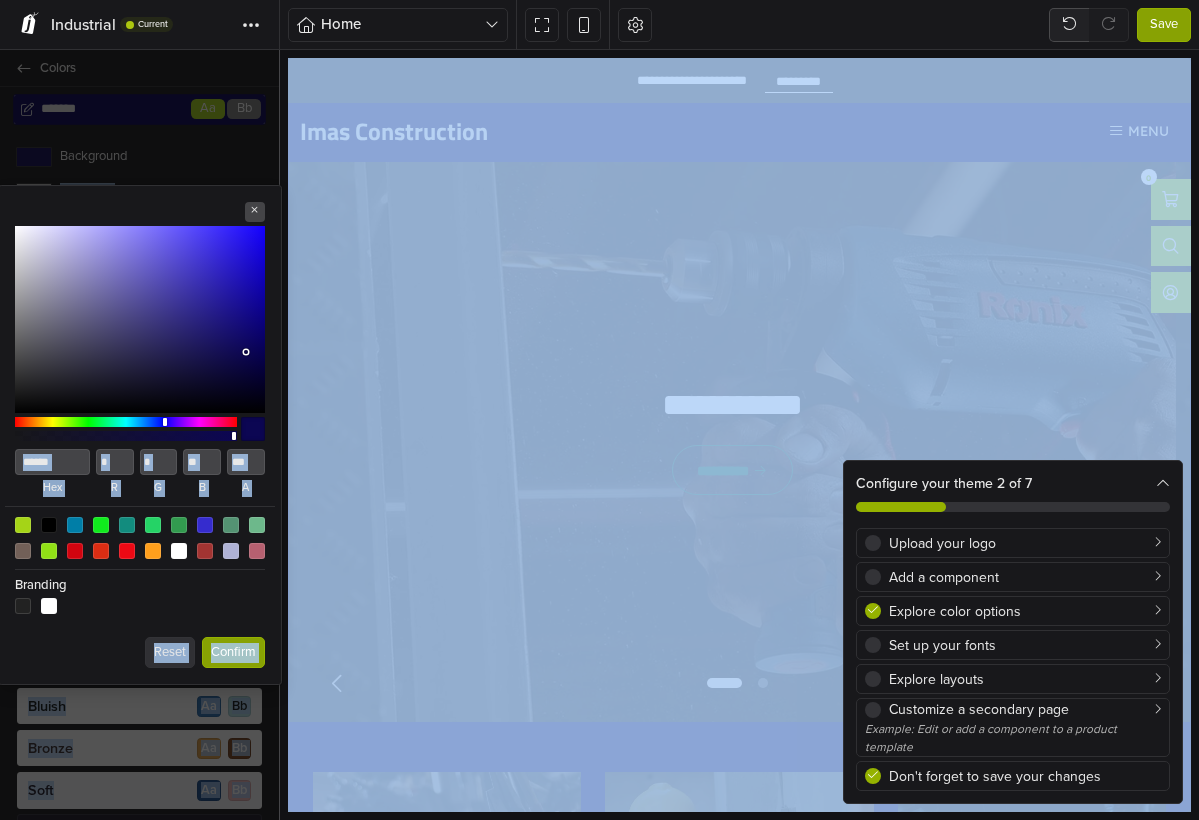 type on "******" 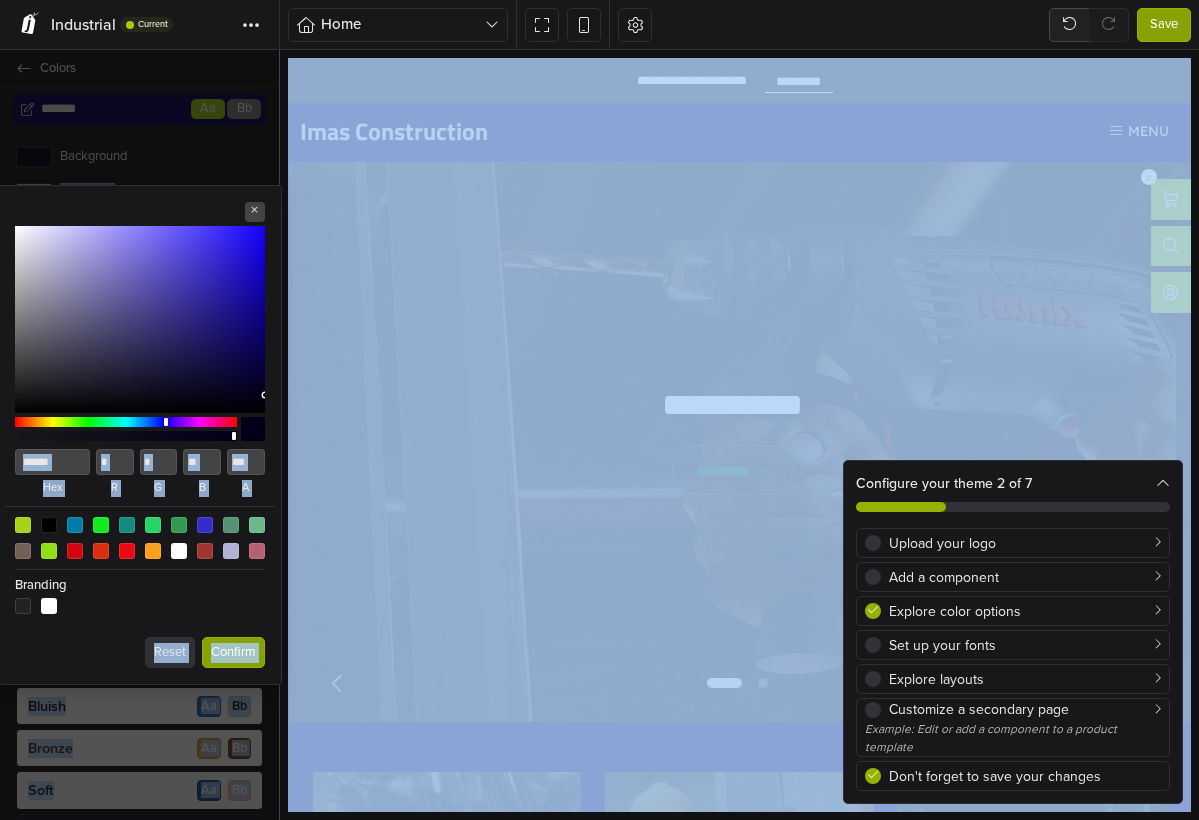 type on "******" 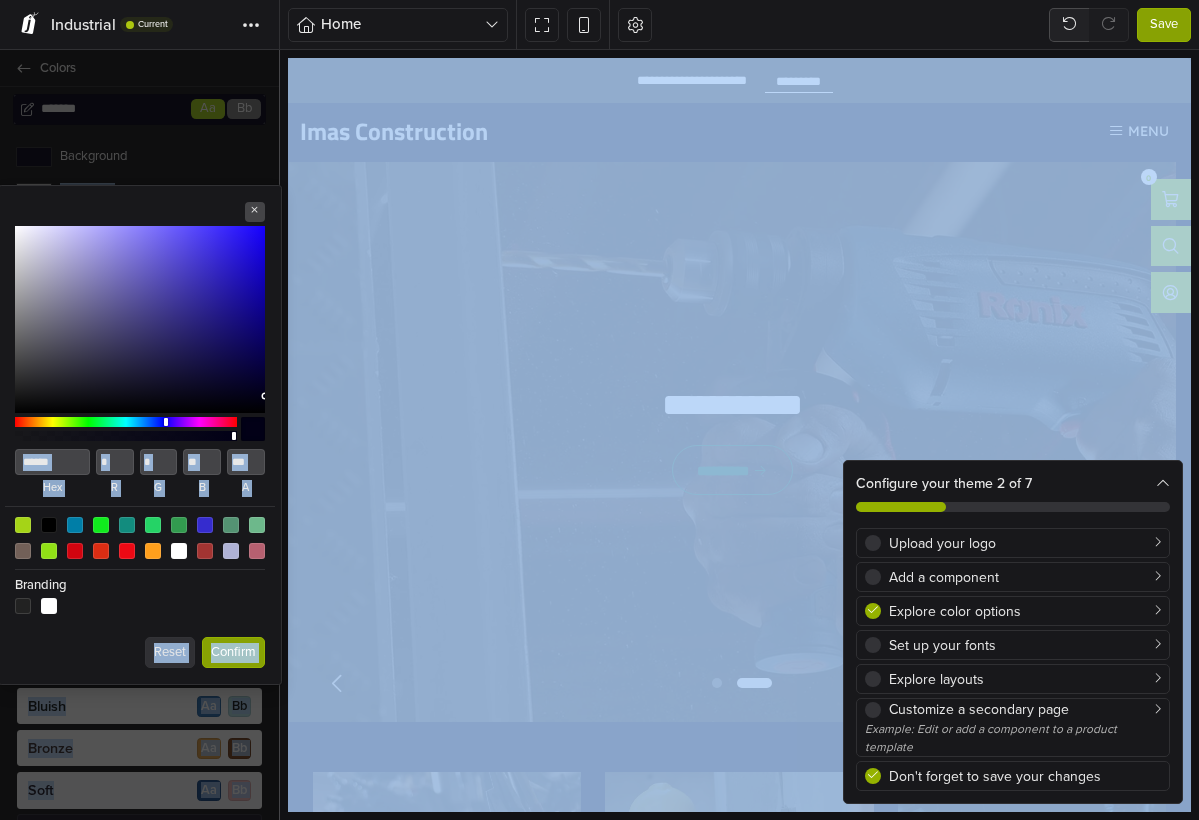 type on "******" 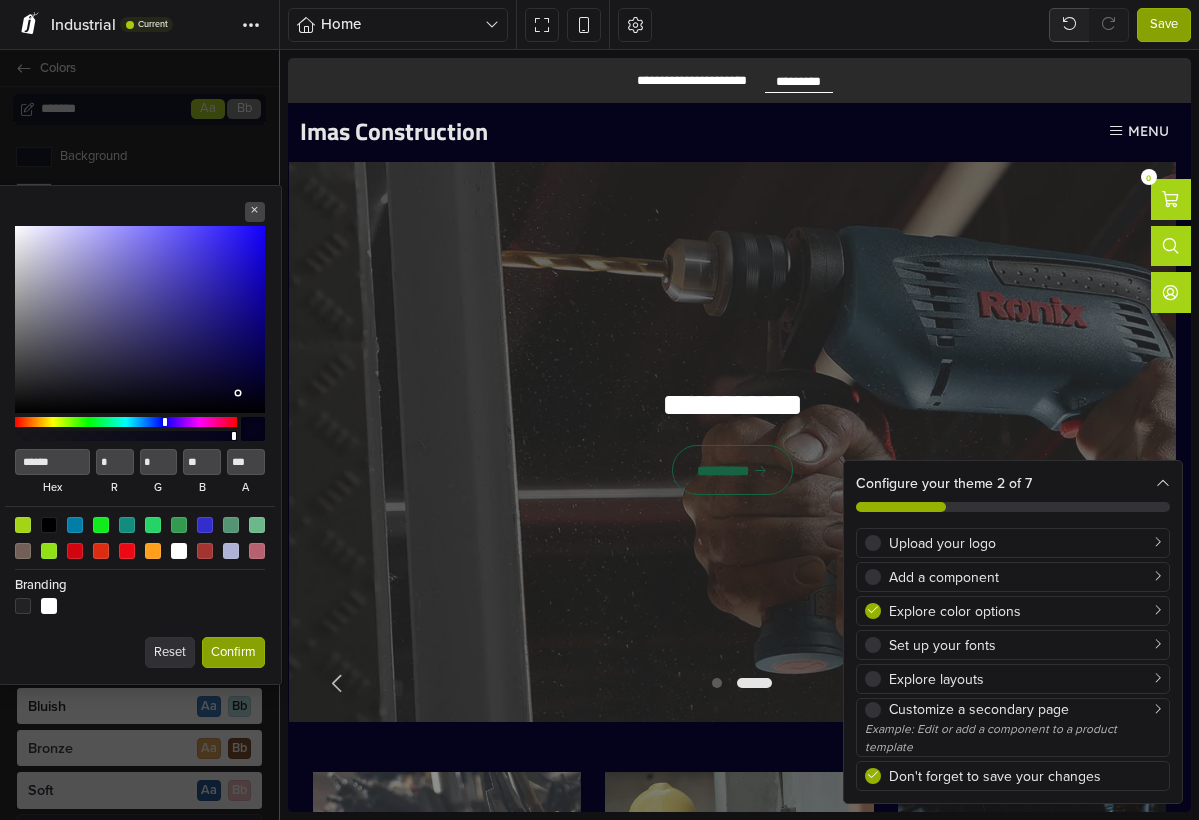 type on "******" 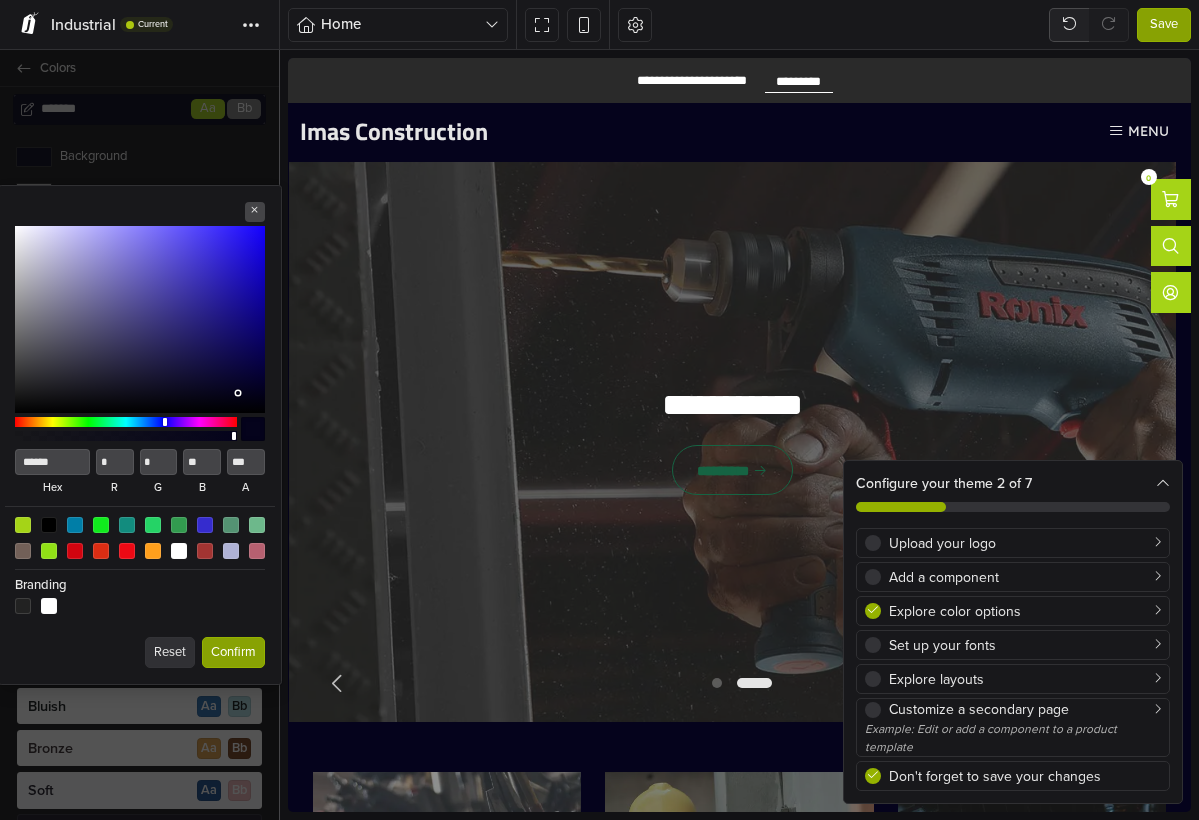 type on "**" 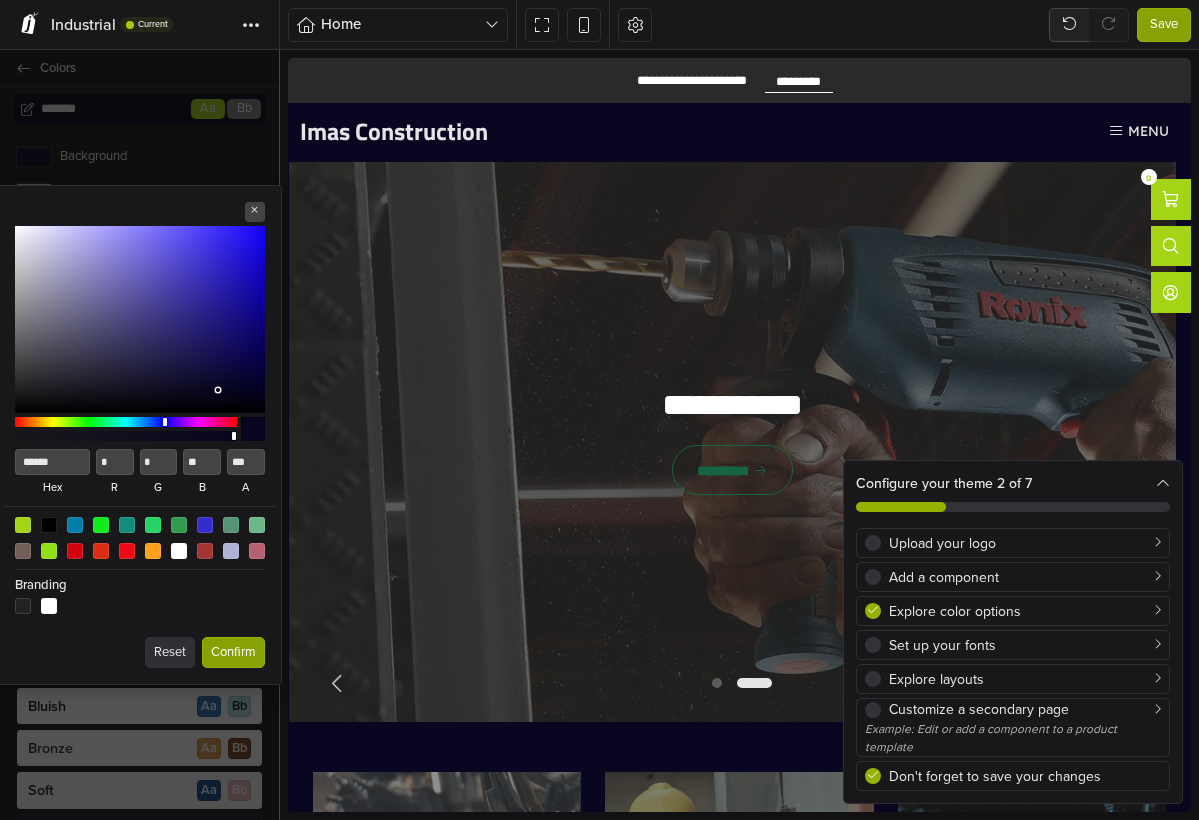 type on "******" 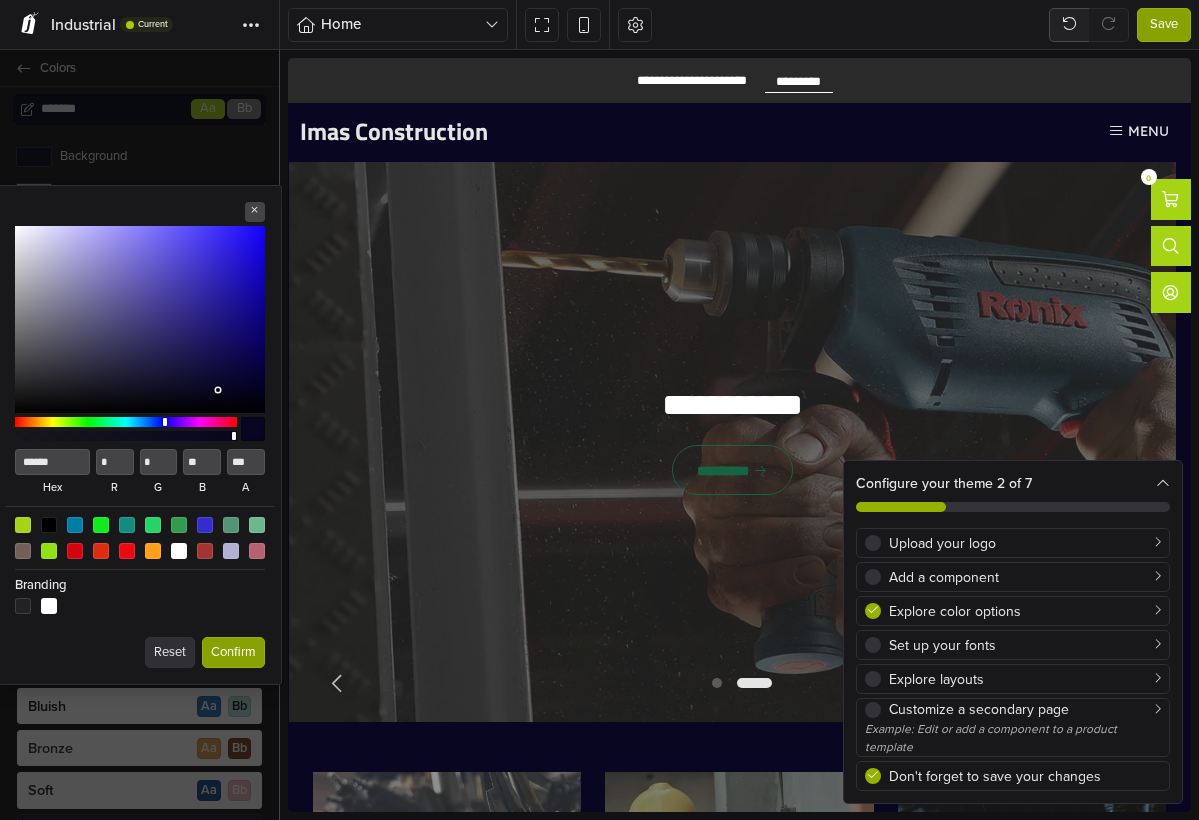 type on "*" 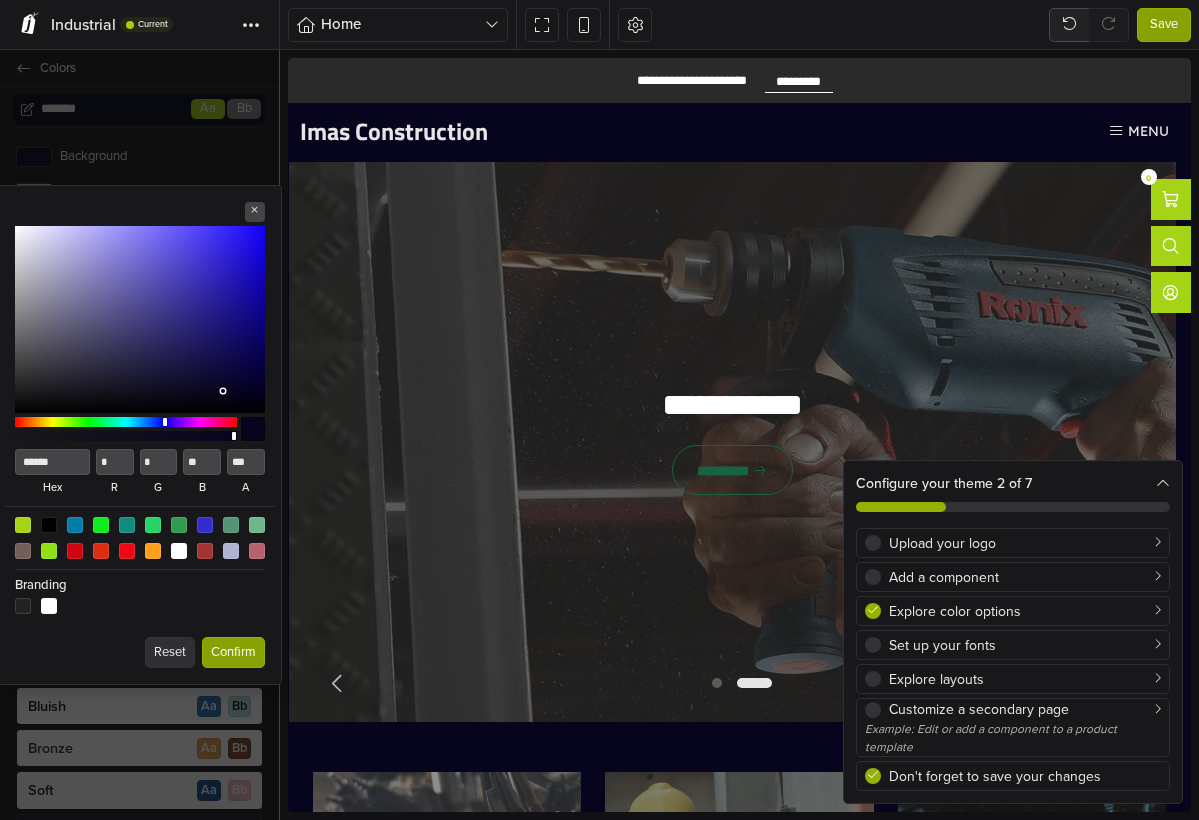 click at bounding box center (225, 393) 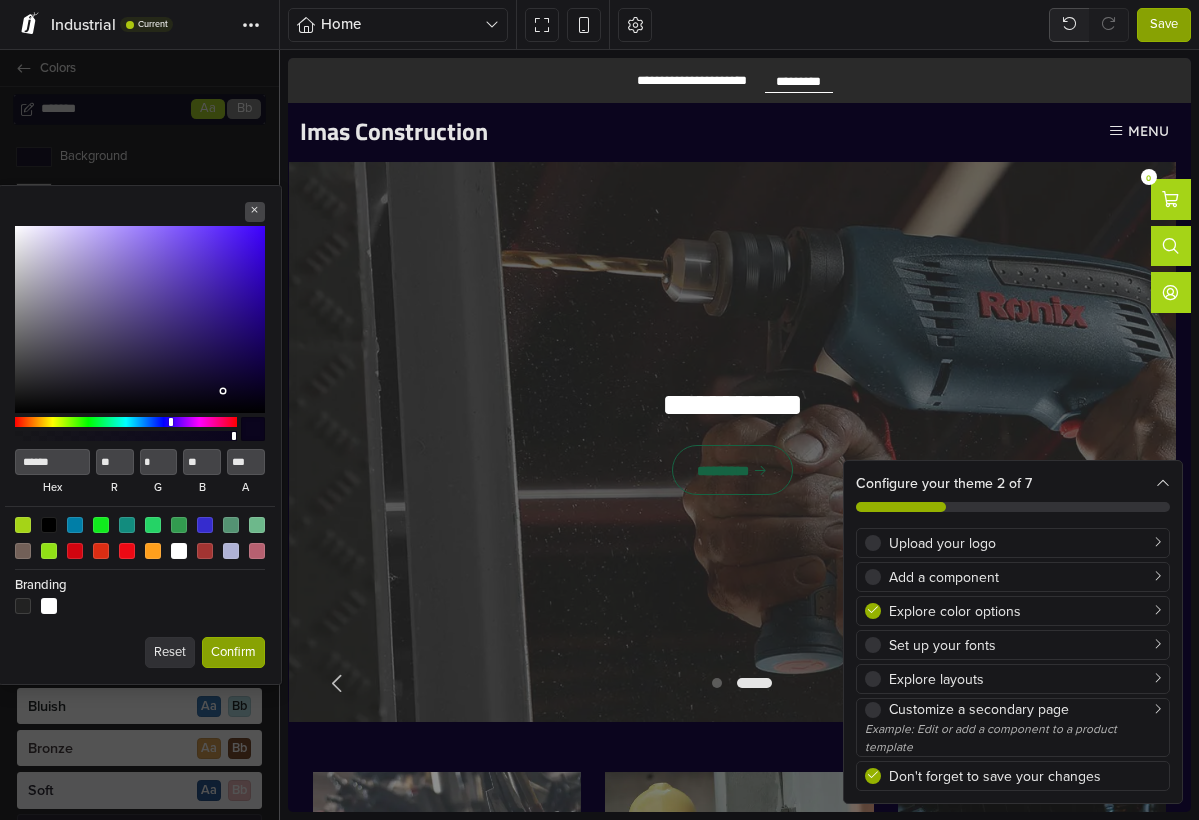 click at bounding box center (126, 422) 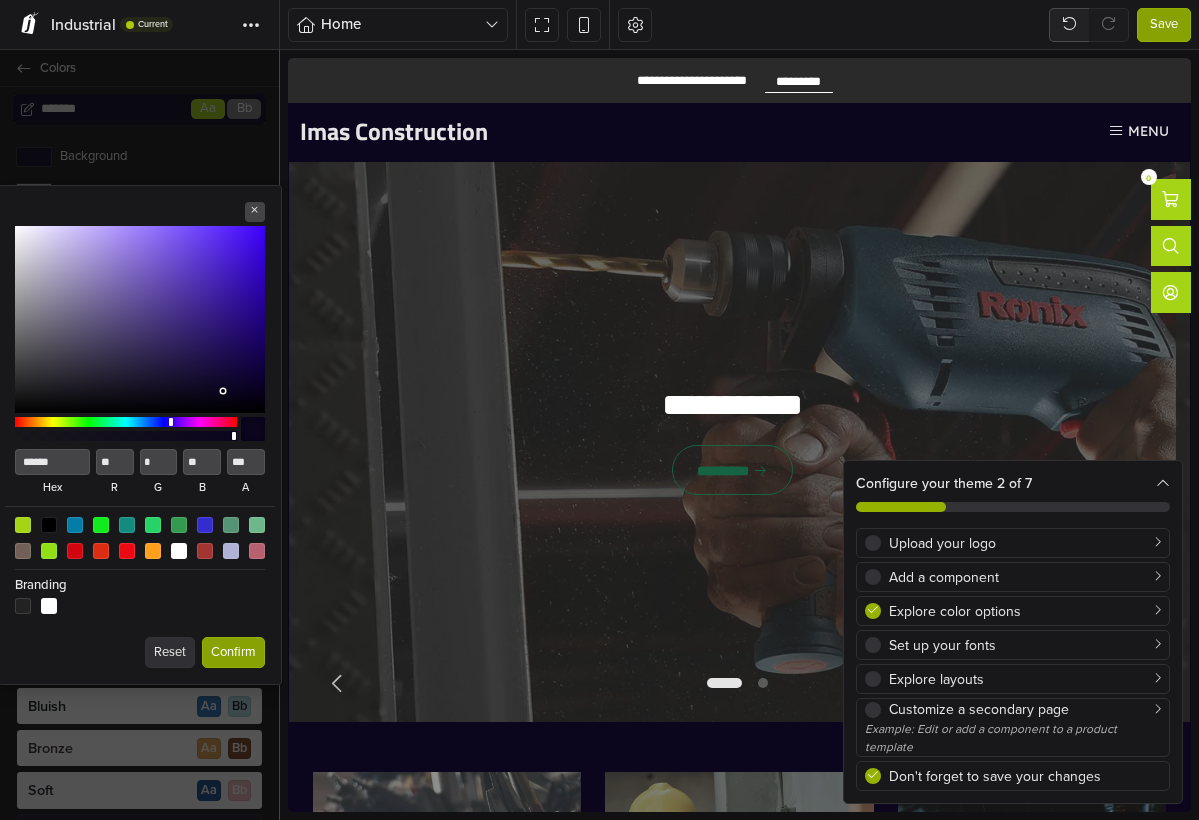 click at bounding box center (173, 421) 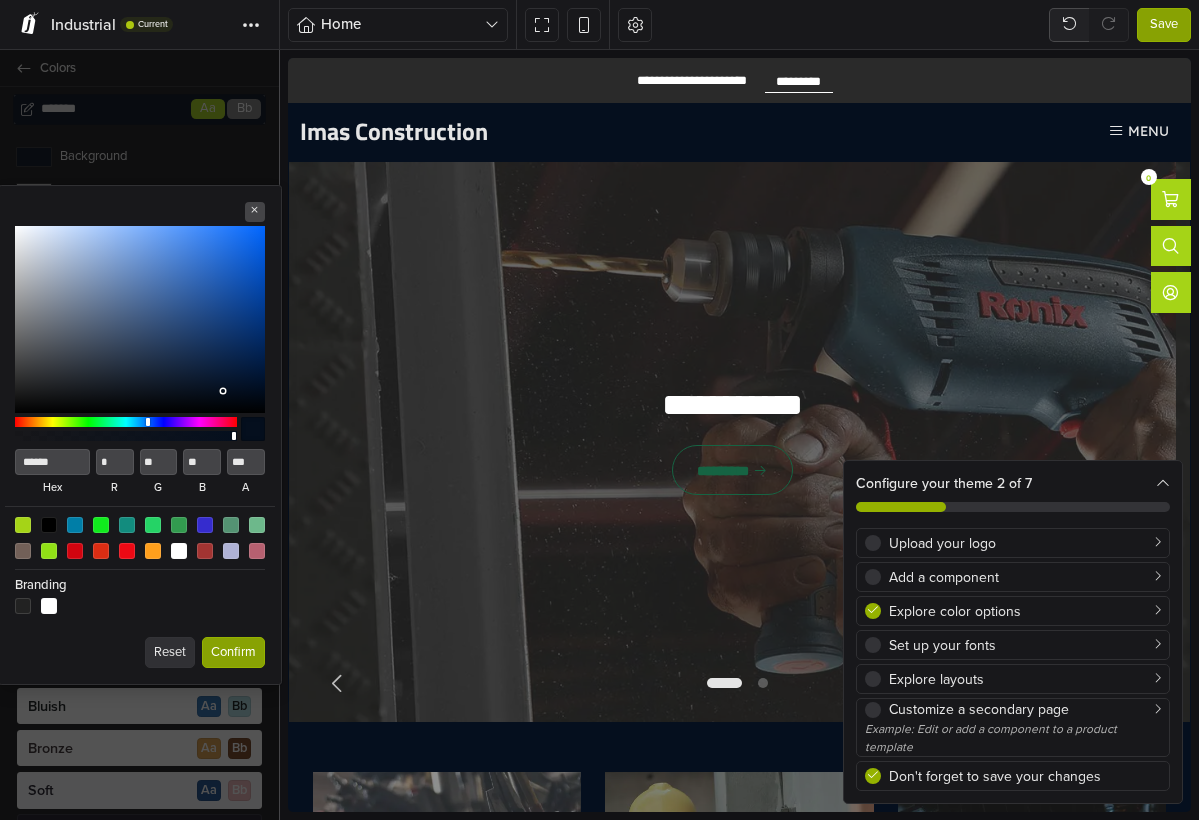 drag, startPoint x: 178, startPoint y: 424, endPoint x: 148, endPoint y: 425, distance: 30.016663 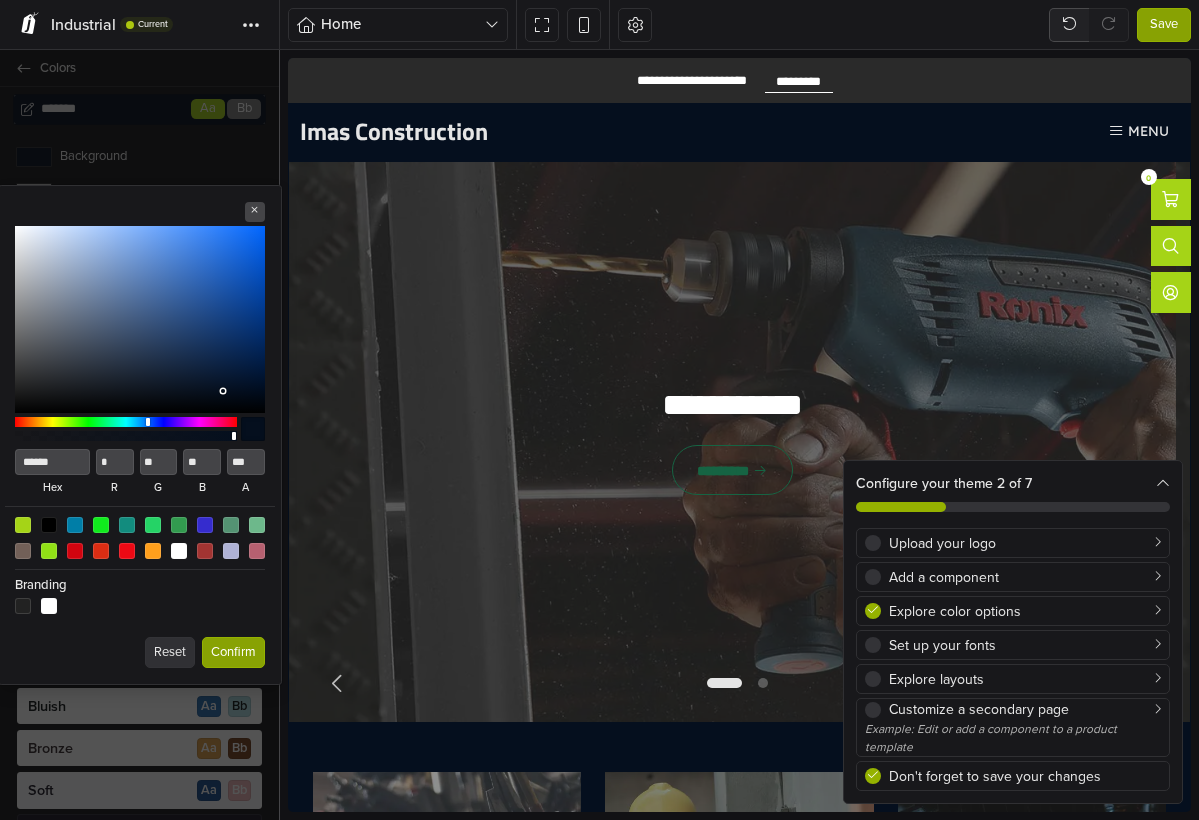 click at bounding box center (150, 421) 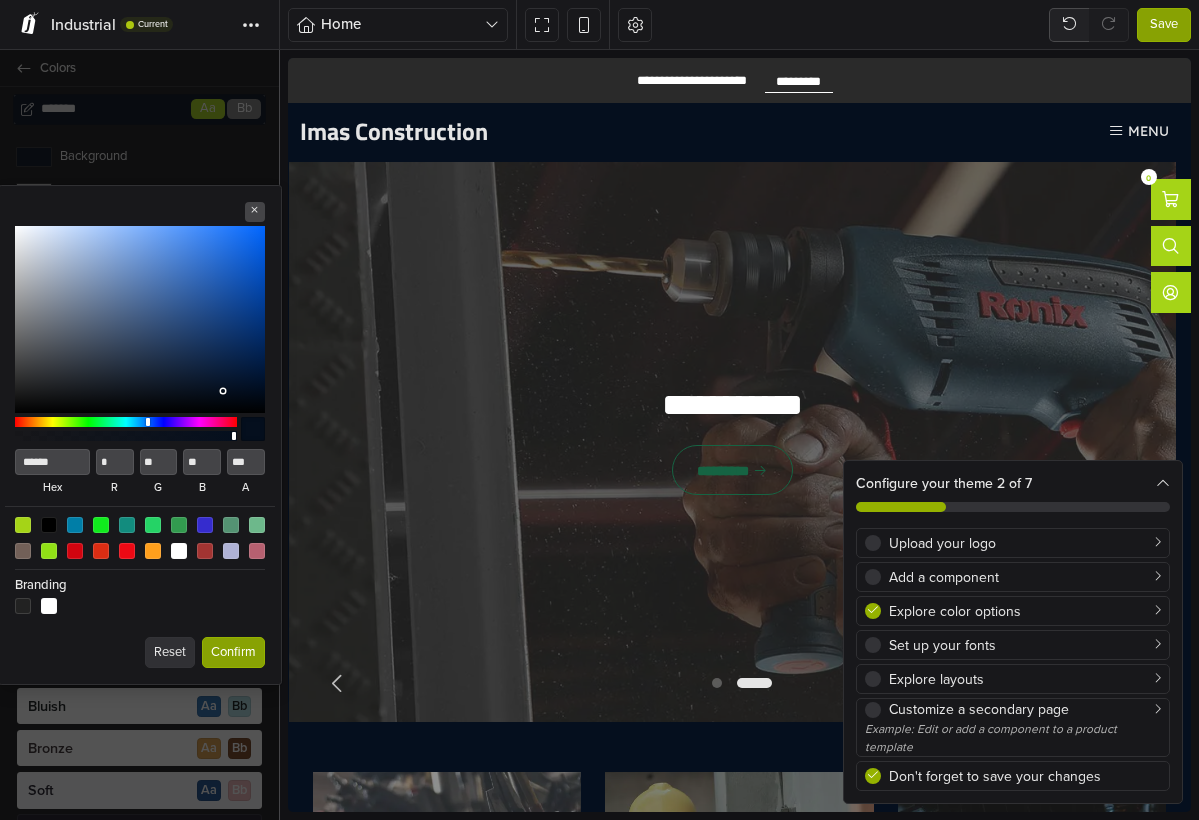 click at bounding box center [140, 320] 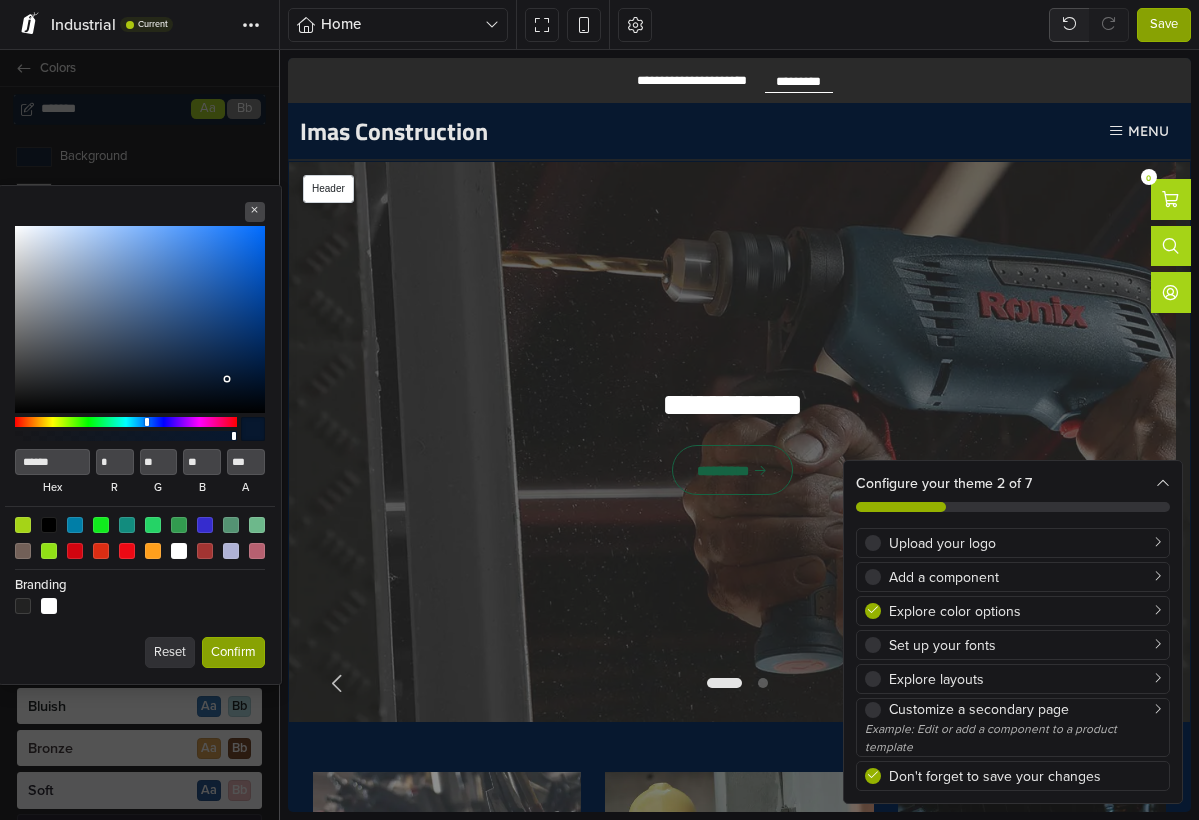 click on "Imas Construction" at bounding box center [490, 131] 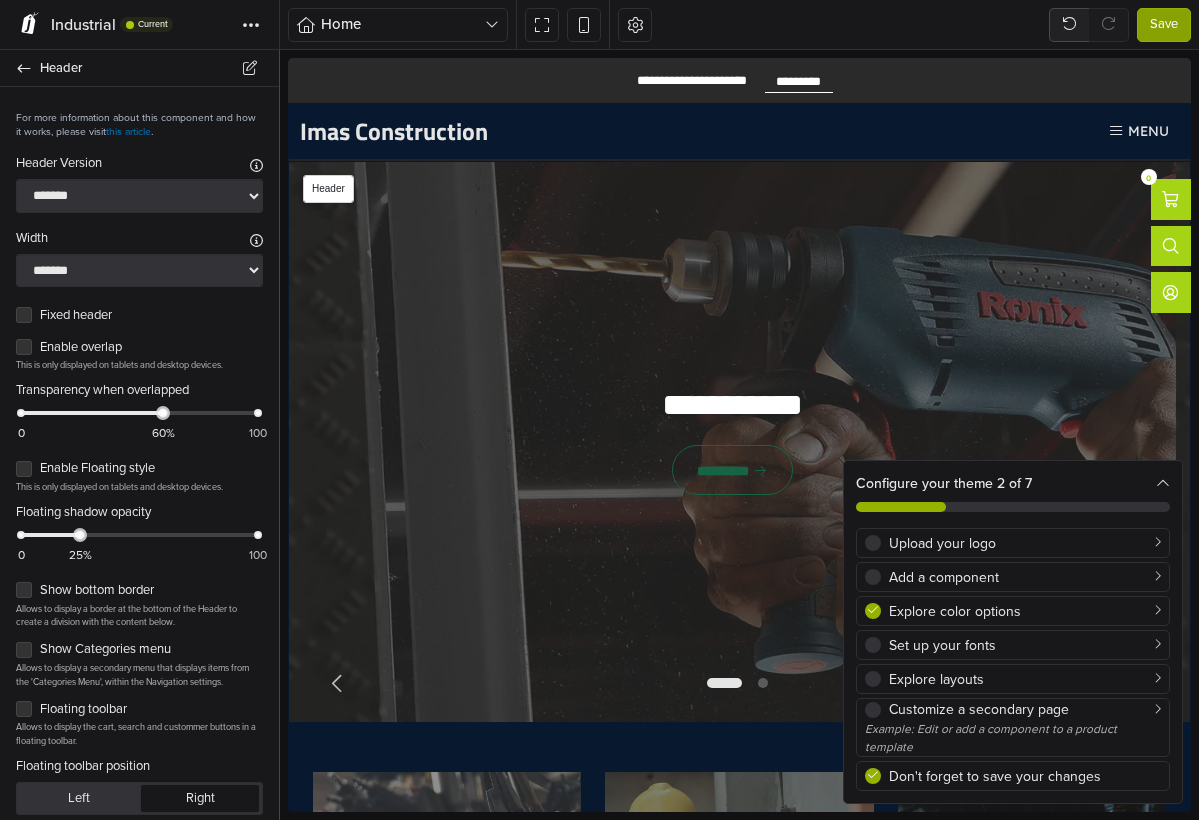 click on "Imas Construction" at bounding box center (394, 131) 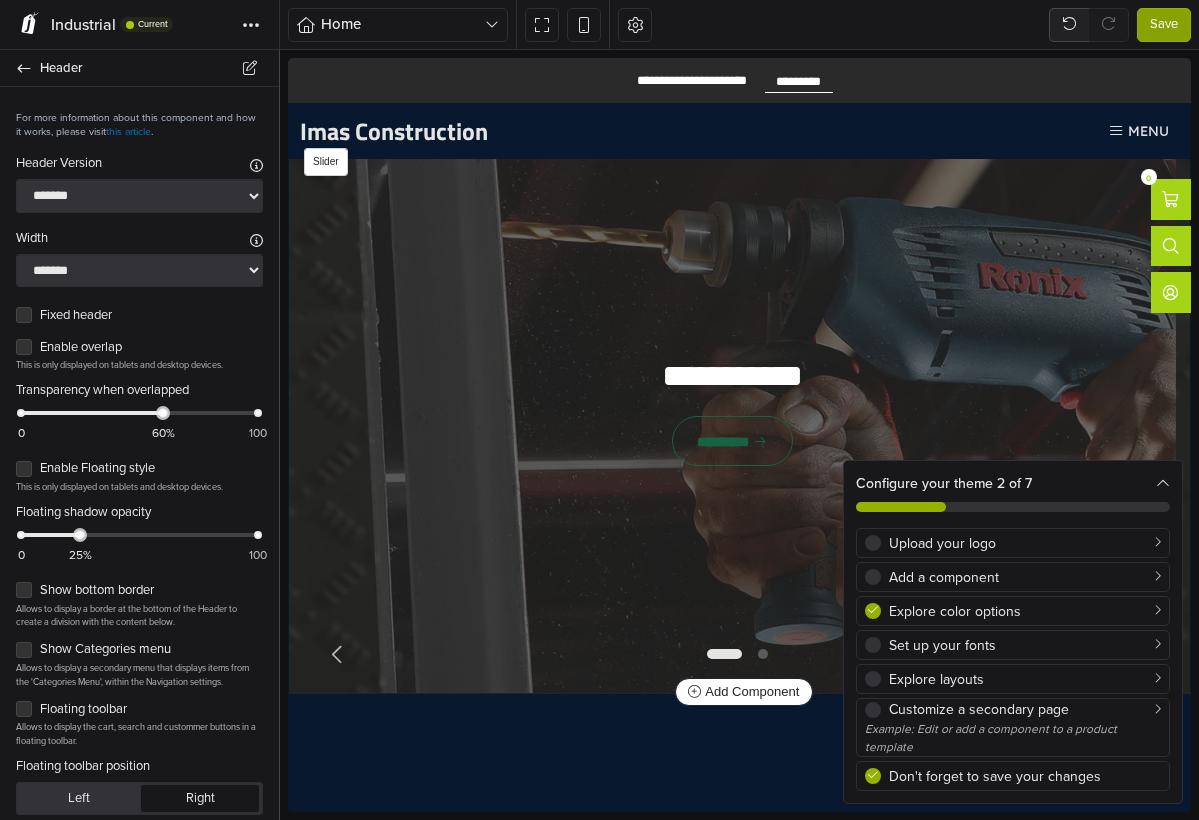 scroll, scrollTop: 80, scrollLeft: 0, axis: vertical 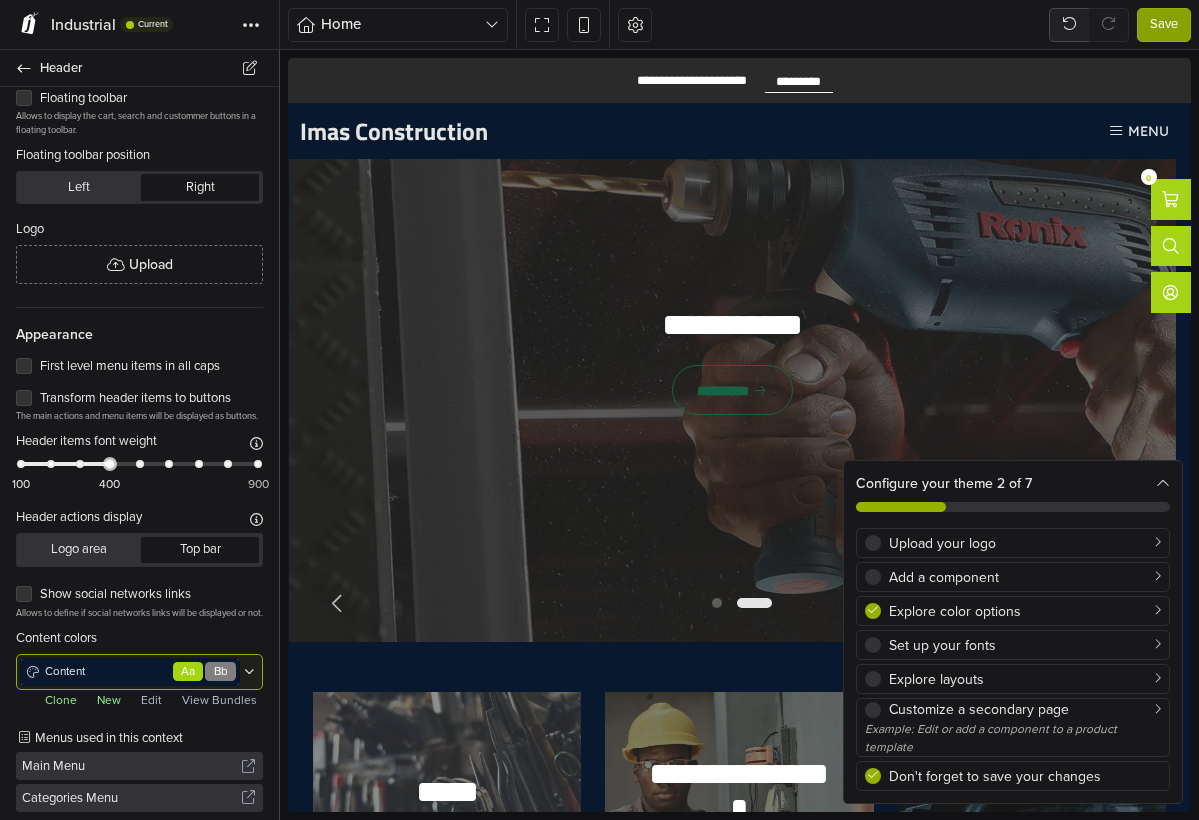 click on "Content" at bounding box center (106, 672) 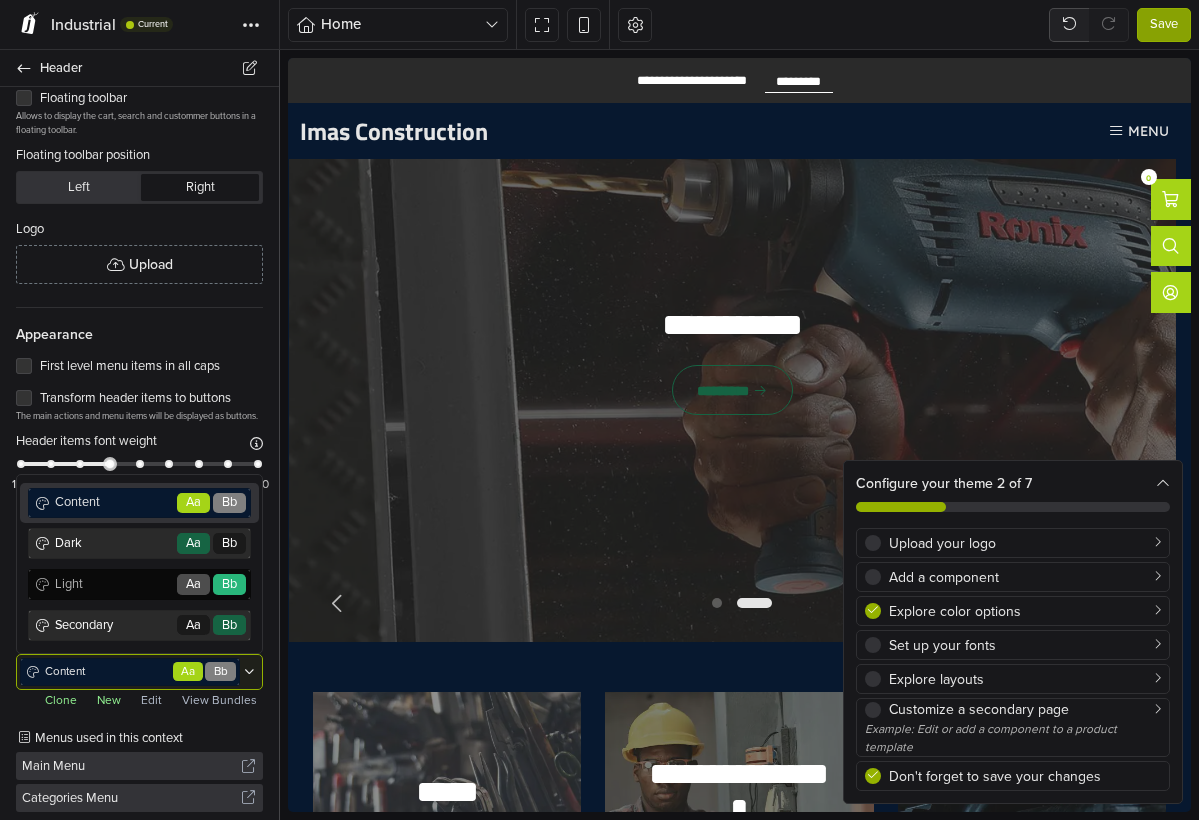 click on "Content" at bounding box center [113, 502] 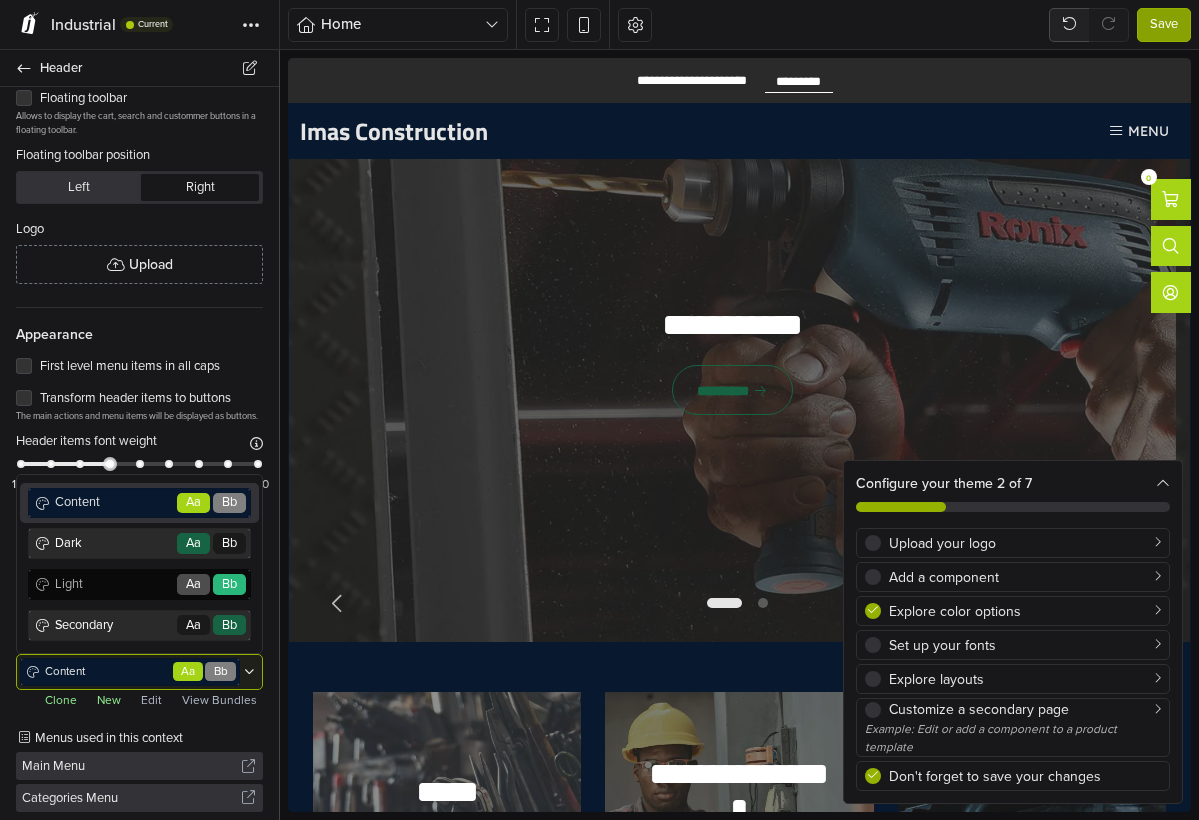 click 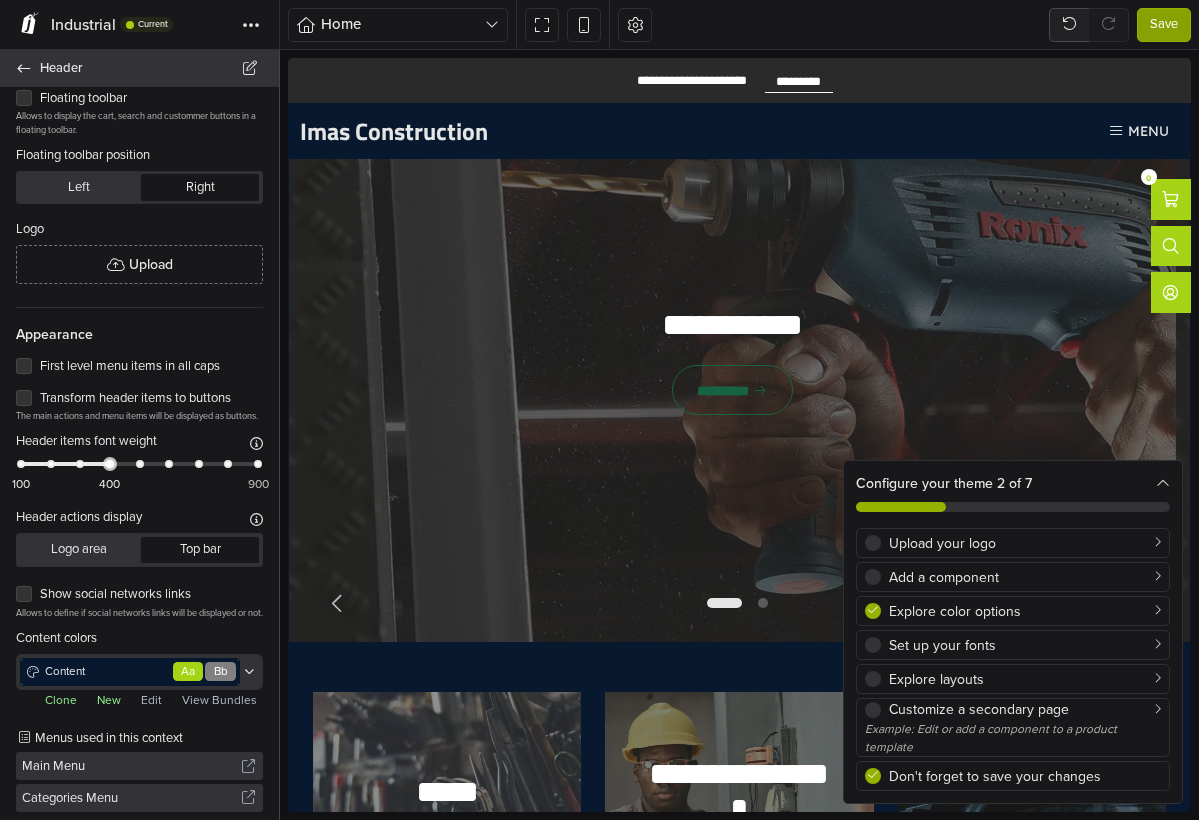 click on "Header" at bounding box center (139, 68) 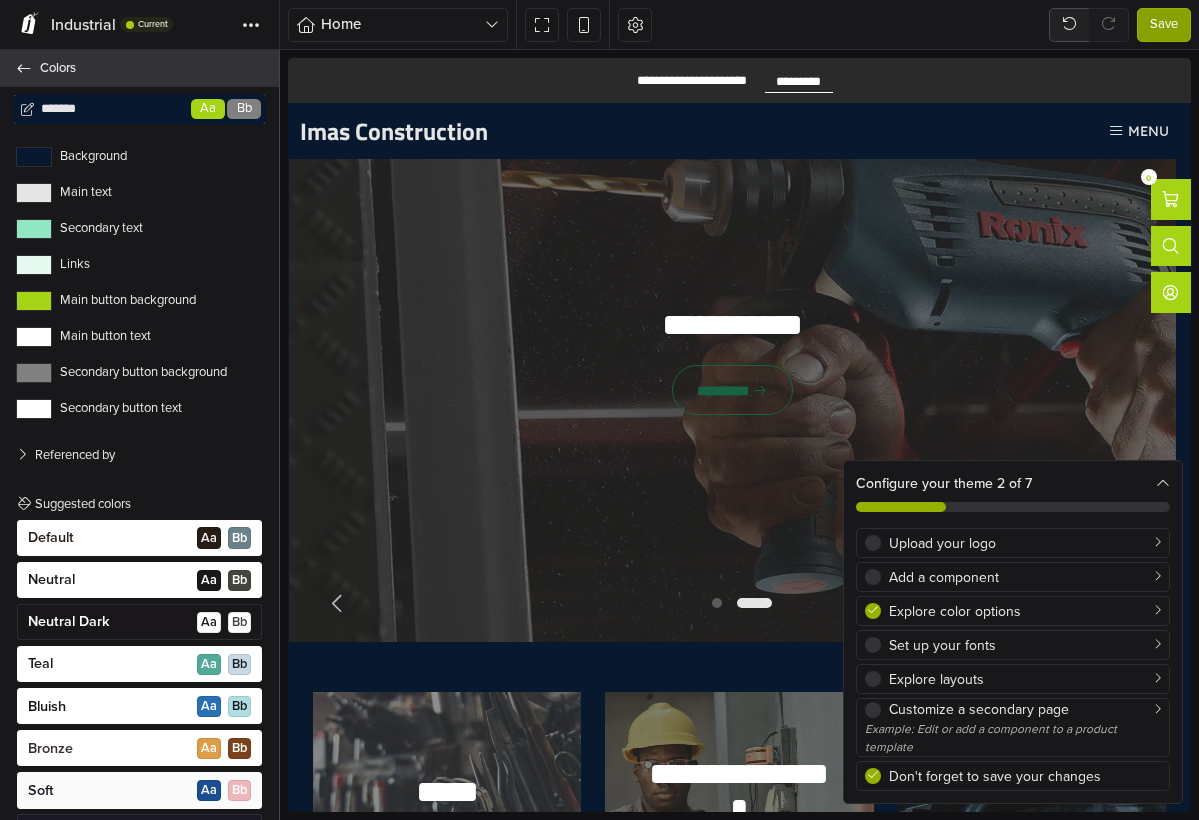 scroll, scrollTop: 899, scrollLeft: 0, axis: vertical 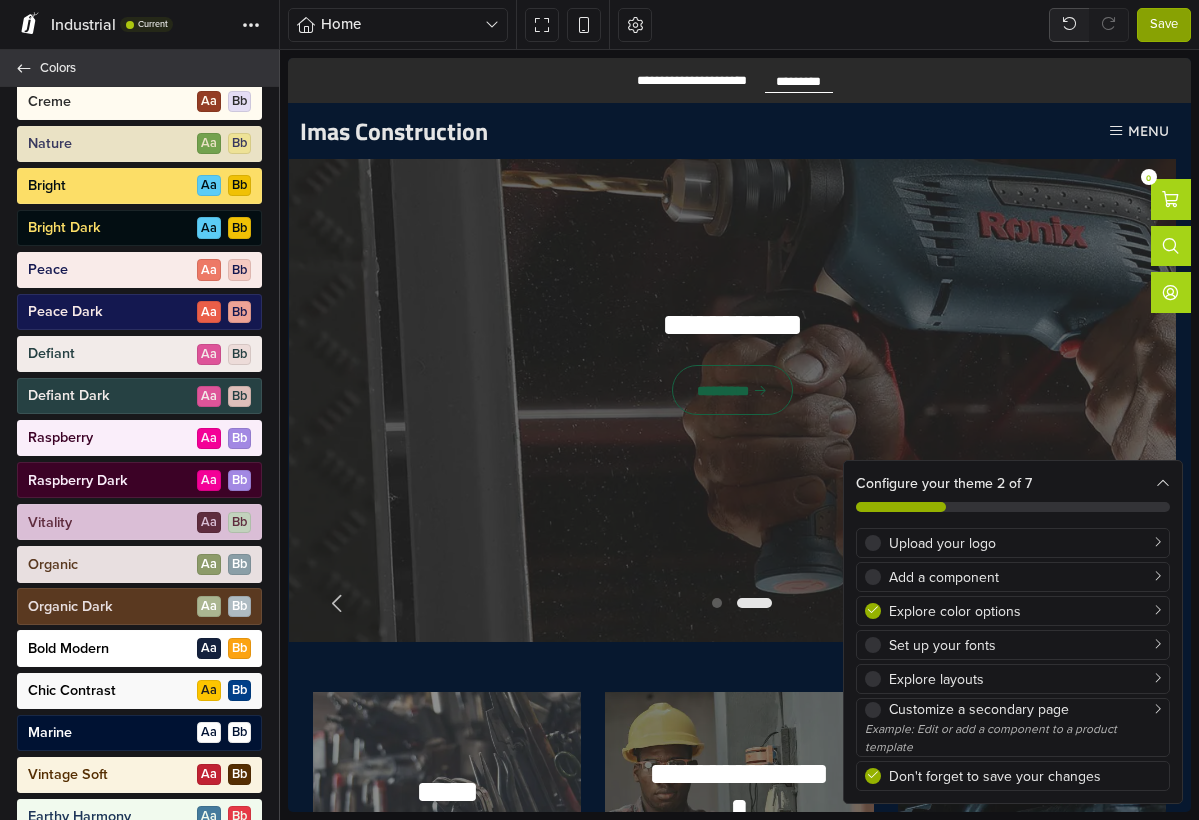 click on "Colors" at bounding box center (139, 68) 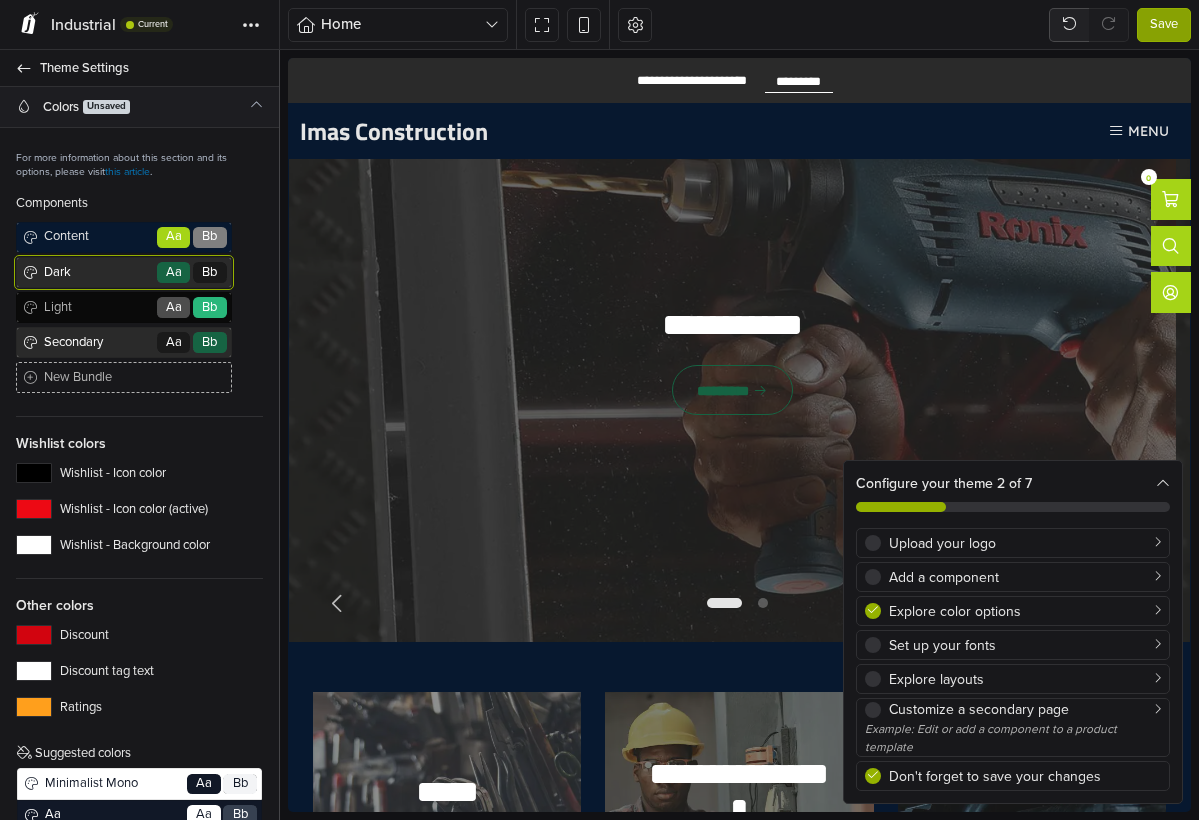 click on "Dark" at bounding box center [97, 273] 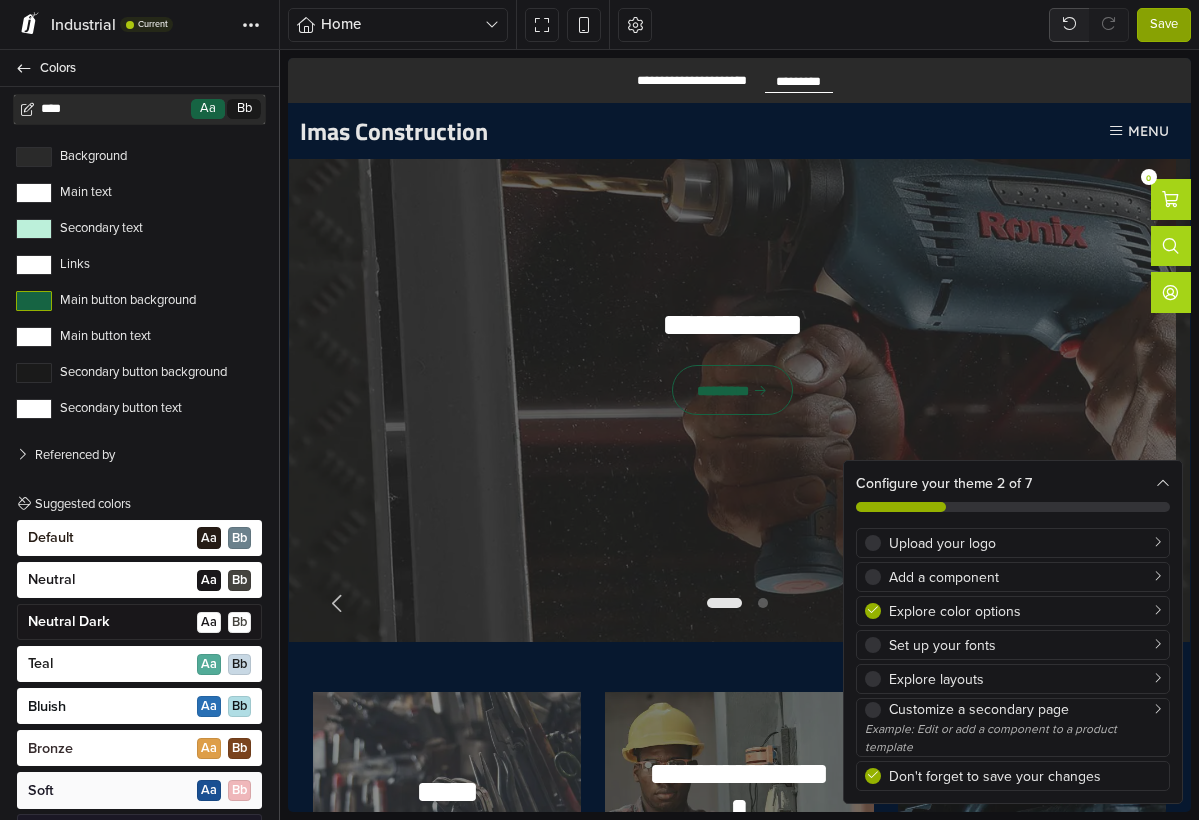 click on "Main button background" at bounding box center [34, 301] 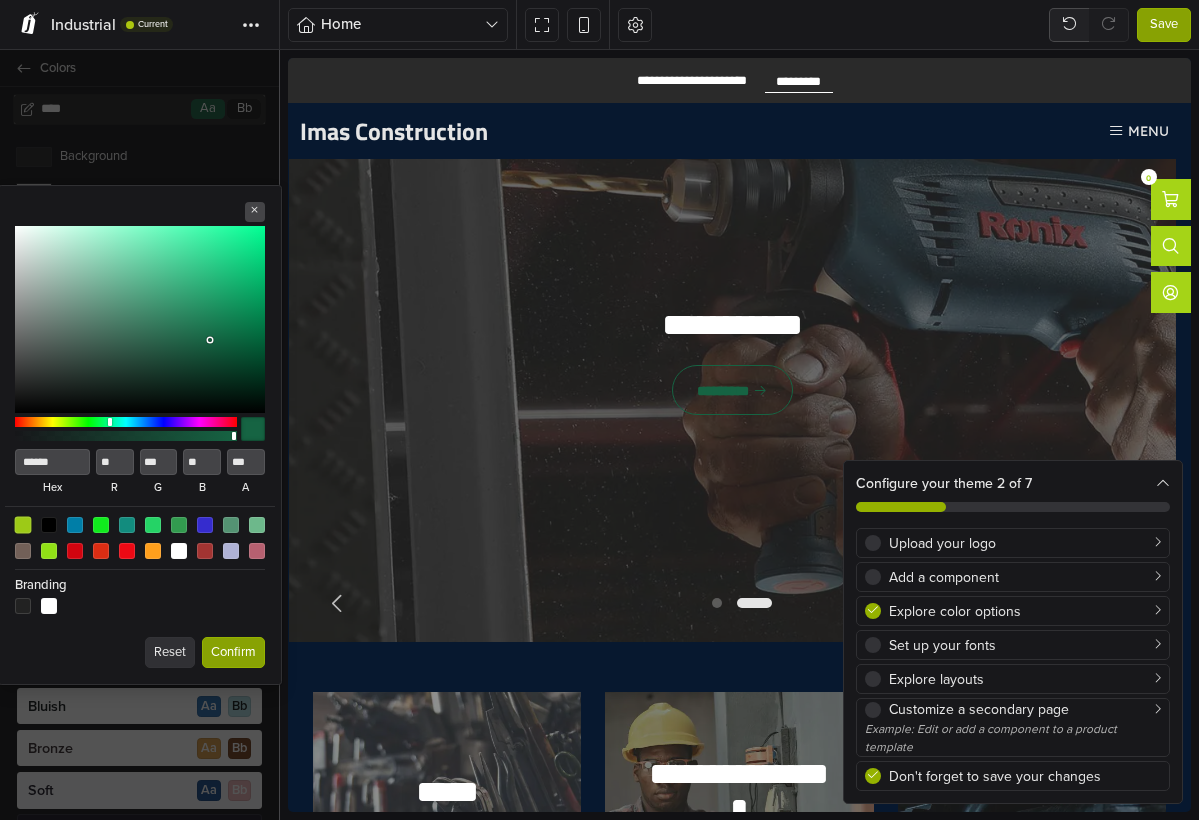 click at bounding box center (22, 525) 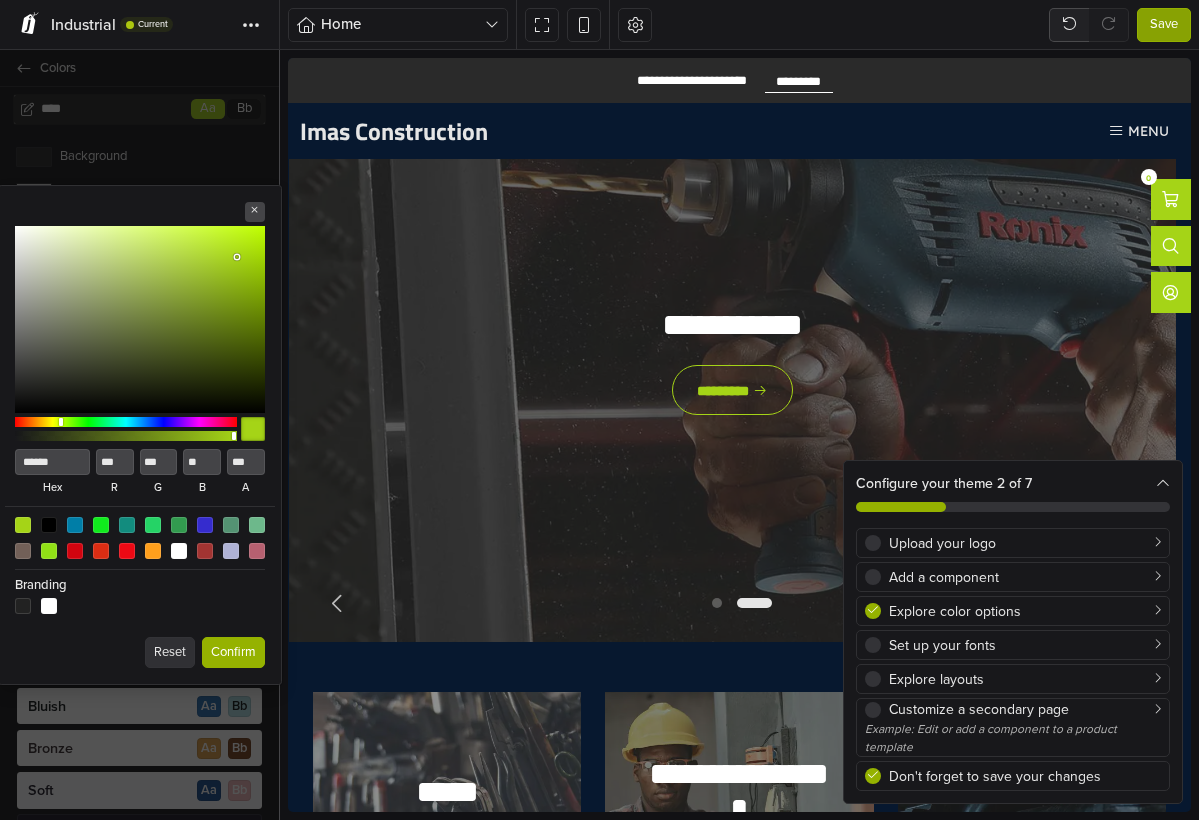 click on "Confirm" at bounding box center (233, 653) 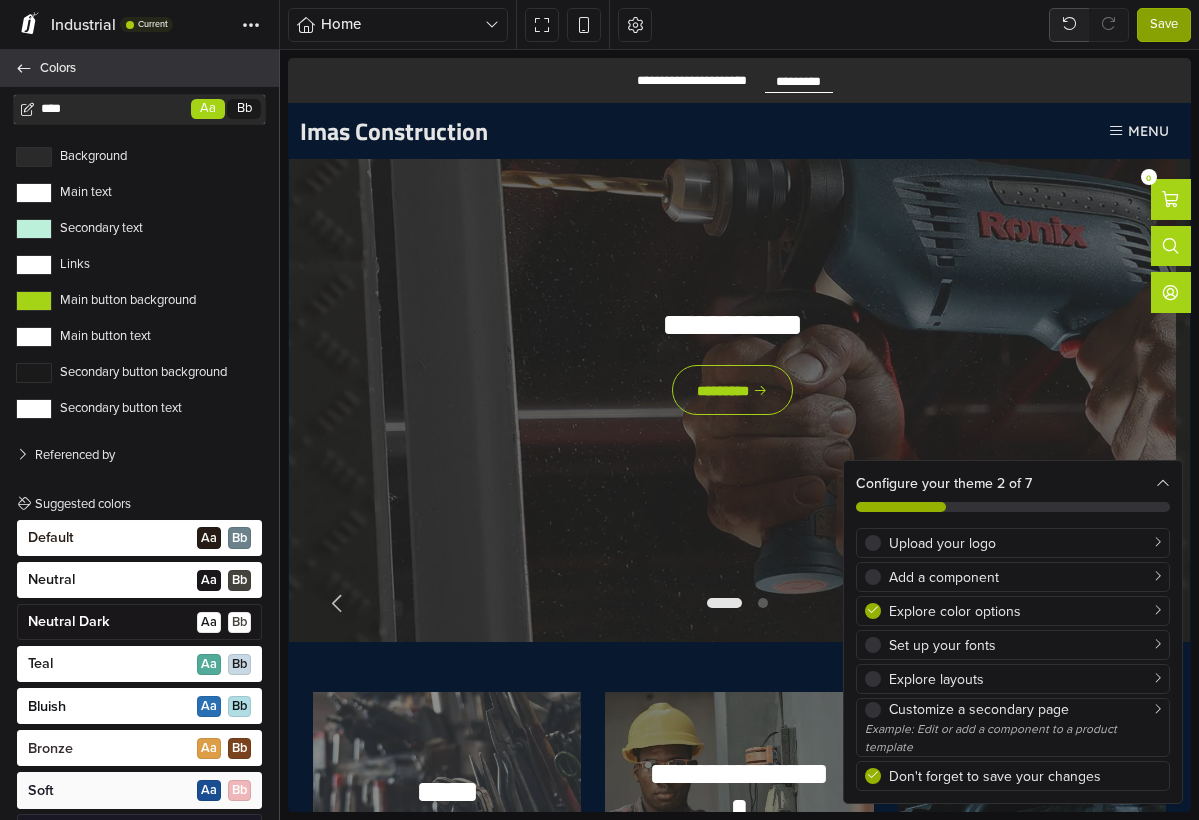 click 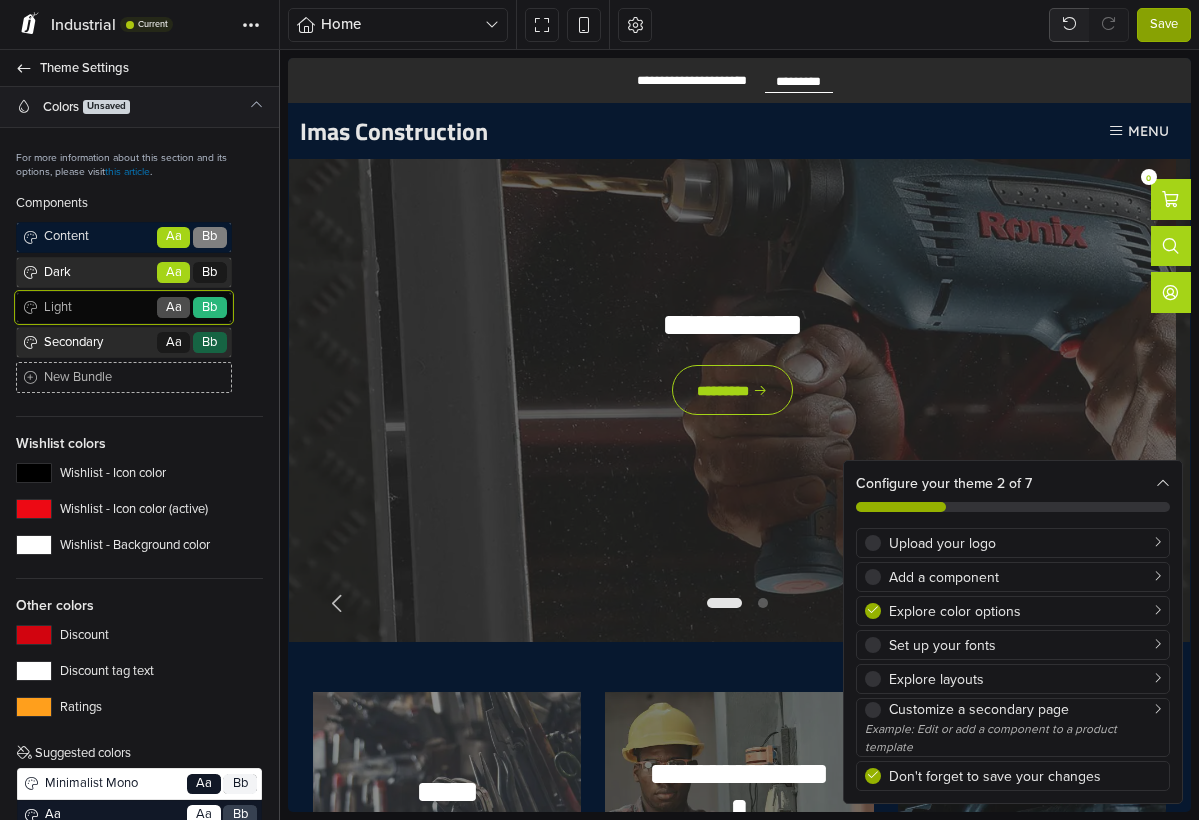 click on "Light" at bounding box center (97, 308) 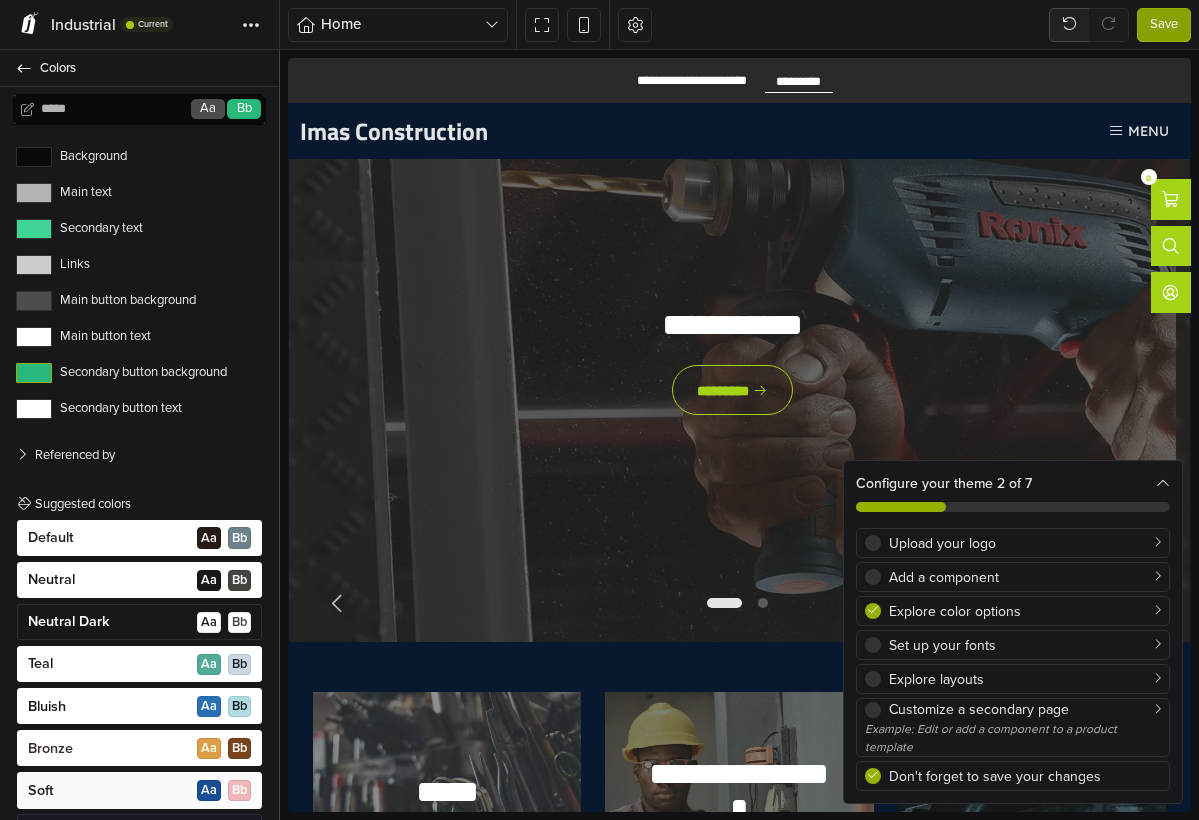 click on "Secondary button background" at bounding box center [34, 373] 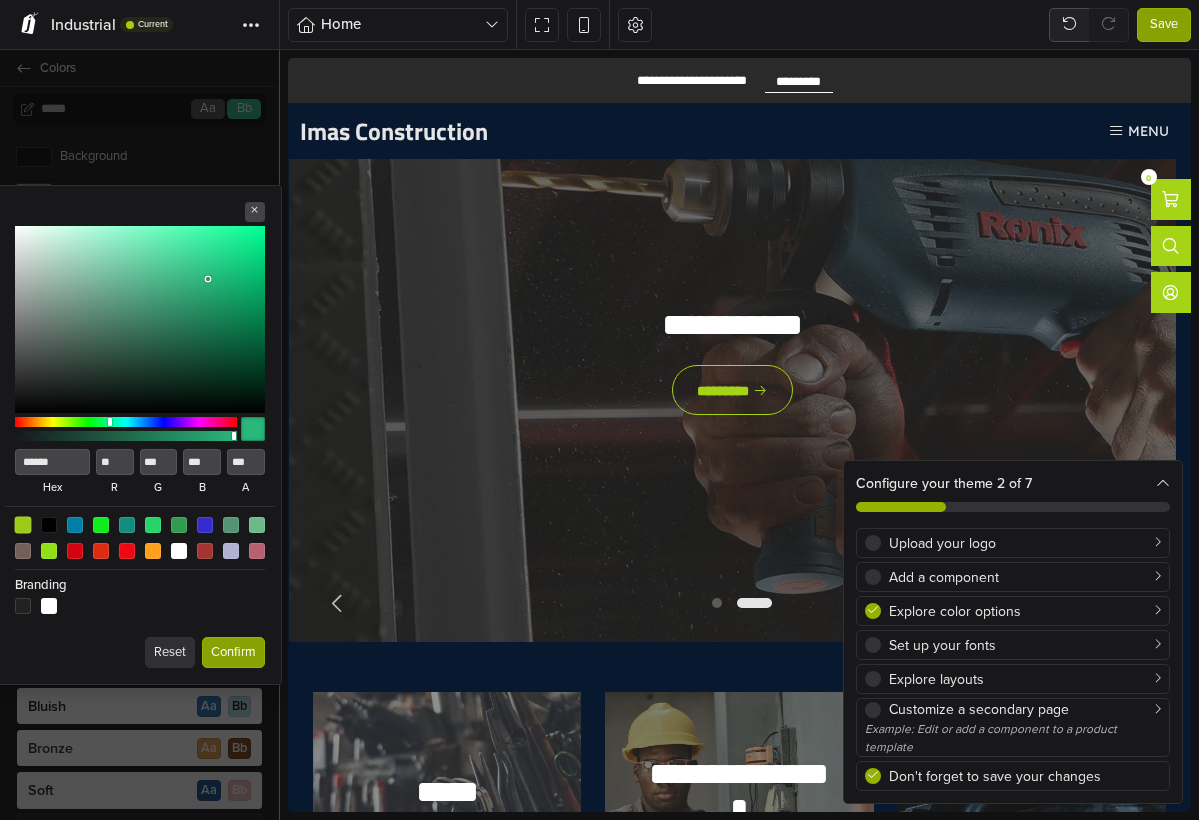 click at bounding box center [22, 525] 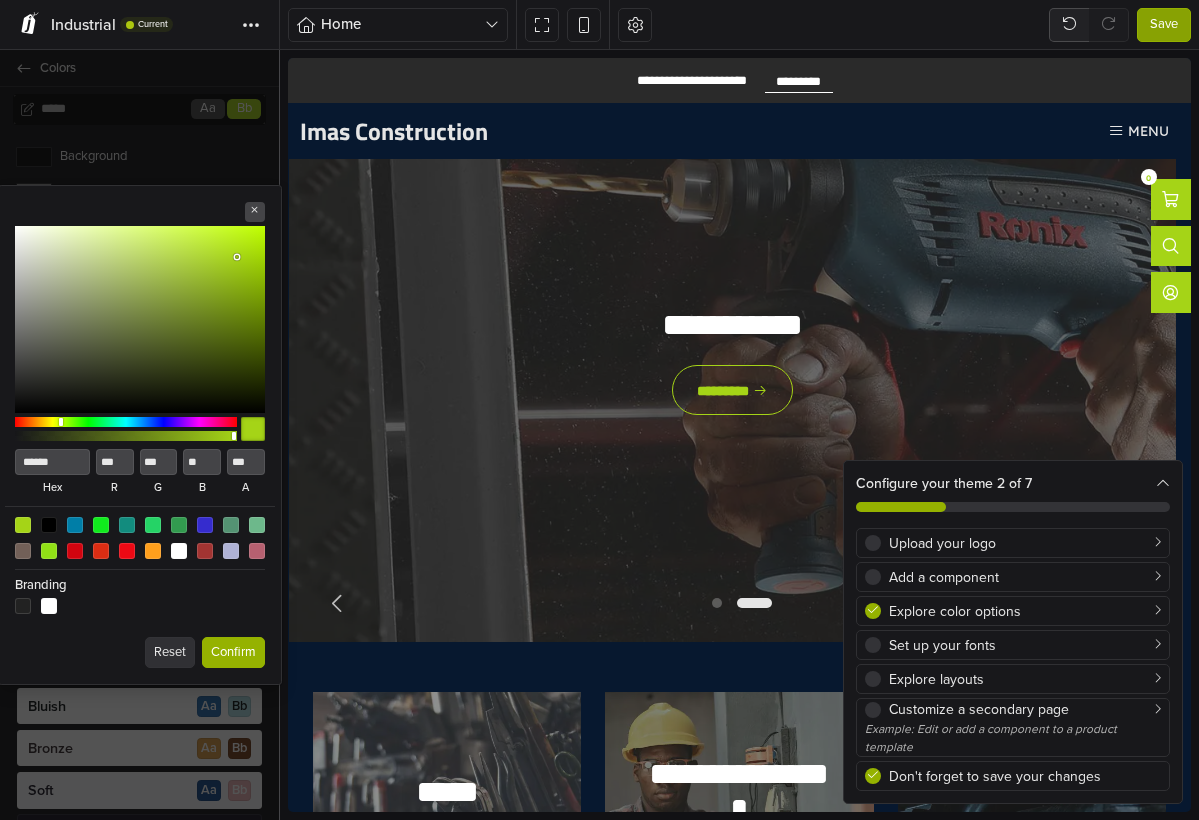 click on "Confirm" at bounding box center (233, 653) 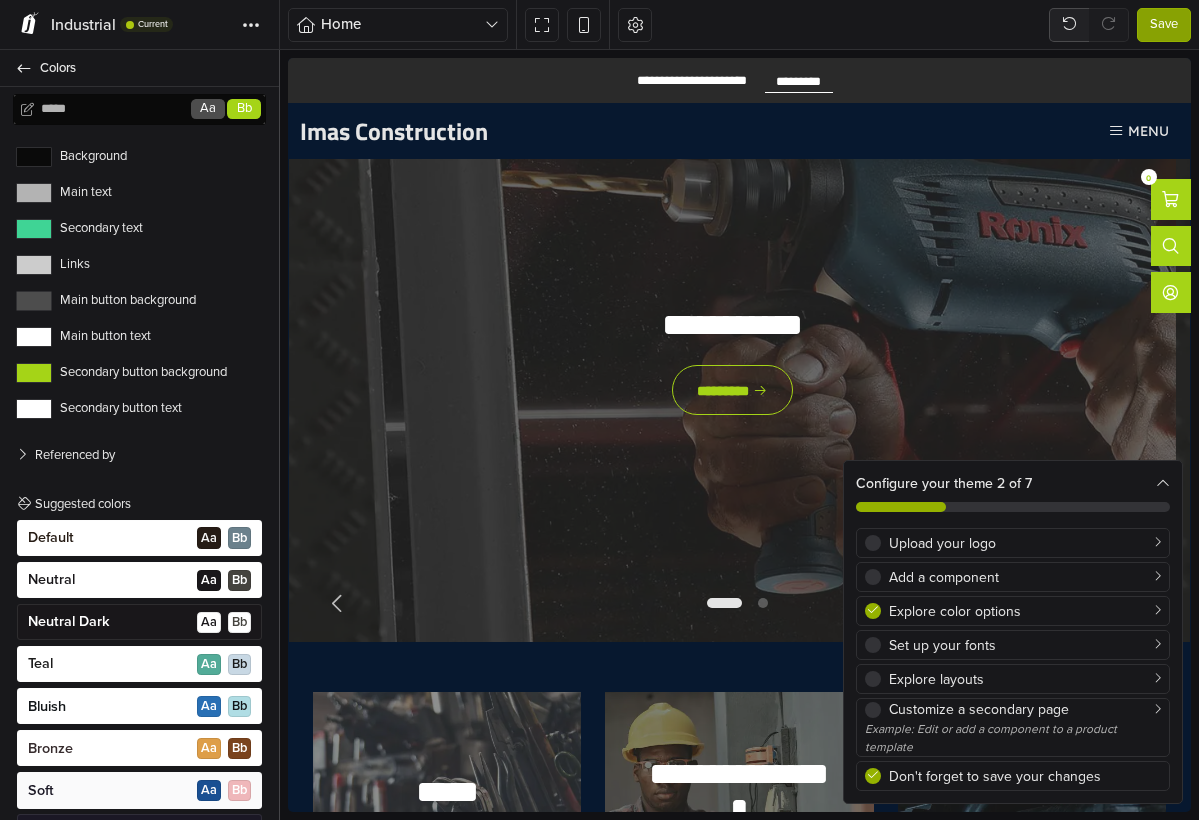 click on "Secondary text" at bounding box center (139, 229) 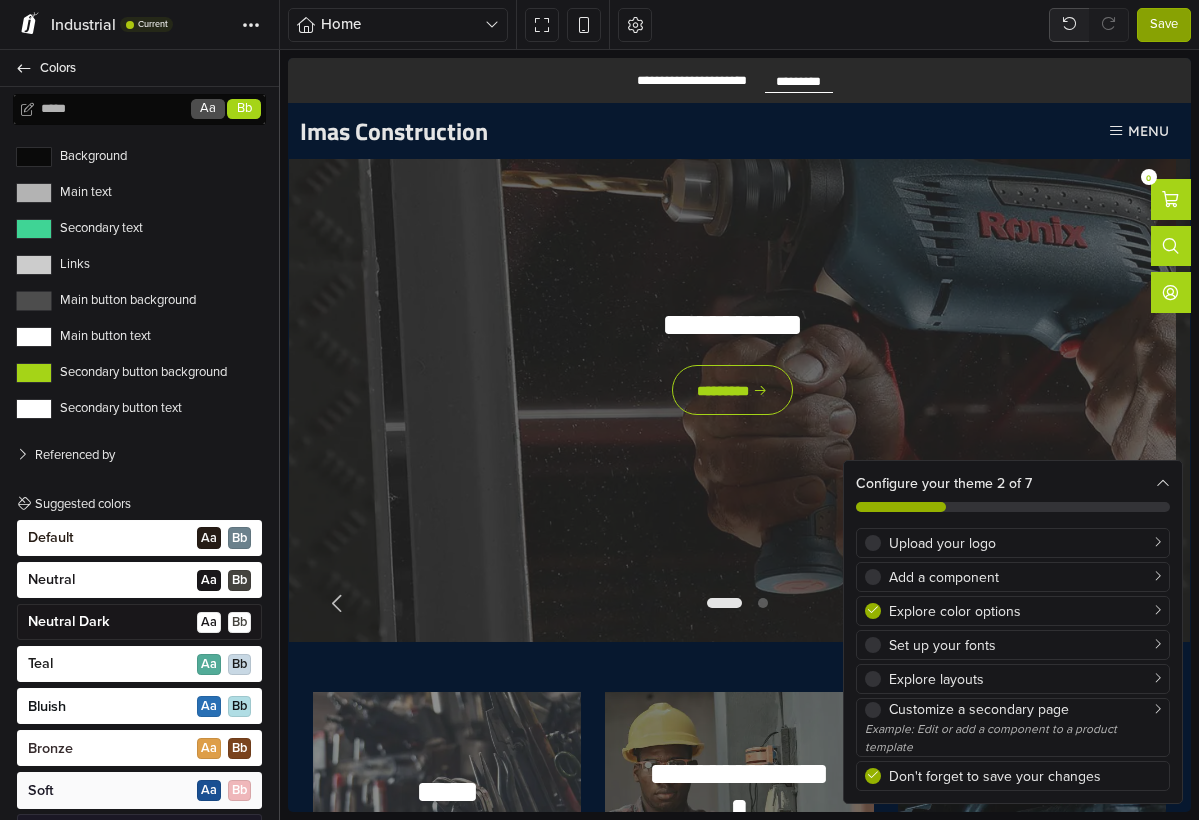 click on "Secondary text" at bounding box center (34, 229) 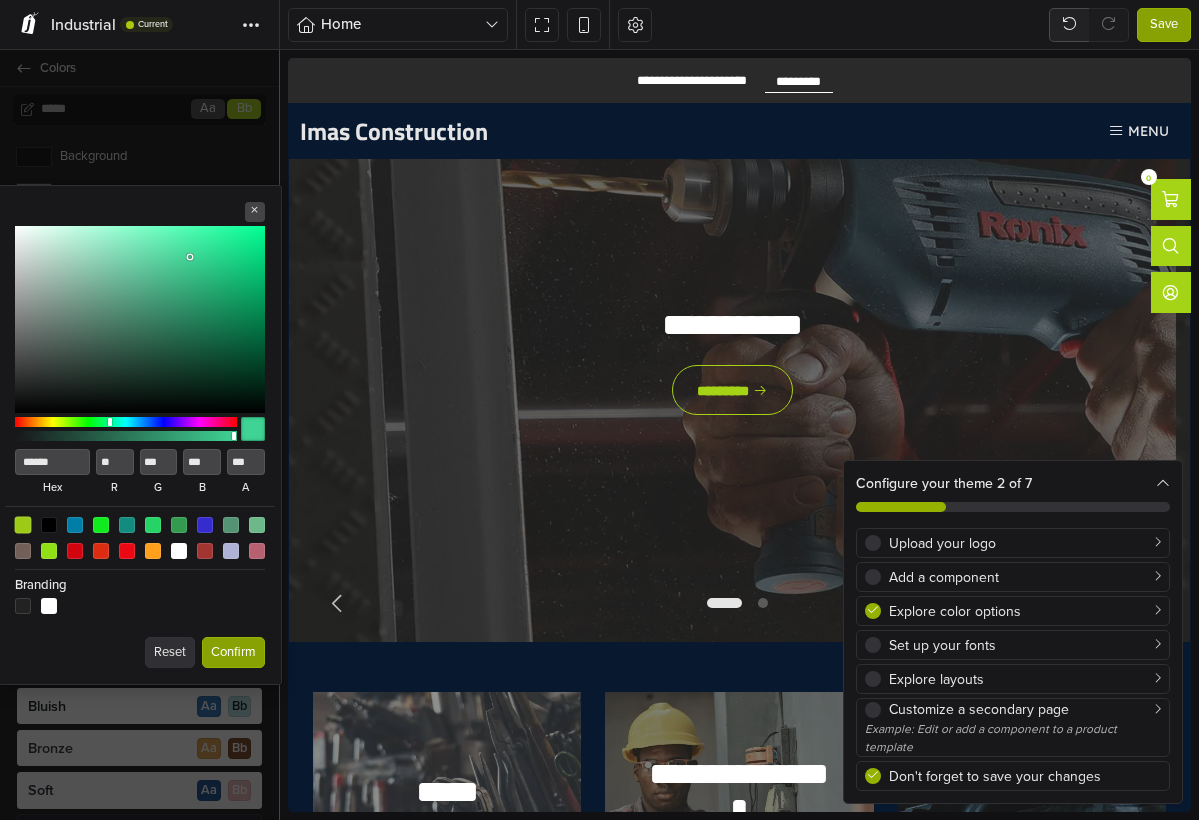 click at bounding box center (22, 525) 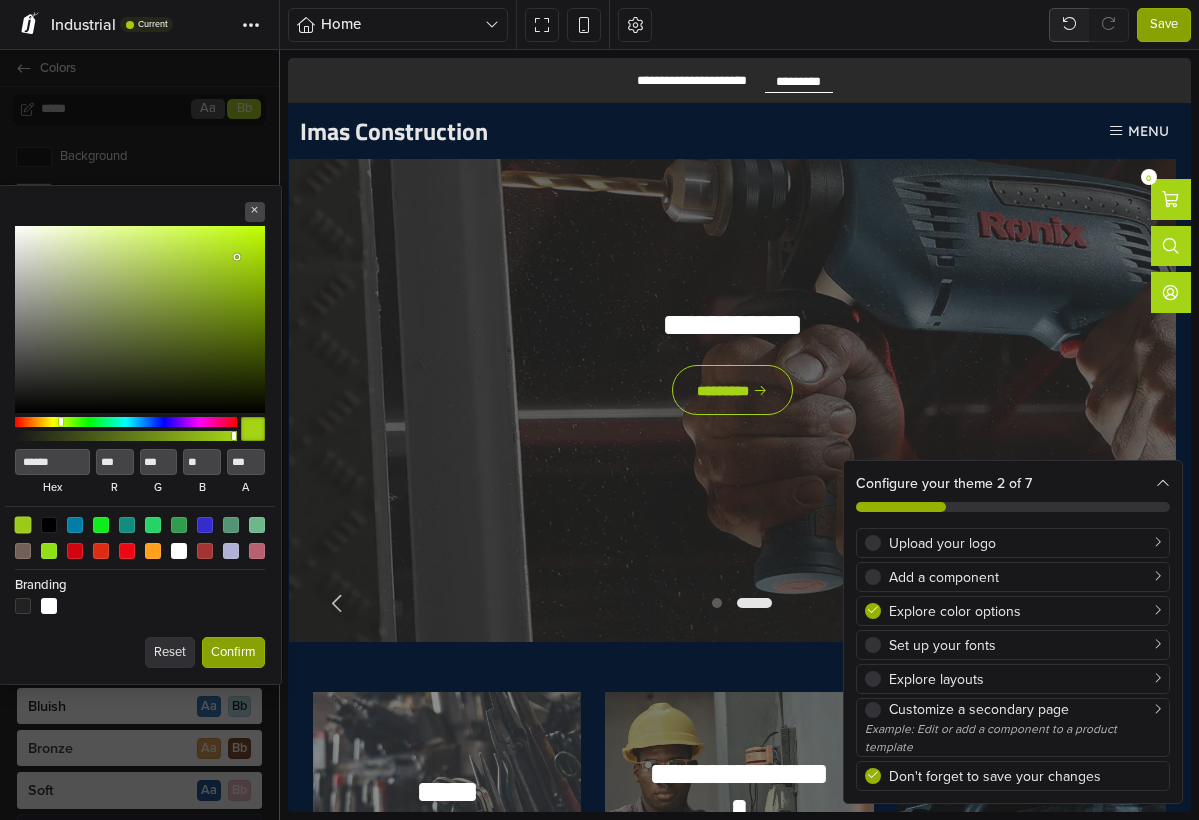 click at bounding box center [22, 525] 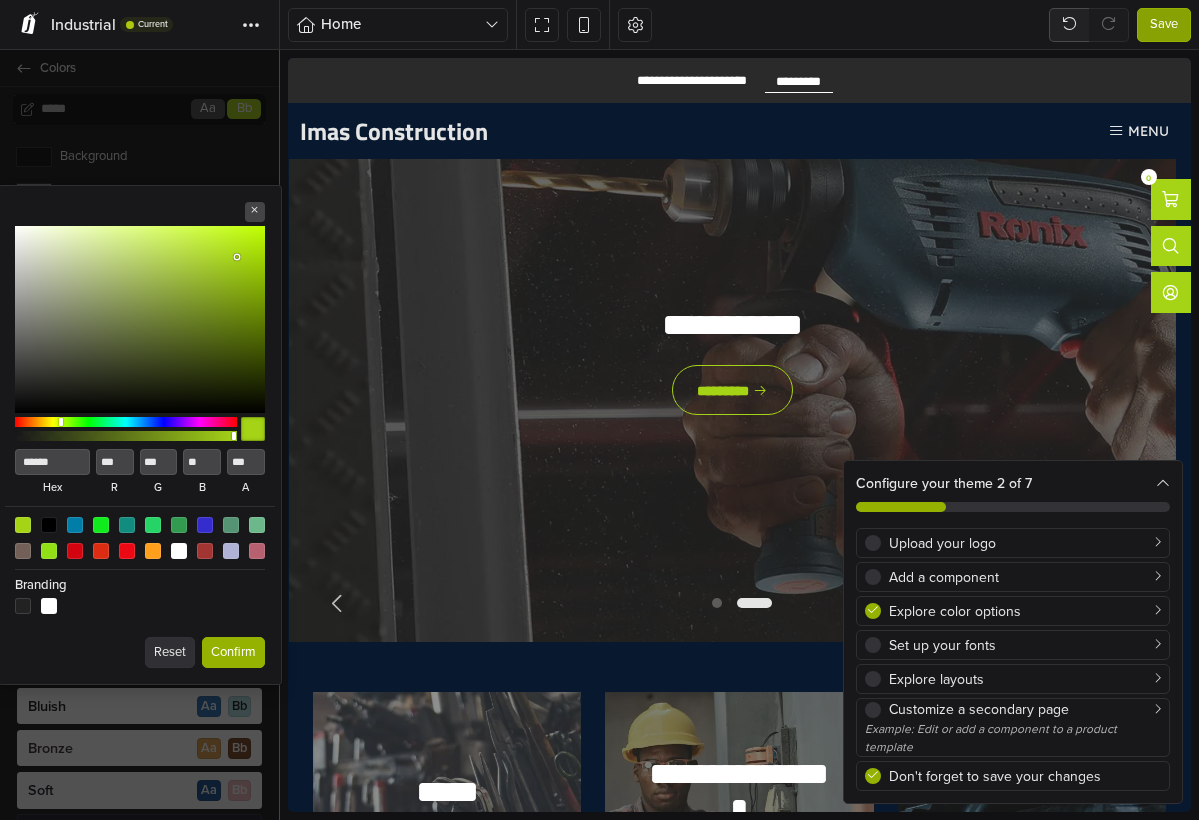 click on "Confirm" at bounding box center (233, 653) 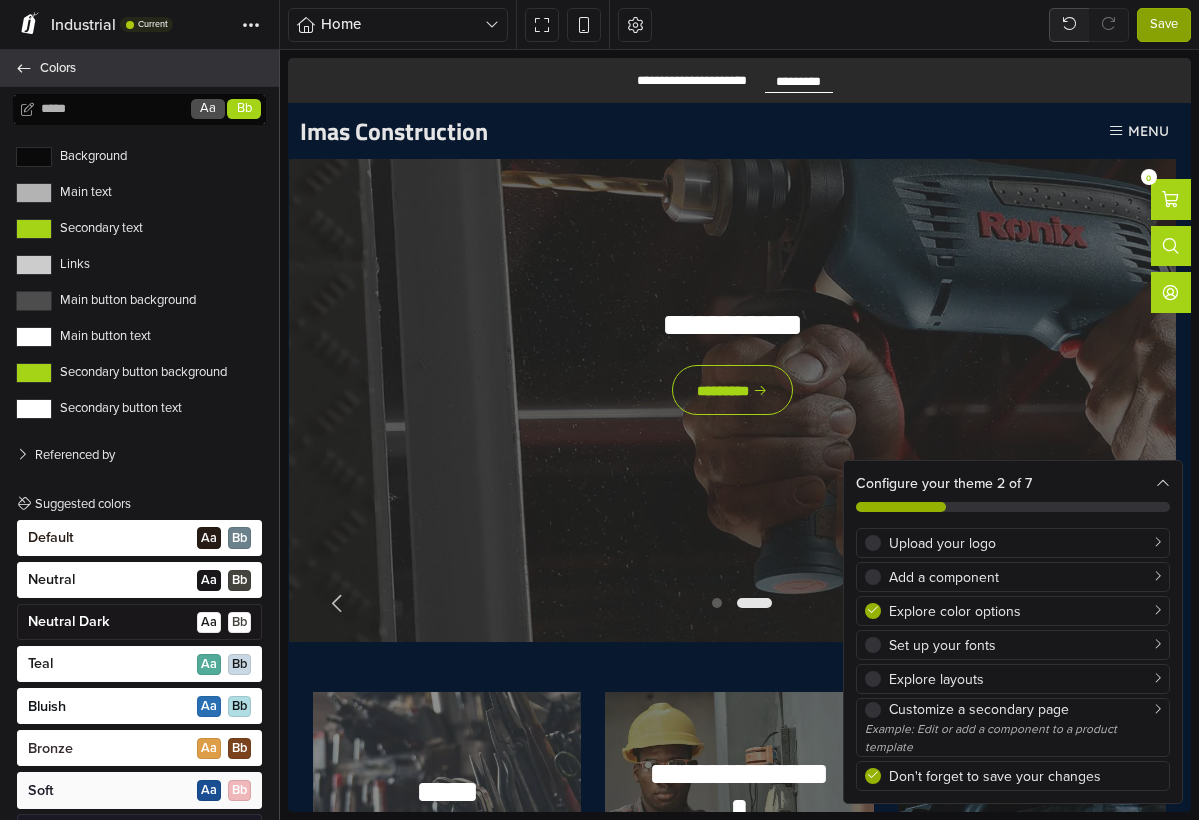 click 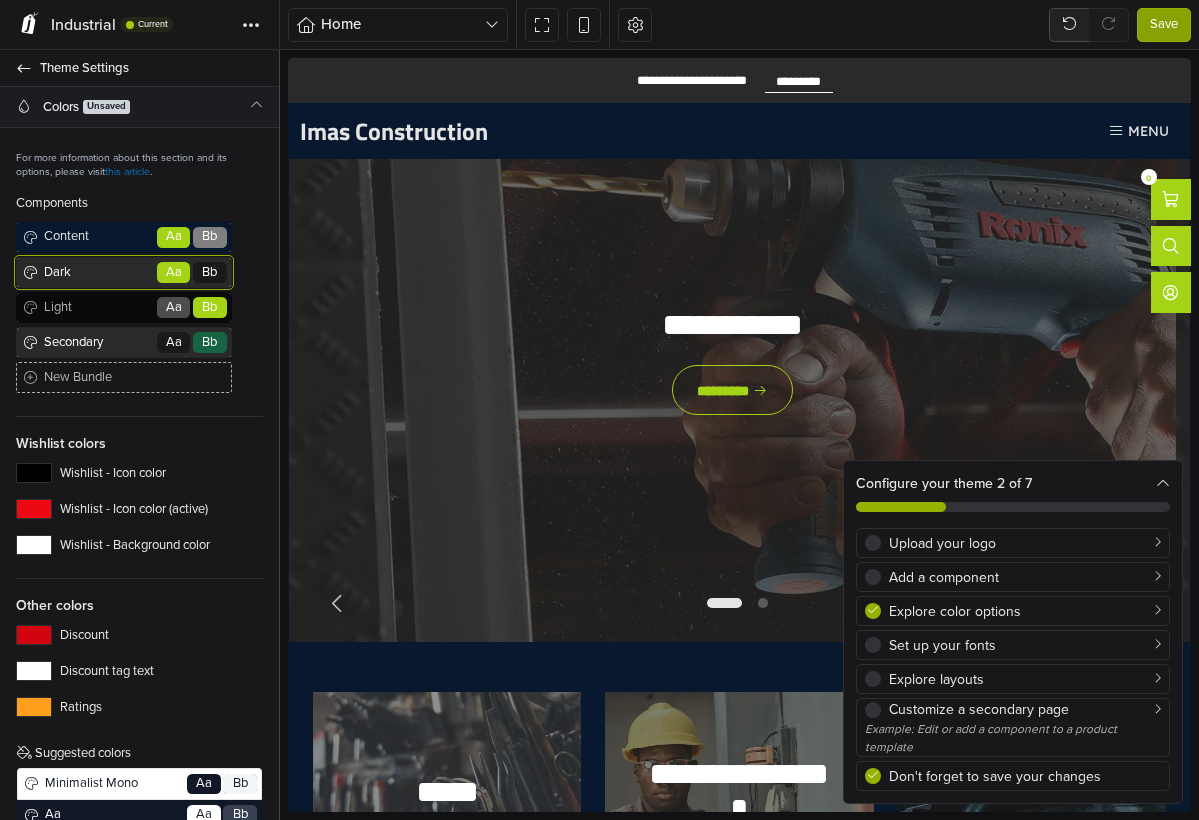 click on "Dark" at bounding box center (97, 273) 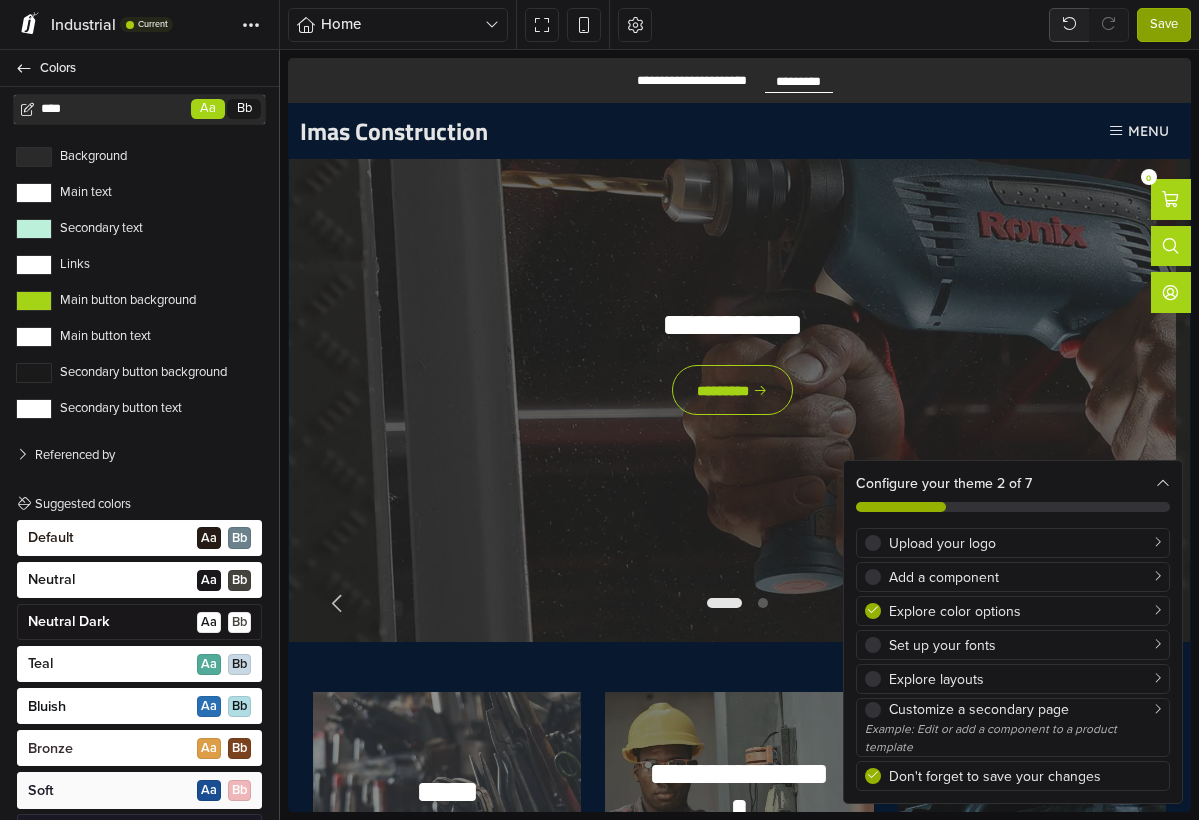 click on "Background Main text Secondary text Links Main button background Main button text Secondary button background Secondary button text   Referenced by Articles > Content colors Footer Grid layout Top bar Slide (19338700) Slide (19338701) Banner (19338702) Banner (19338703) Banner (19338704) Hero slide (19338731) Hero slide (19338732) Hero slide (19338733) Slide (19338734) Slide (19338735) Slide (19338736) Category block (19338749) Category block (19338750) Category block (19338751) Category block (19338752) Category block (19338753) Category block (19338754) Banner (19338758) Banner (19338759) Banner (19338760)   Suggested colors Default A a B b Neutral A a B b Neutral Dark A a B b Teal A a B b Bluish A a B b Bronze A a B b Soft A a B b Soft Dark A a B b Calm A a B b Pastel A a B b Pastel Dark A a B b Creme A a B b Nature A a B b Bright A a B b Bright Dark A a B b Peace A a B b Peace Dark A a B b Defiant A a B b Defiant Dark A a B b Raspberry A a B b Raspberry Dark A a B b Vitality A a B b Organic A a B b A a B" at bounding box center (139, 945) 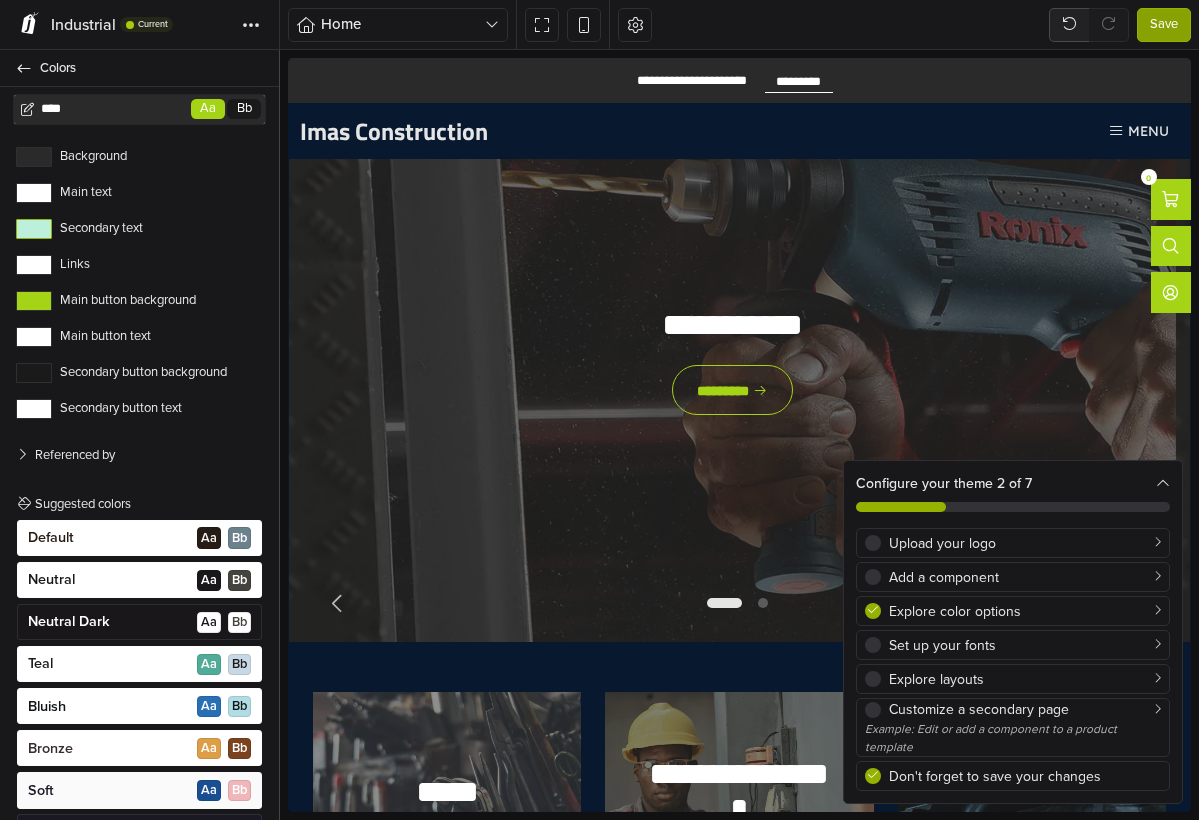 click on "Secondary text" at bounding box center [34, 229] 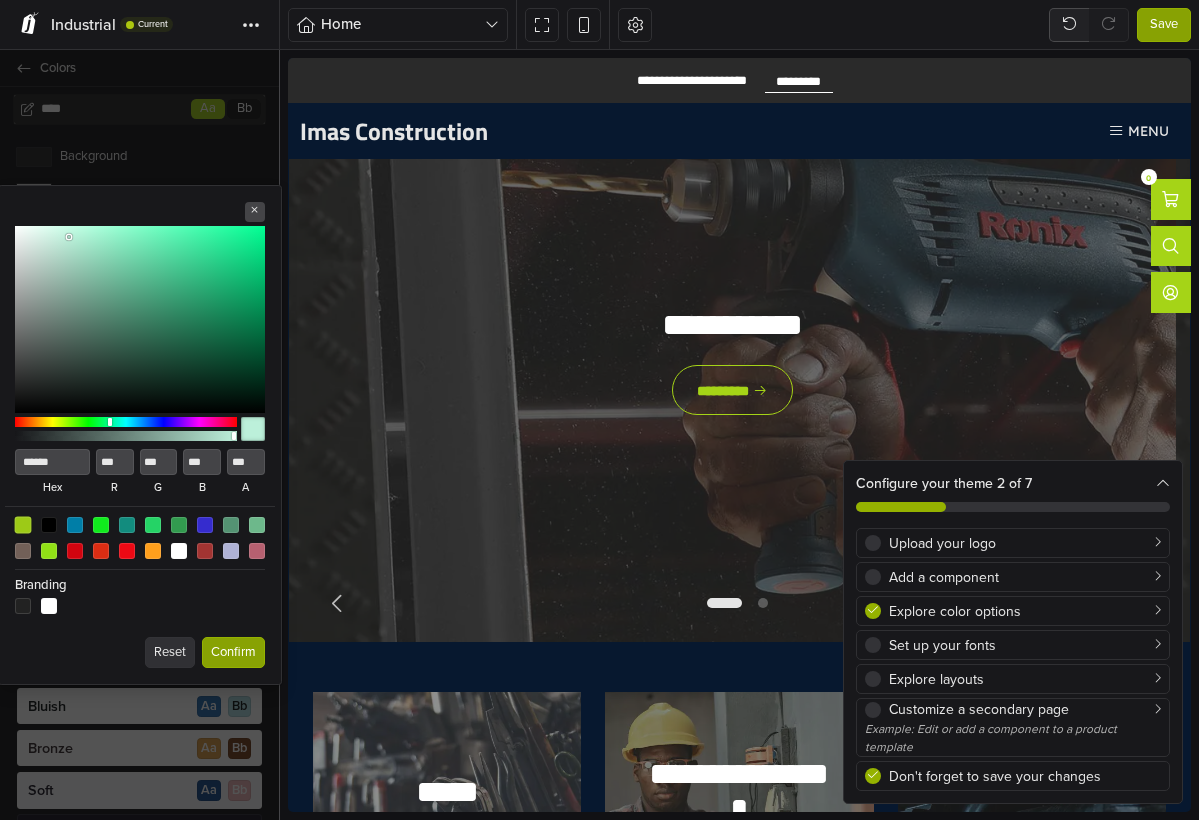 click at bounding box center [22, 525] 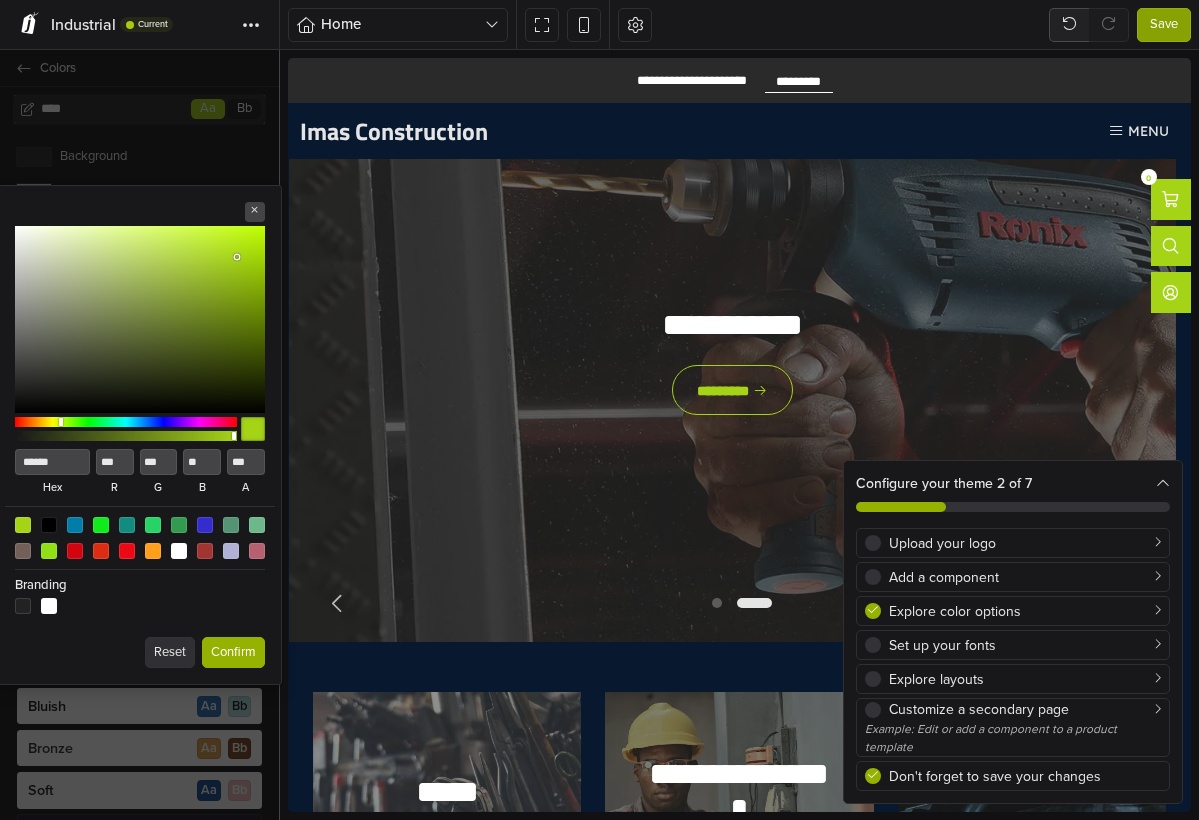 click on "Confirm" at bounding box center (233, 653) 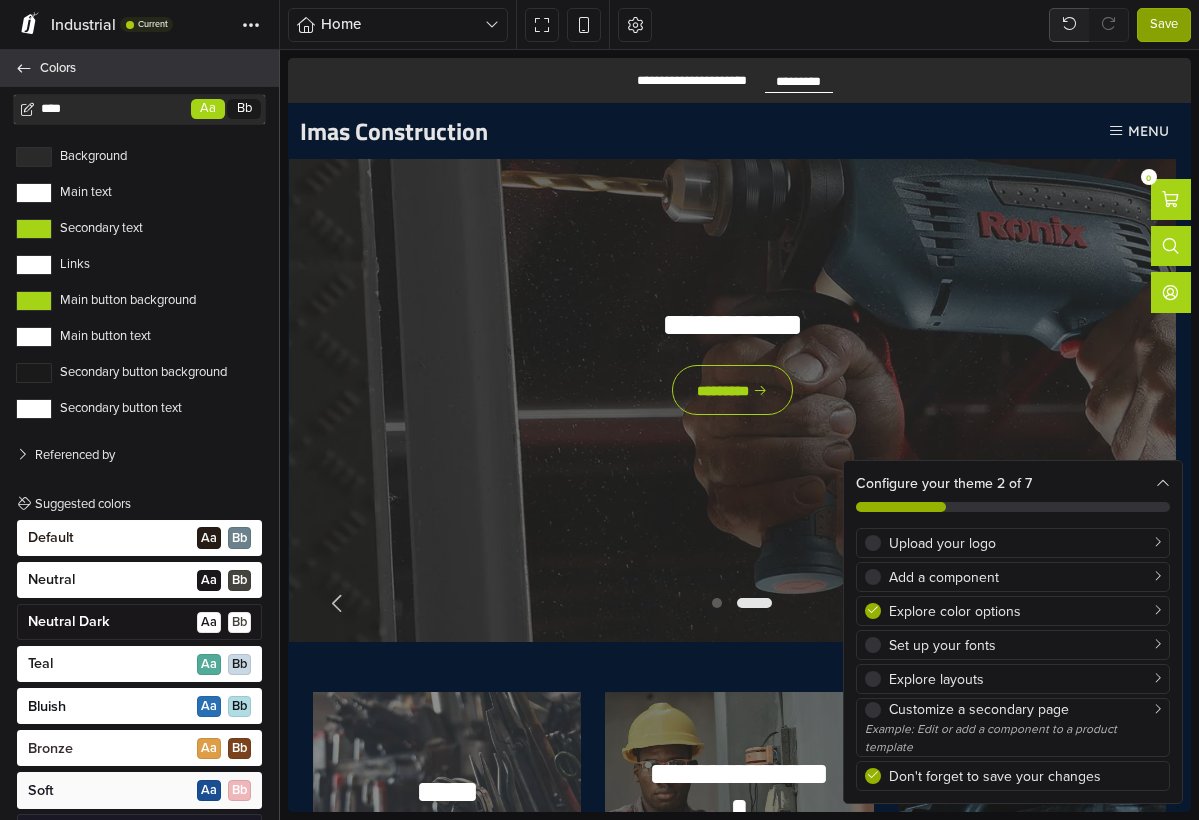 click 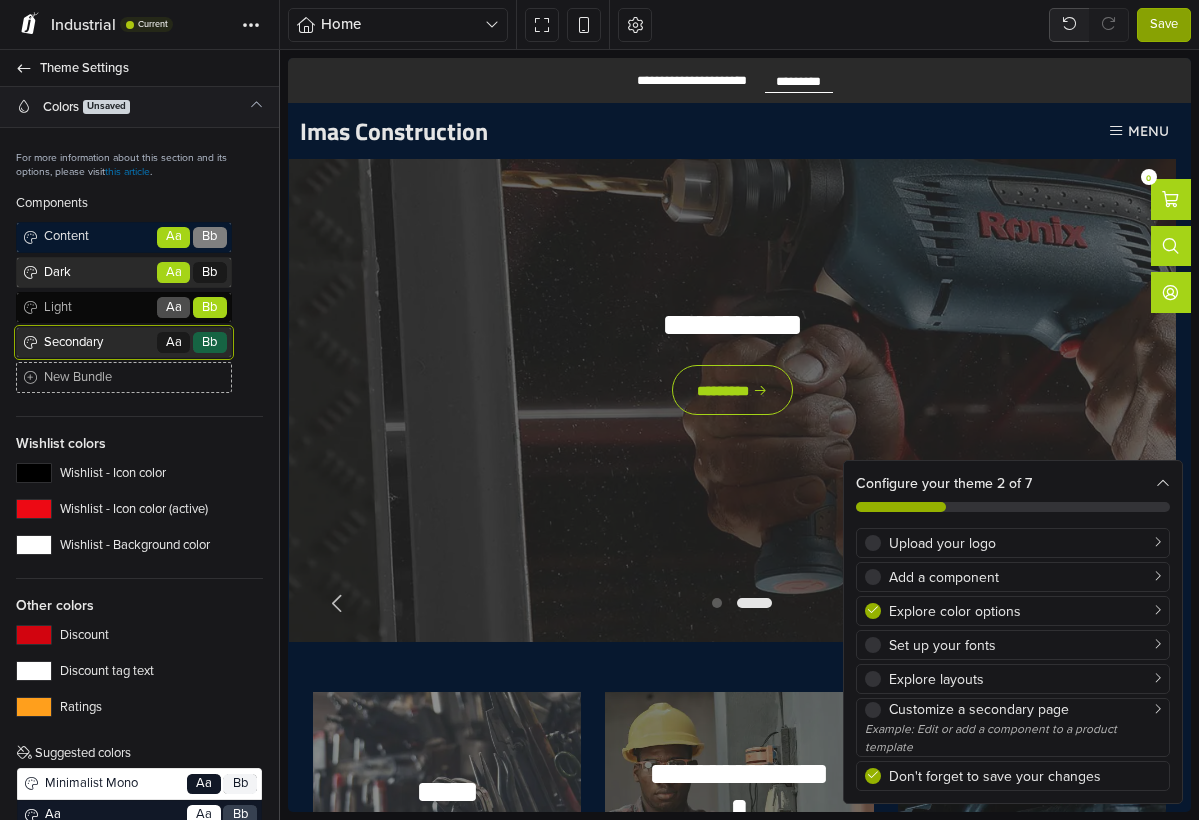 click on "Secondary" at bounding box center (97, 343) 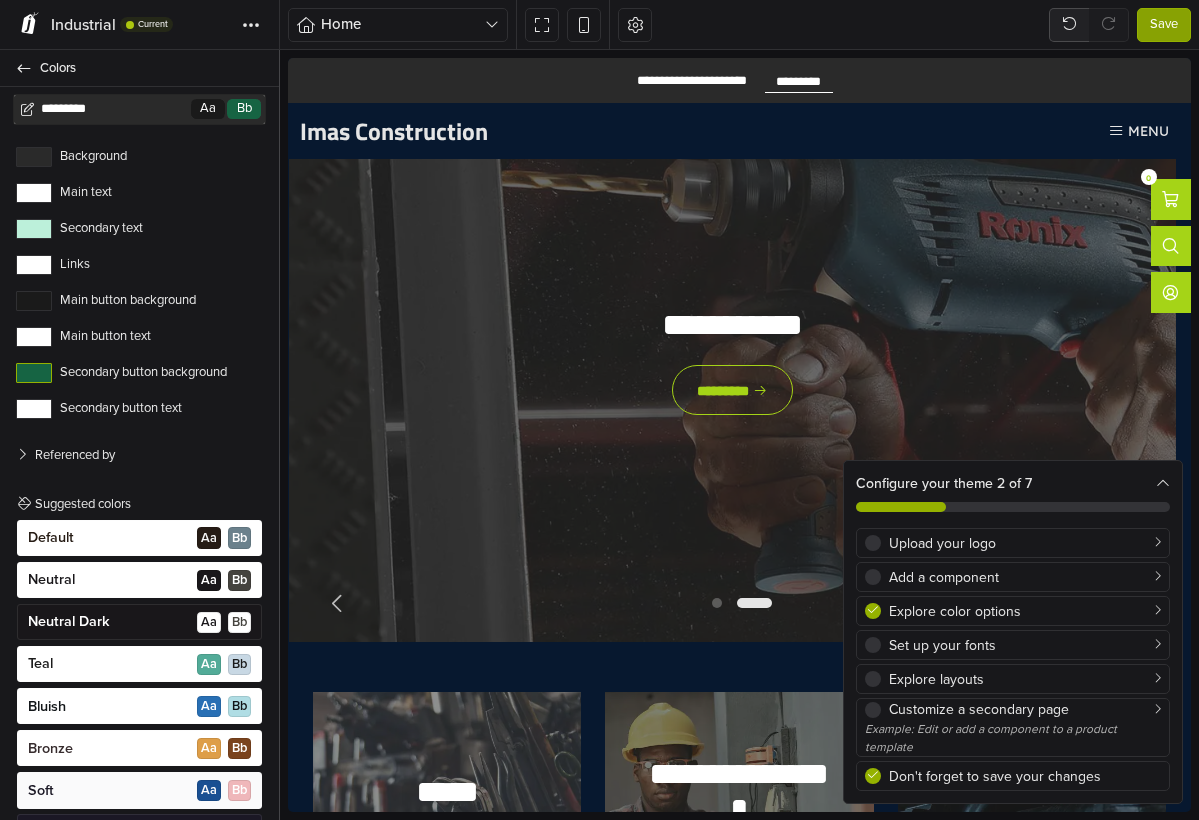 click on "Secondary button background" at bounding box center (34, 373) 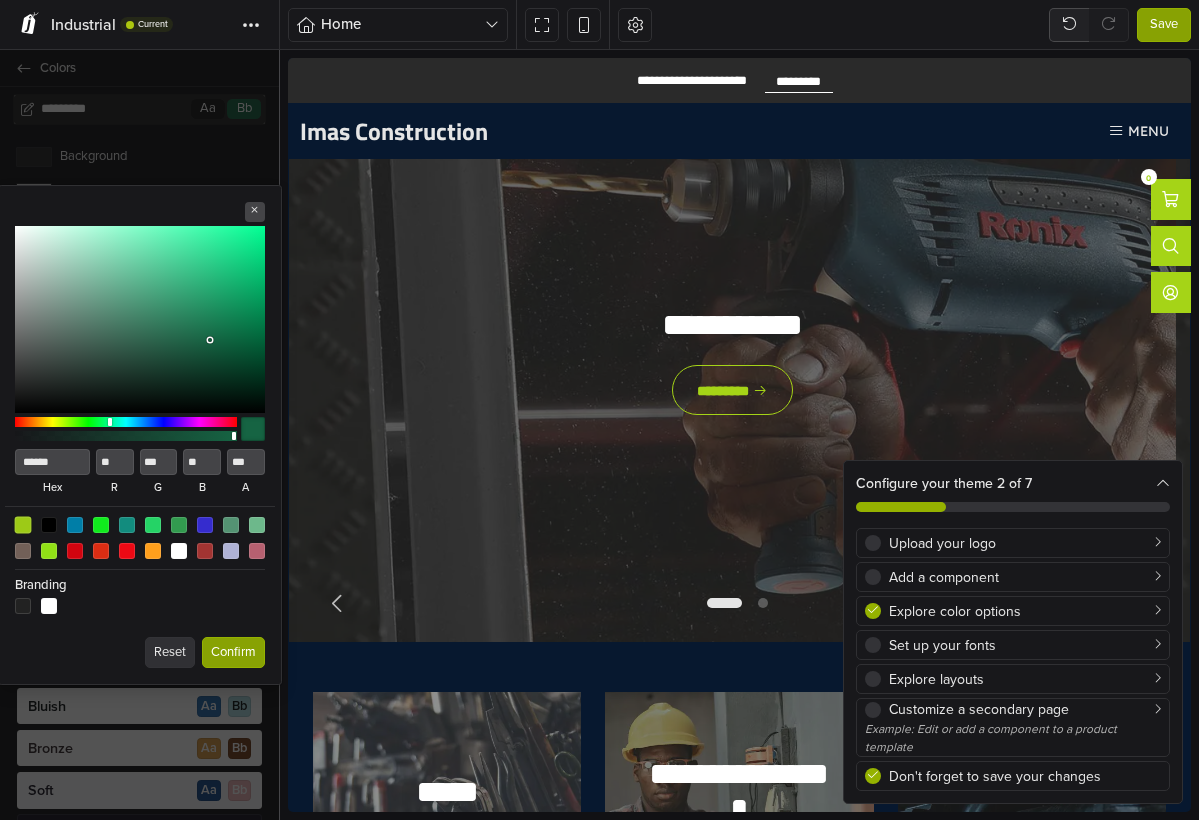 click at bounding box center [22, 525] 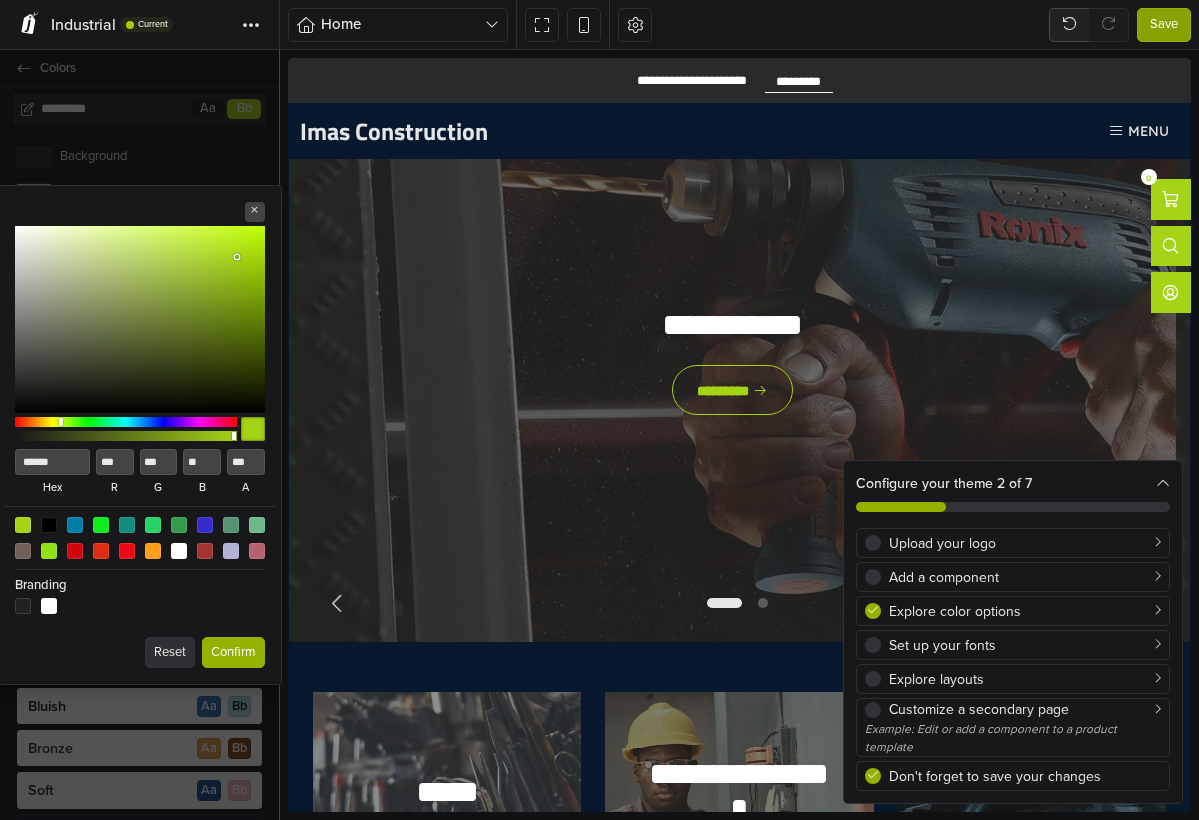click on "Confirm" at bounding box center [233, 653] 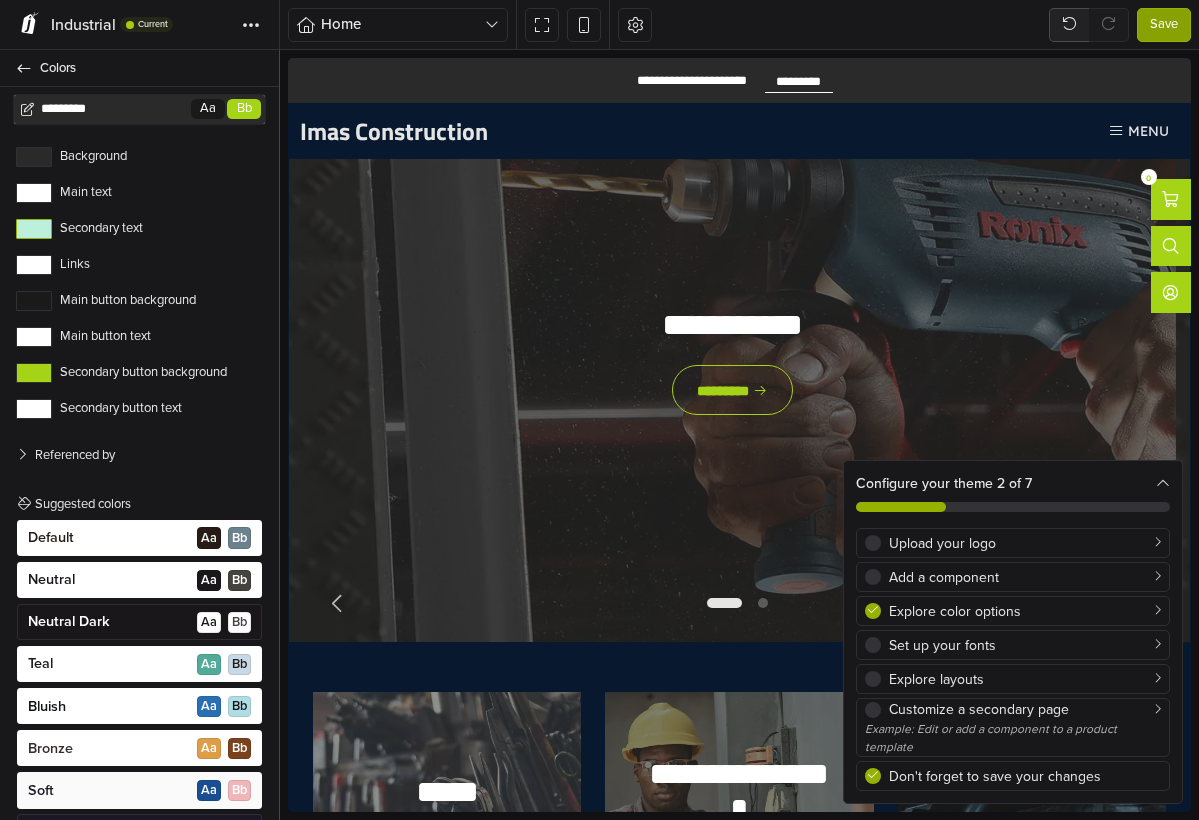 click on "Secondary text" at bounding box center (34, 229) 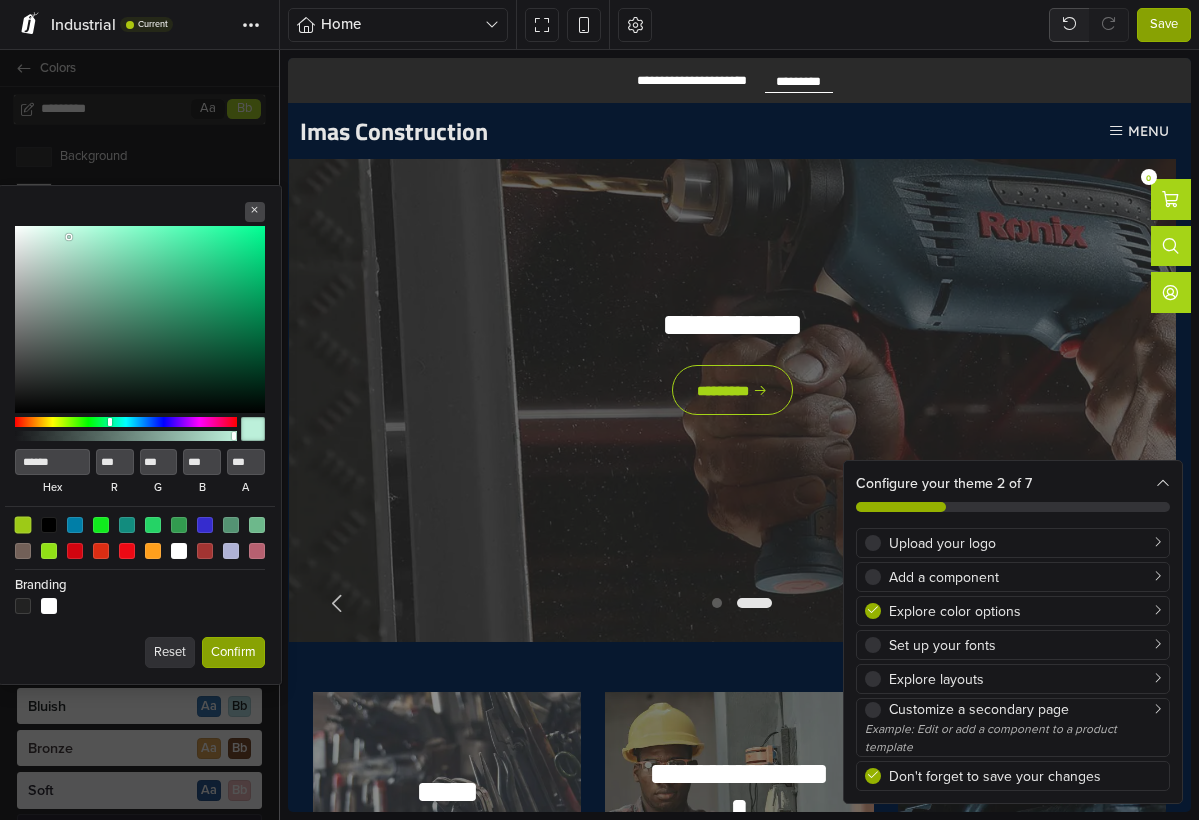 click at bounding box center [22, 525] 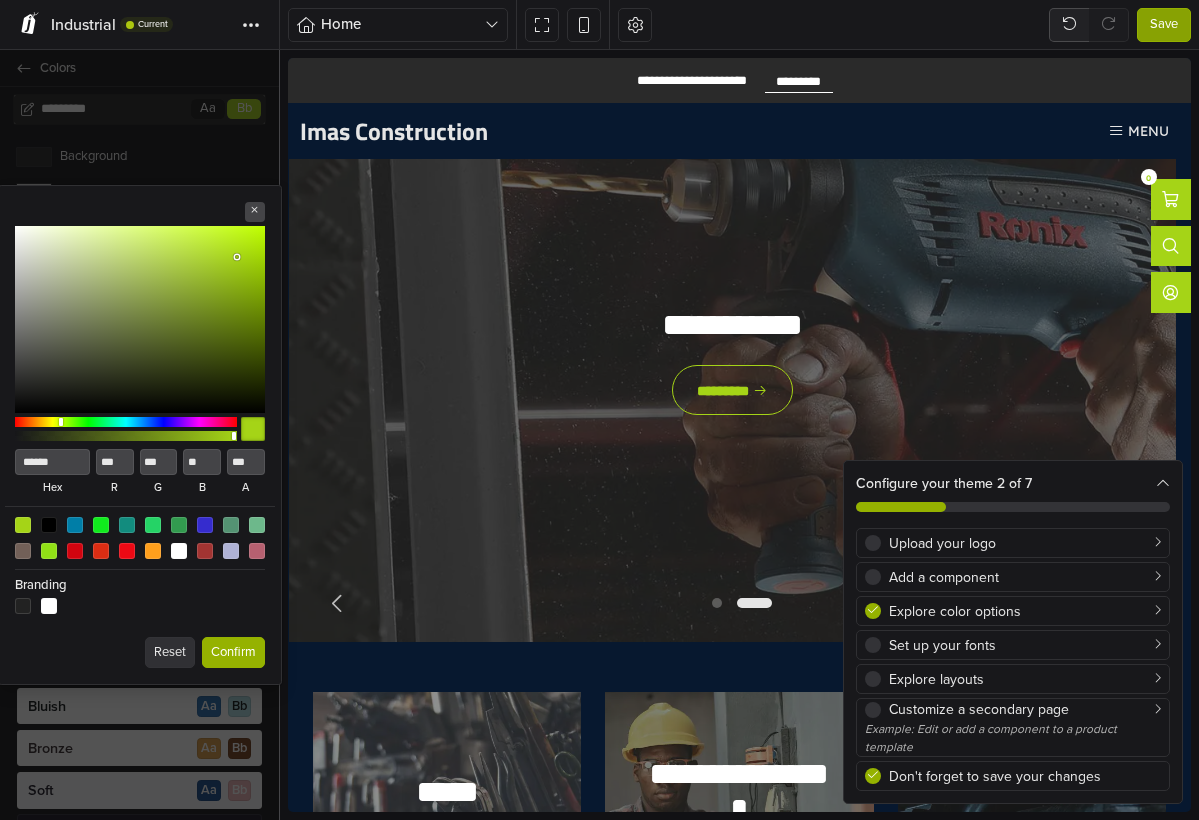 click on "Confirm" at bounding box center [233, 653] 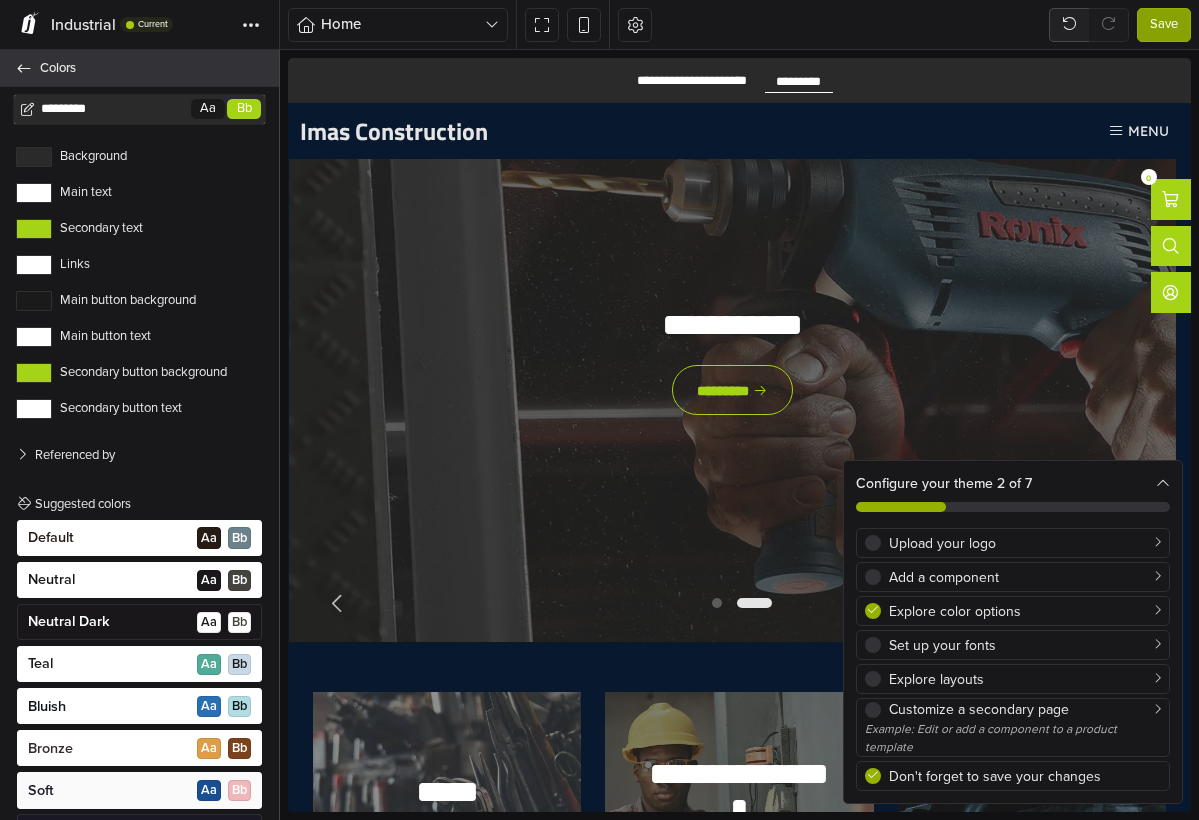 click on "Colors" at bounding box center [139, 68] 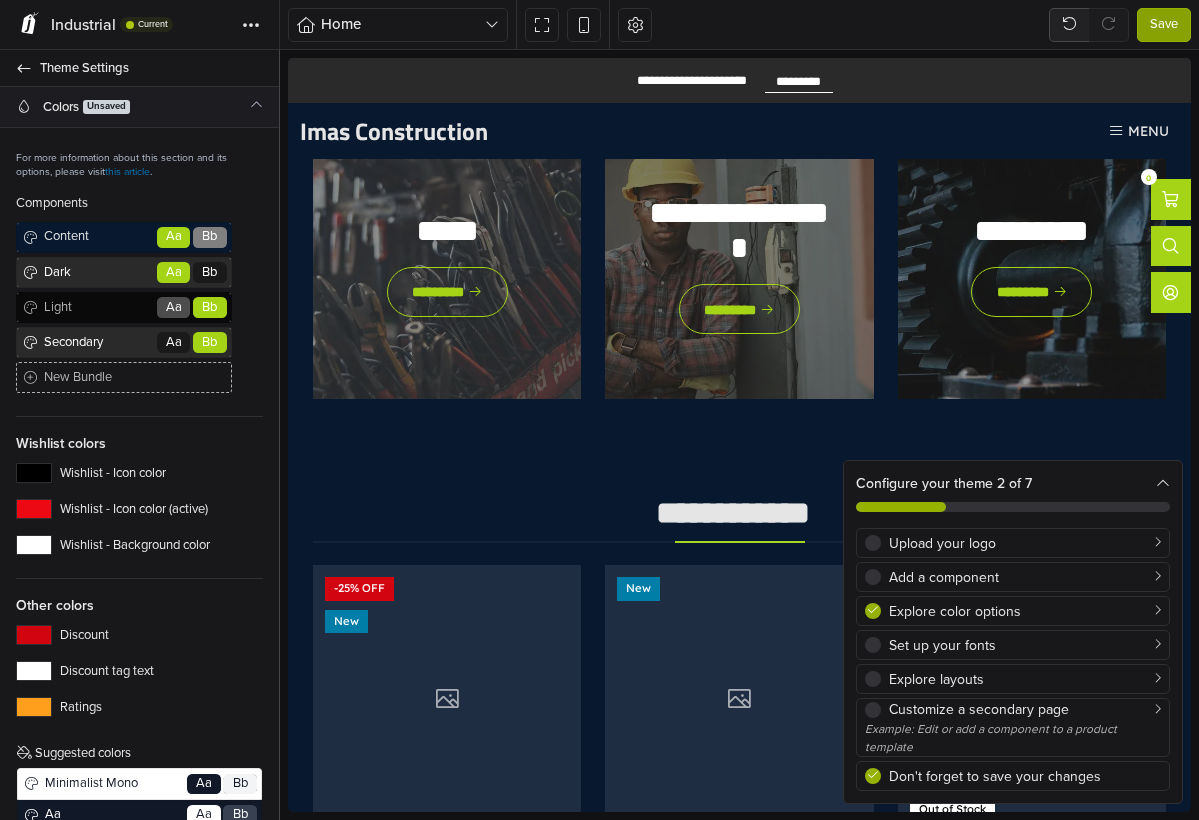 scroll, scrollTop: 0, scrollLeft: 0, axis: both 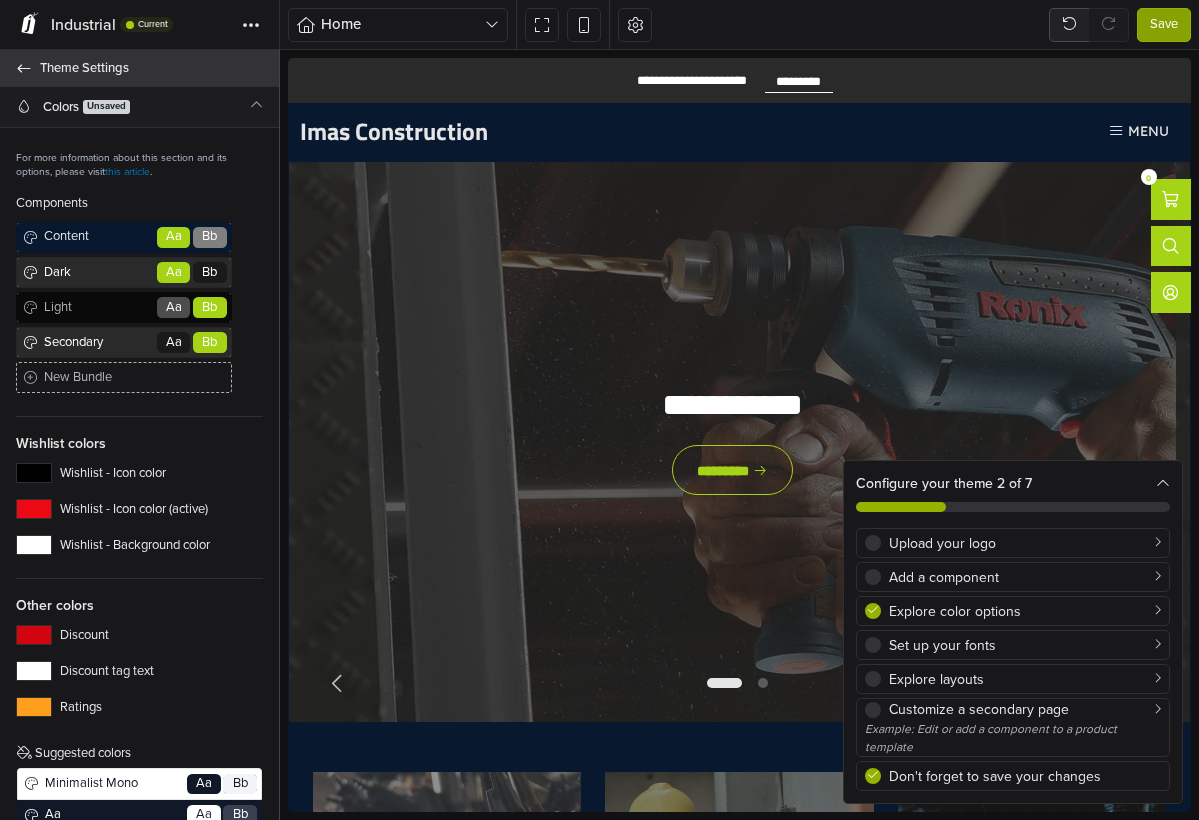click 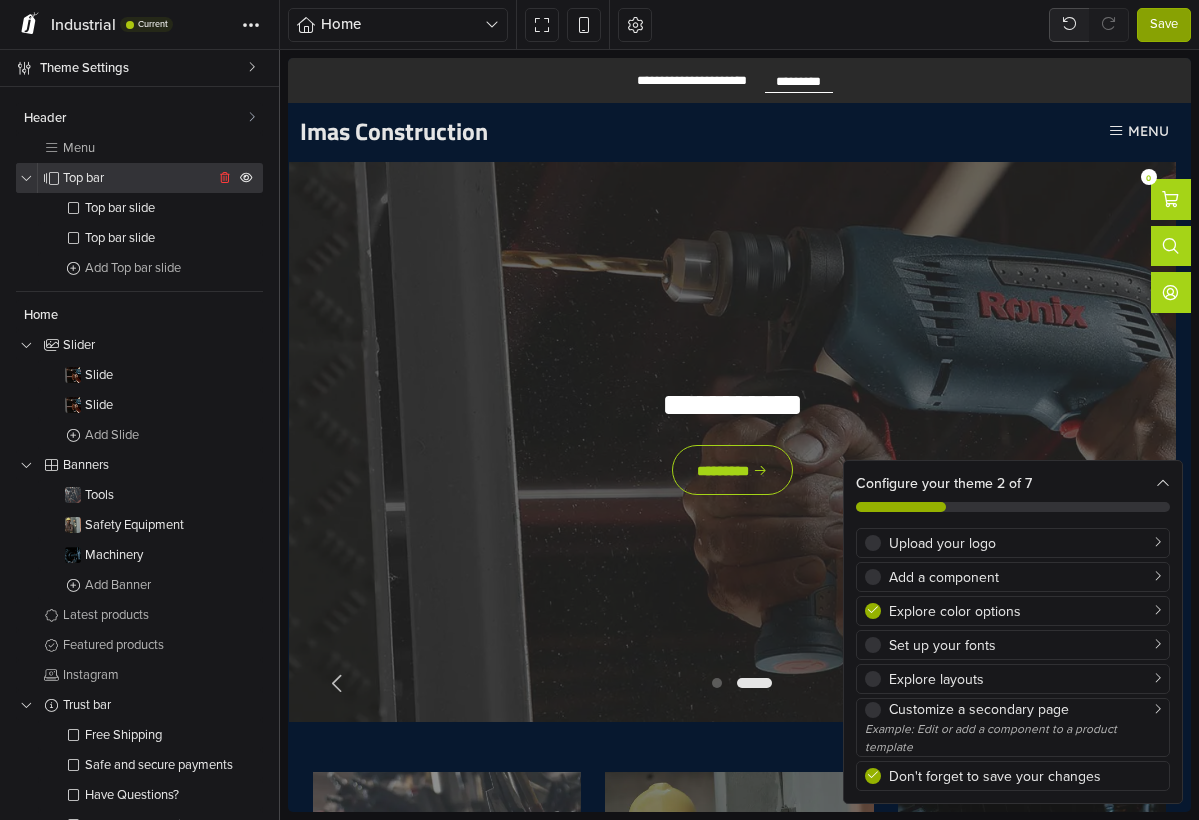 click on "Top bar" at bounding box center (138, 178) 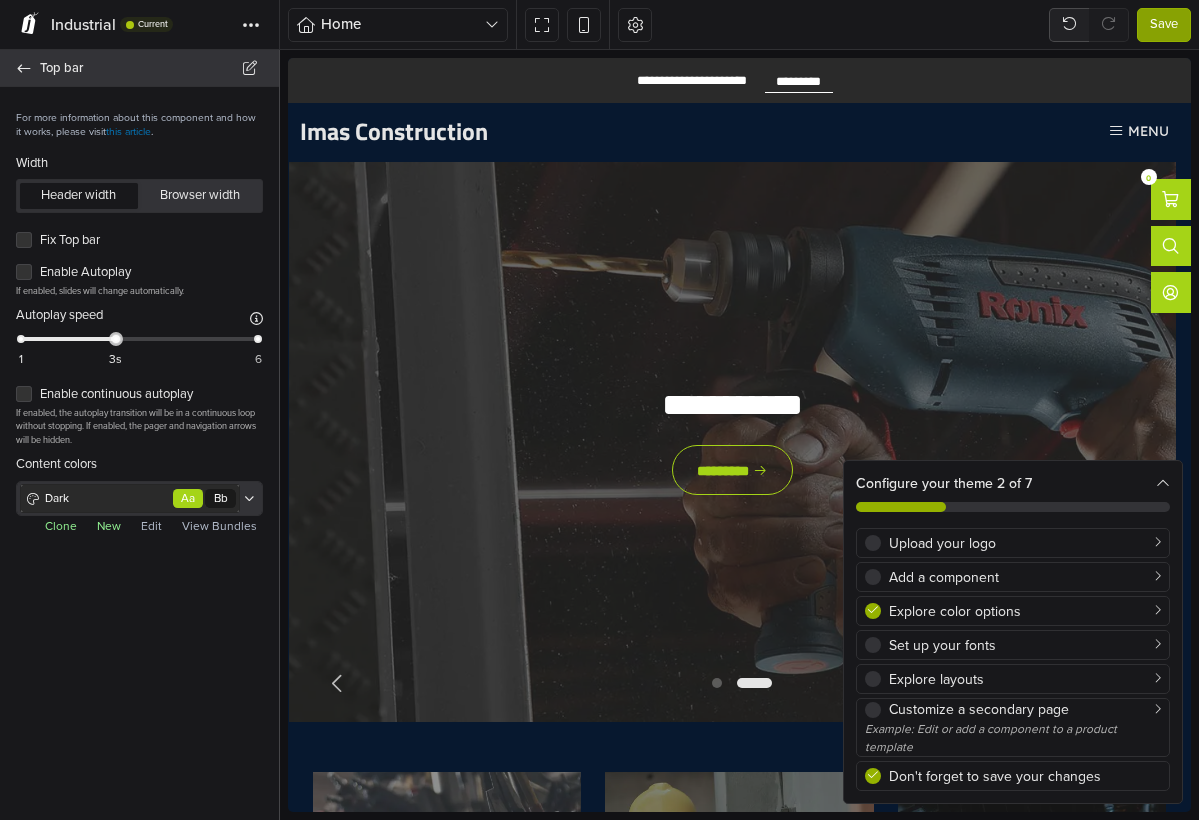 click 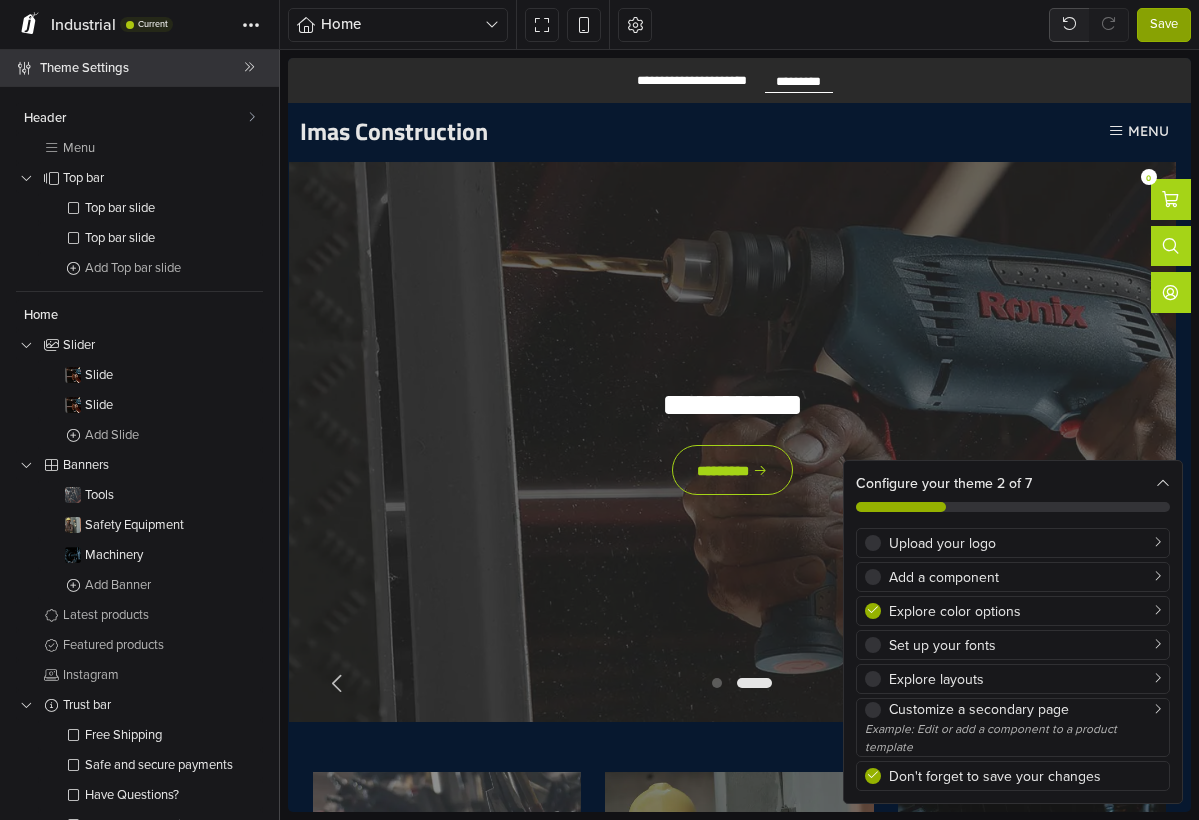 click on "Theme Settings" at bounding box center [142, 68] 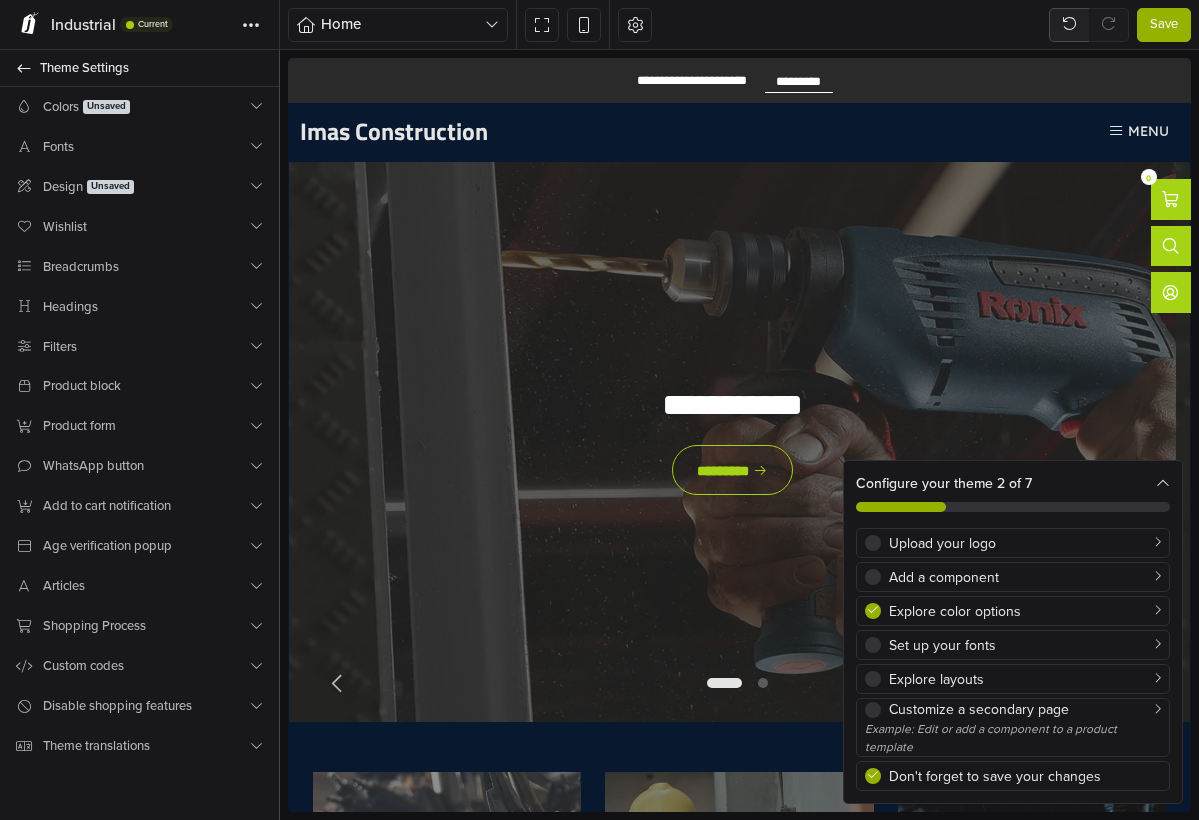 click on "Save" at bounding box center [1164, 25] 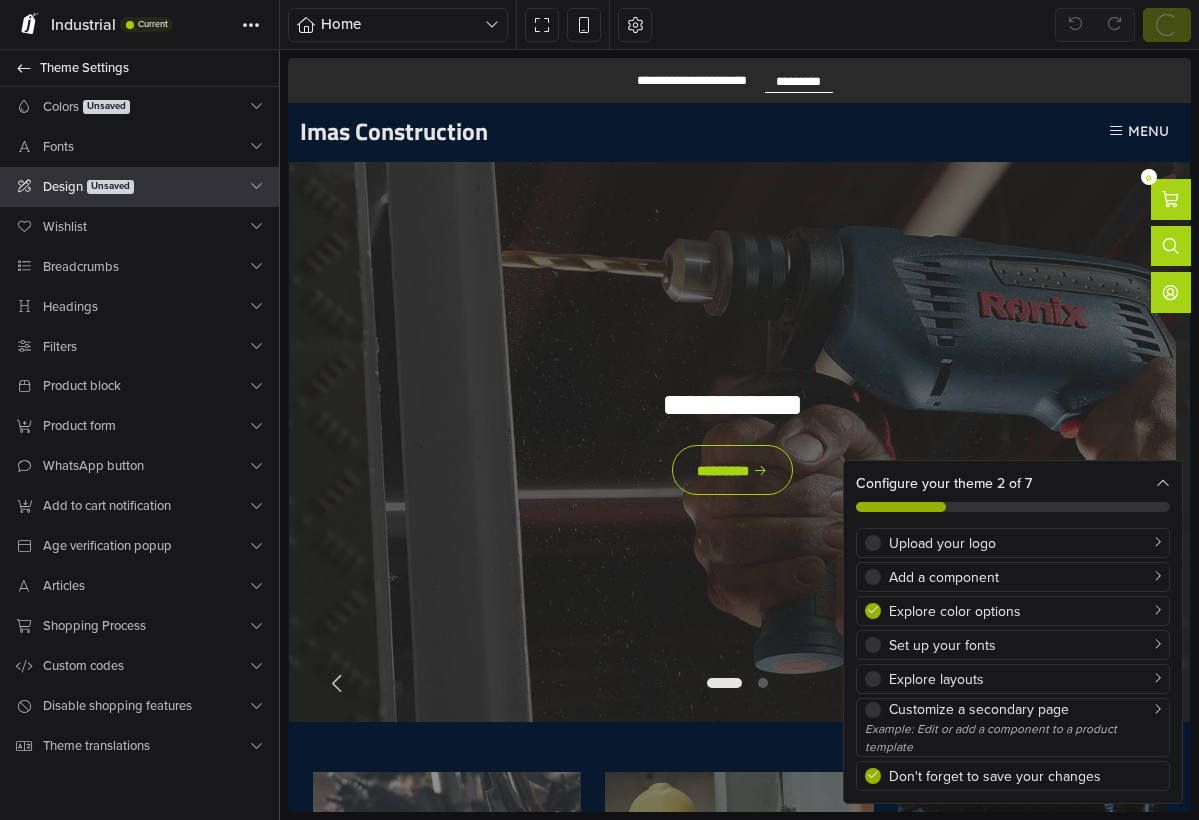 click on "Design Unsaved" at bounding box center (145, 187) 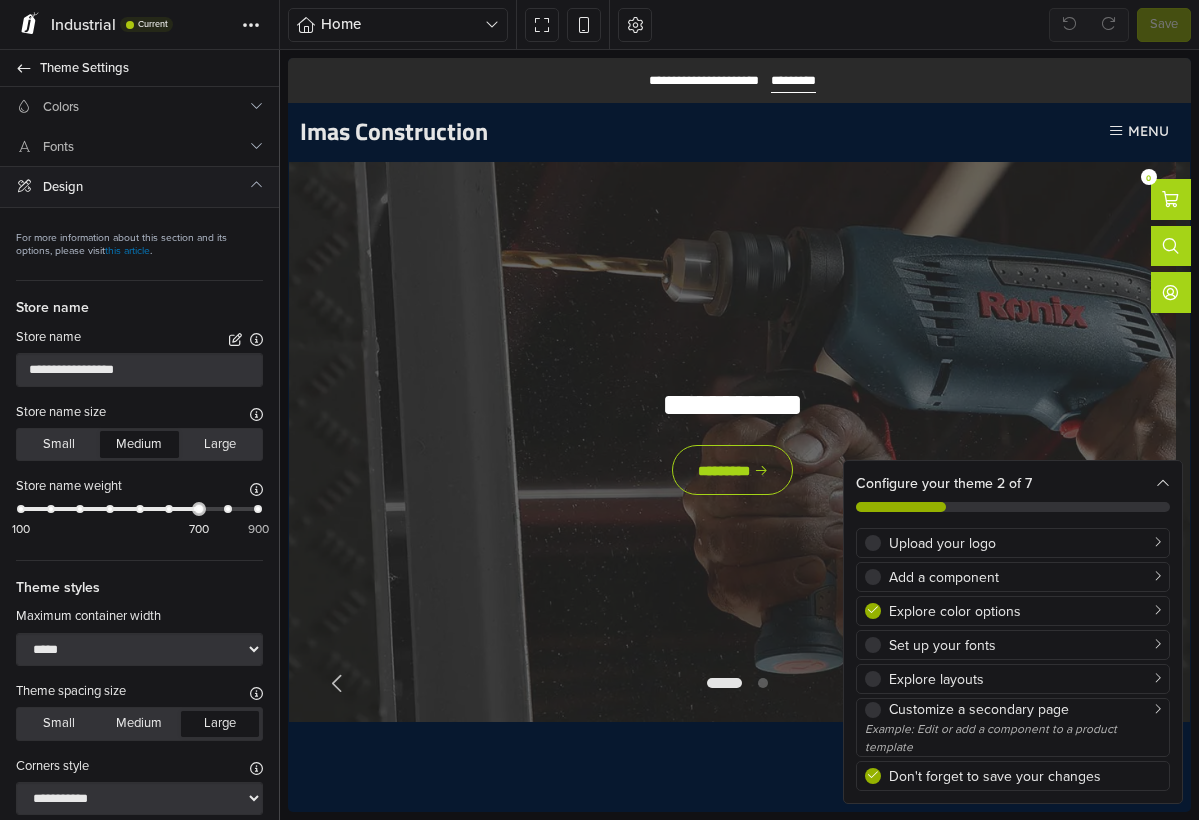 scroll, scrollTop: 0, scrollLeft: 0, axis: both 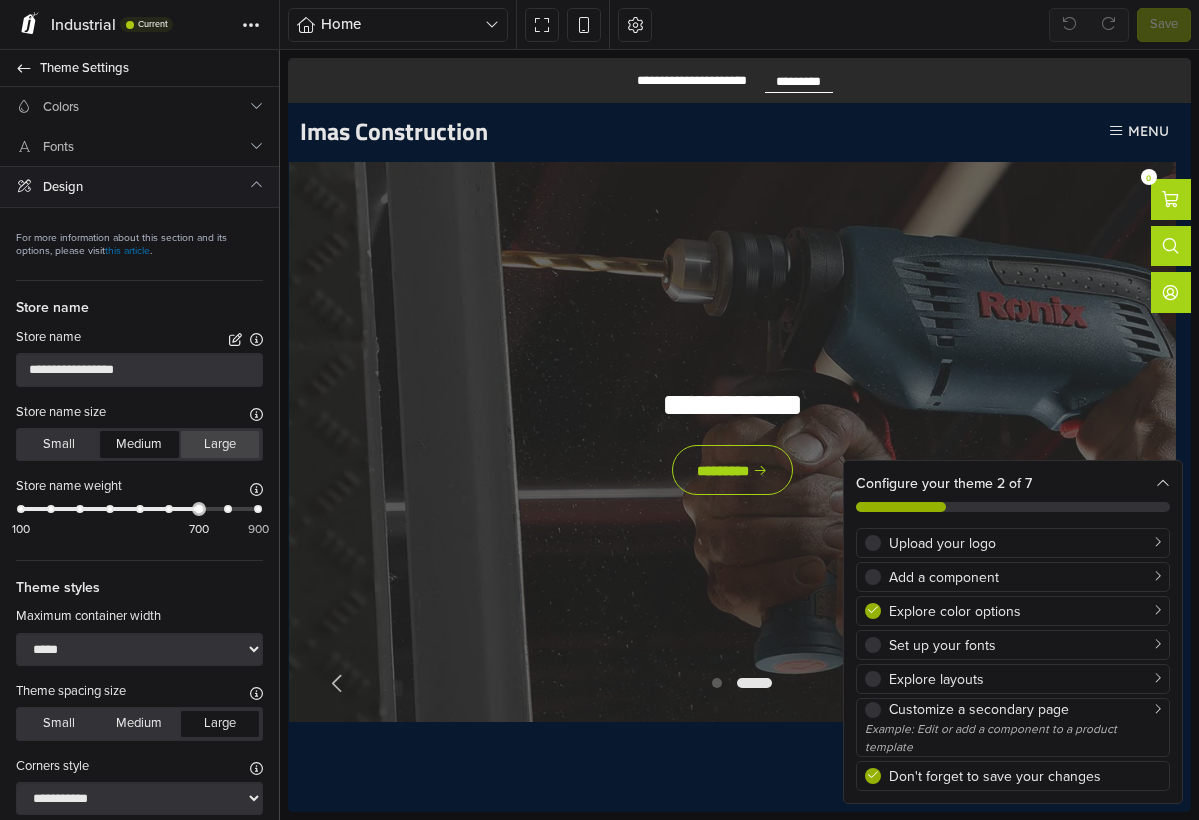 click on "Large" at bounding box center [220, 444] 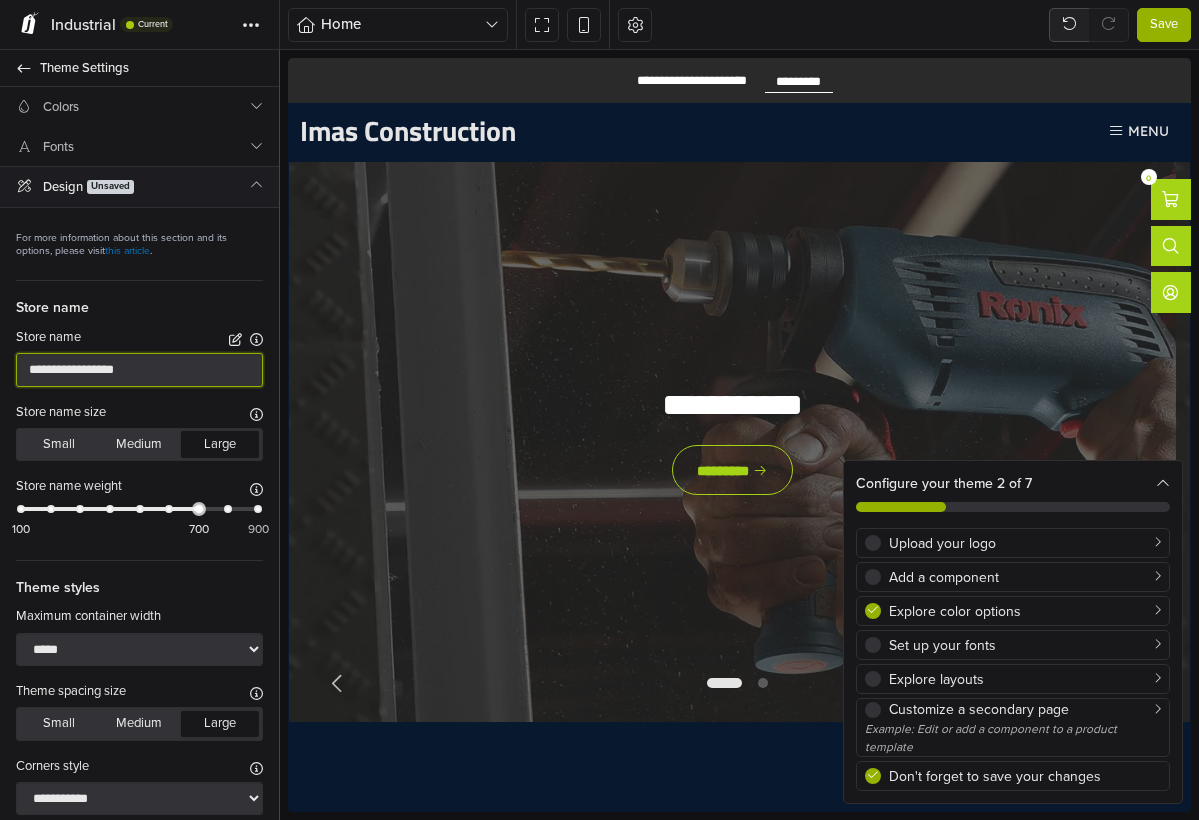 click on "**********" at bounding box center [139, 370] 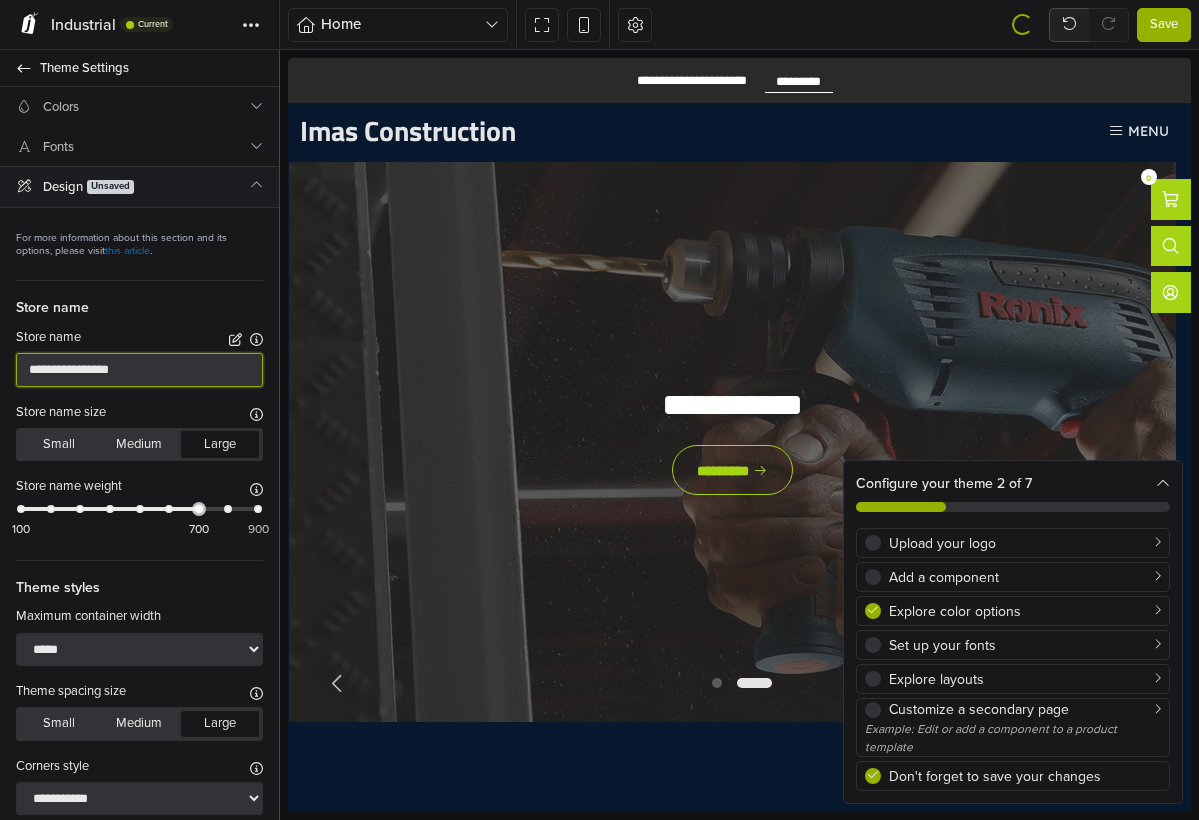 click on "**********" at bounding box center [139, 370] 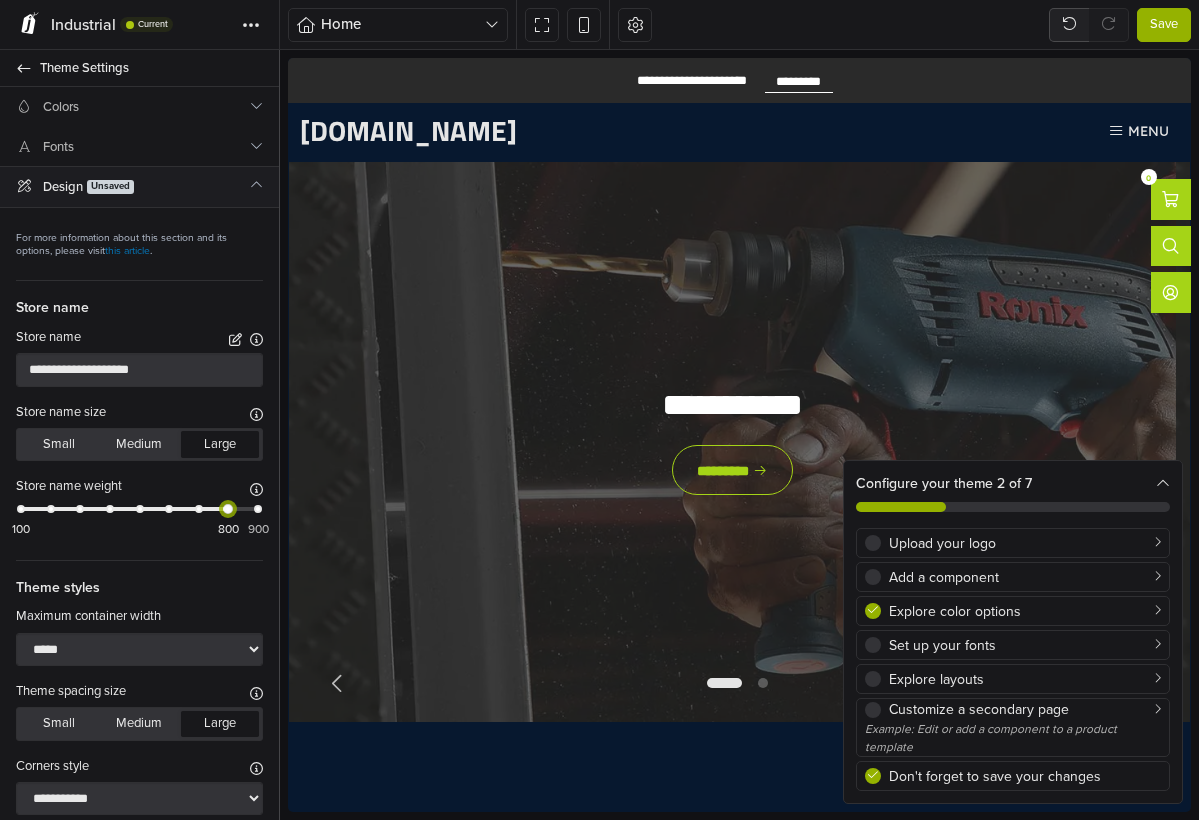drag, startPoint x: 190, startPoint y: 507, endPoint x: 226, endPoint y: 506, distance: 36.013885 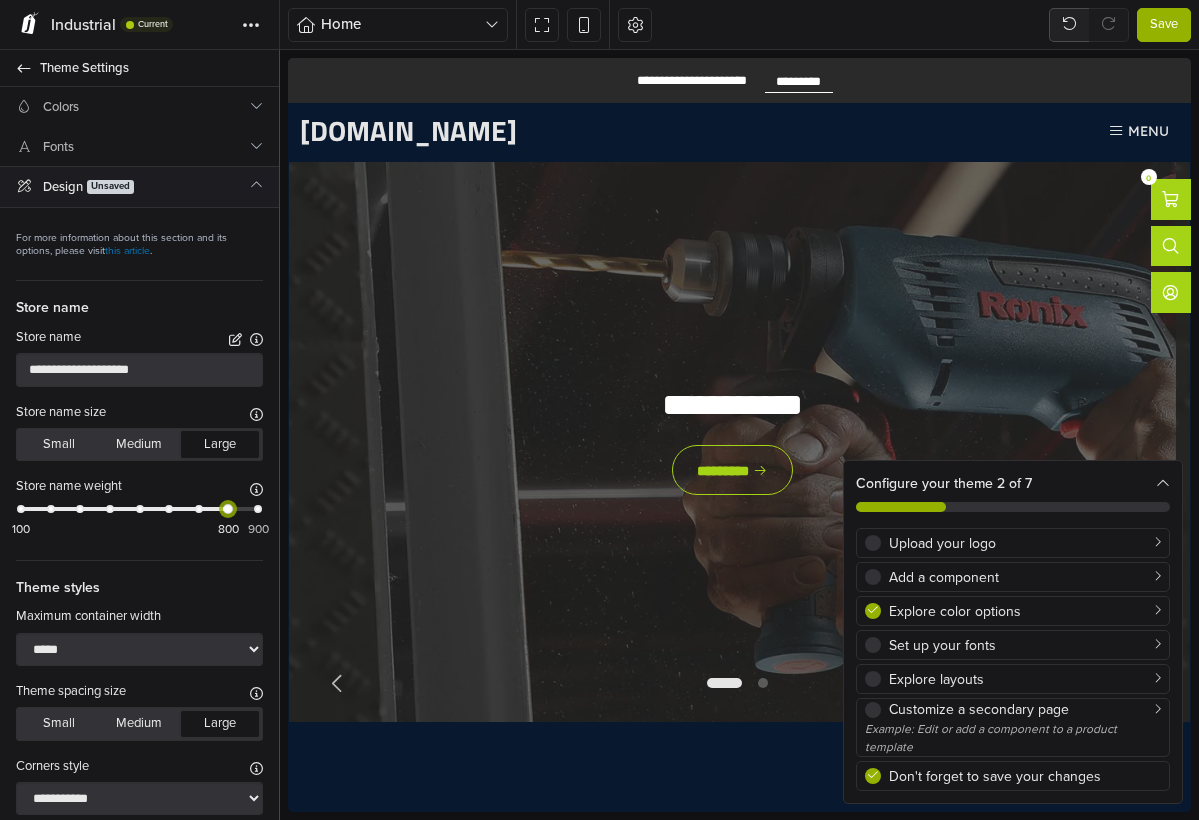 click on "100 800 900" at bounding box center (139, 519) 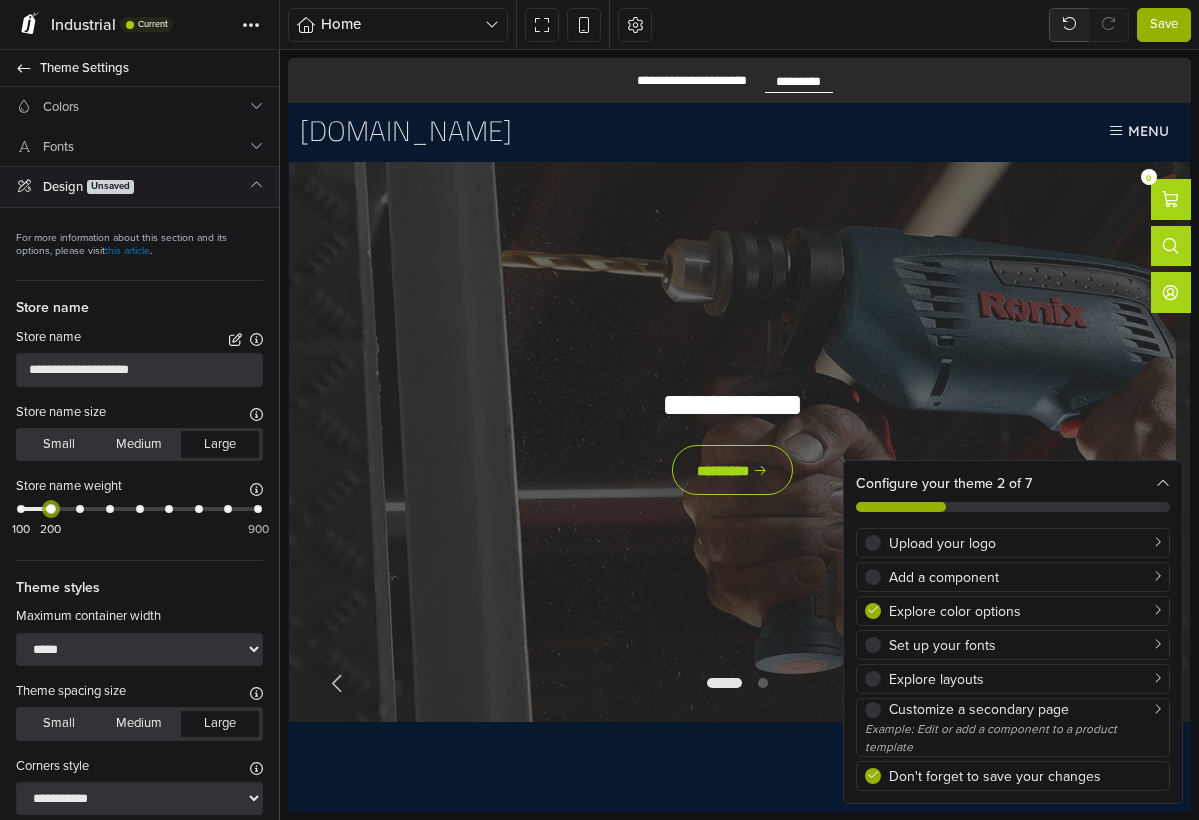 drag, startPoint x: 221, startPoint y: 509, endPoint x: 55, endPoint y: 509, distance: 166 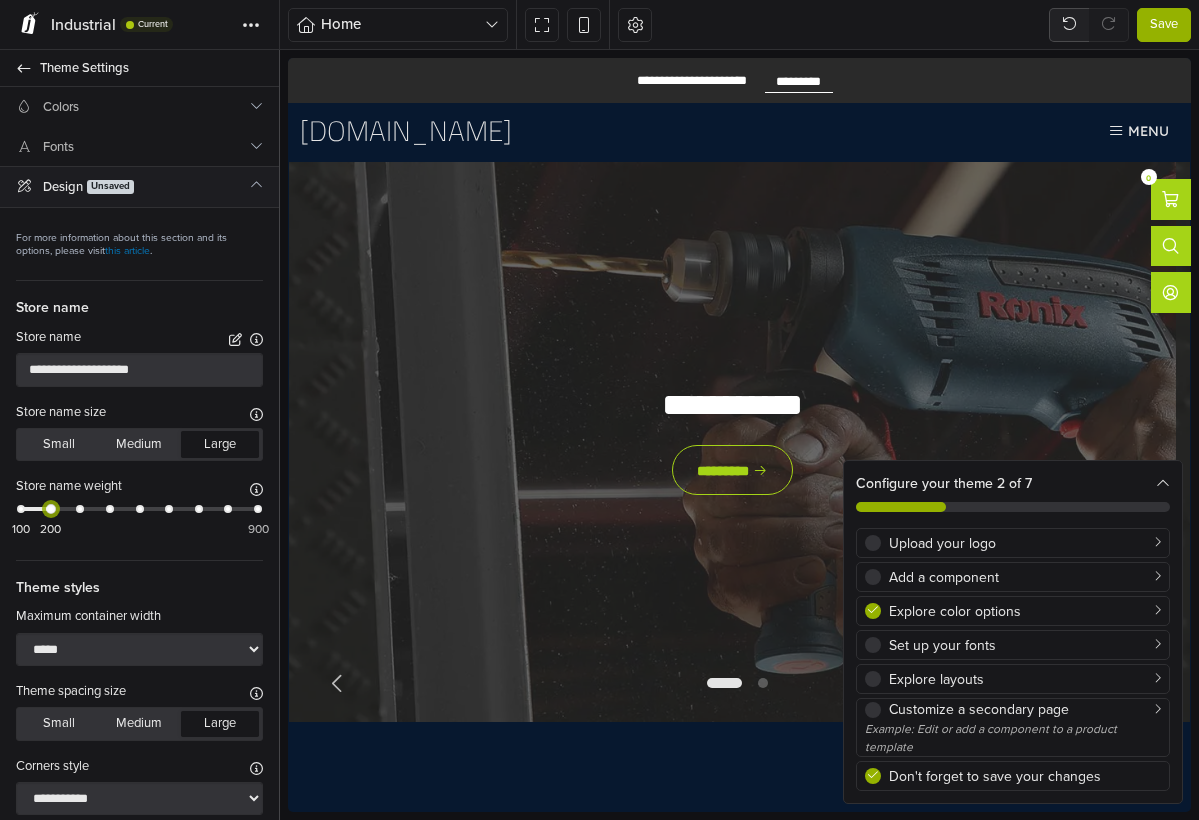 click at bounding box center (51, 509) 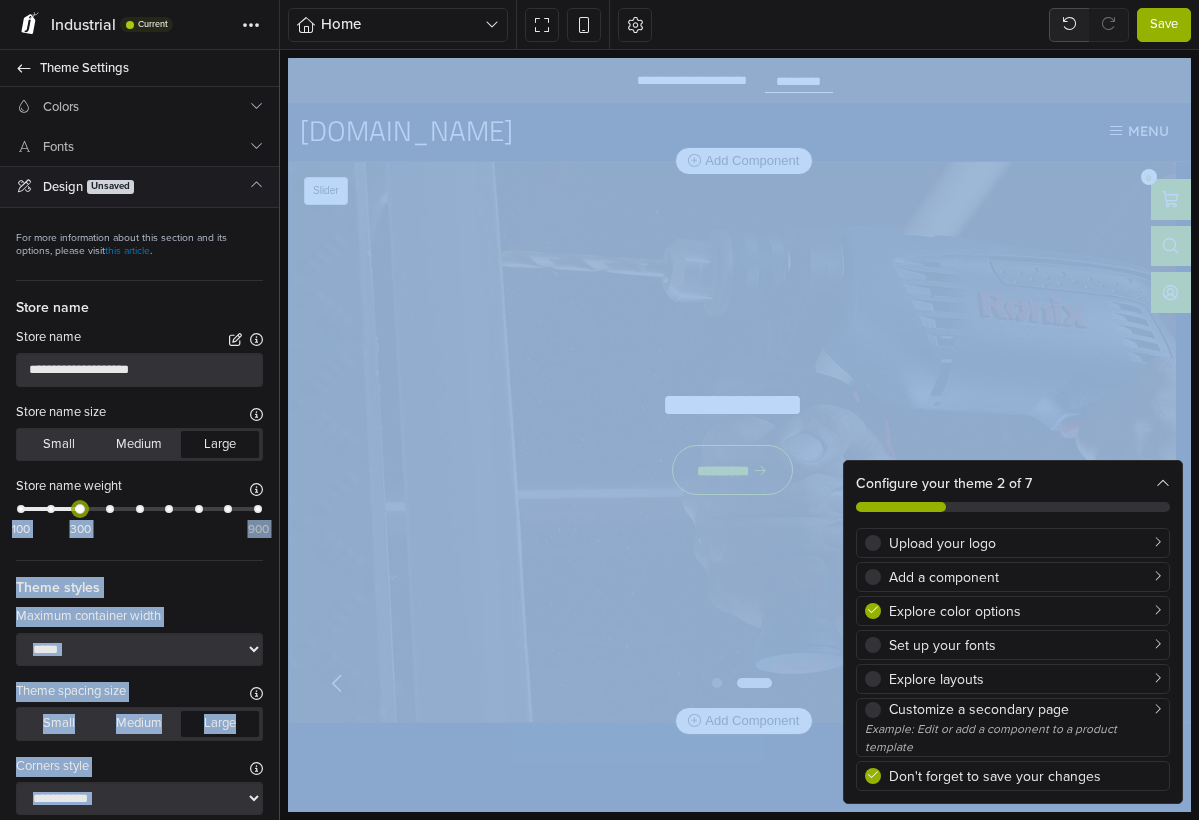 drag, startPoint x: 342, startPoint y: 563, endPoint x: 619, endPoint y: 544, distance: 277.65085 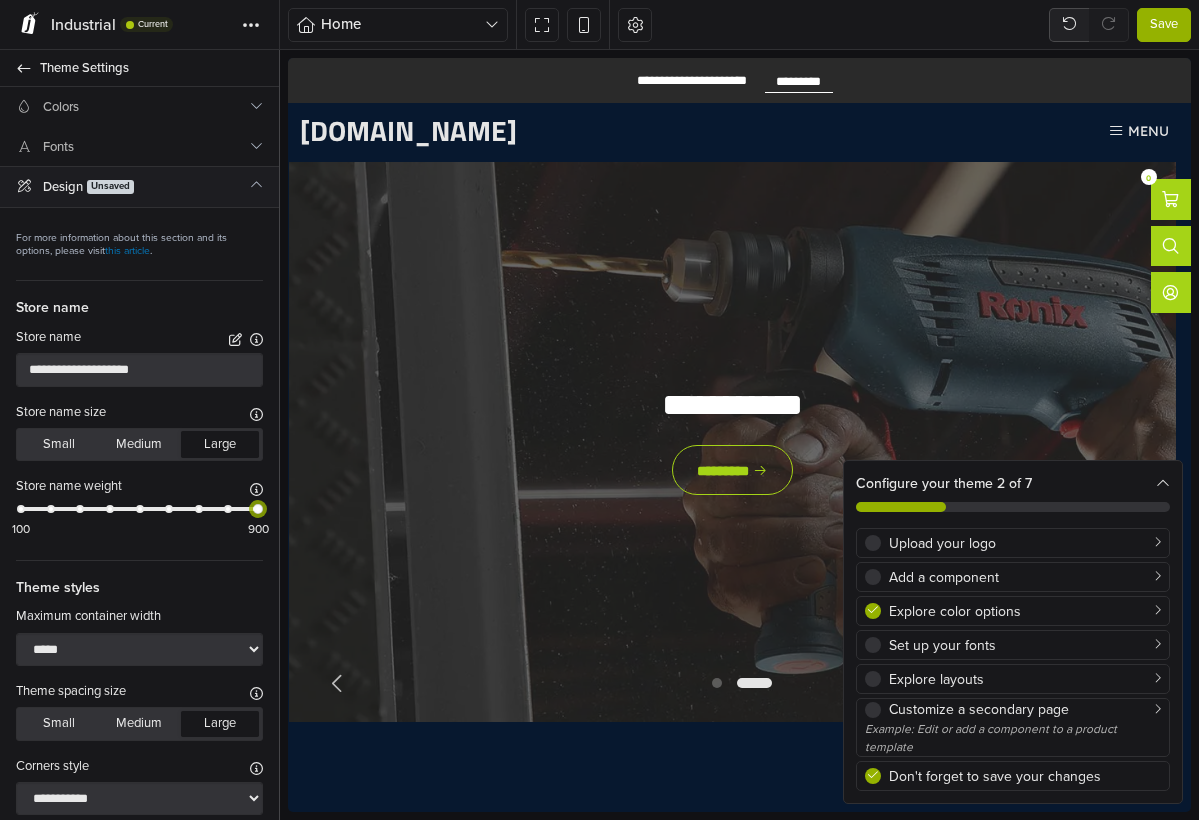 click at bounding box center [258, 509] 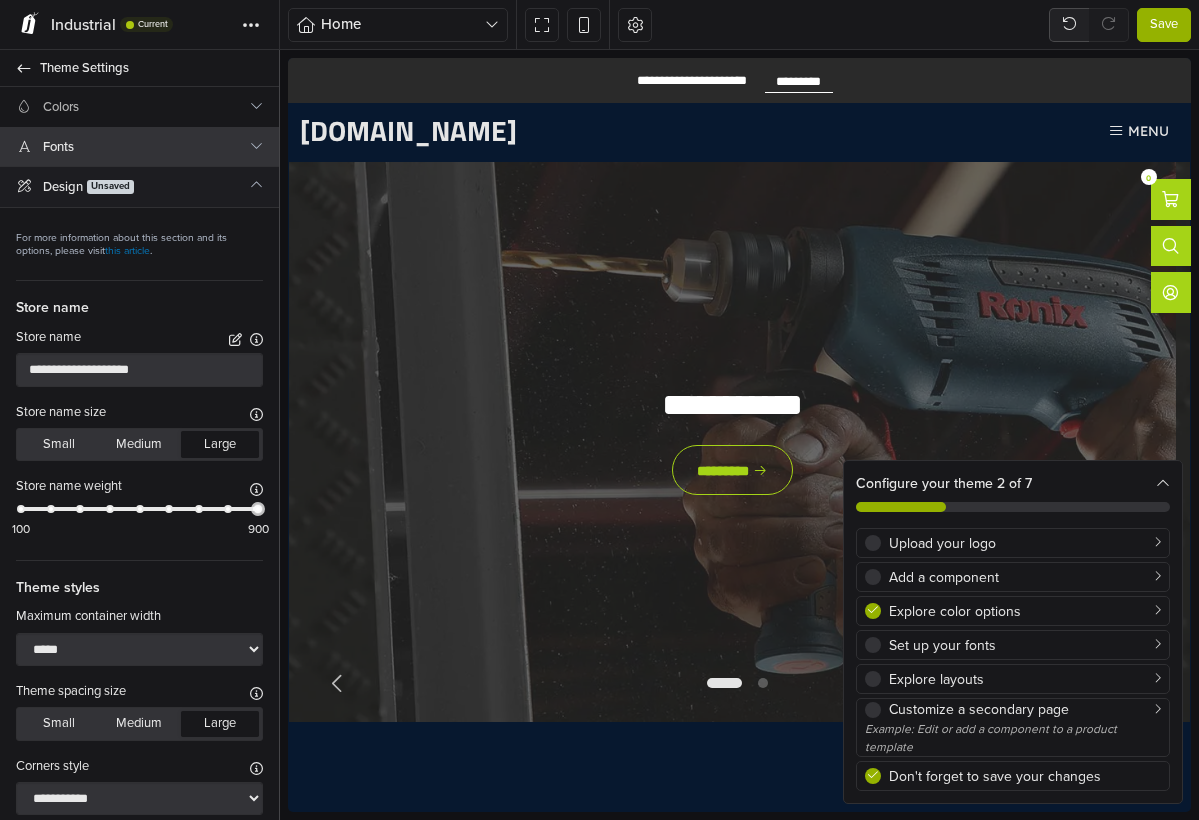 click on "Fonts" at bounding box center (145, 147) 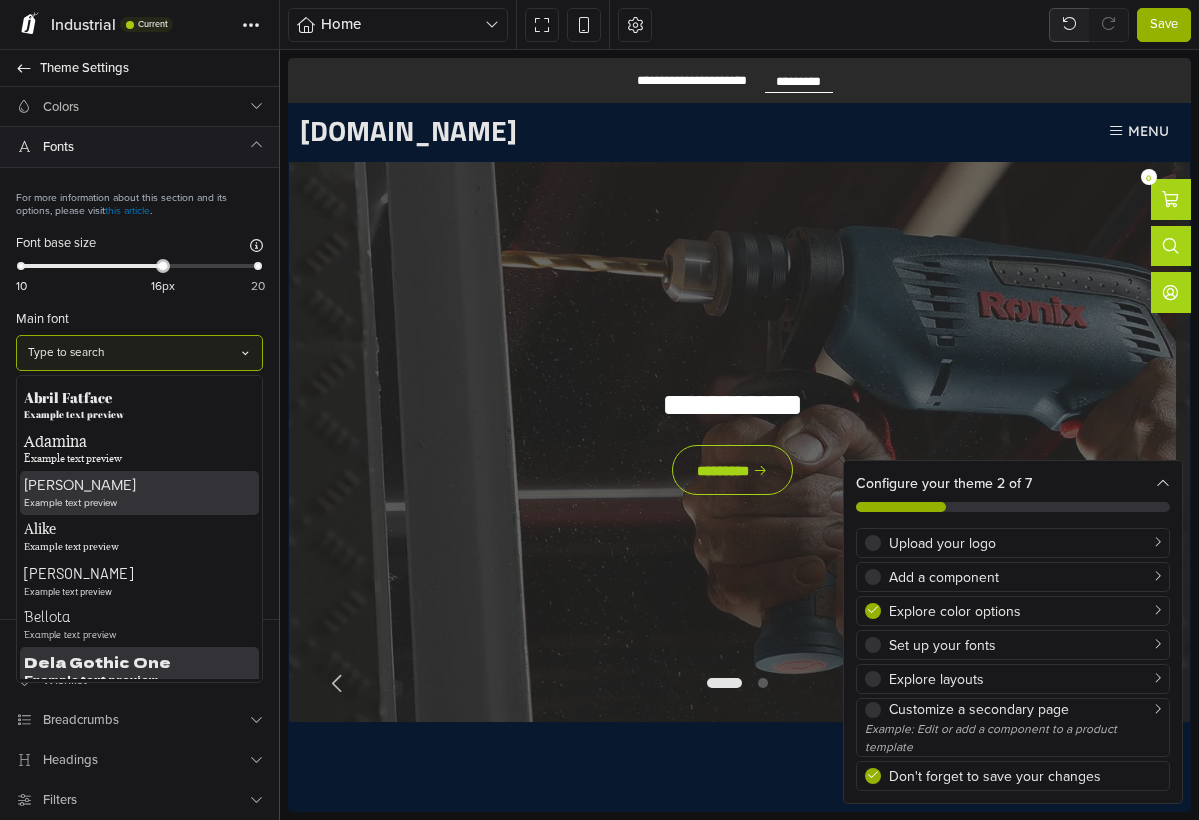 click on "Dela Gothic One" at bounding box center [139, 662] 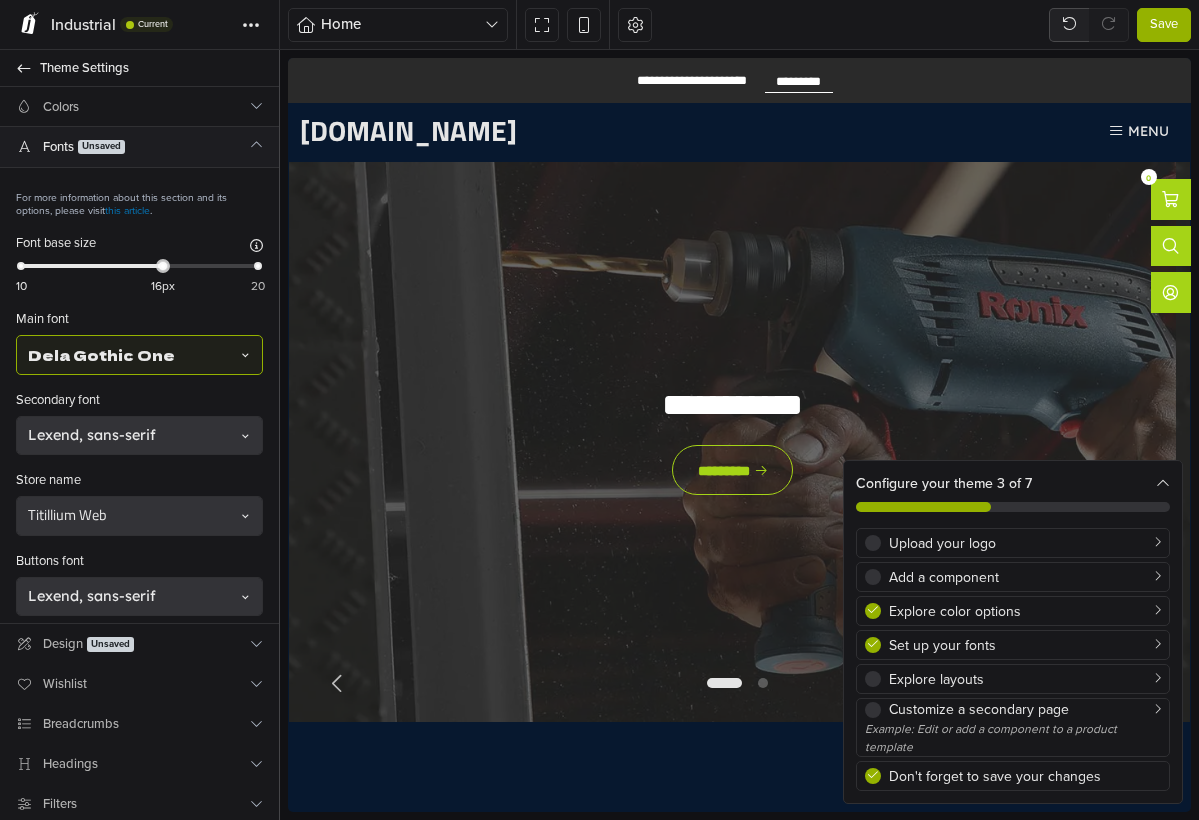 click at bounding box center (131, 355) 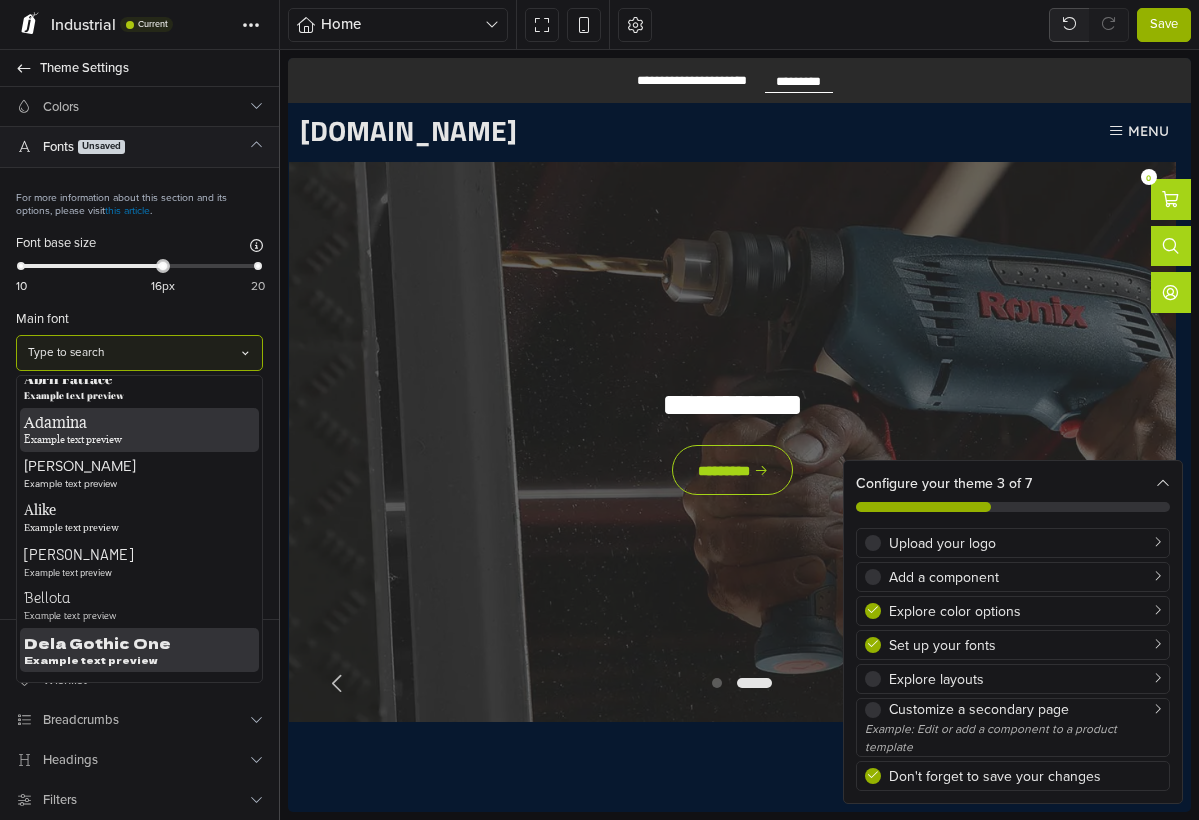 scroll, scrollTop: 23, scrollLeft: 0, axis: vertical 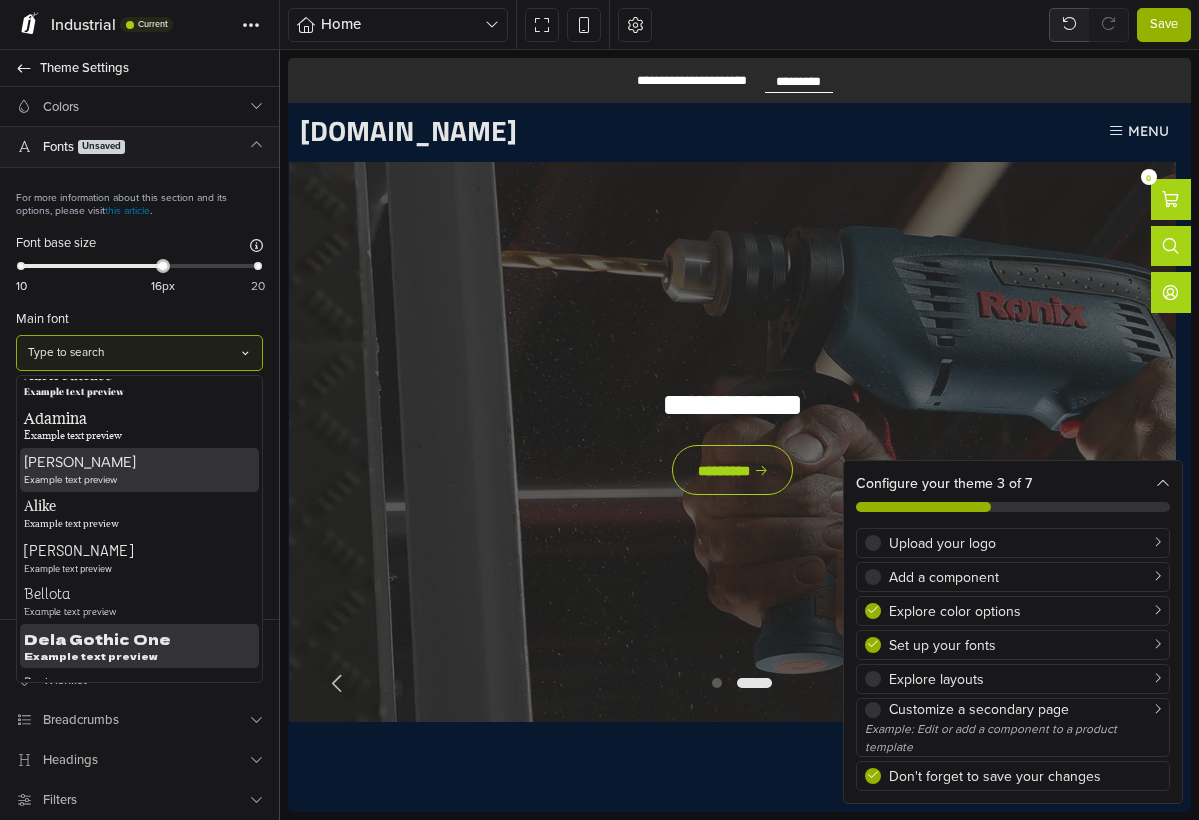 click on "Albert Sans" at bounding box center (139, 463) 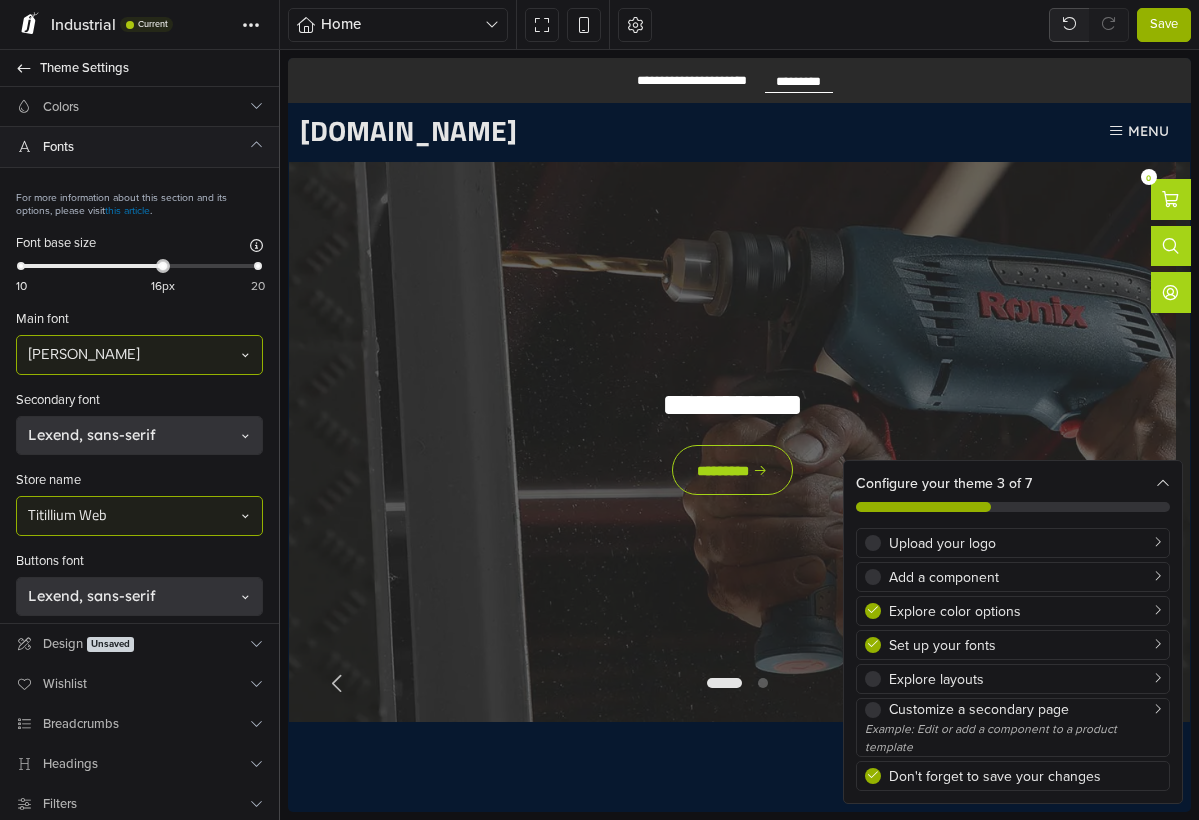 click on "Titillium Web" at bounding box center (130, 516) 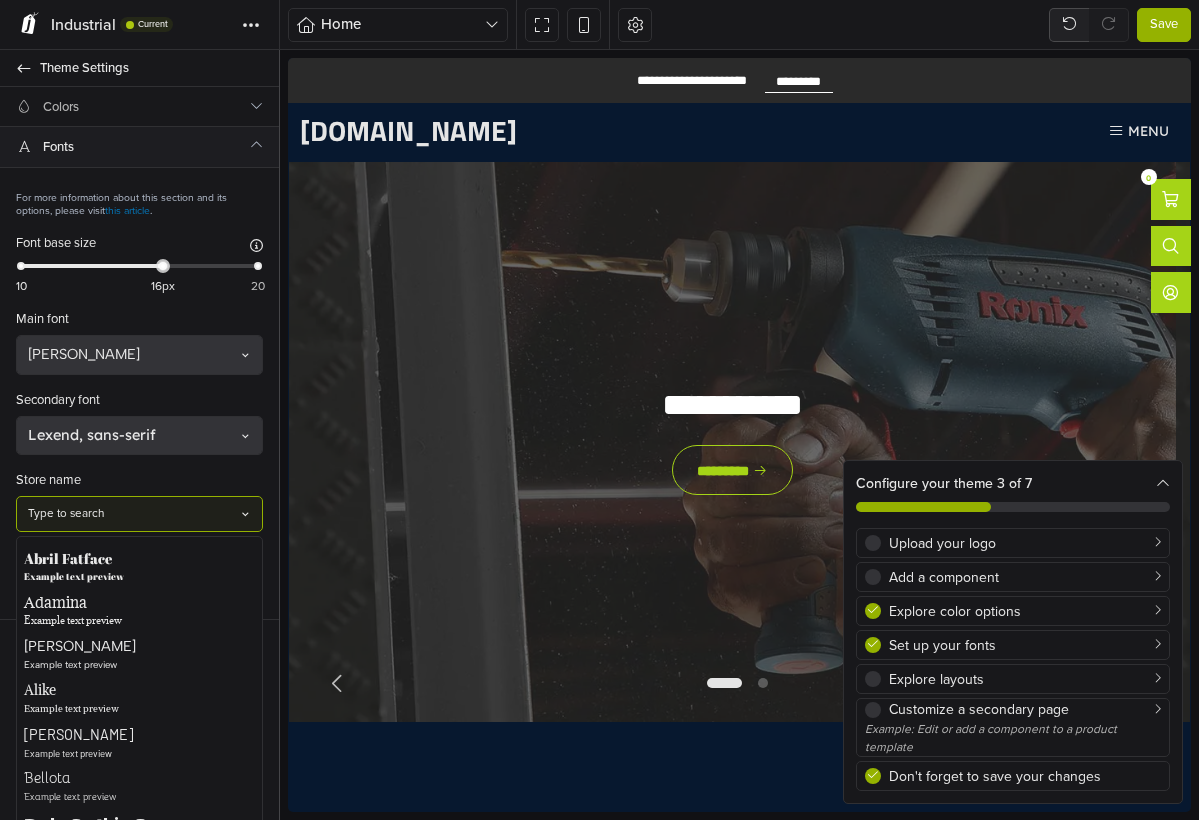 scroll, scrollTop: 1051, scrollLeft: 0, axis: vertical 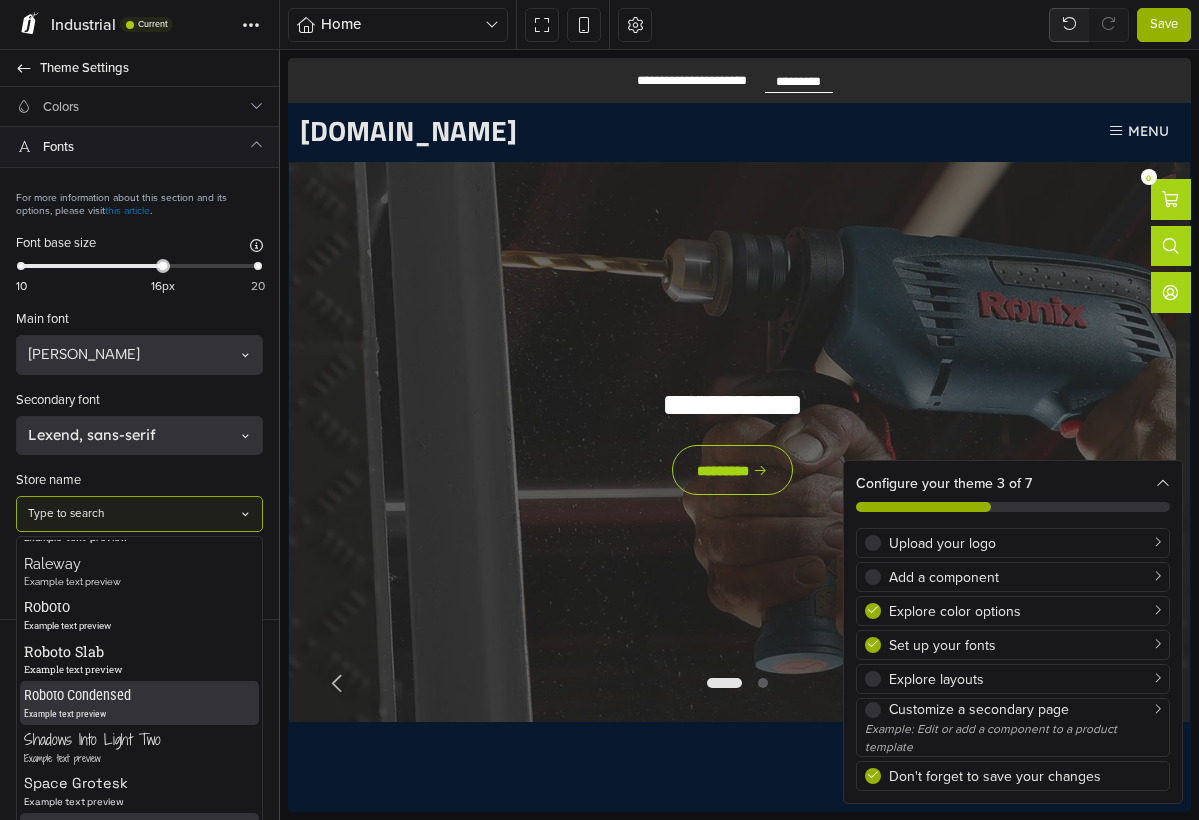click on "Roboto Condensed" at bounding box center [139, 696] 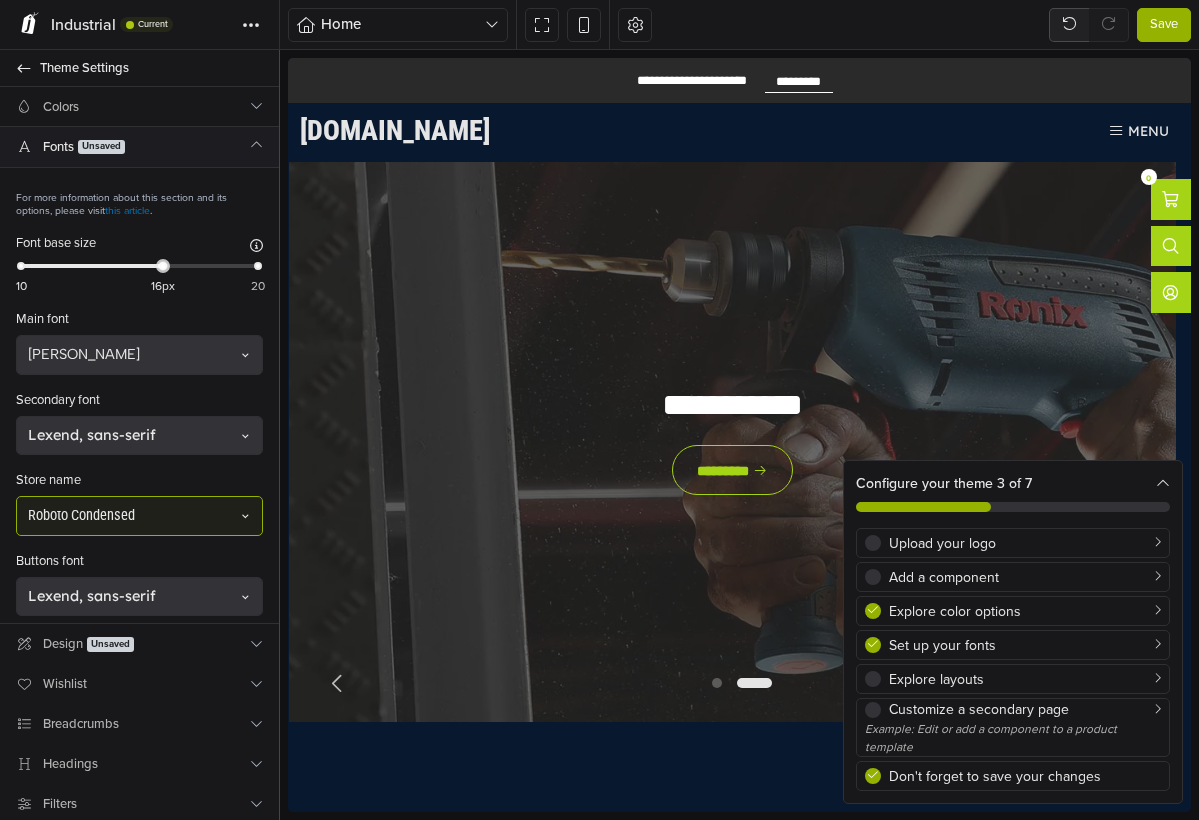 click at bounding box center [131, 516] 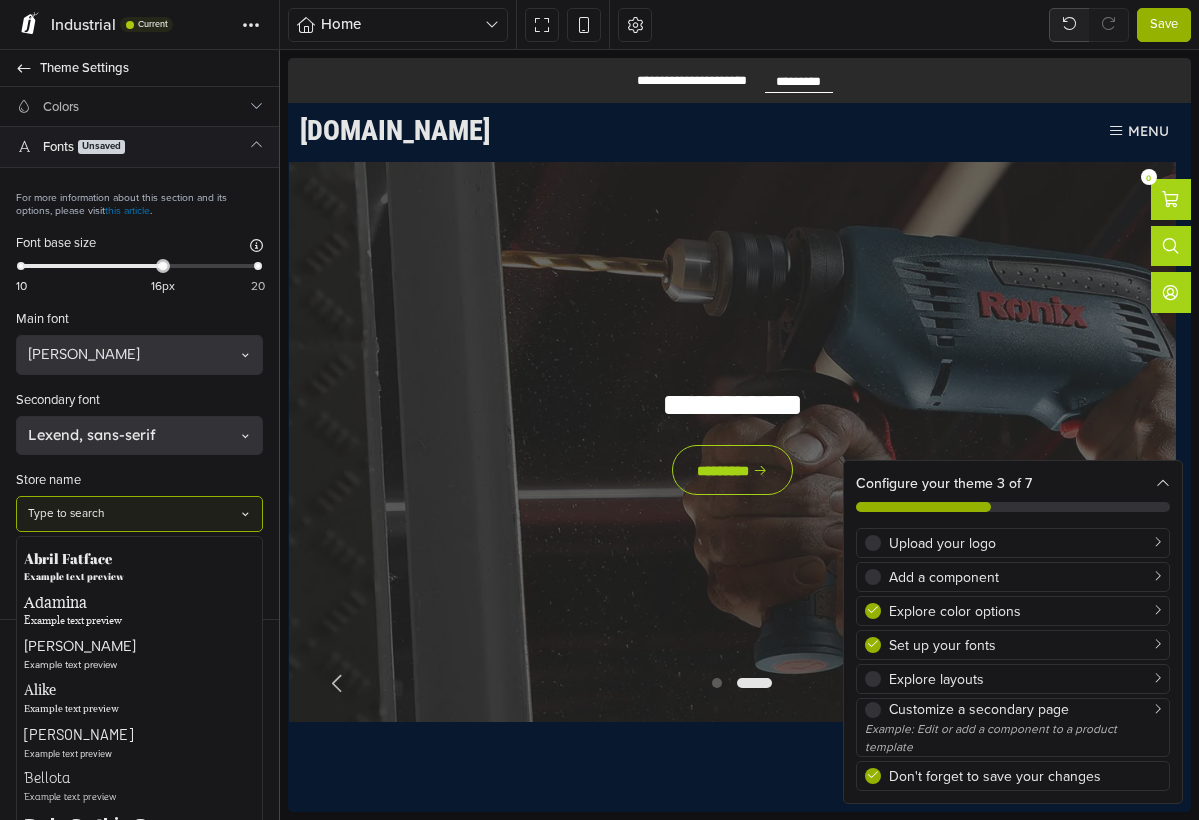 scroll, scrollTop: 922, scrollLeft: 0, axis: vertical 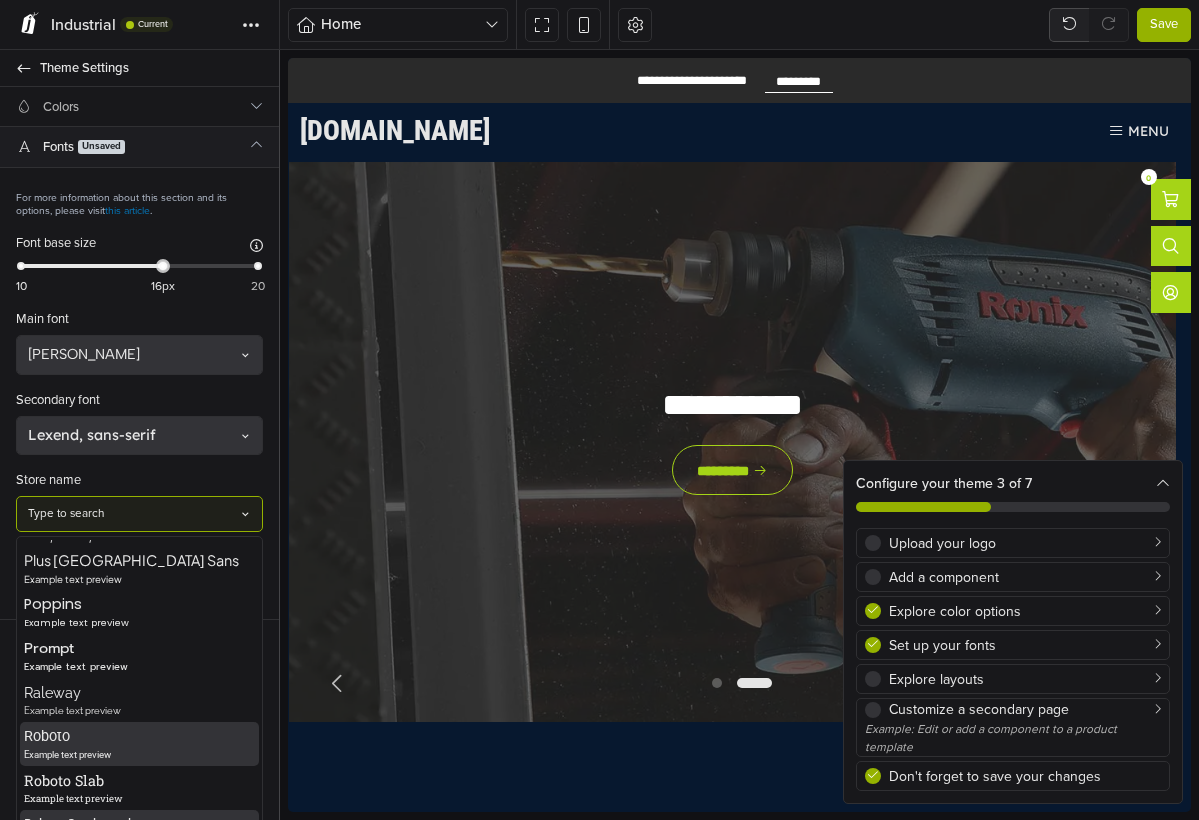 click on "Roboto" at bounding box center (139, 737) 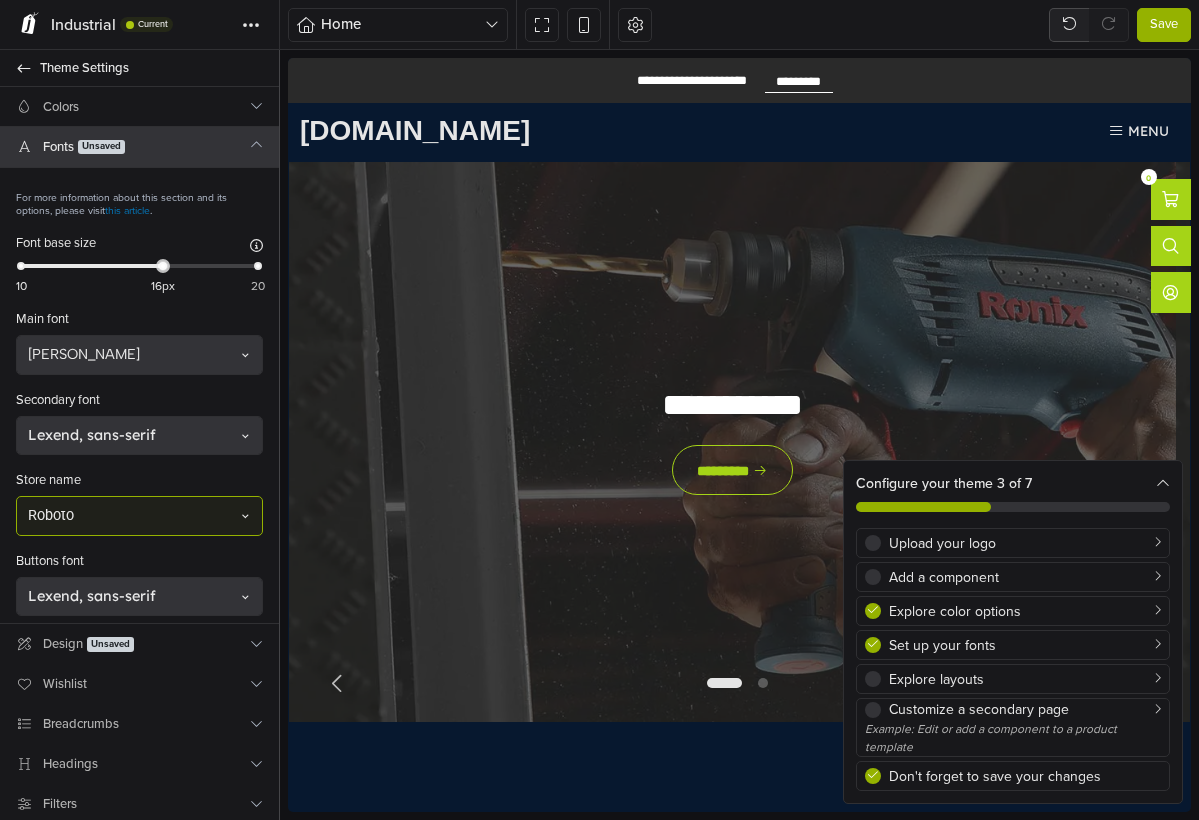 click on "Fonts Unsaved" at bounding box center (145, 147) 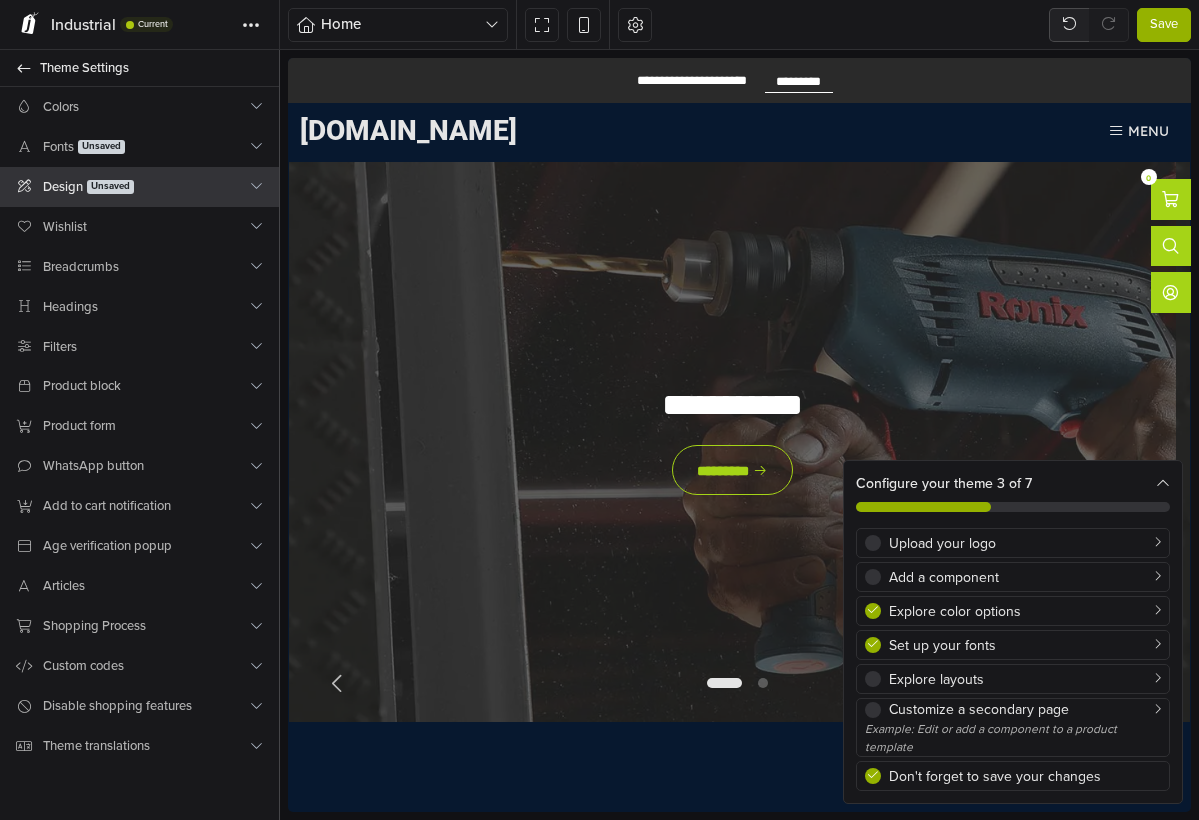 click on "Design Unsaved" at bounding box center (145, 187) 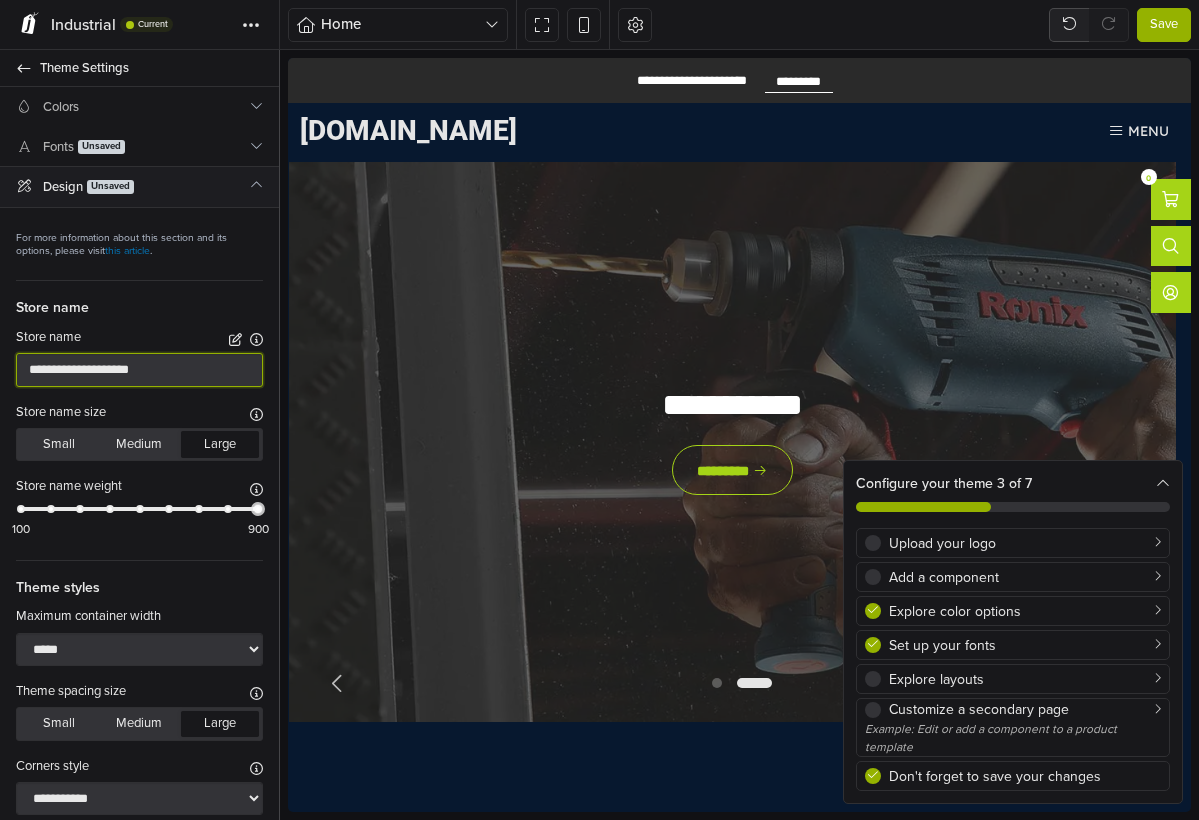 drag, startPoint x: 199, startPoint y: 373, endPoint x: -241, endPoint y: 348, distance: 440.70966 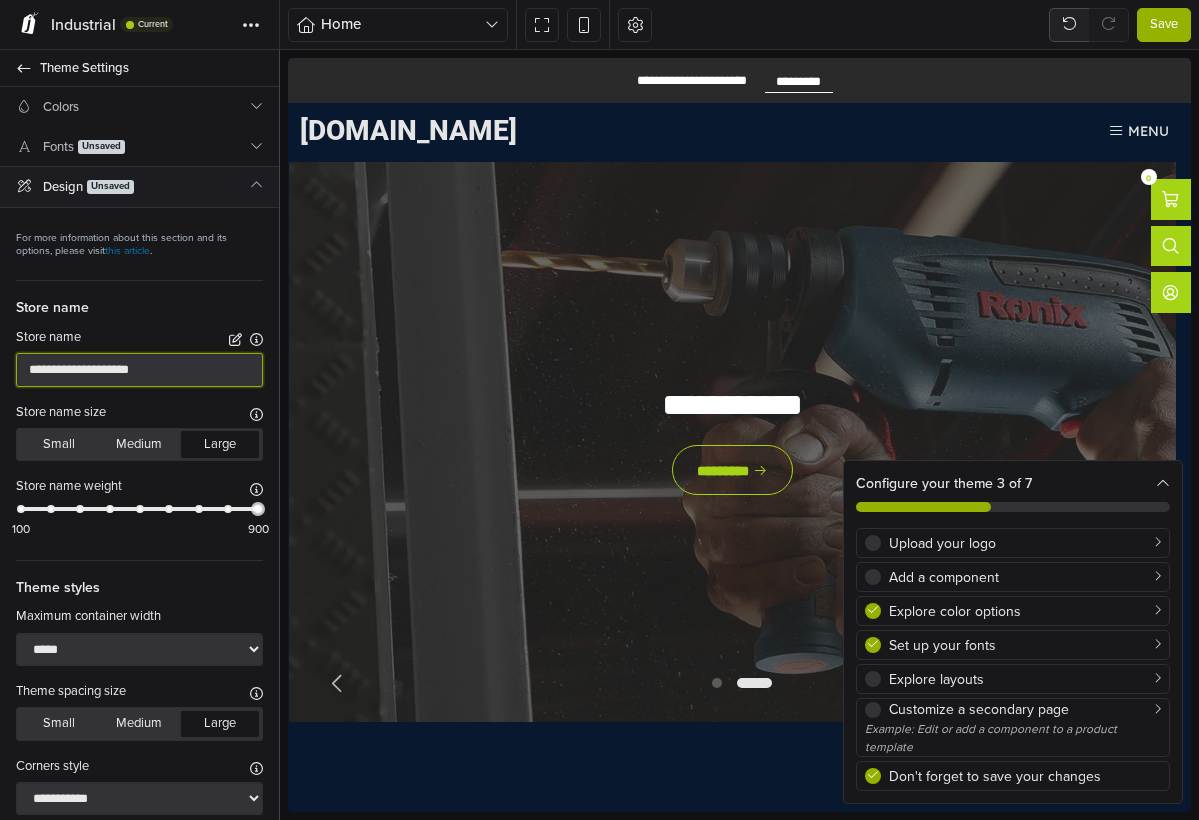 click on "**********" at bounding box center (599, 410) 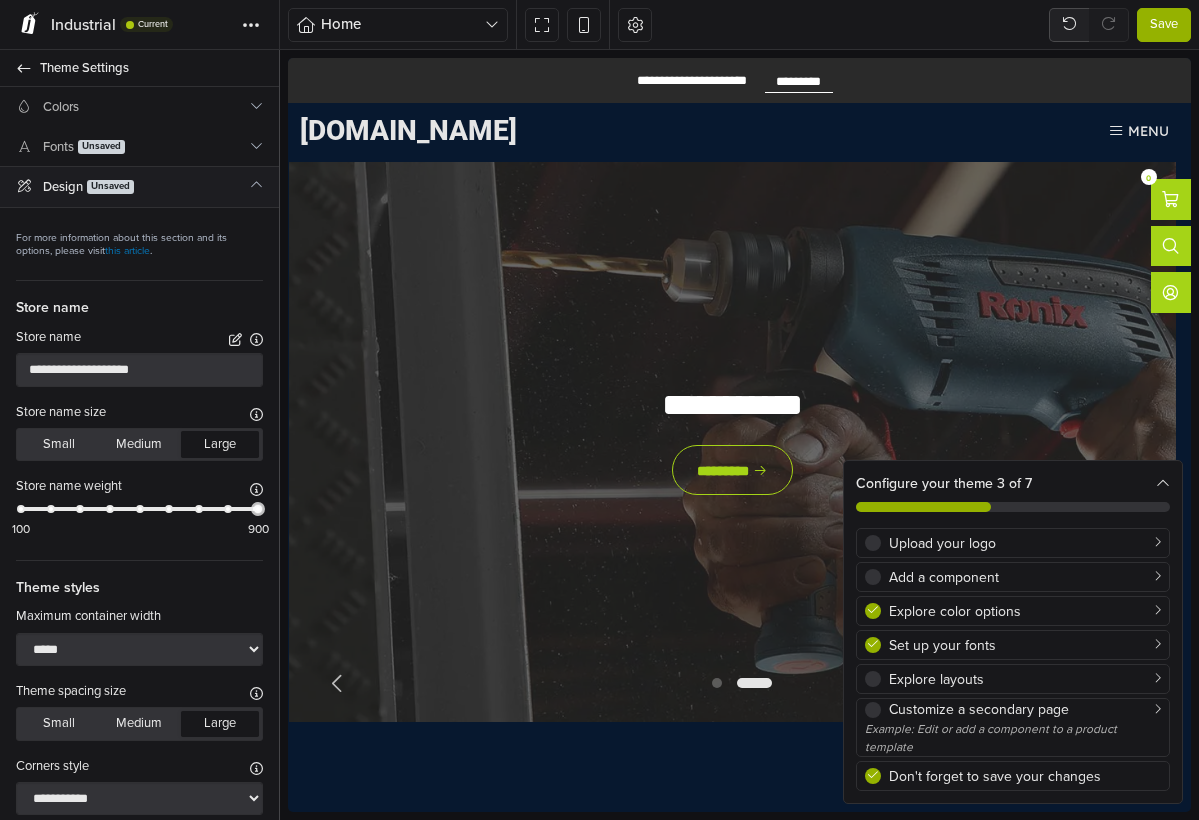 click on "Theme styles" at bounding box center [139, 584] 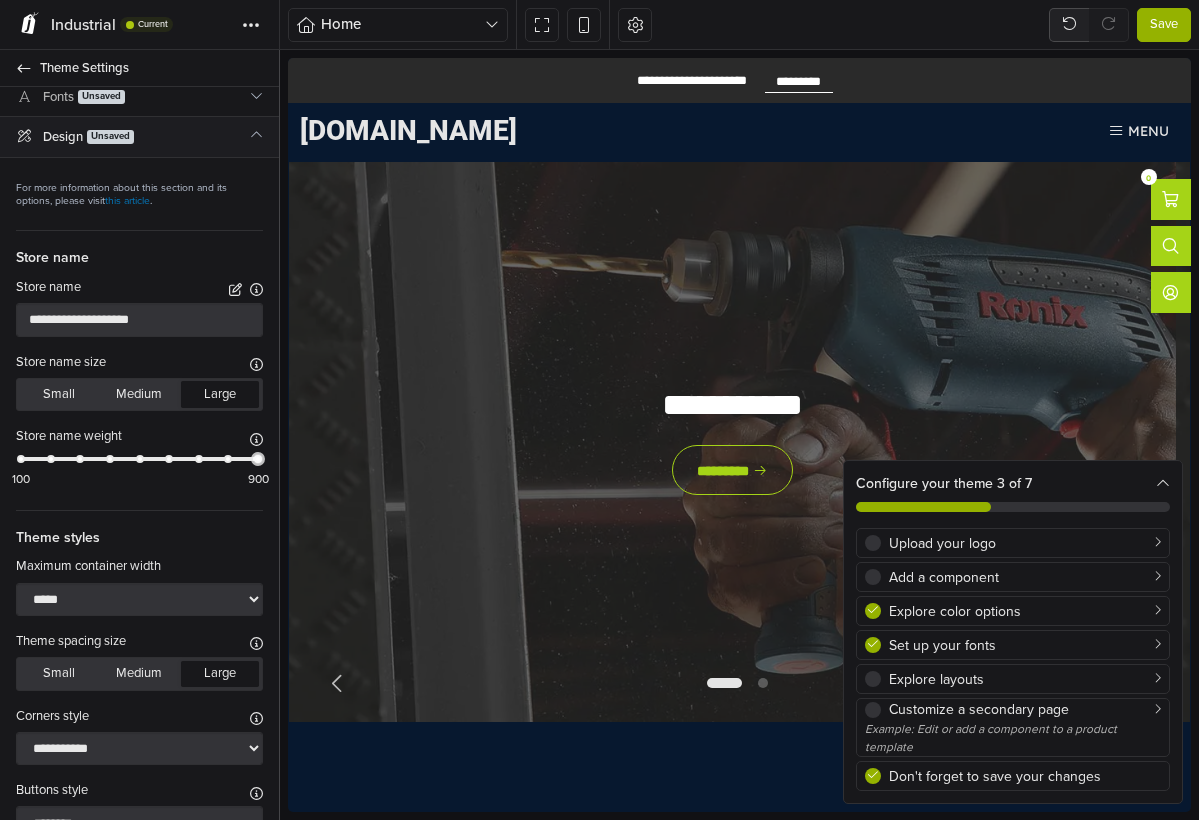 scroll, scrollTop: 222, scrollLeft: 0, axis: vertical 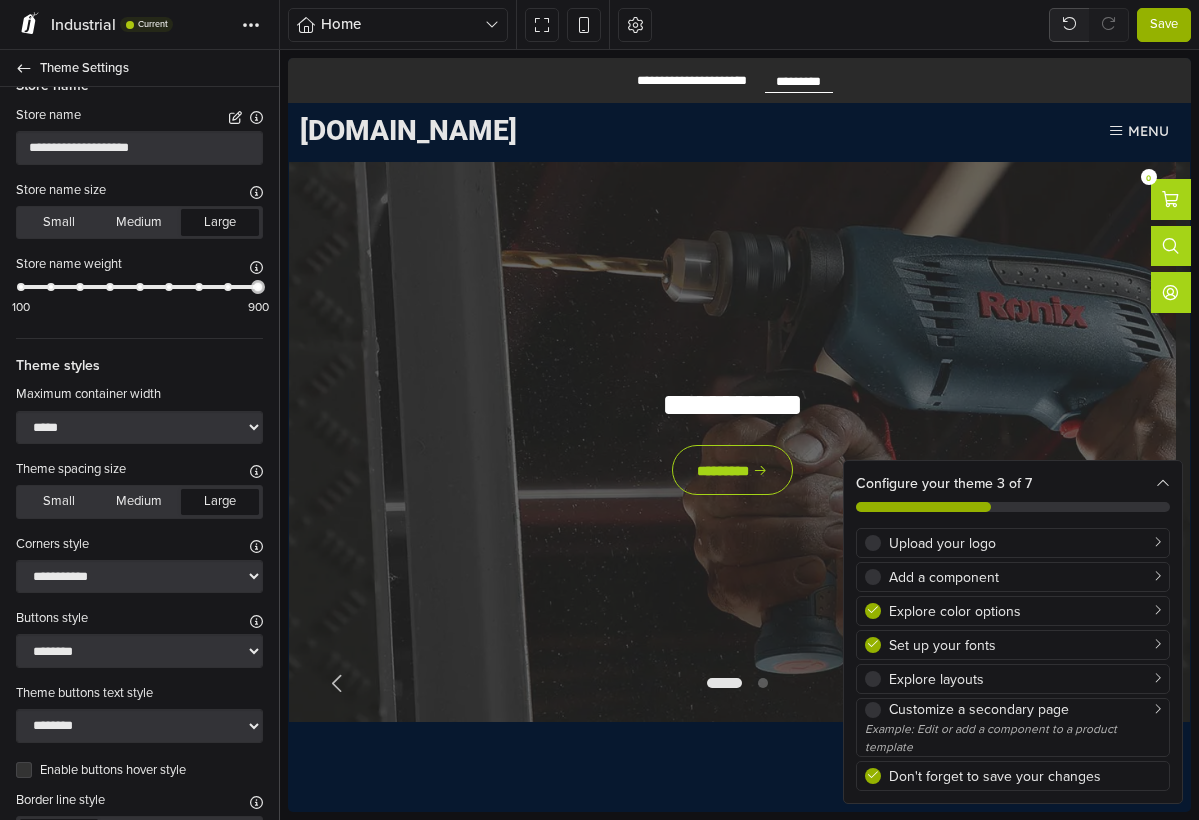 click on "Save" at bounding box center (1164, 25) 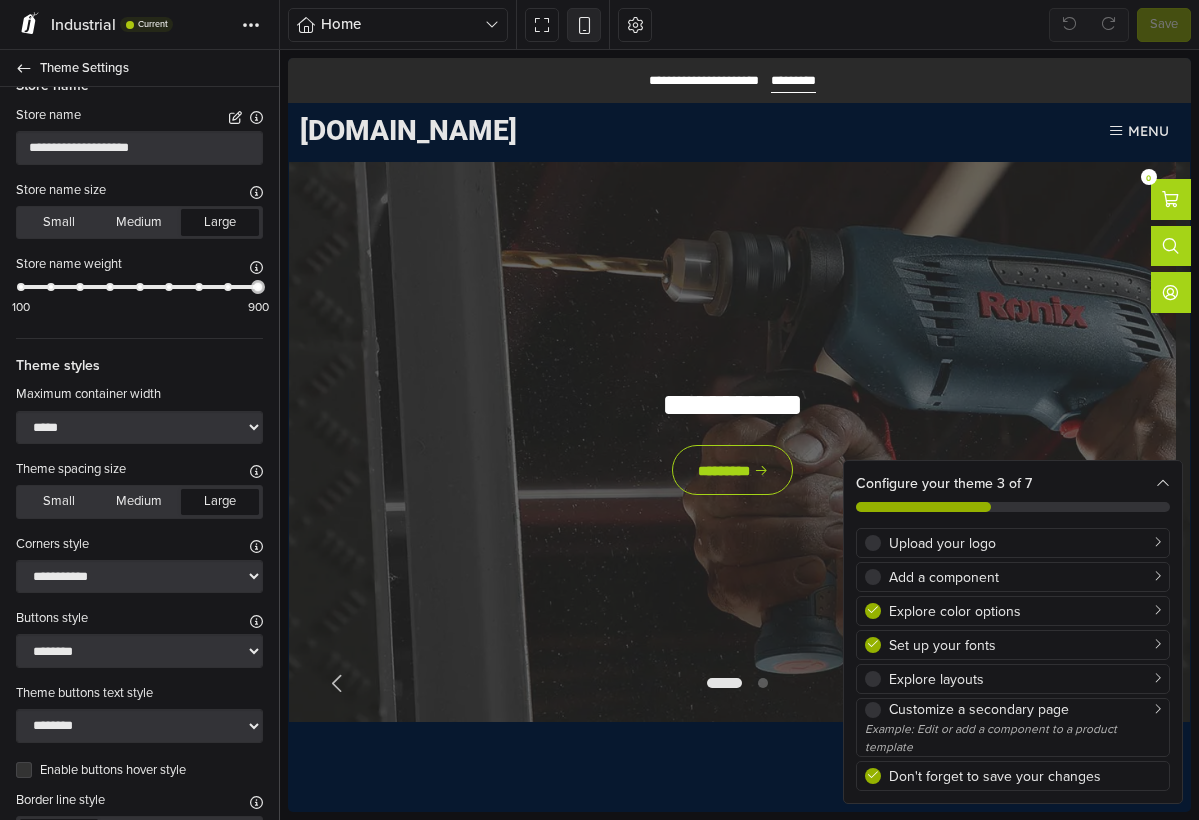 scroll, scrollTop: 0, scrollLeft: 0, axis: both 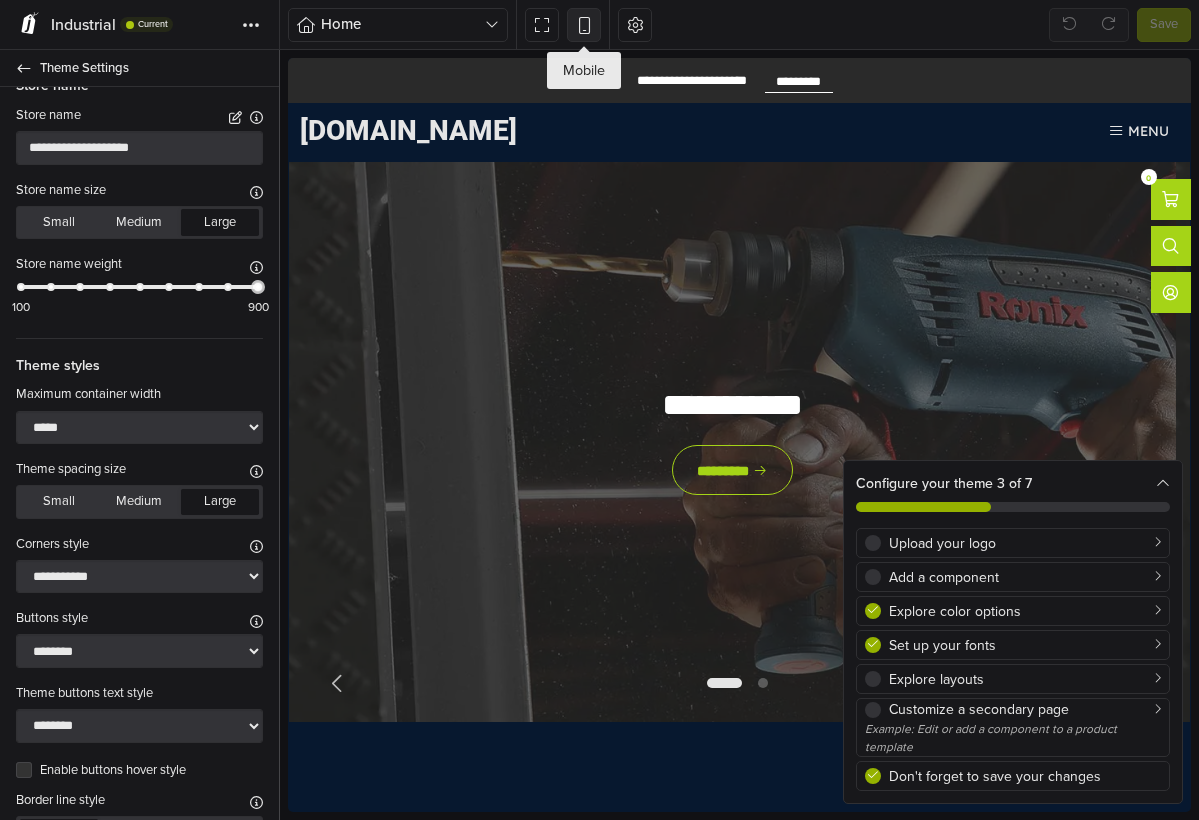 click at bounding box center [584, 24] 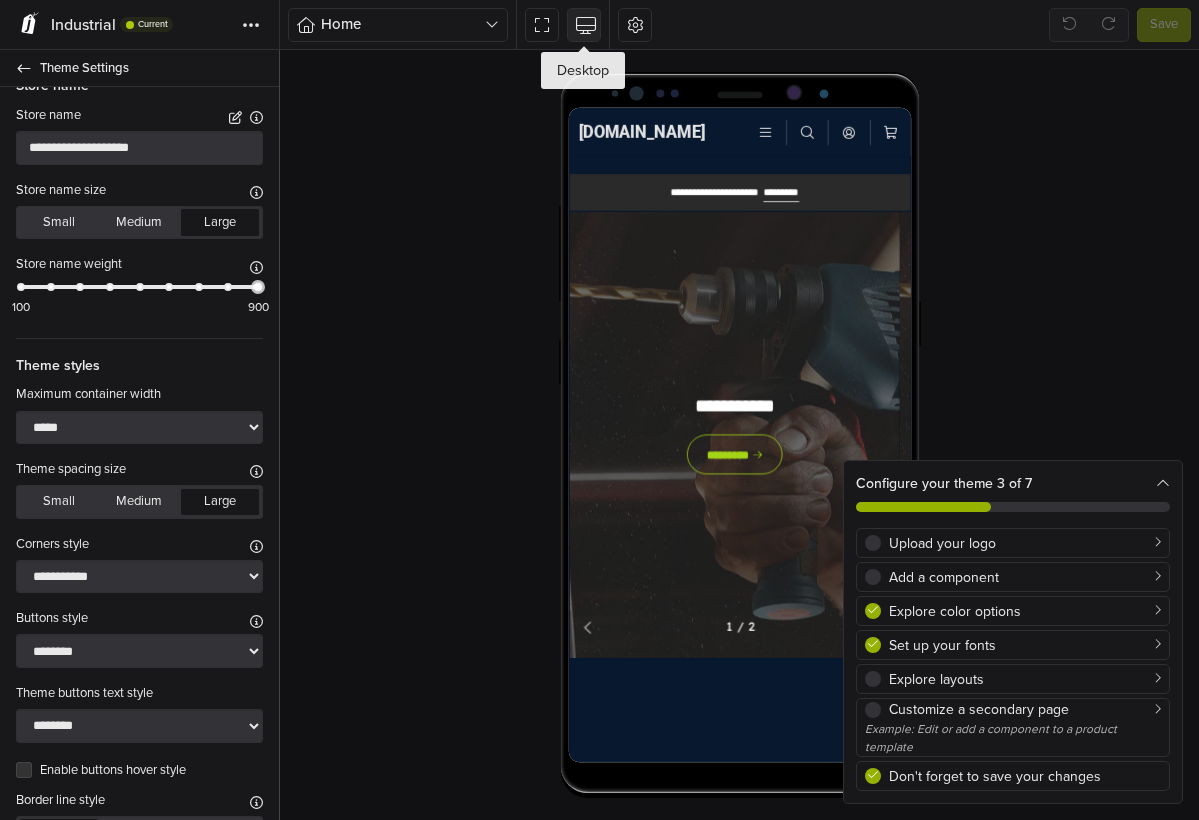 scroll, scrollTop: 0, scrollLeft: 0, axis: both 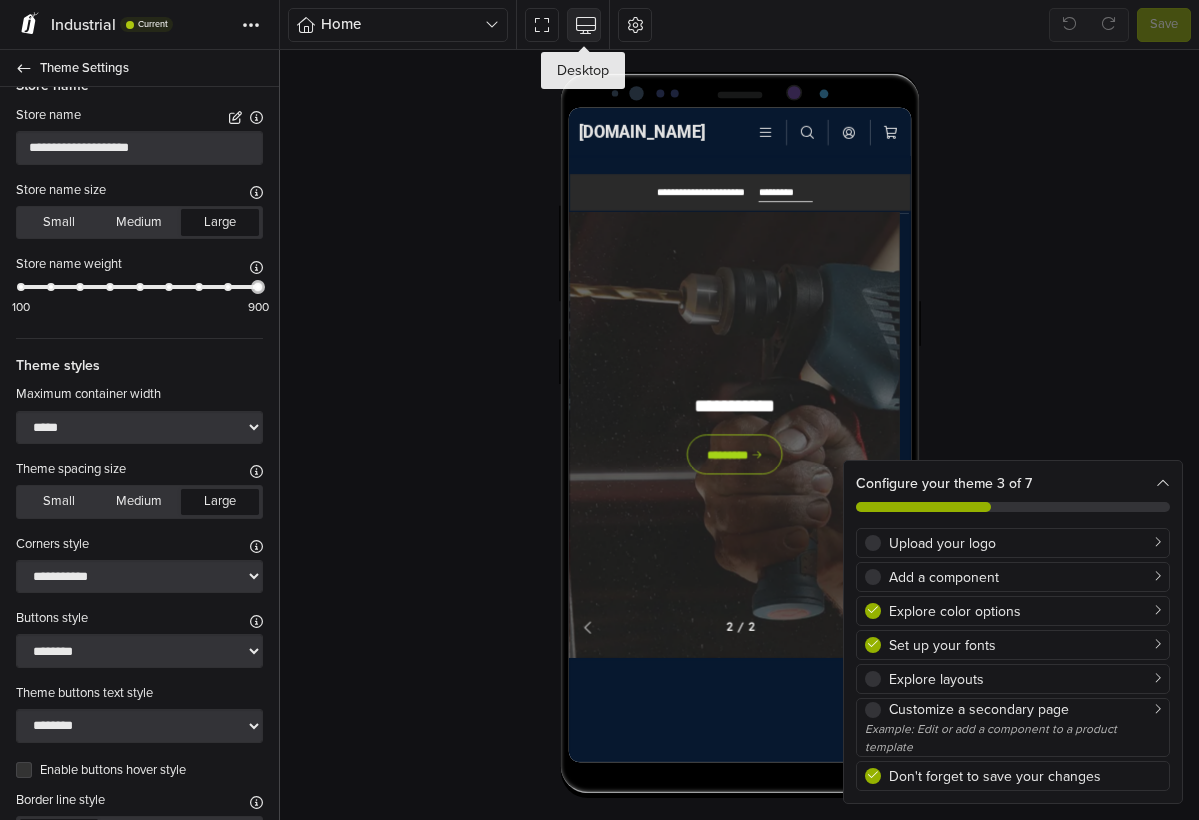 click at bounding box center (584, 24) 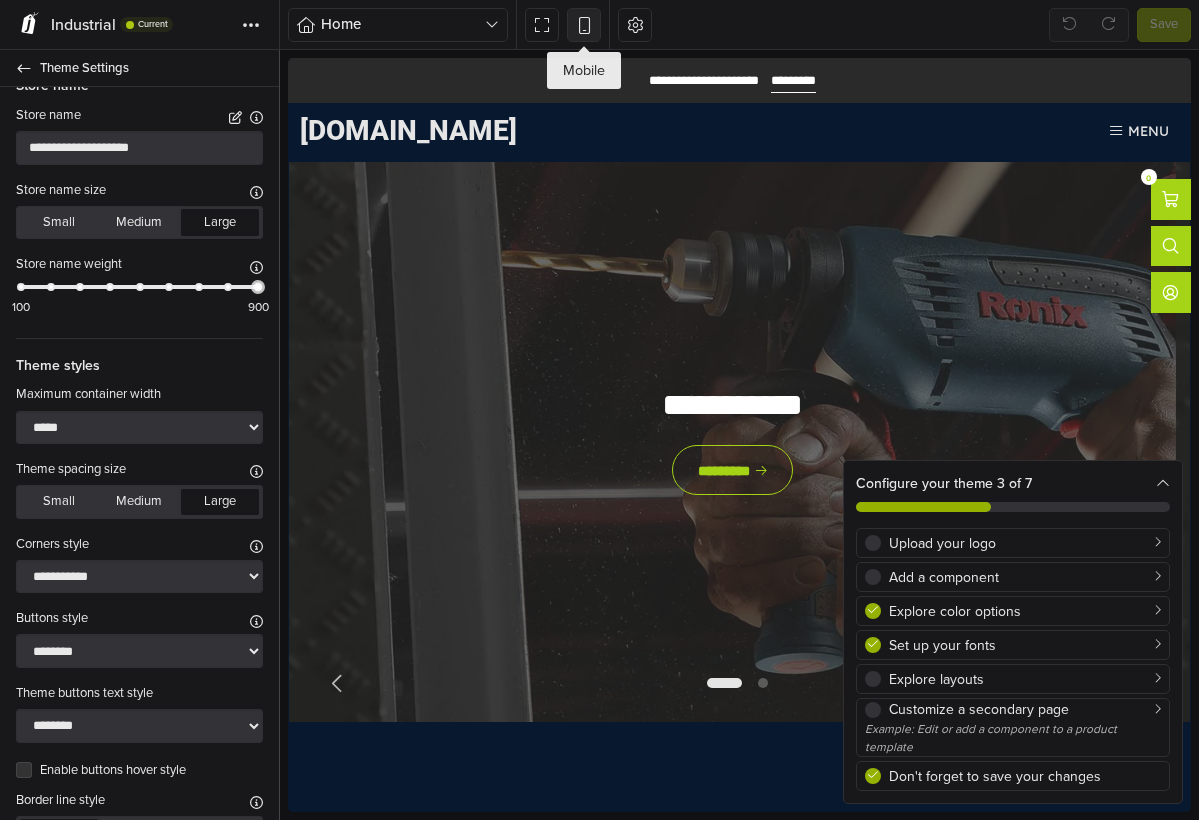 scroll, scrollTop: 0, scrollLeft: 0, axis: both 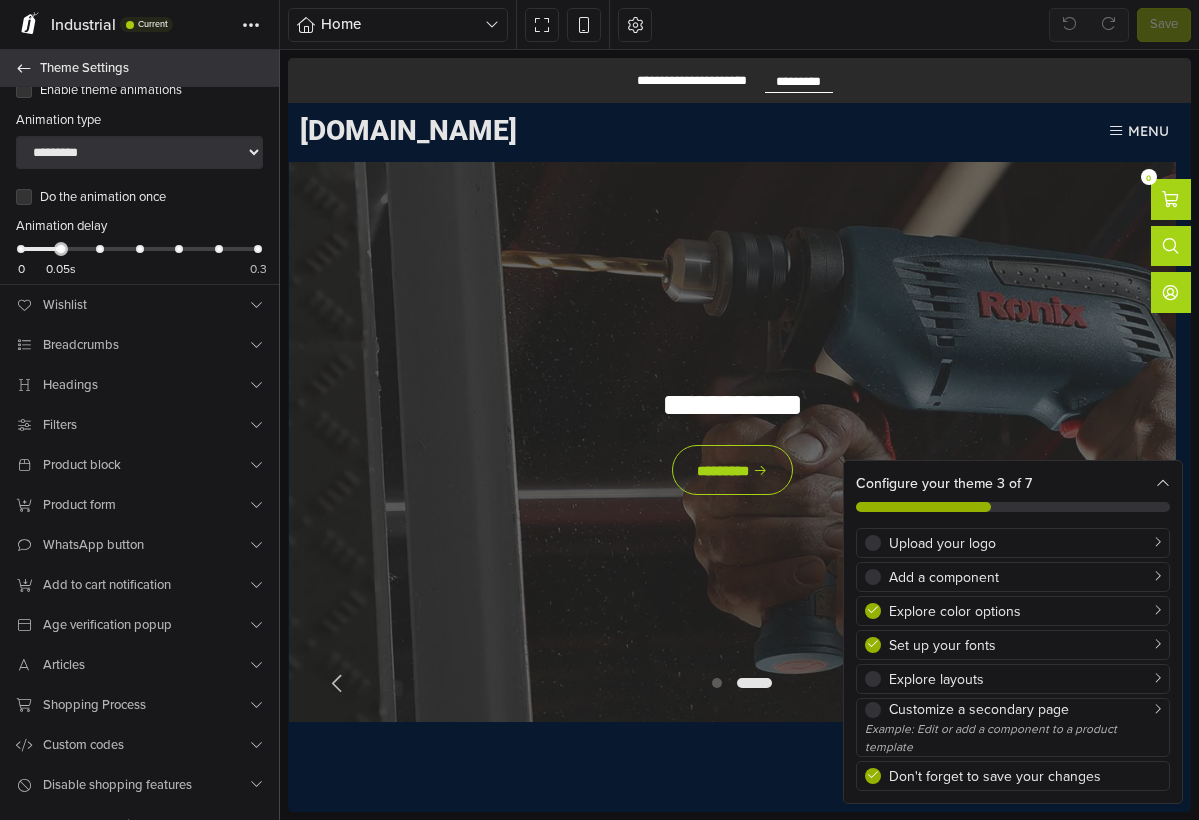 click 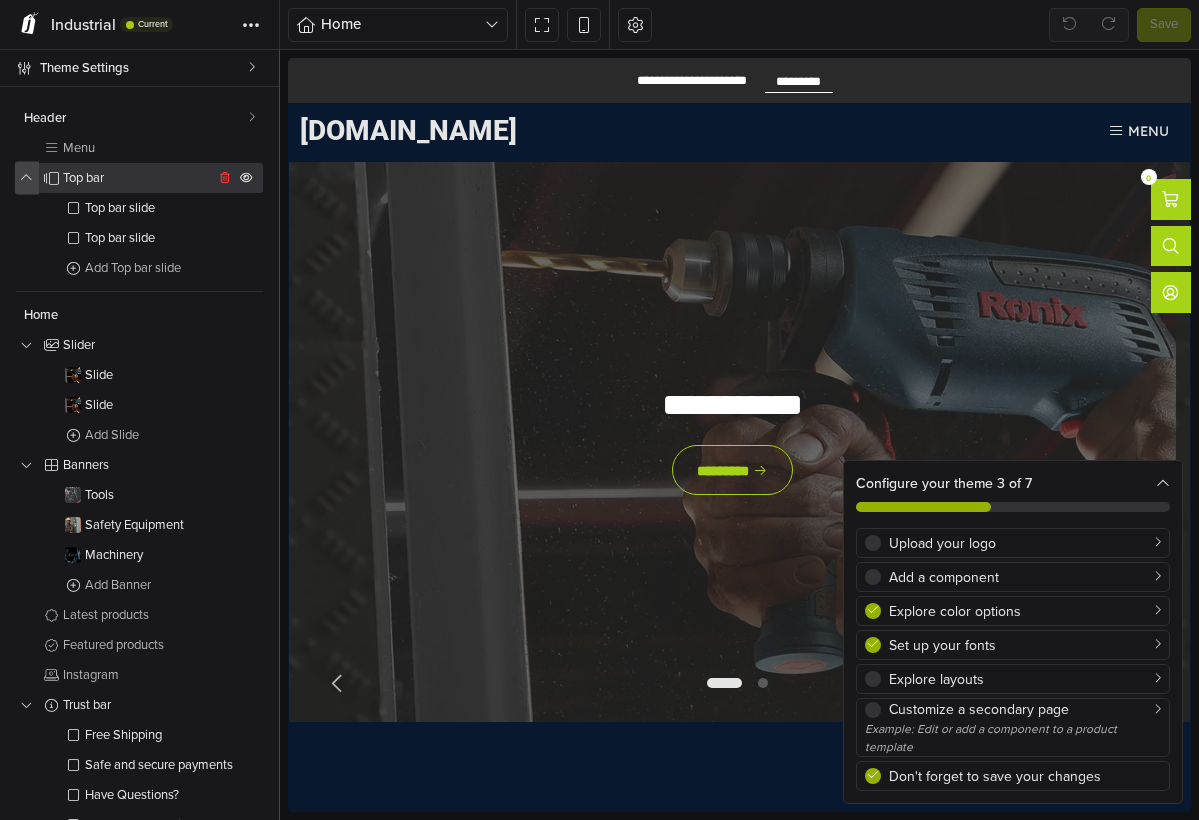 click at bounding box center (26, 178) 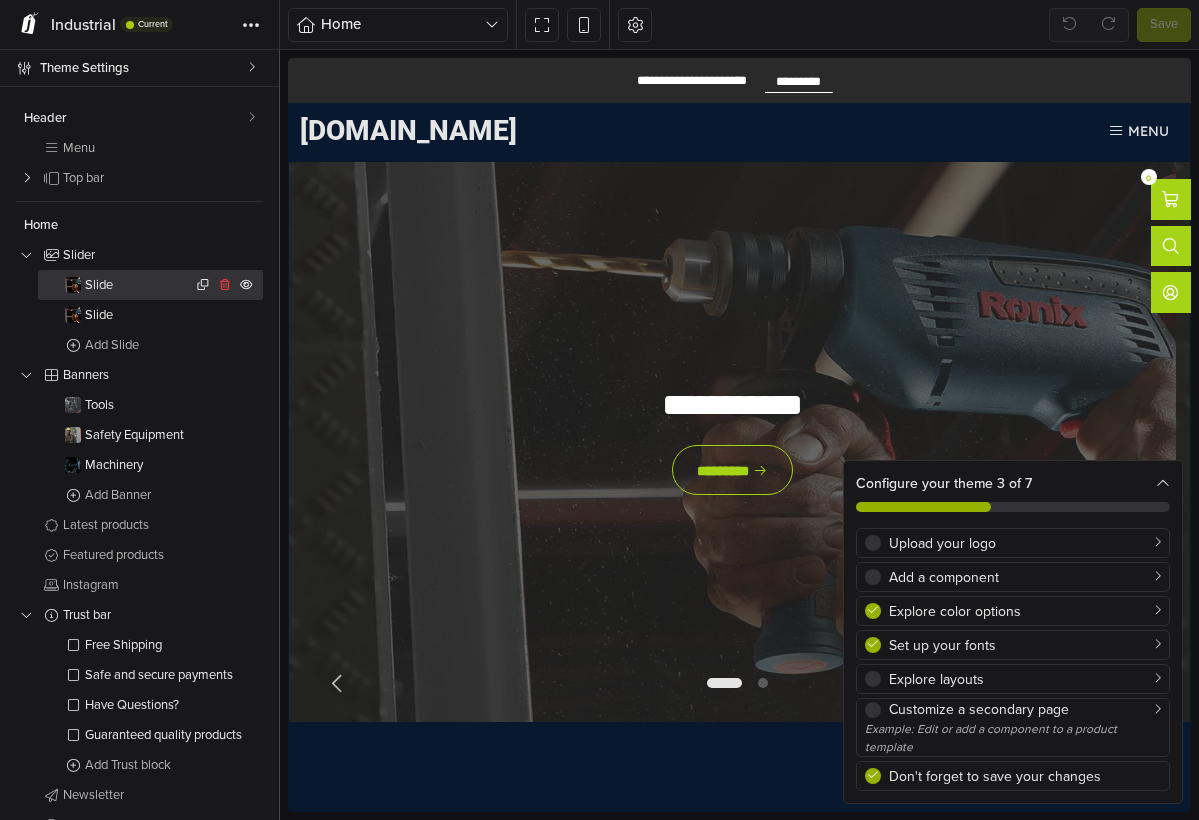 click on "Slide" at bounding box center [138, 285] 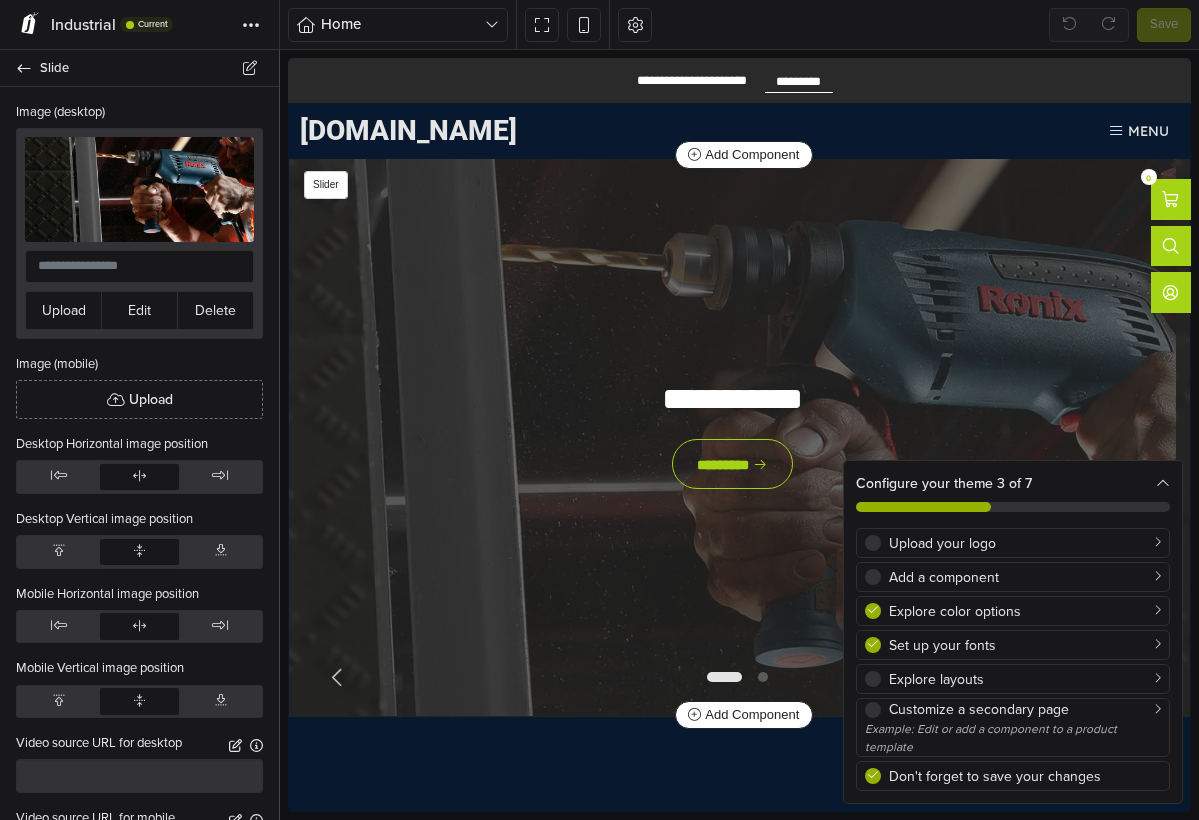 click on "**********" at bounding box center (732, 436) 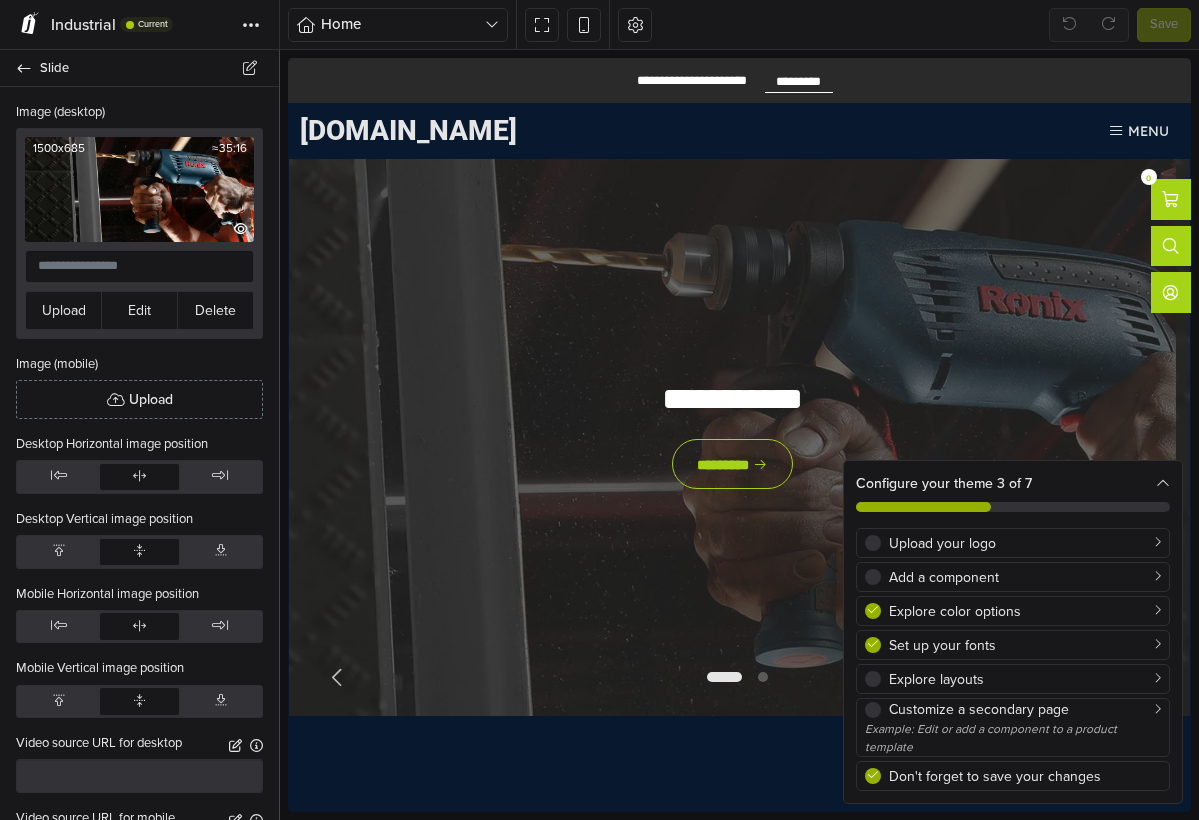 click at bounding box center (139, 189) 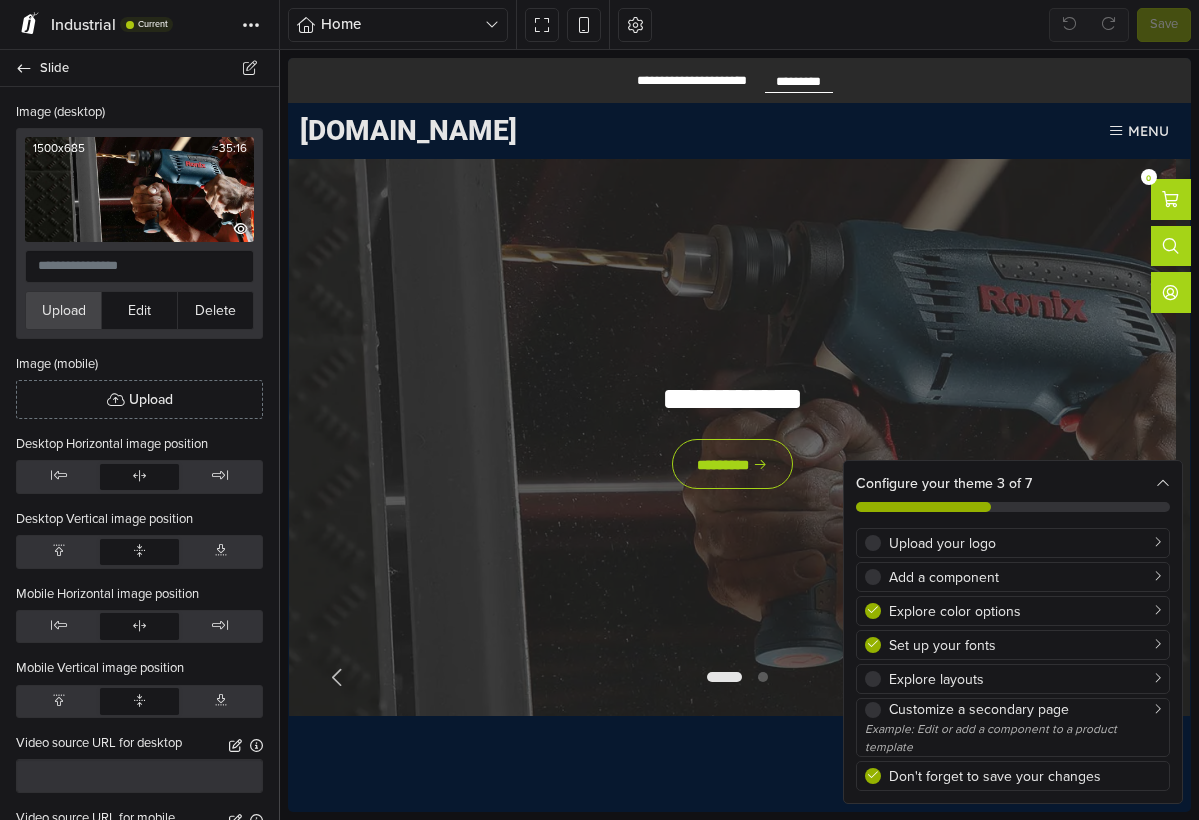 click on "Upload" at bounding box center (63, 310) 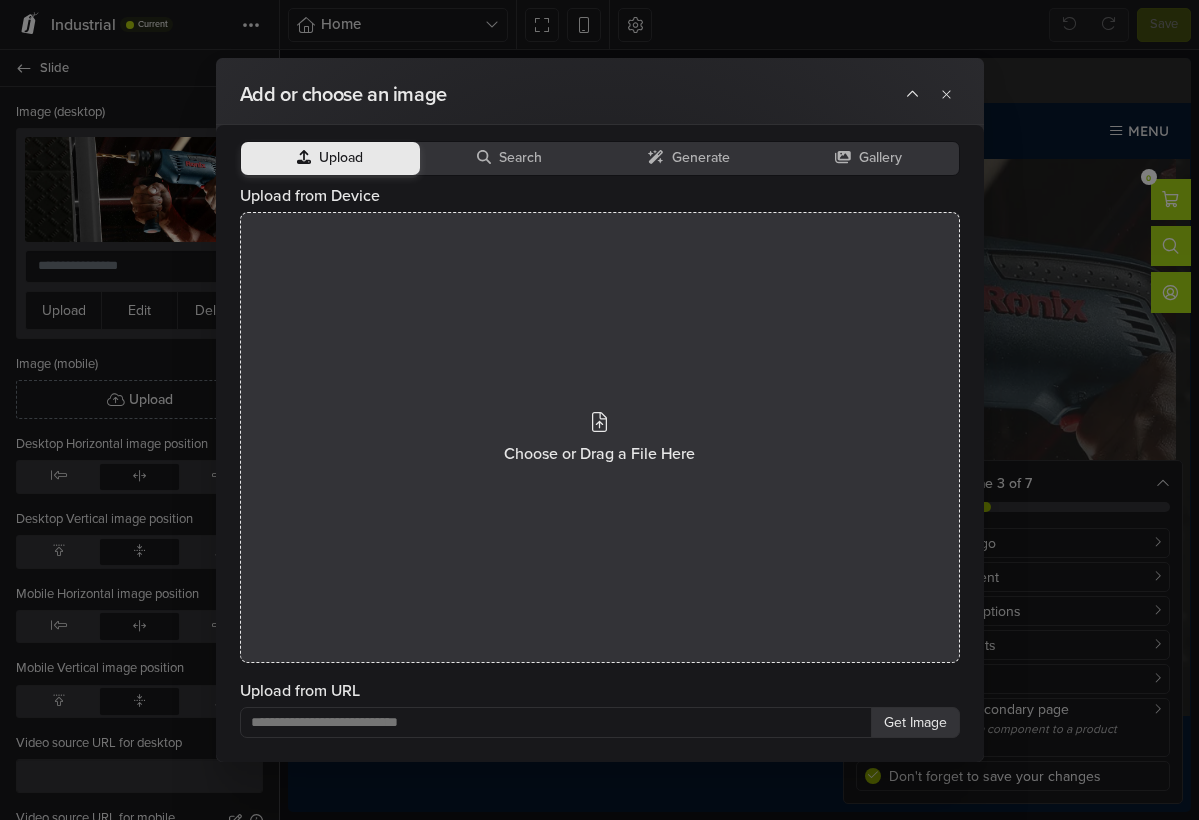 click on "Choose or Drag a File Here" at bounding box center [600, 437] 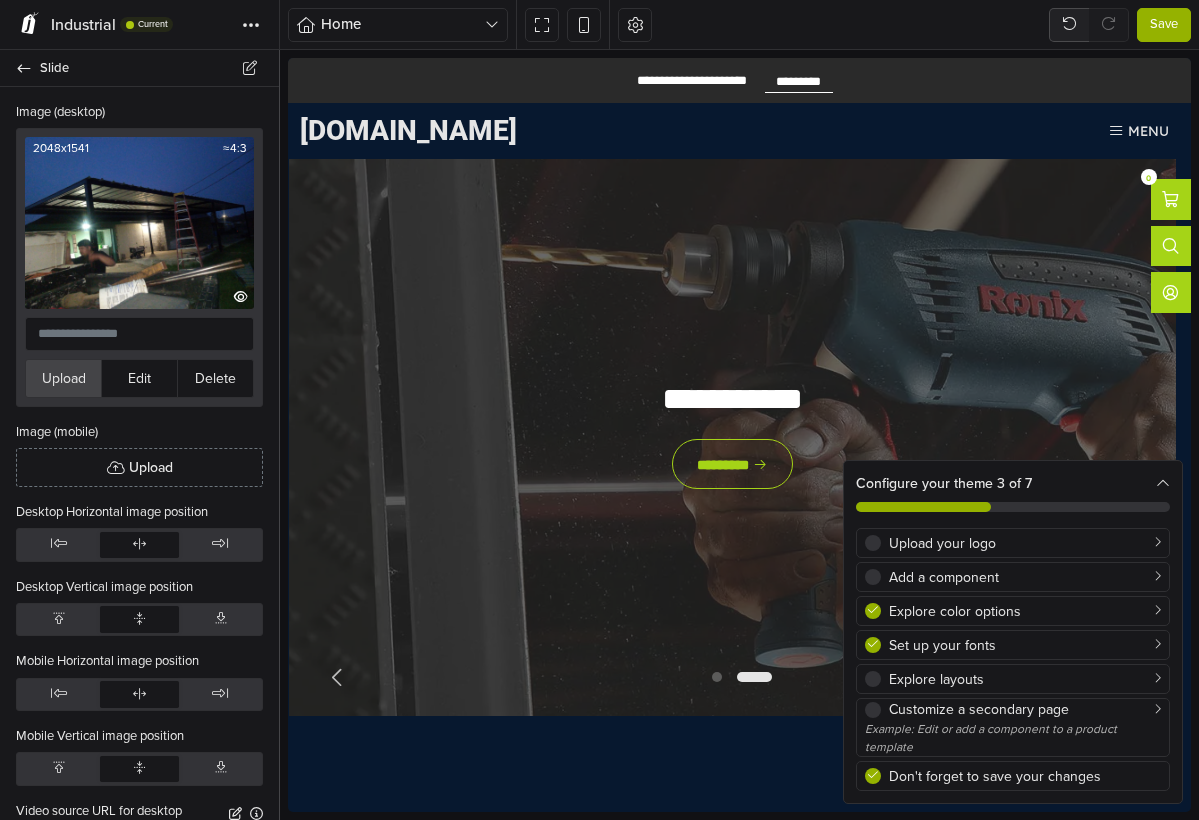click on "Upload" at bounding box center [63, 378] 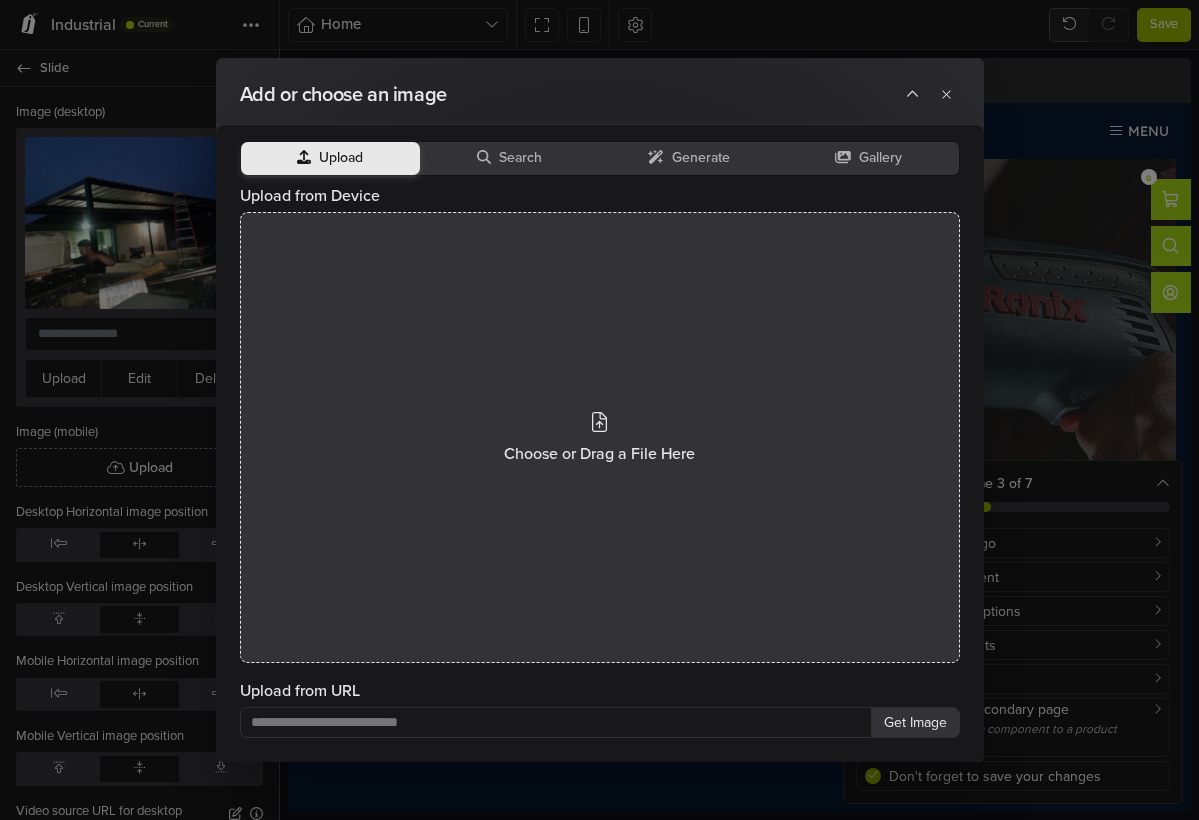 click on "Choose or Drag a File Here" at bounding box center [600, 437] 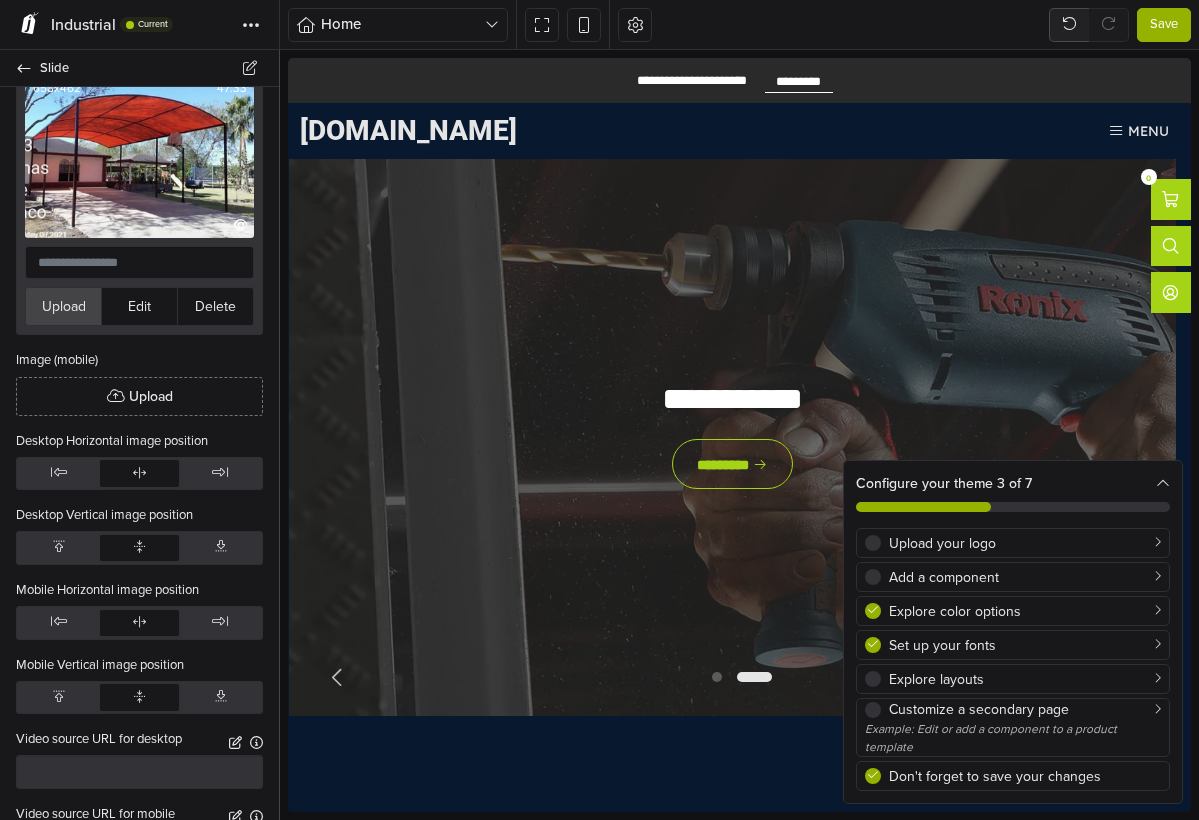 scroll, scrollTop: 0, scrollLeft: 0, axis: both 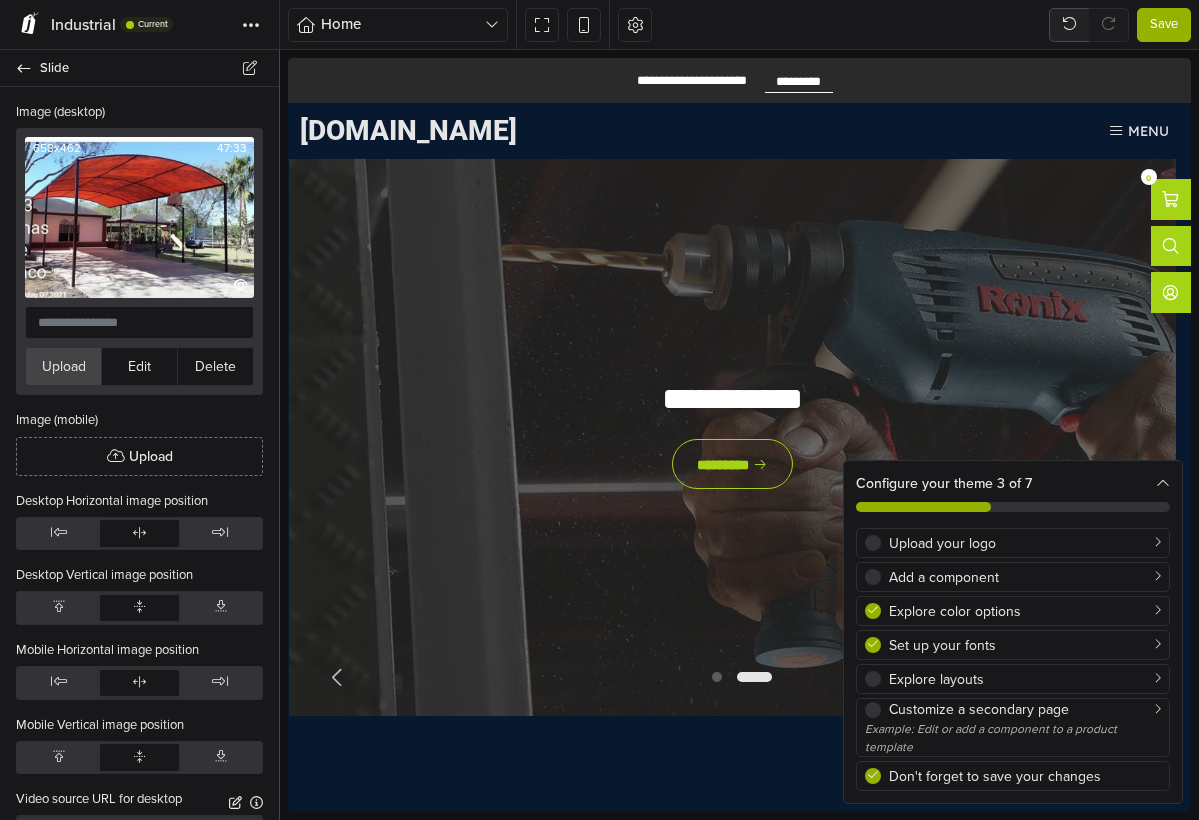 click on "Upload" at bounding box center [63, 366] 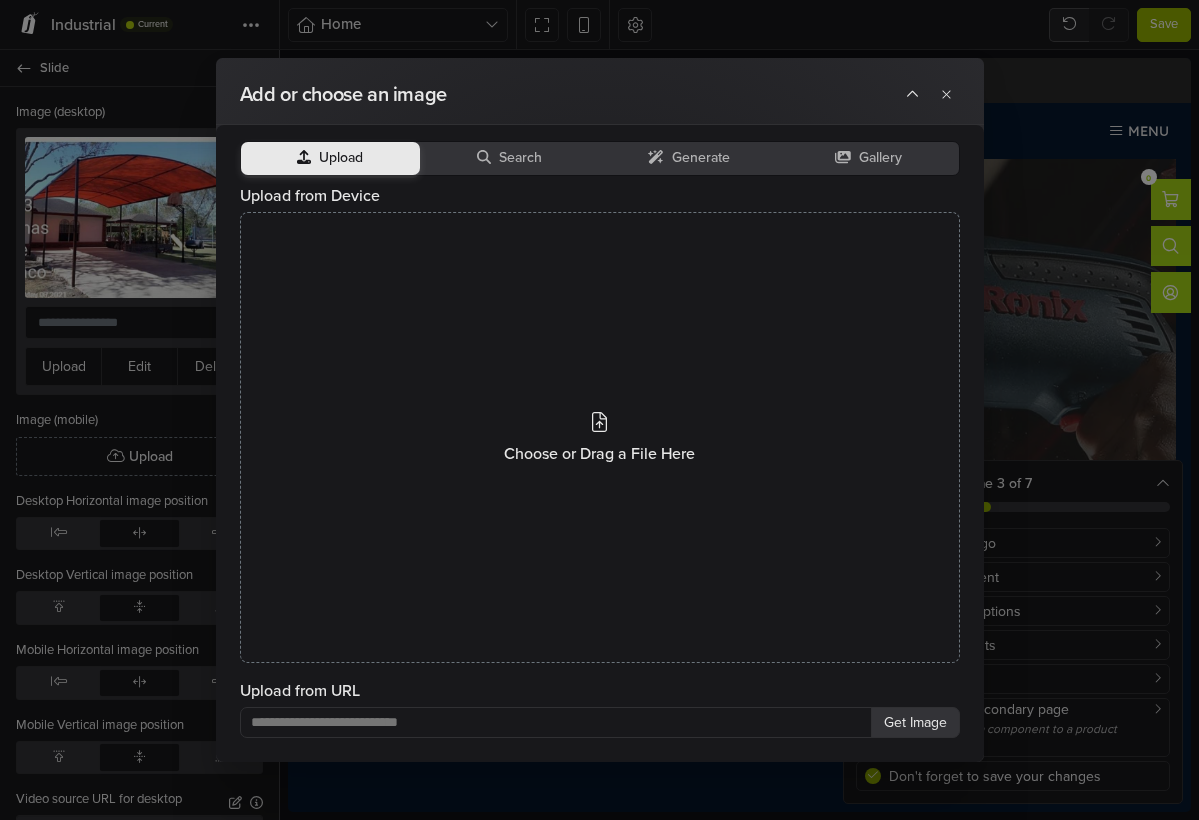 click on "Add or choose an image Upload Search Generate Gallery Upload from Device Choose or Drag a File Here Upload from URL Get    Image" at bounding box center [599, 410] 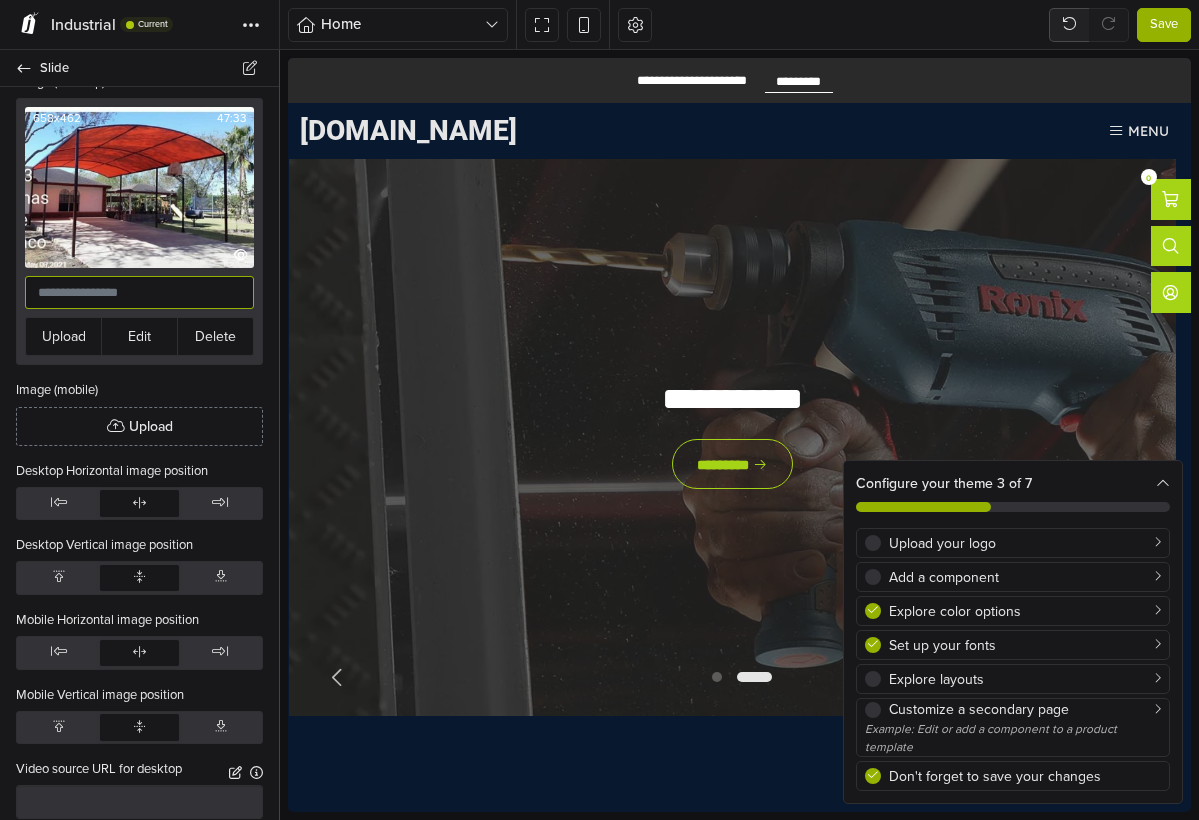 scroll, scrollTop: 0, scrollLeft: 0, axis: both 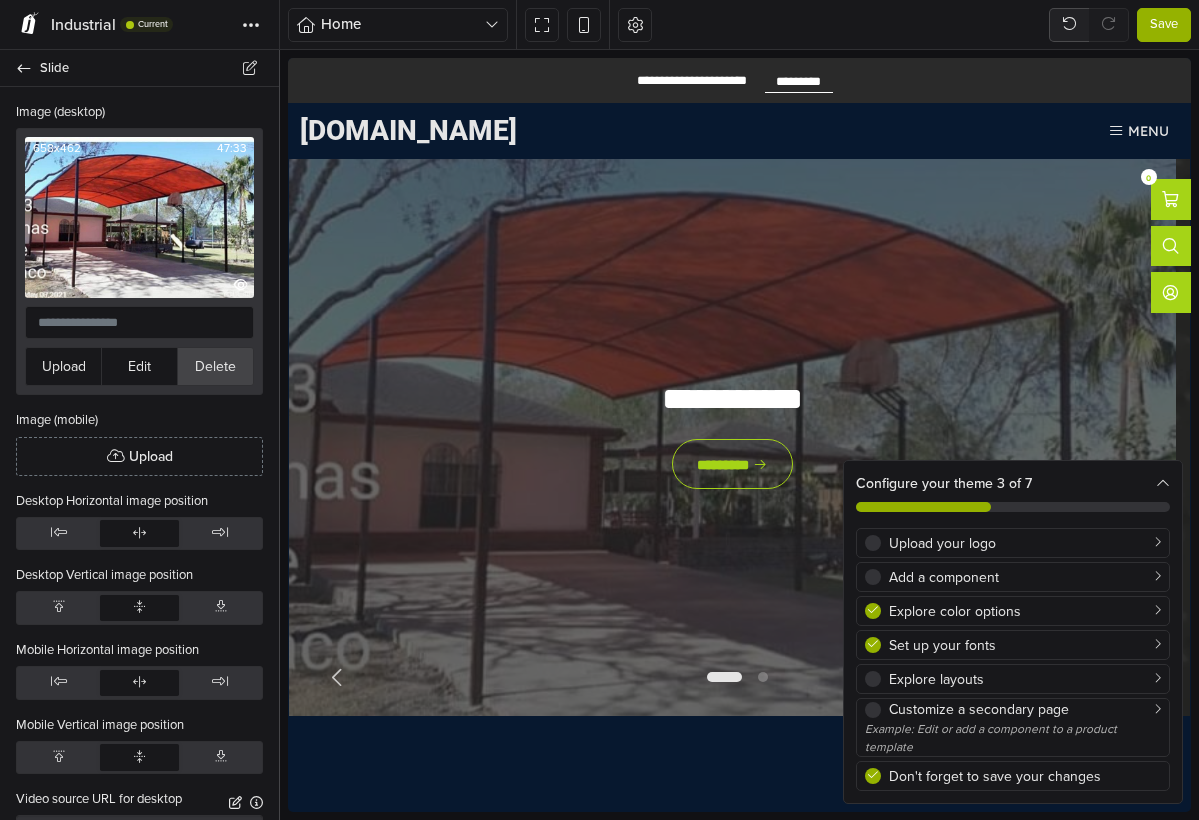 click on "Delete" at bounding box center (215, 366) 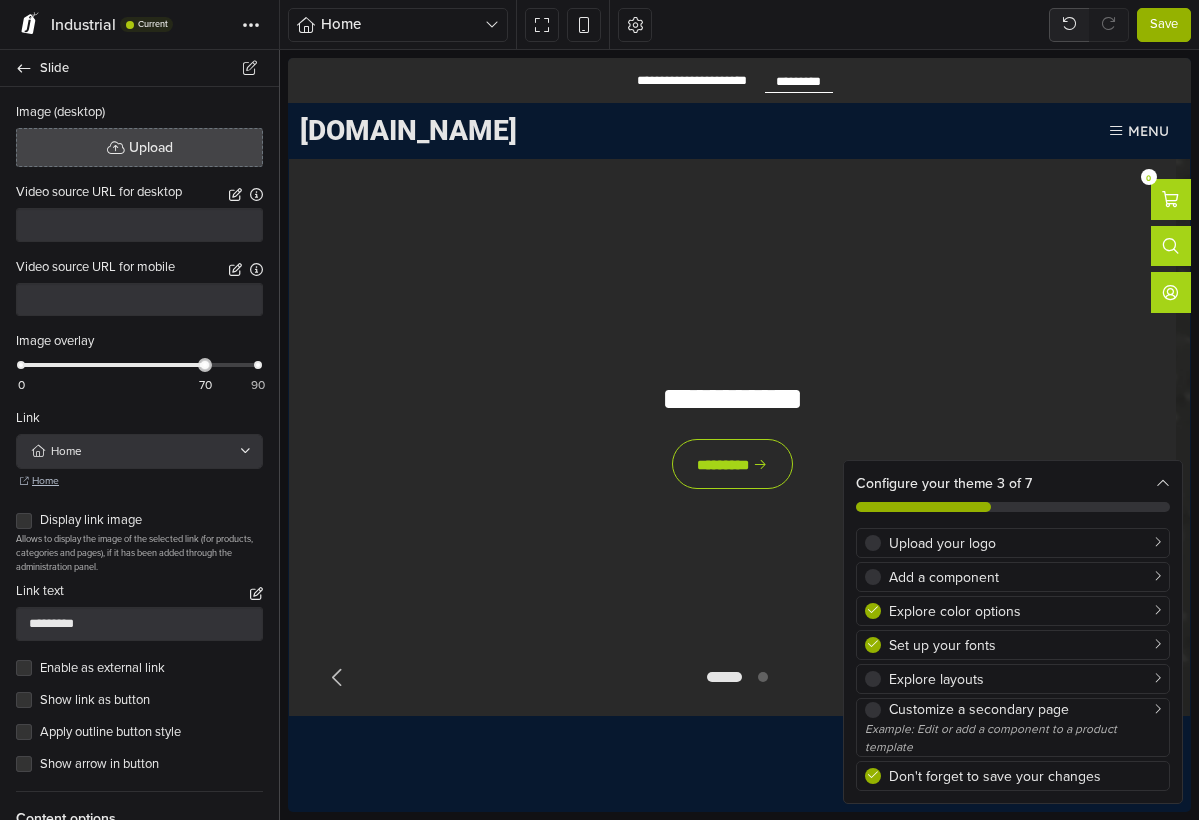 click on "Upload" at bounding box center [139, 147] 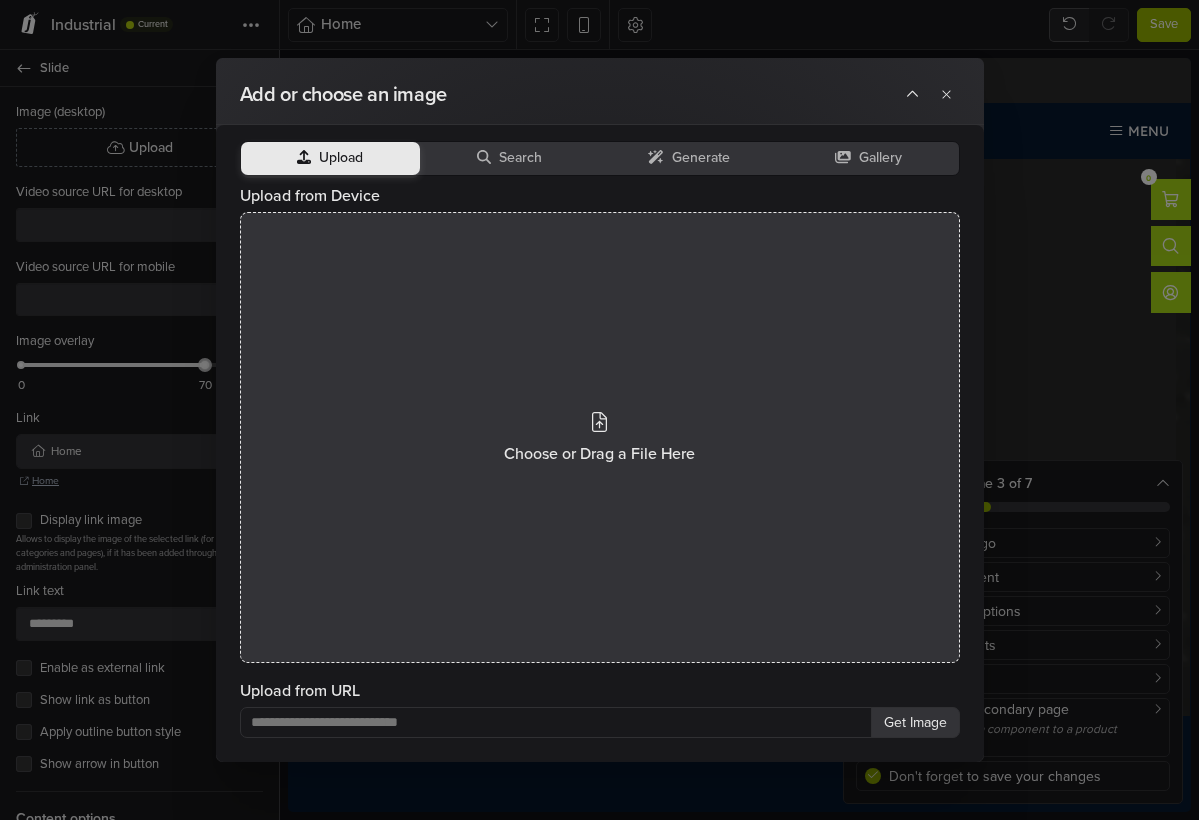 click on "Choose or Drag a File Here" at bounding box center [600, 437] 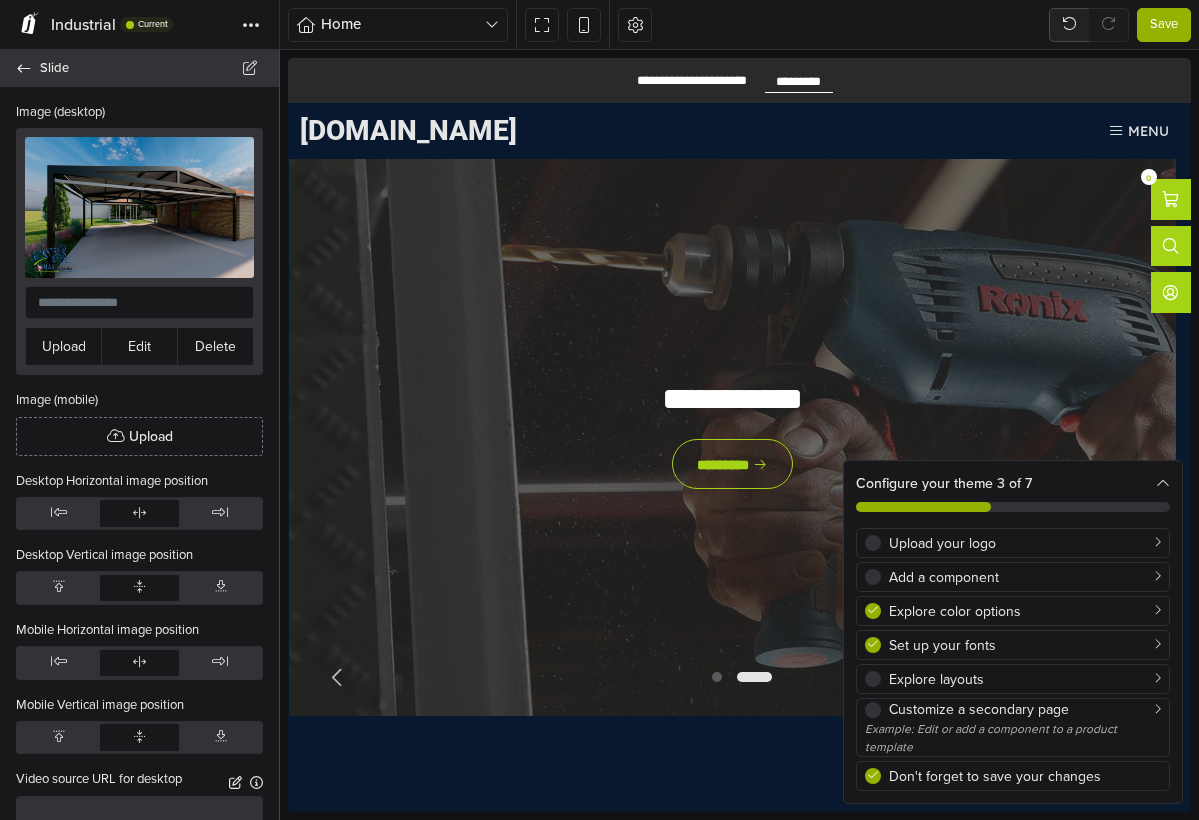 click on "Slide" at bounding box center [139, 68] 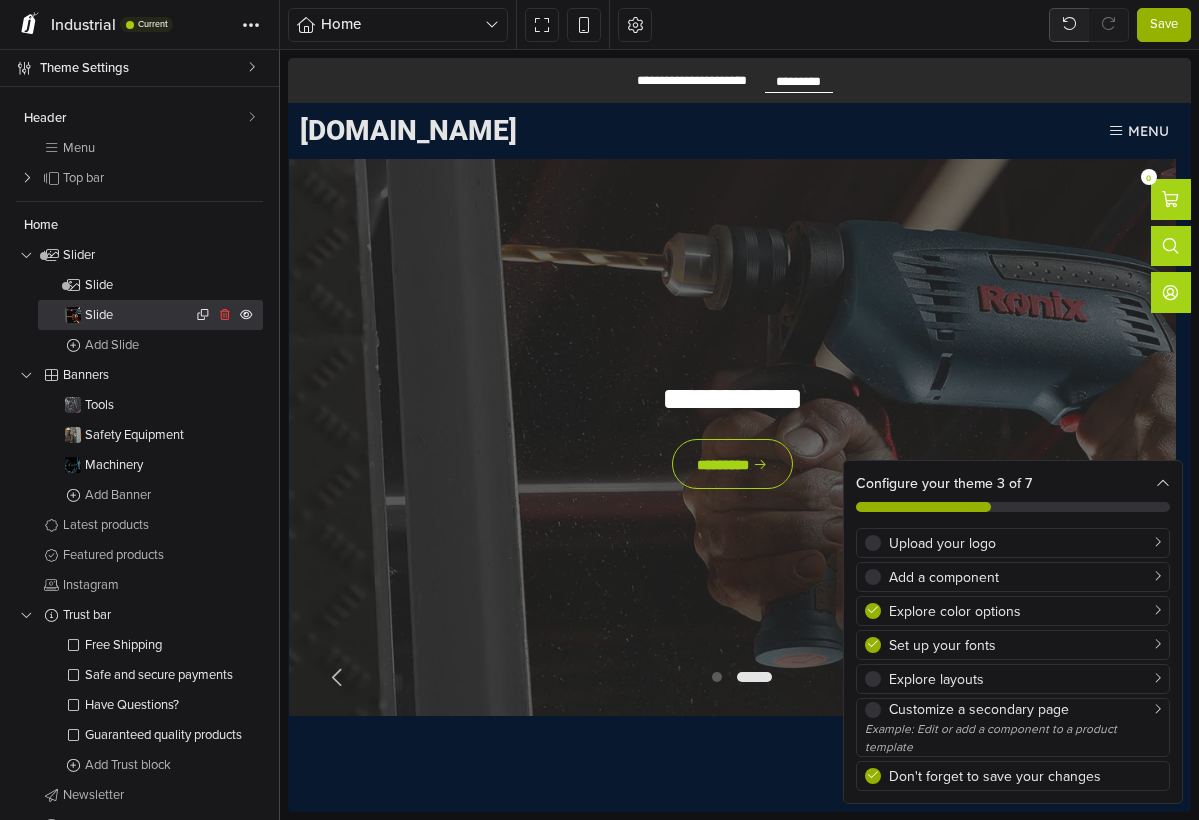 click on "Slide" at bounding box center [138, 315] 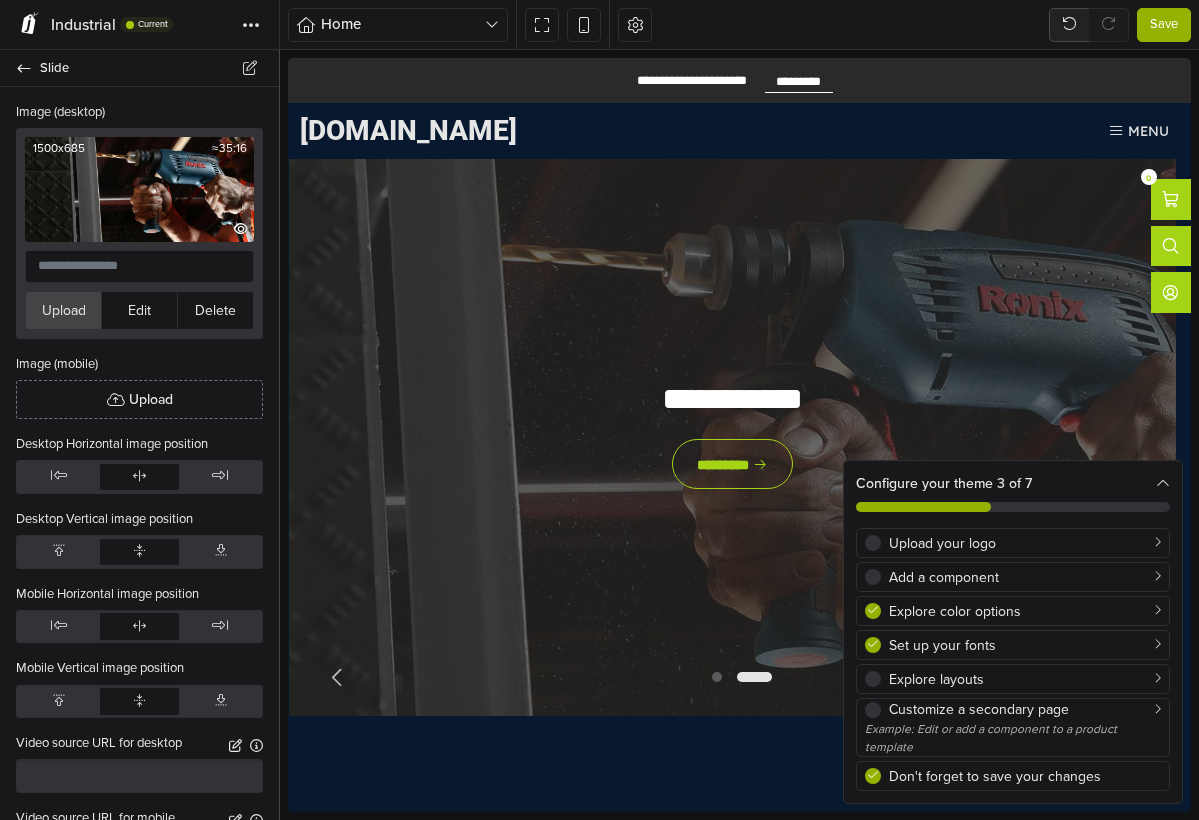 click on "Upload" at bounding box center (63, 310) 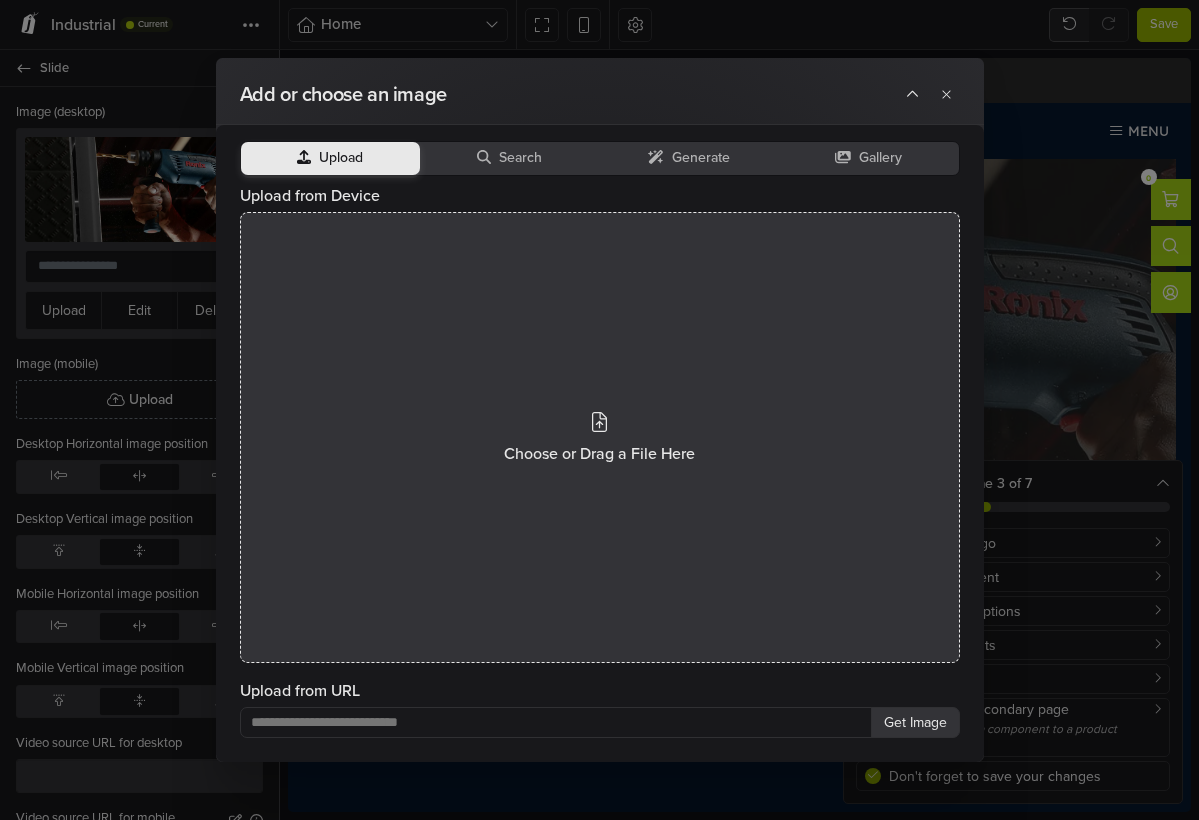 click on "Choose or Drag a File Here" at bounding box center [599, 454] 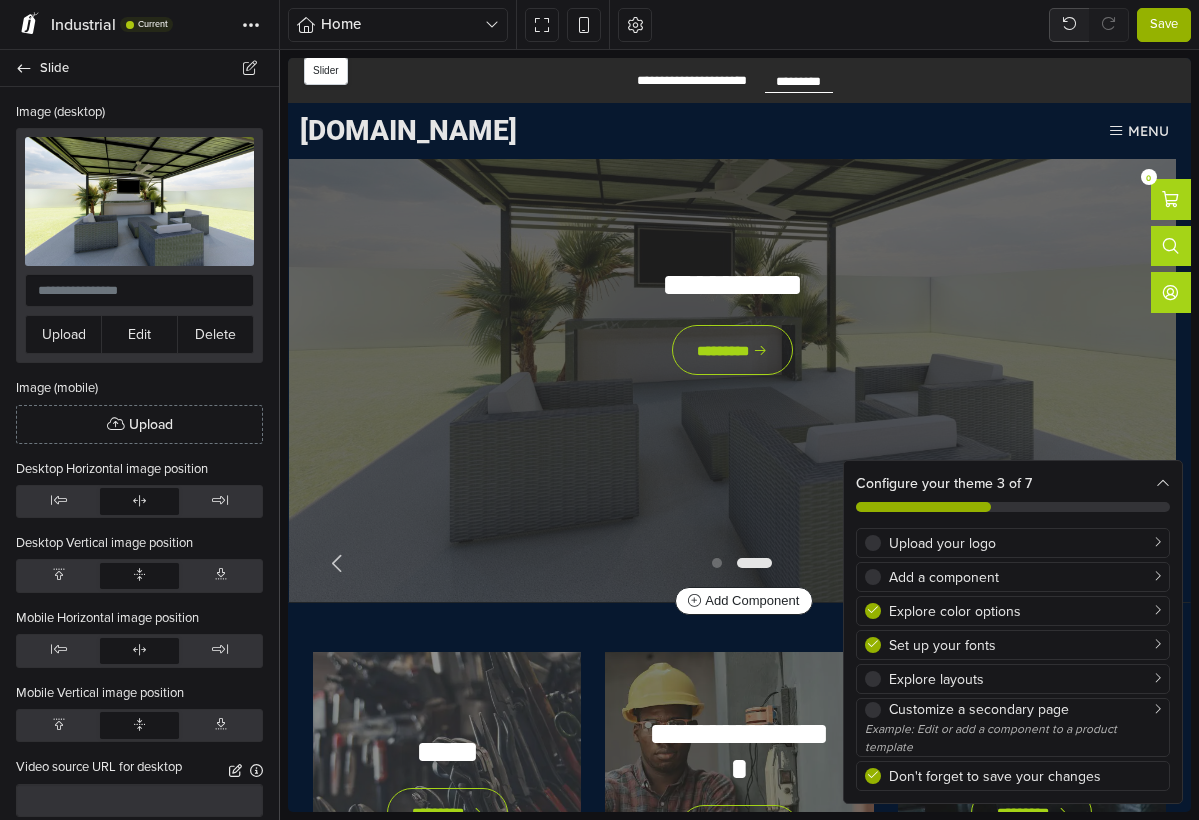 scroll, scrollTop: 116, scrollLeft: 0, axis: vertical 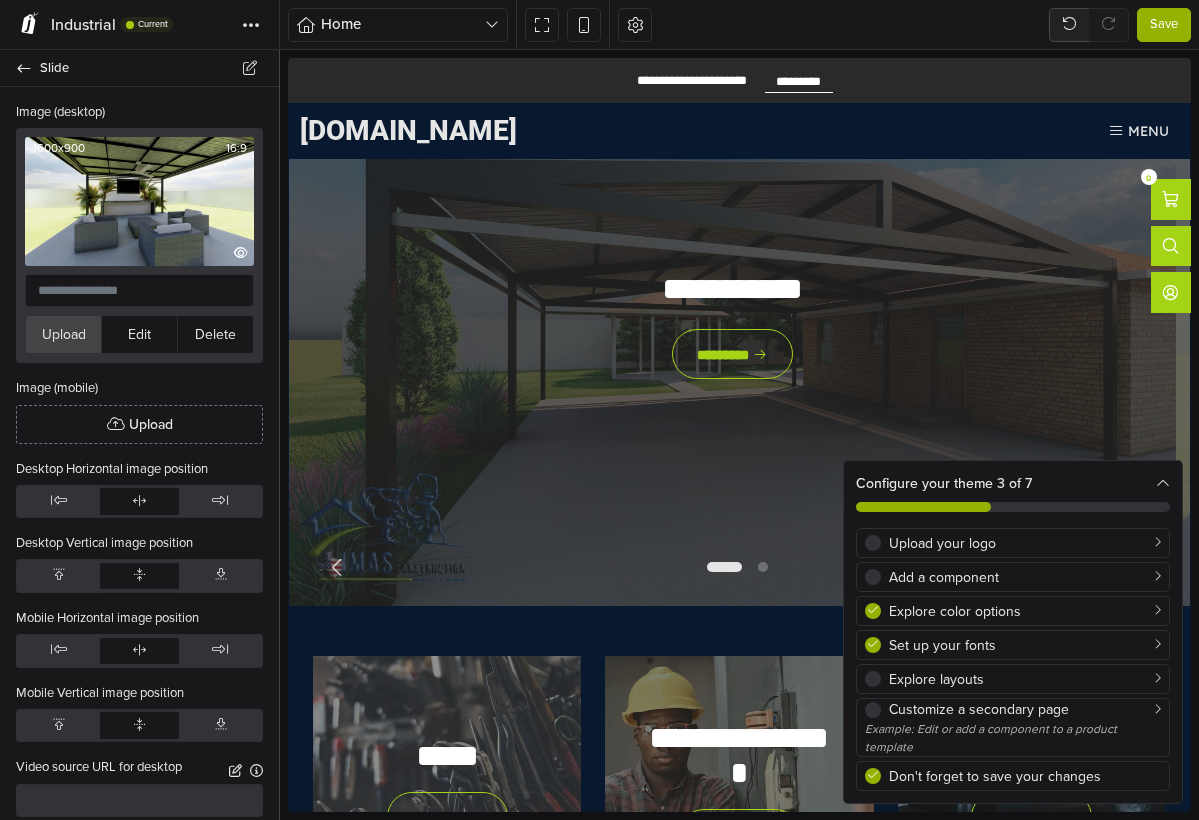 click on "Upload" at bounding box center (63, 334) 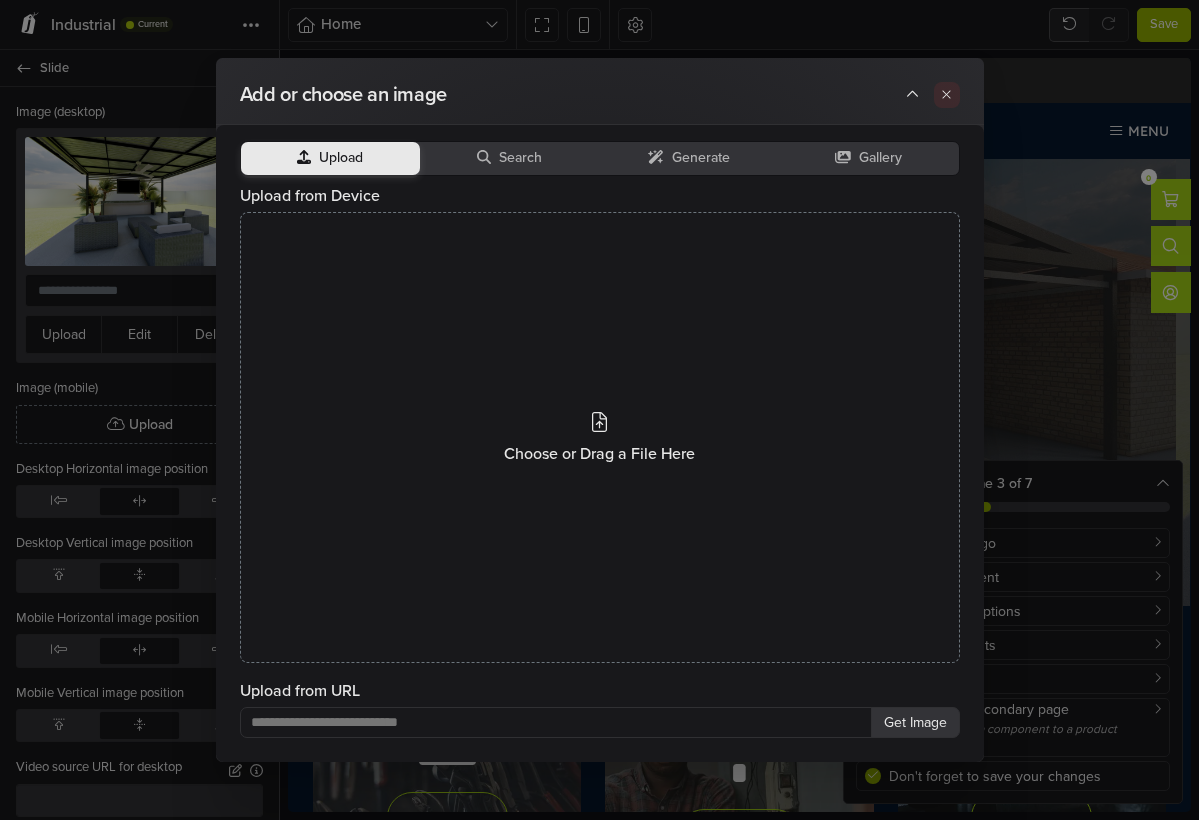 click 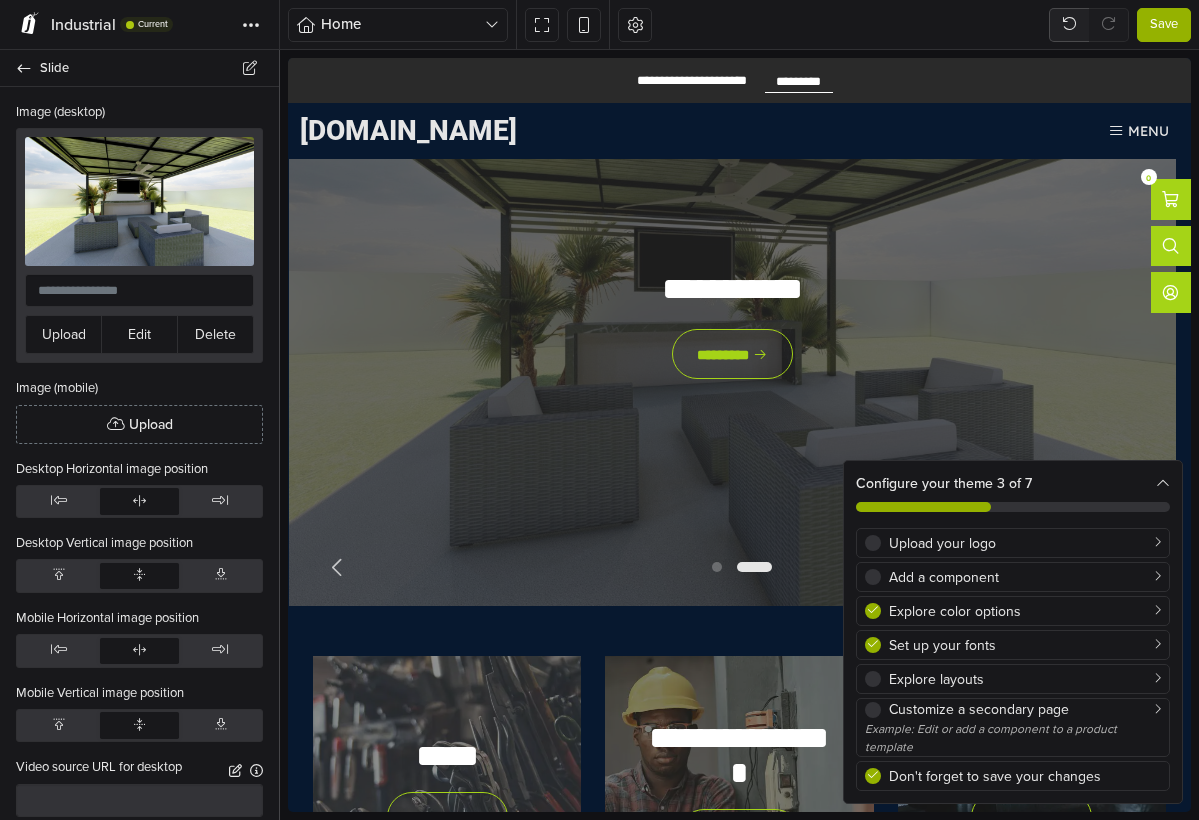 click on "Save" at bounding box center (1164, 25) 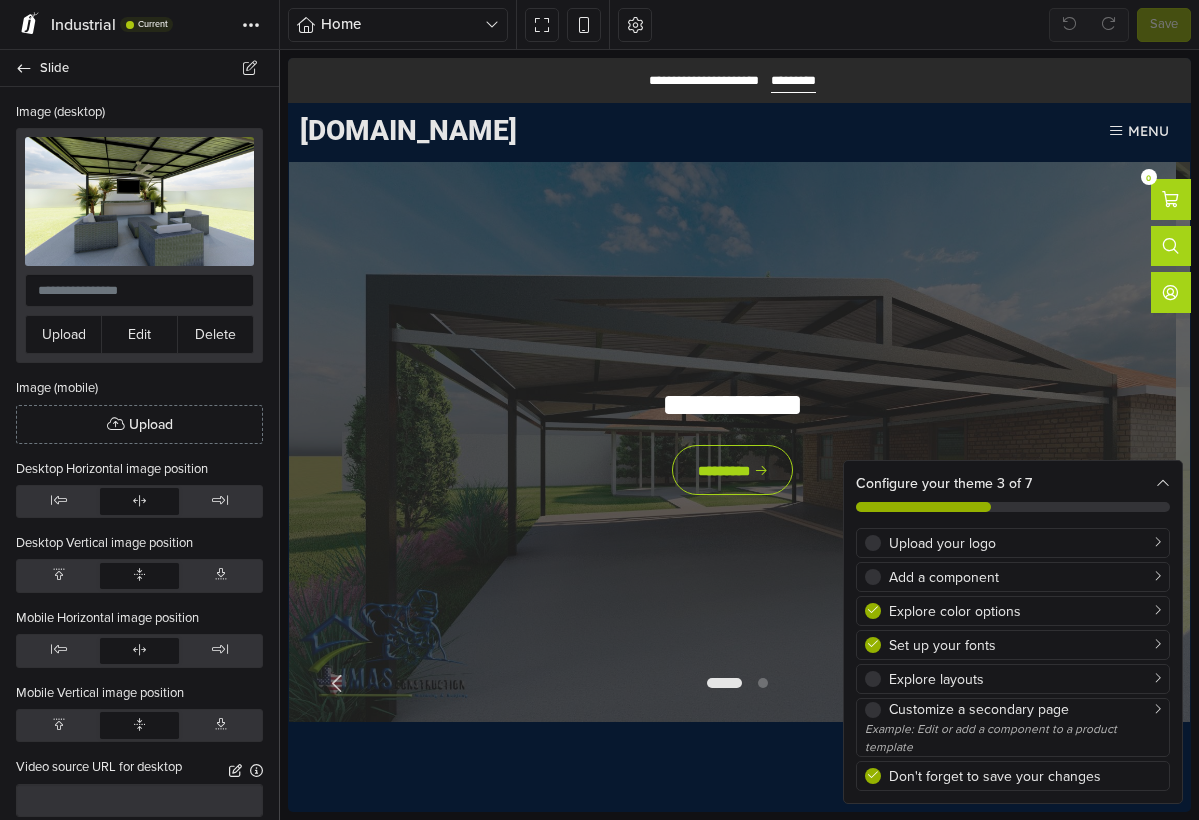 scroll, scrollTop: 0, scrollLeft: 0, axis: both 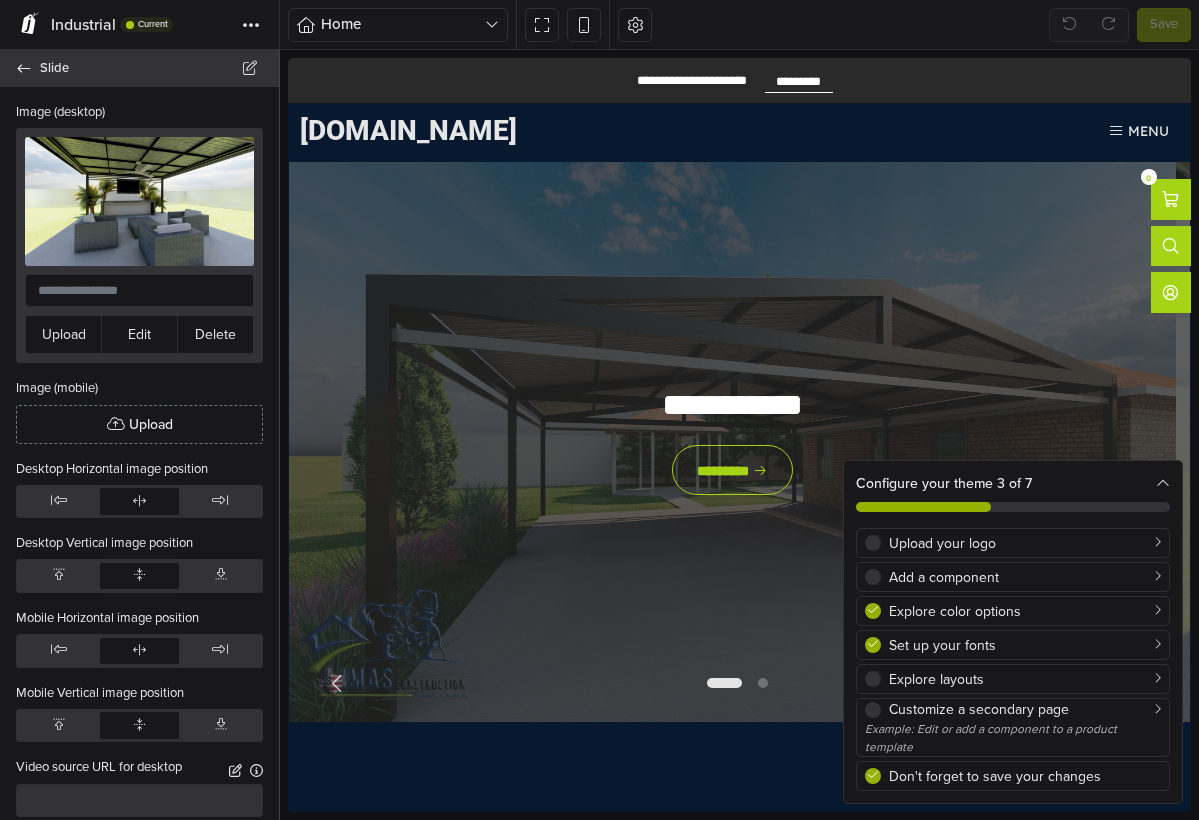 click 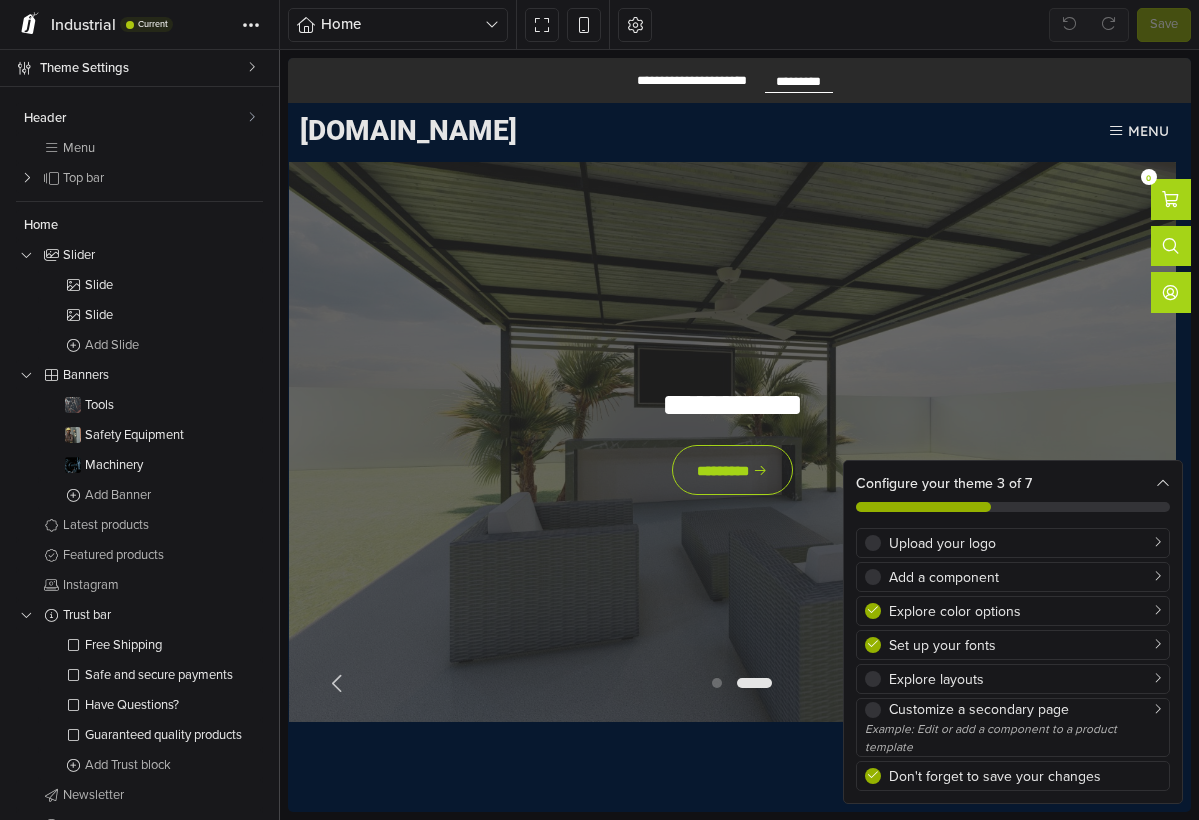click on "Home Home Product Category Page Page Category Search Contact Error Page Cart Customer Settings Reload Preview Editing Helper A Editor Style Zoom Out Zoom In Undo Redo Save" at bounding box center [739, 25] 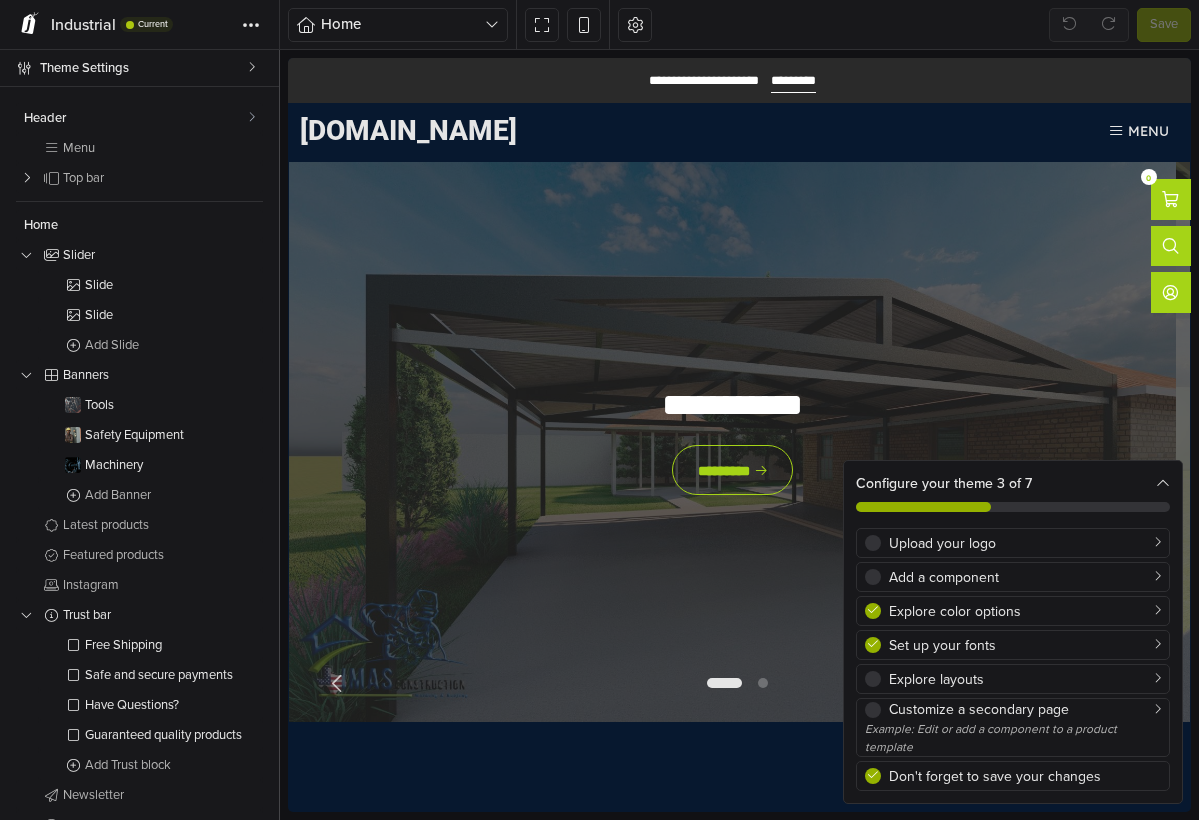 scroll, scrollTop: 0, scrollLeft: 0, axis: both 